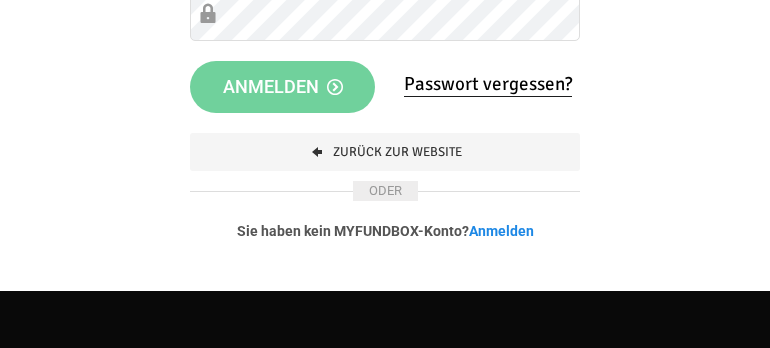 scroll, scrollTop: 300, scrollLeft: 0, axis: vertical 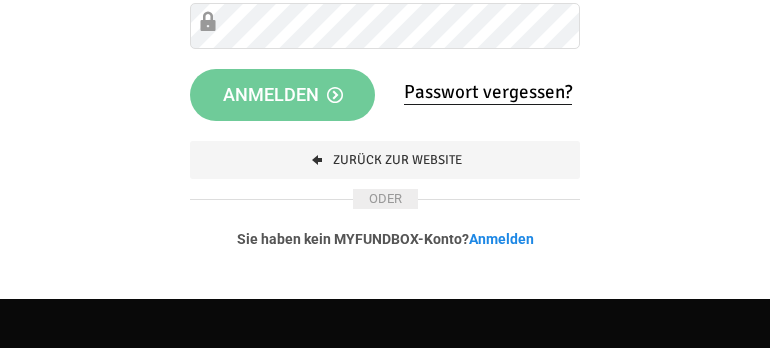 type on "info@example.com" 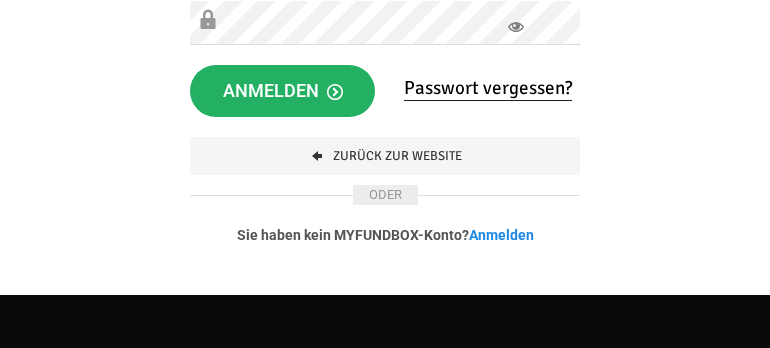 scroll, scrollTop: 296, scrollLeft: 0, axis: vertical 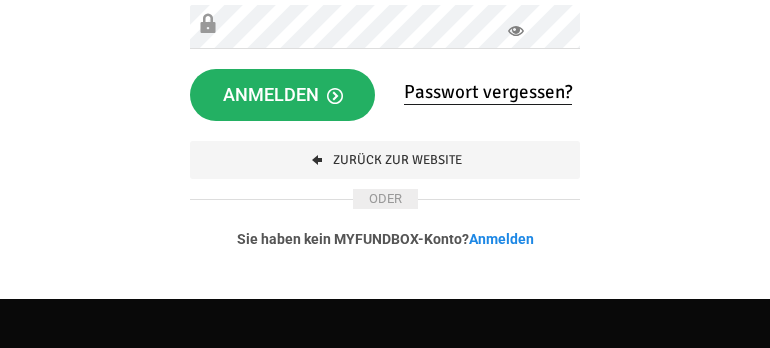 click on "Anmelden" at bounding box center [283, 94] 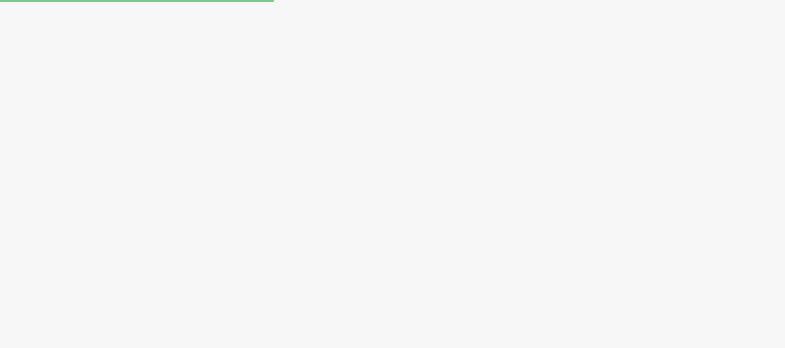 scroll, scrollTop: 0, scrollLeft: 0, axis: both 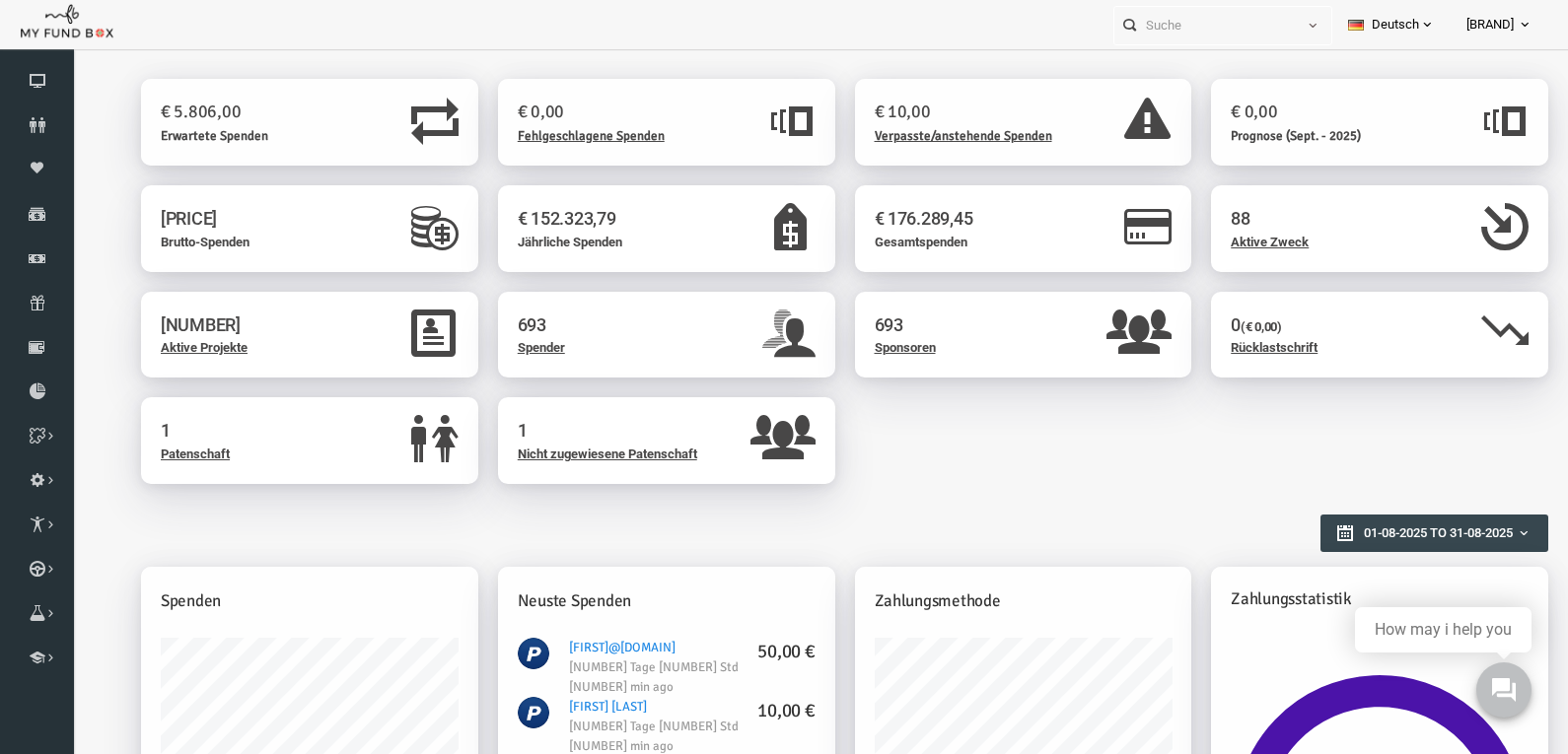 click at bounding box center [820, 2902] 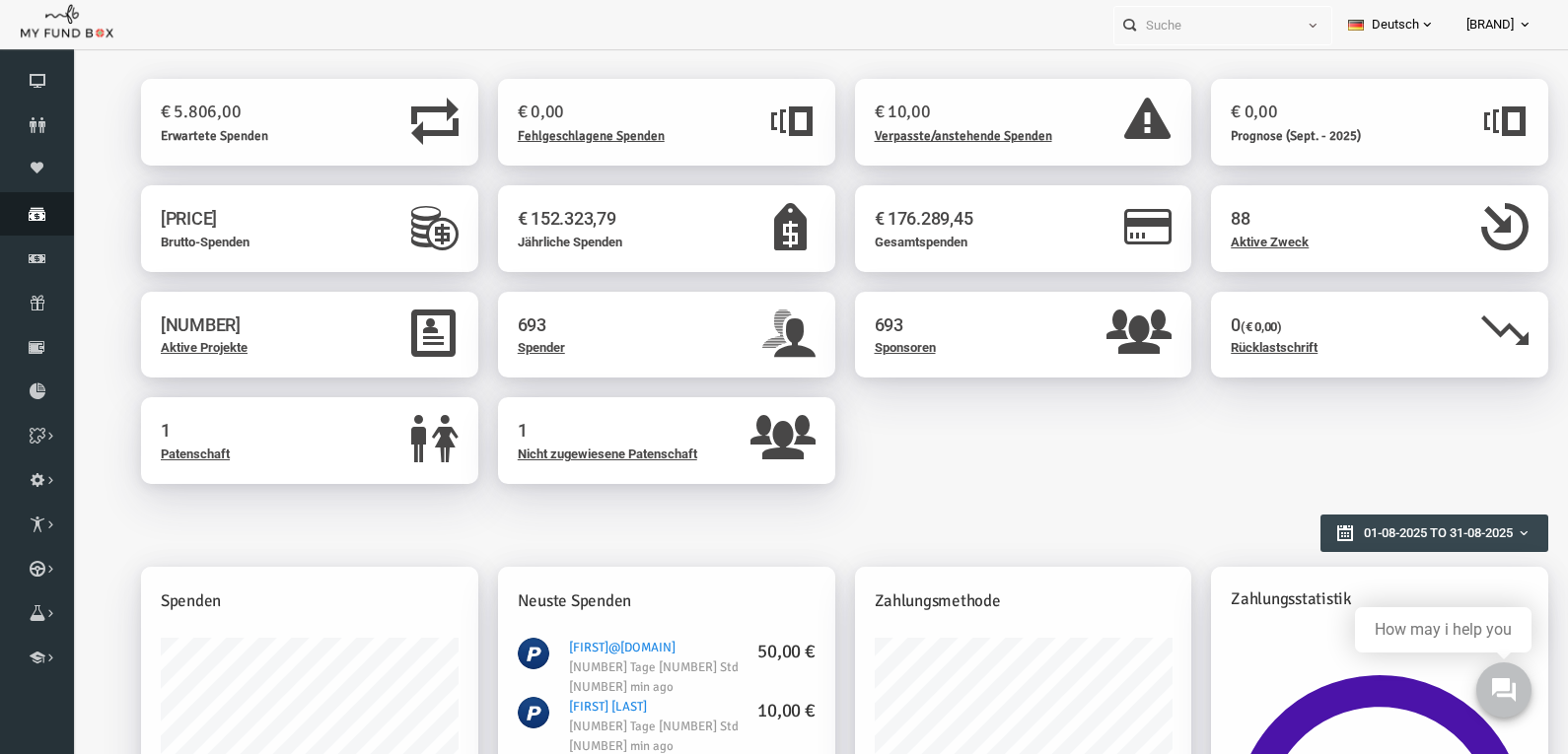 click at bounding box center (36, 214) 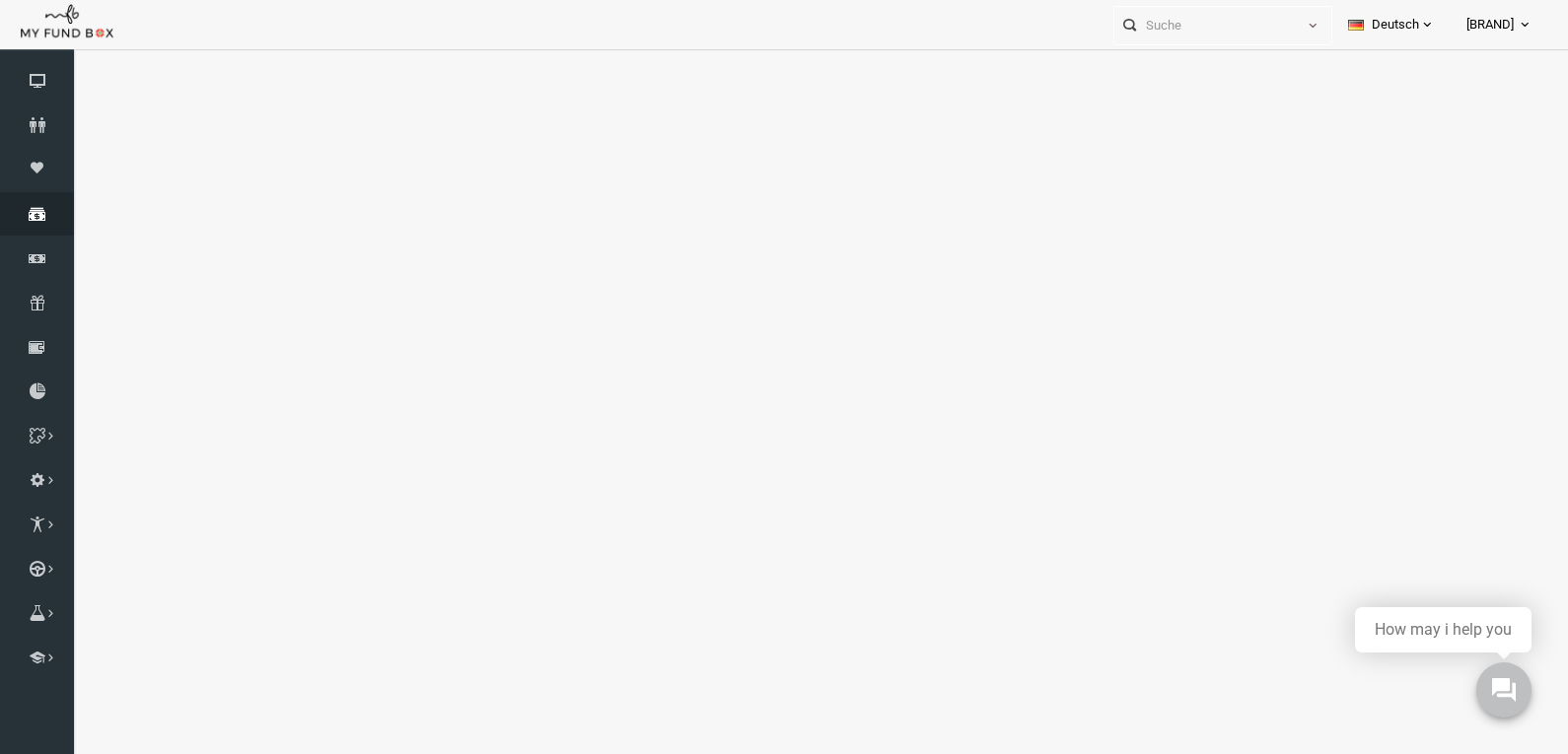 select on "100" 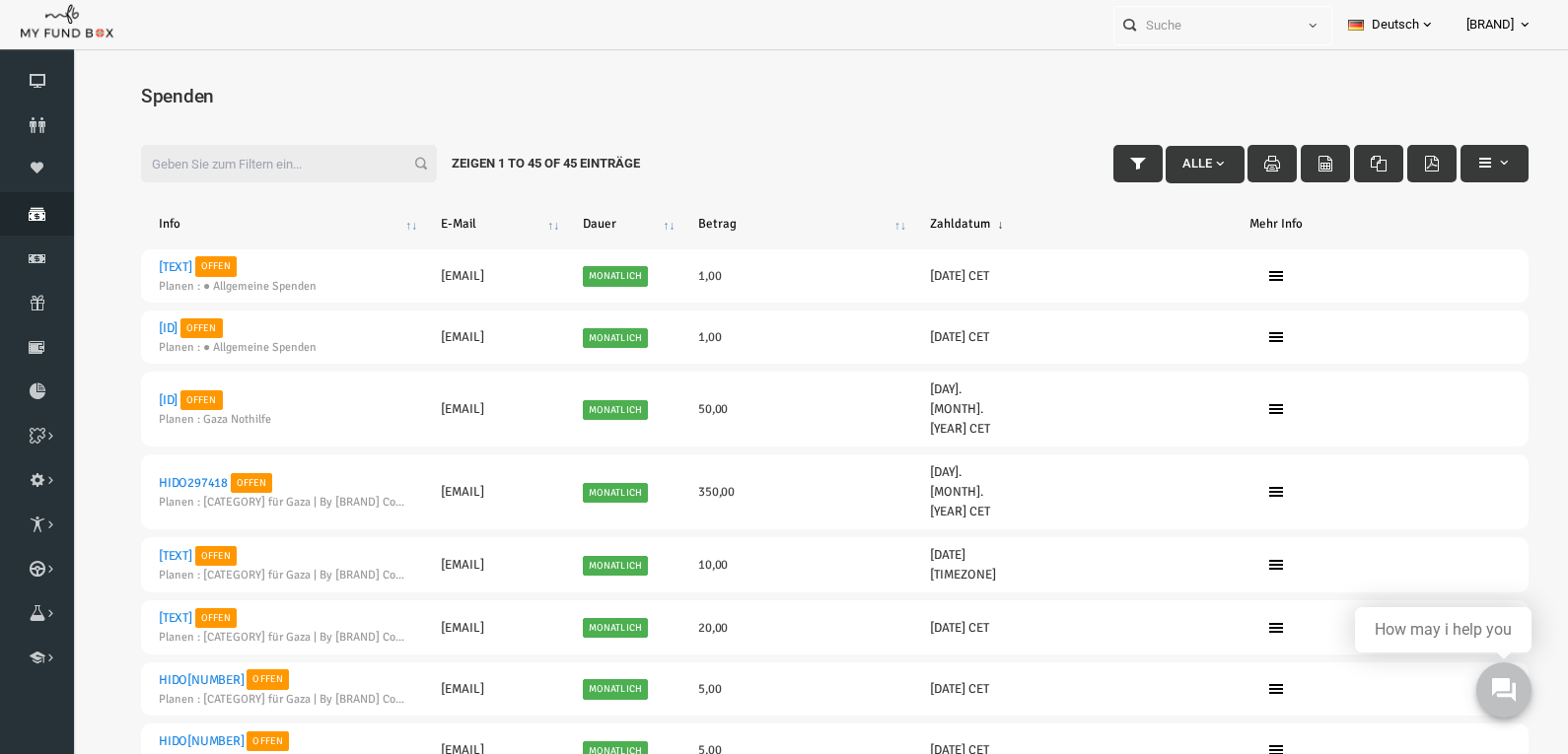 scroll, scrollTop: 0, scrollLeft: 0, axis: both 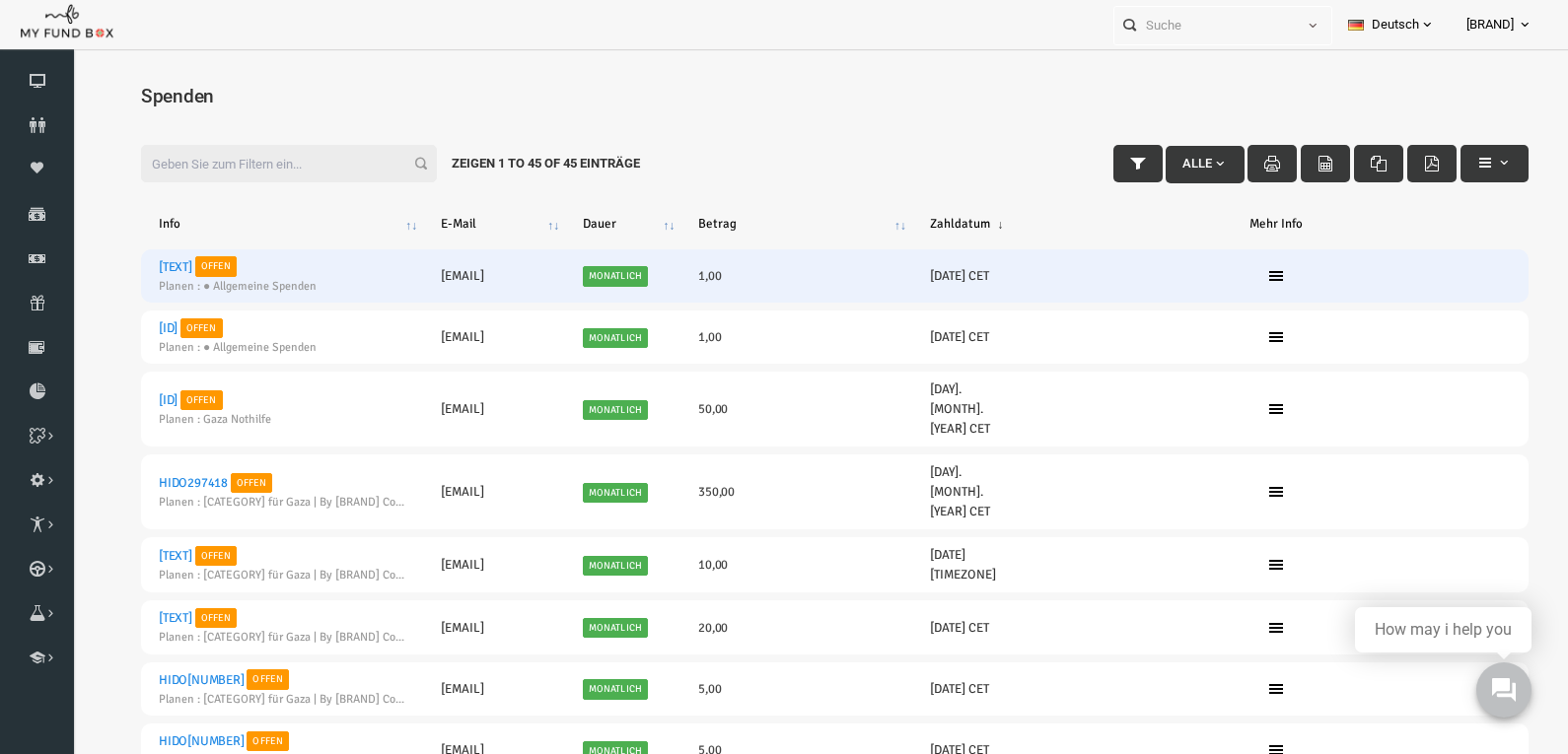 click on "[TEXT]" at bounding box center [145, 267] 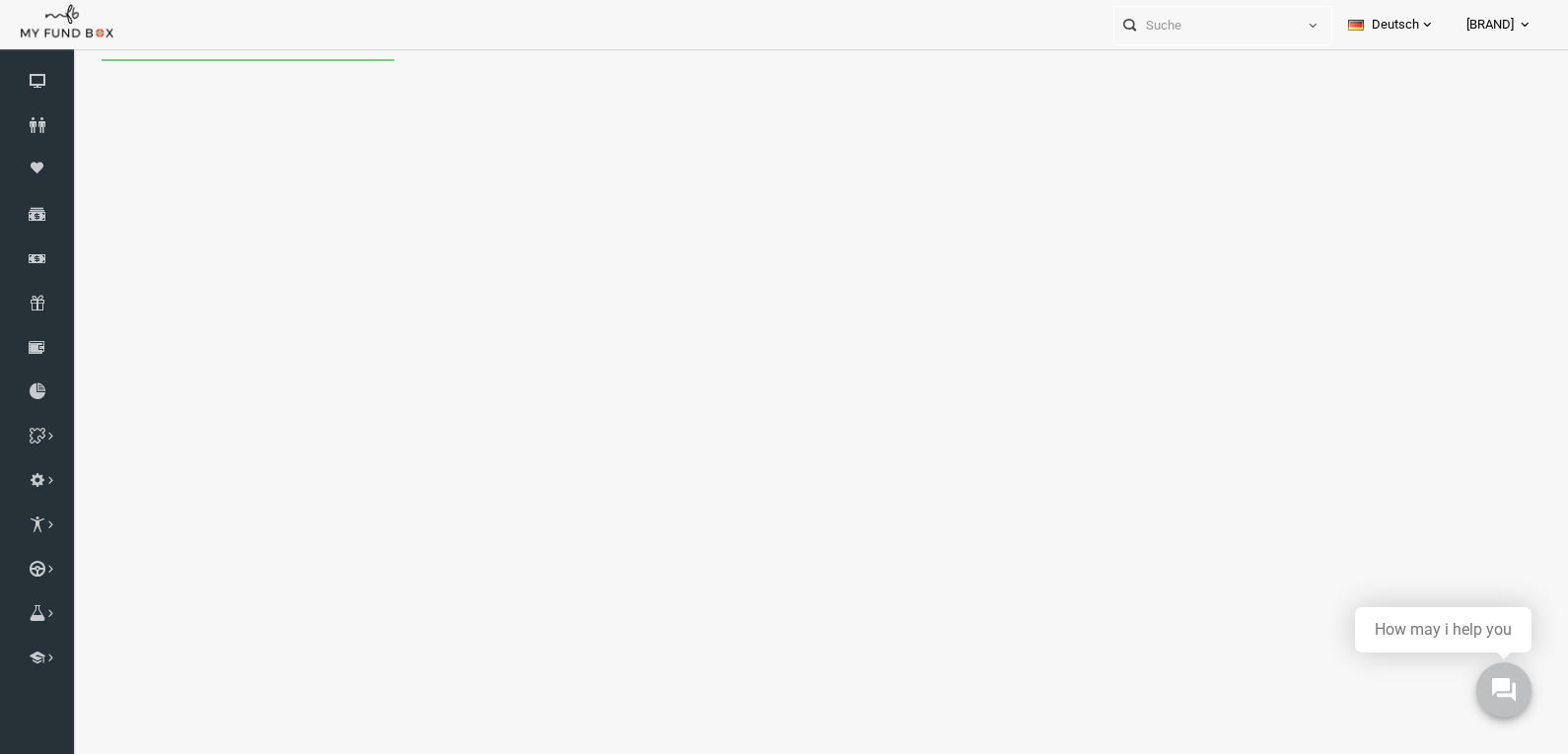 scroll, scrollTop: 0, scrollLeft: 0, axis: both 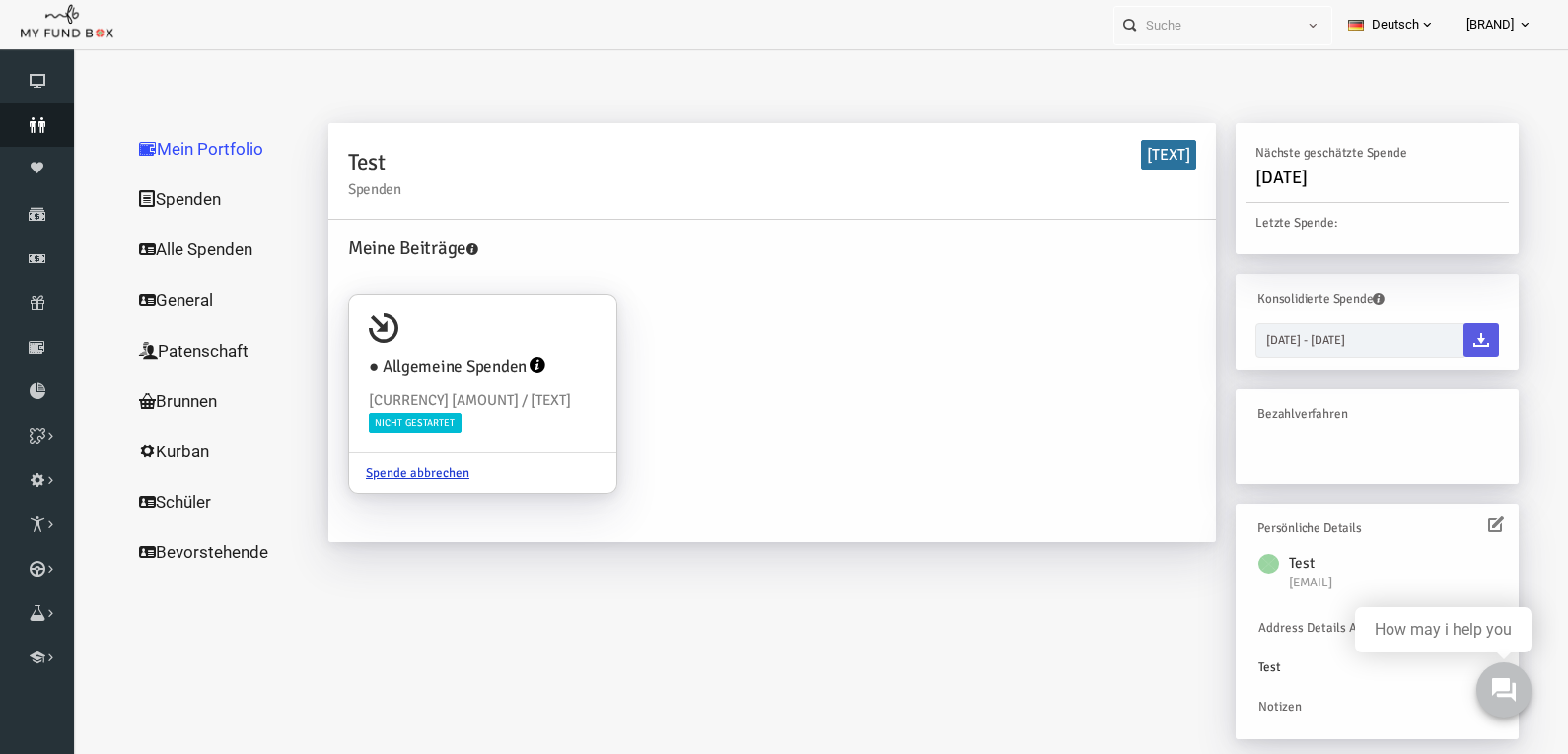 click at bounding box center [36, 125] 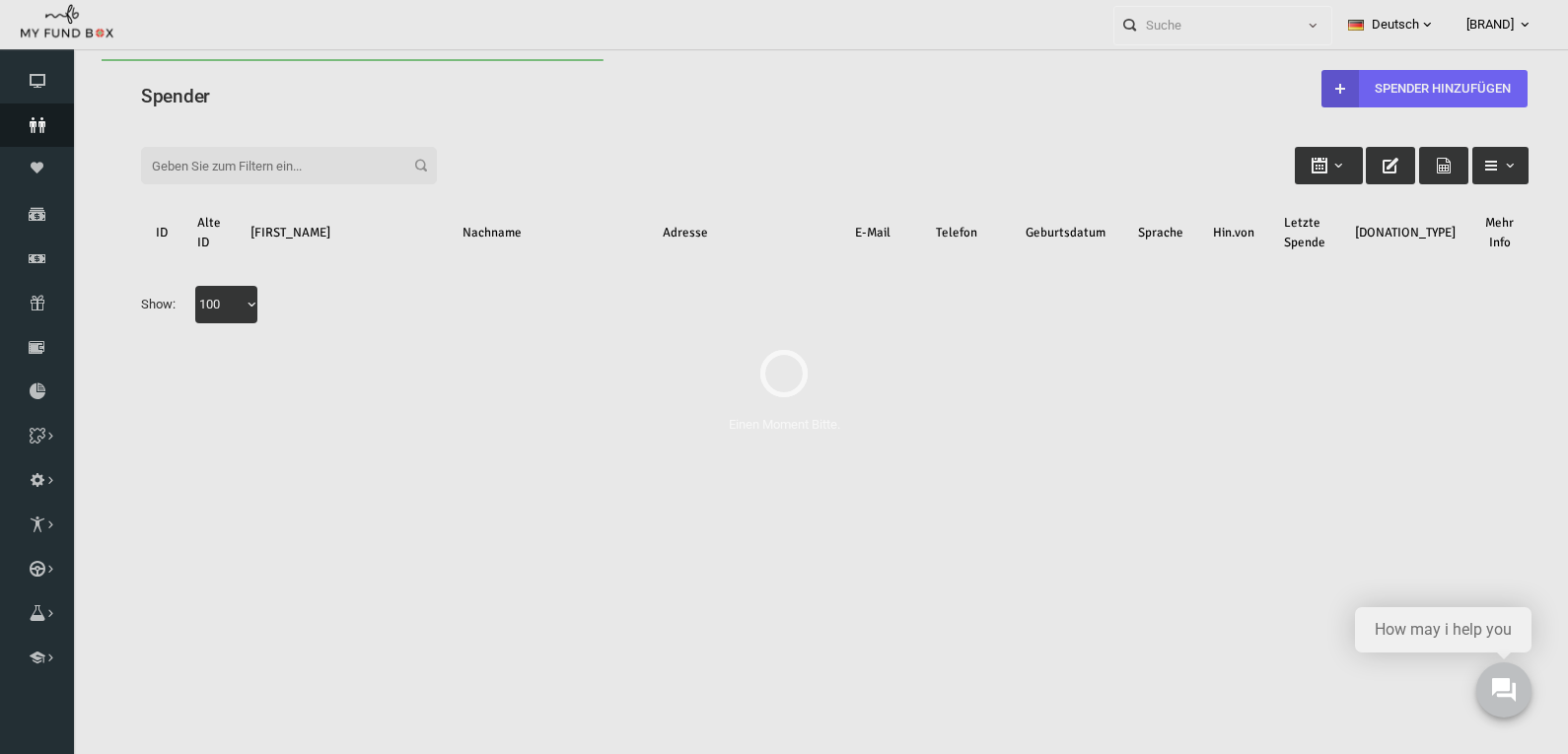 scroll, scrollTop: 0, scrollLeft: 0, axis: both 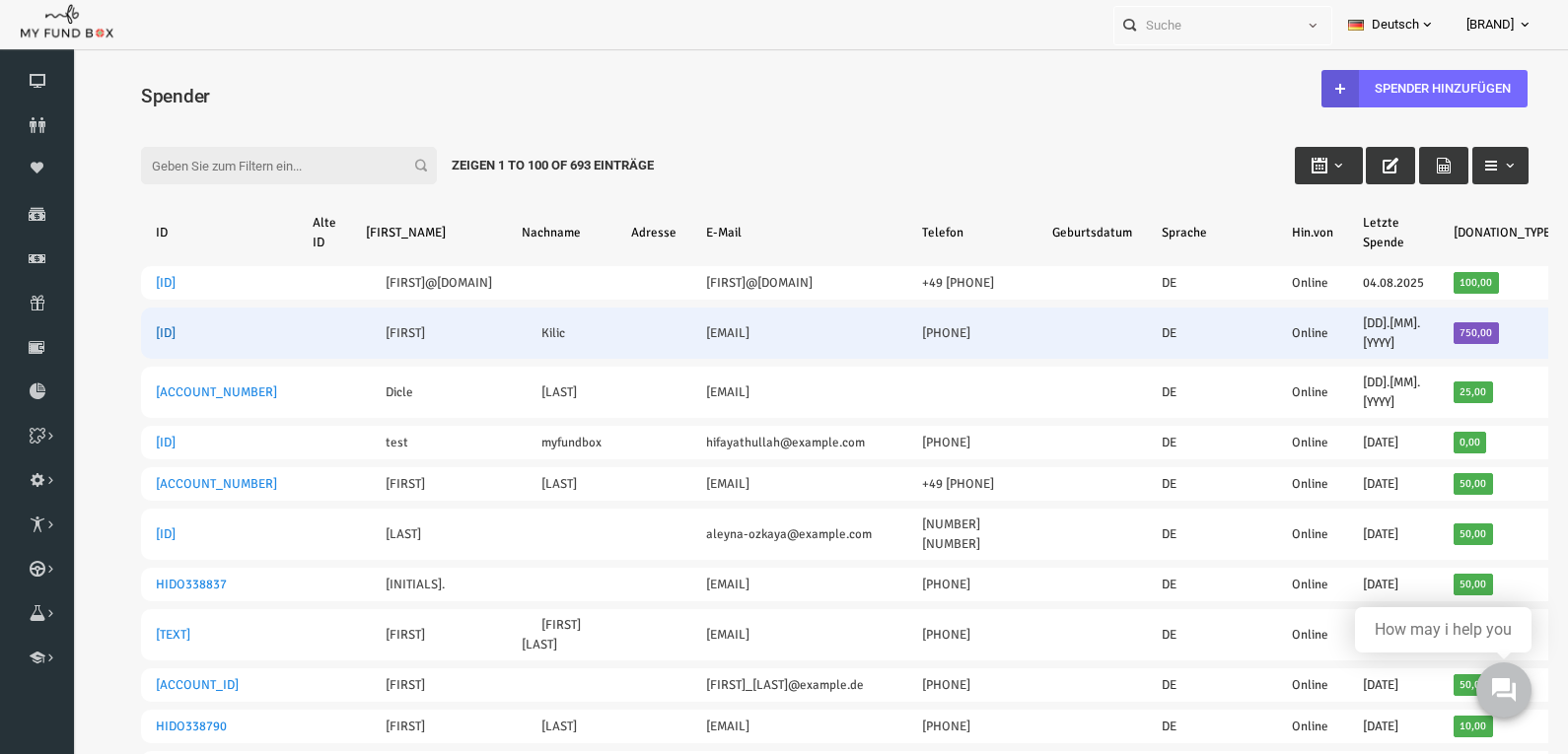 click on "[ID]" at bounding box center (135, 333) 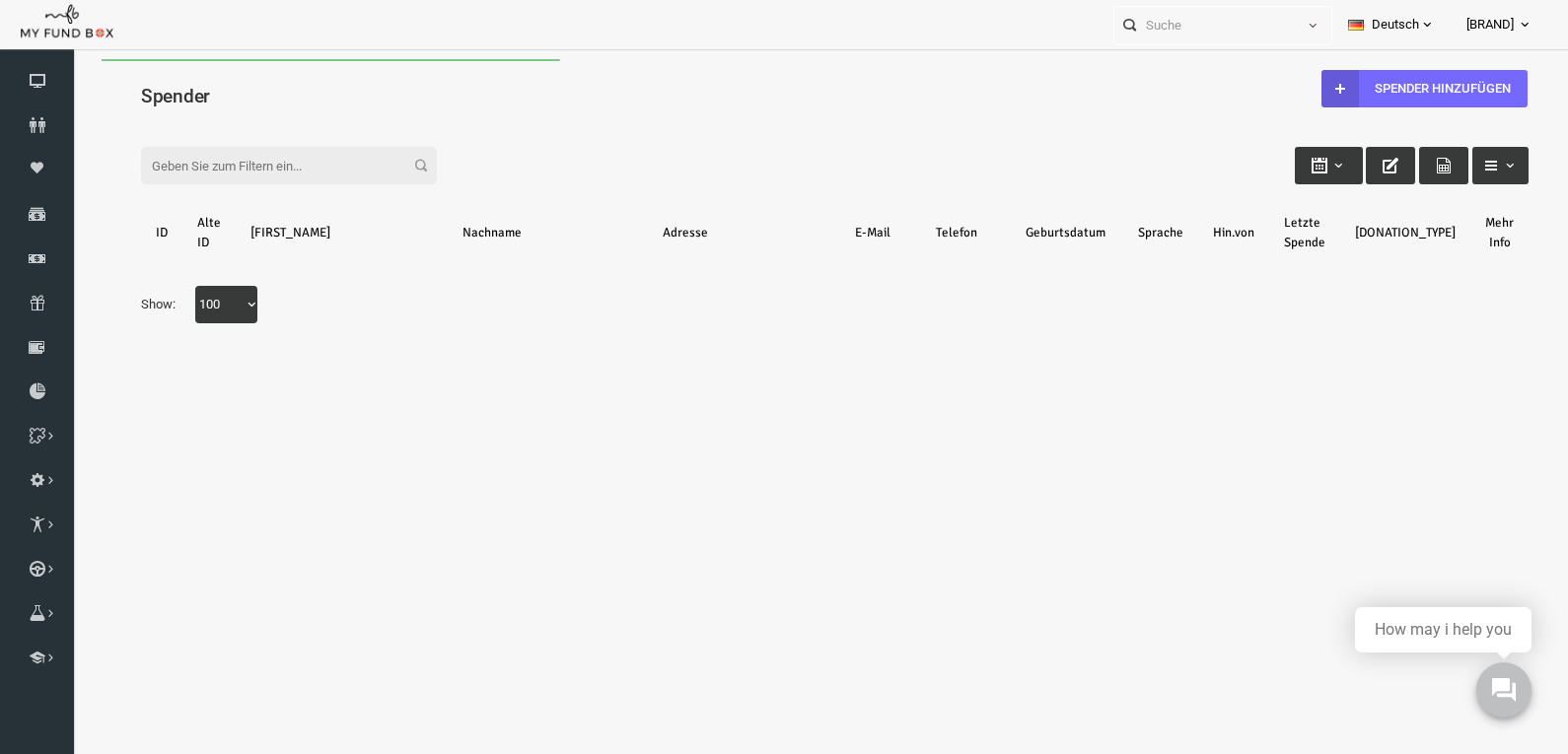 scroll, scrollTop: 0, scrollLeft: 0, axis: both 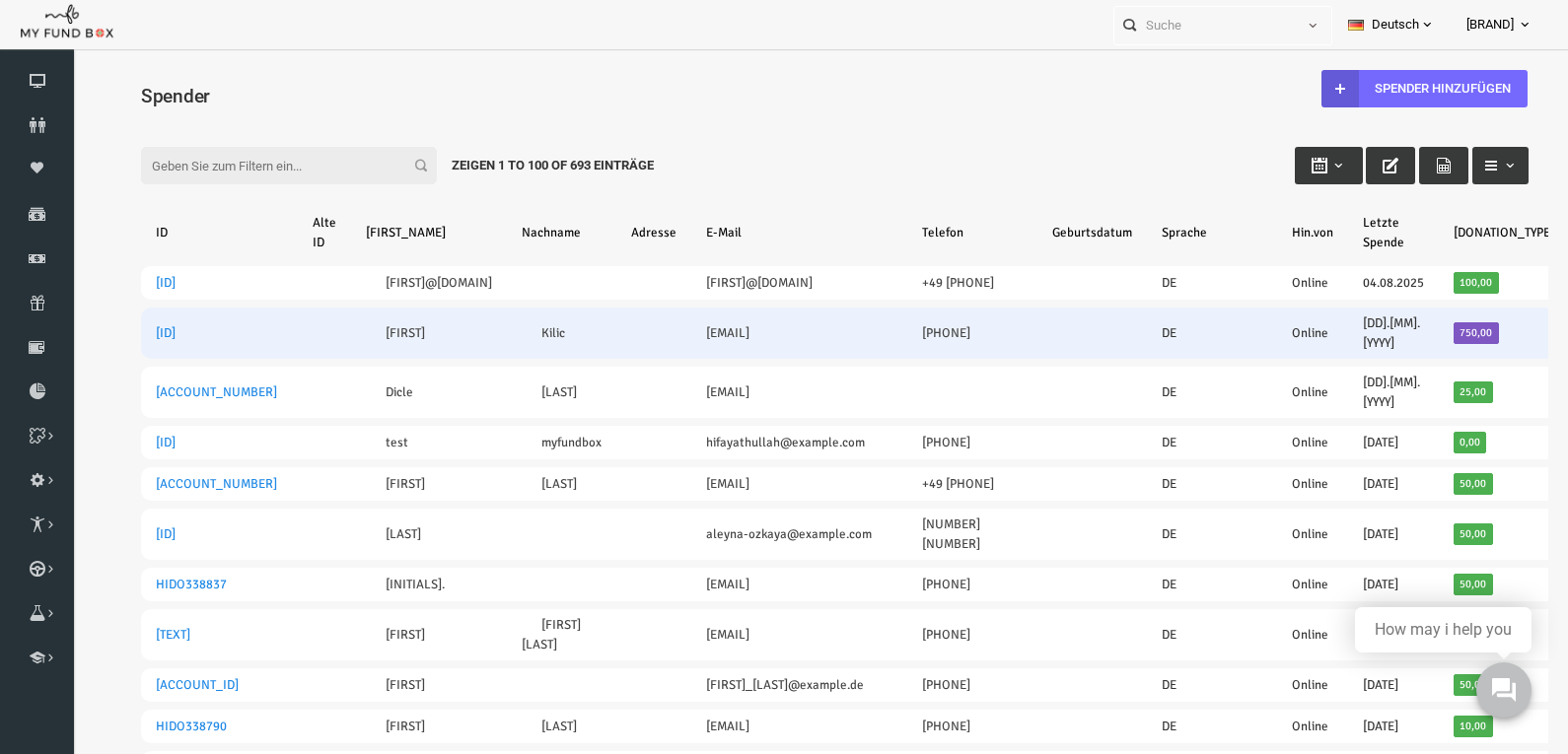 click at bounding box center (1549, 333) 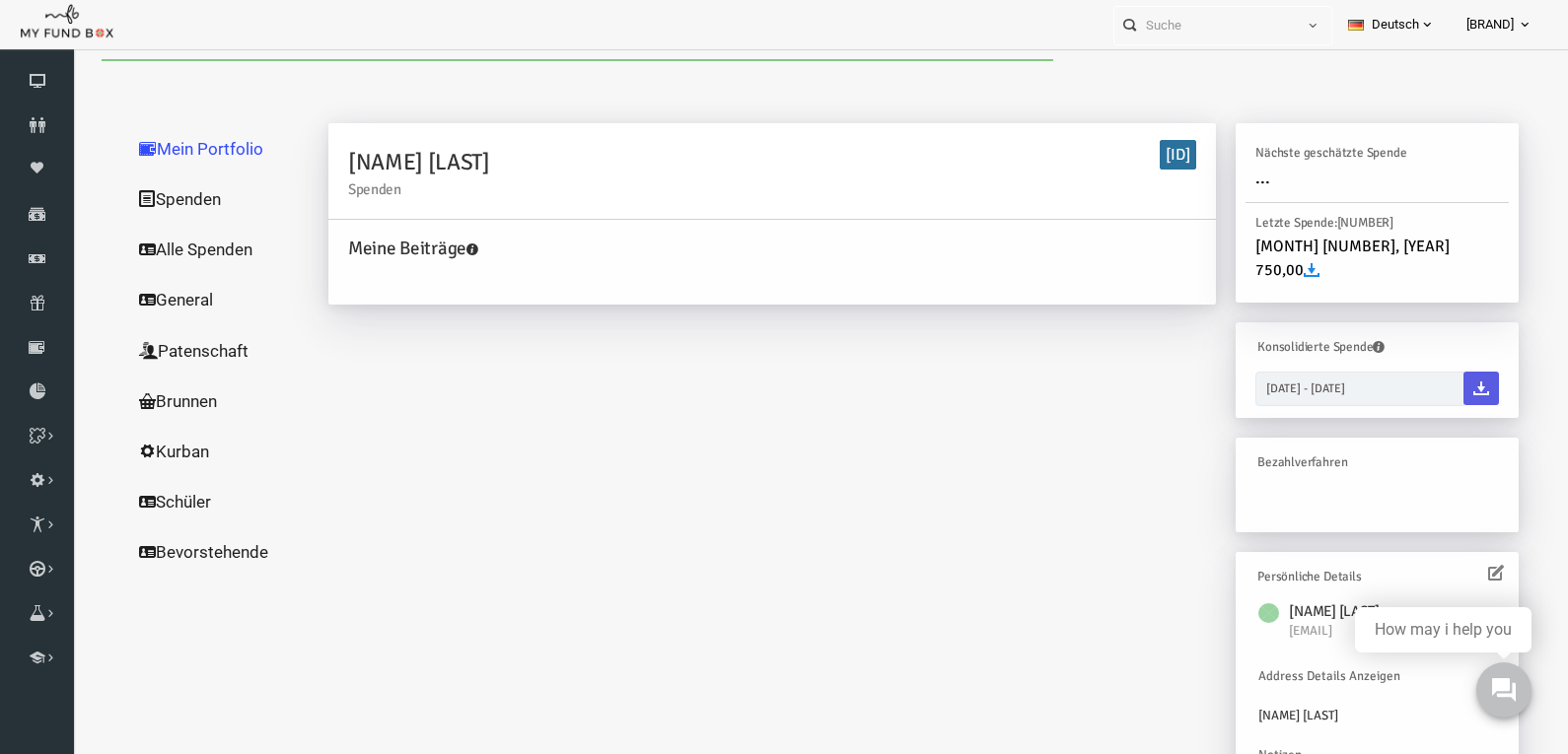 scroll, scrollTop: 0, scrollLeft: 0, axis: both 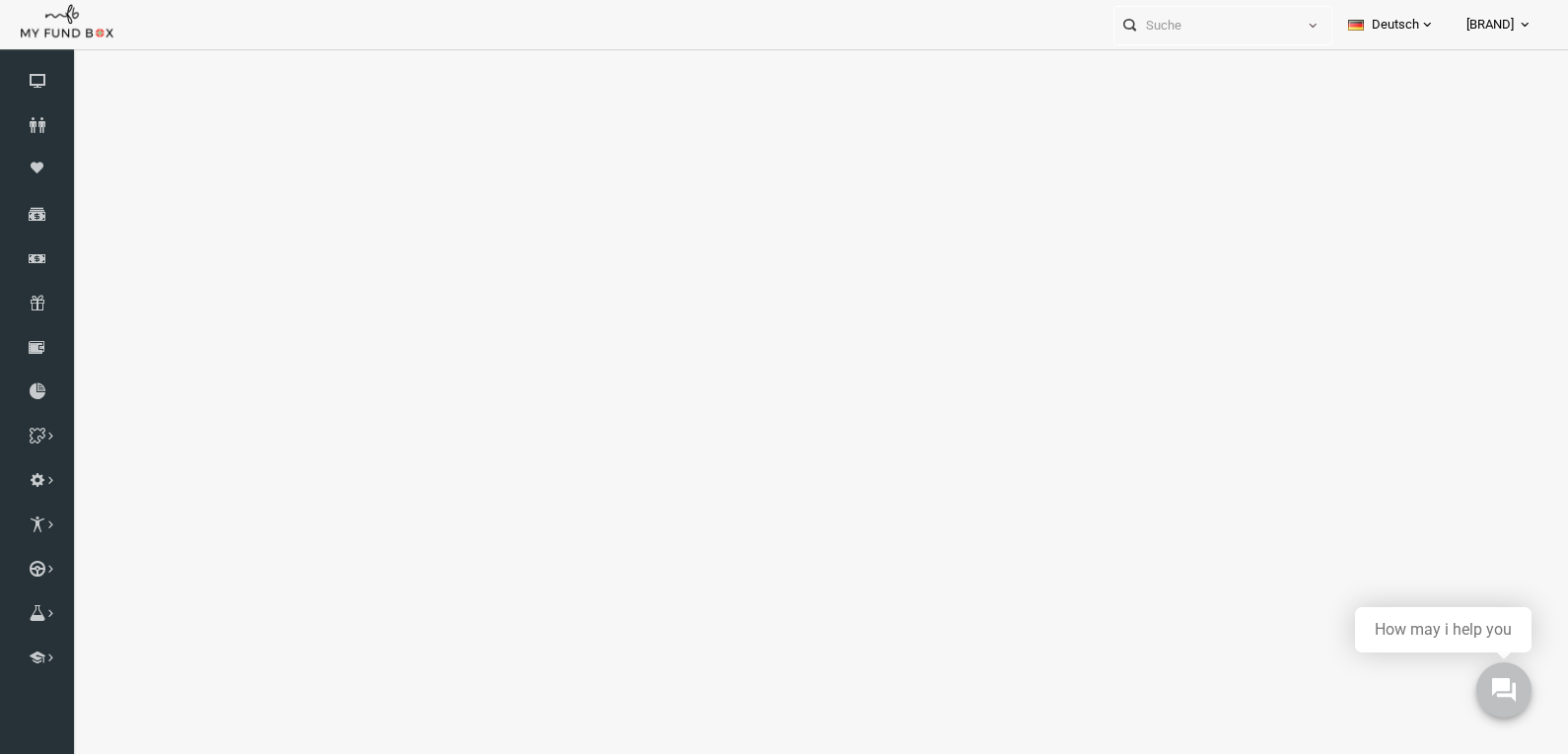select on "100" 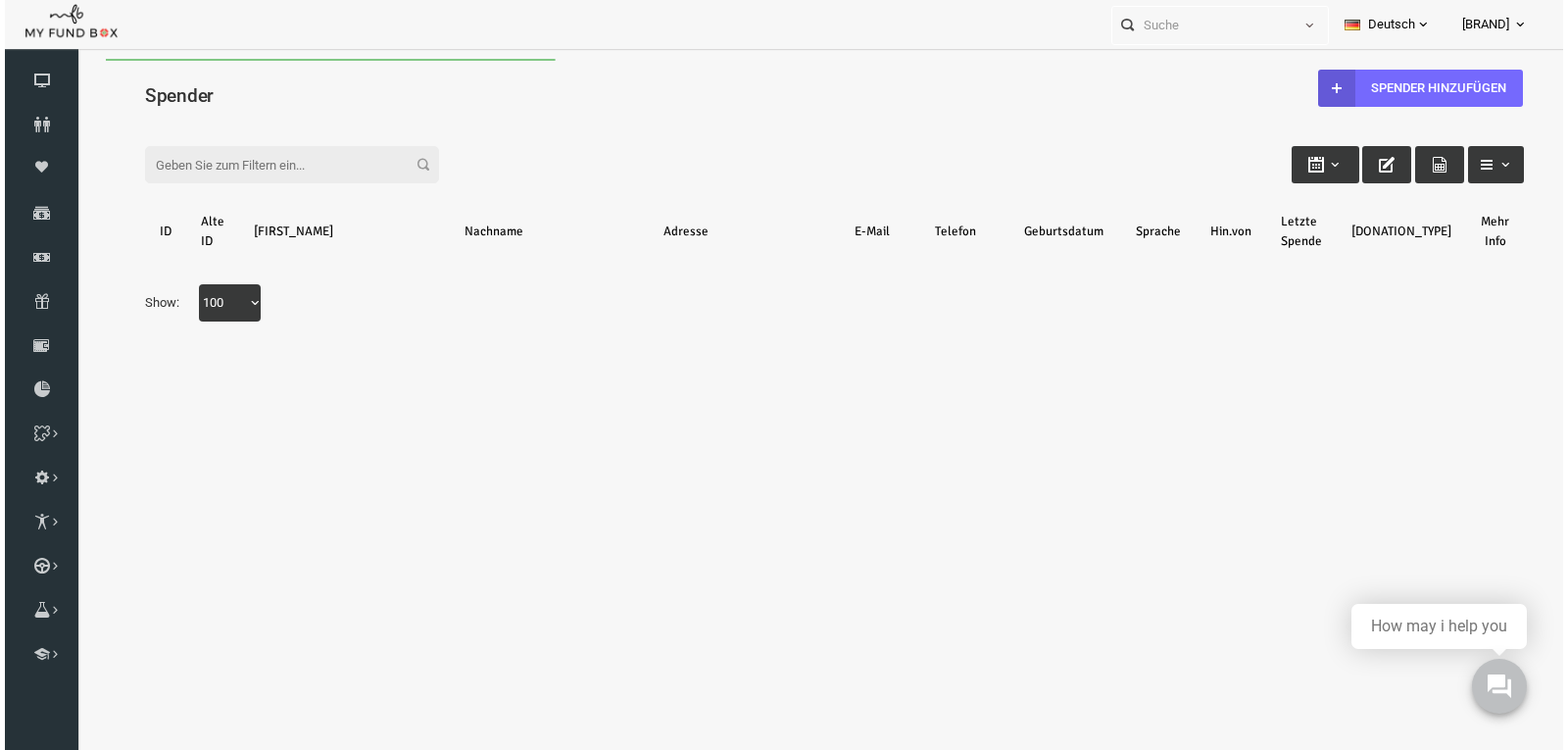 scroll, scrollTop: 0, scrollLeft: 0, axis: both 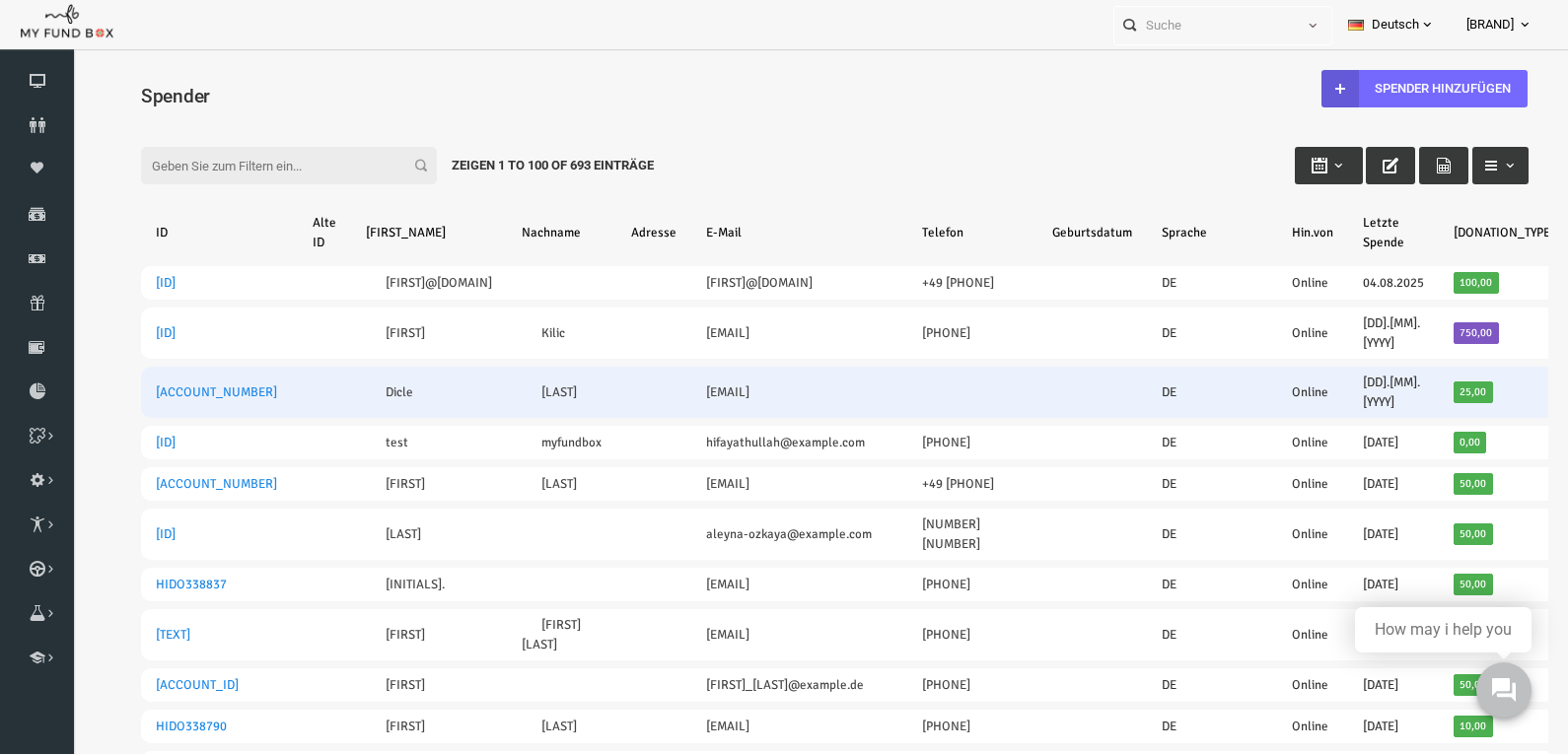 click at bounding box center [1570, 392] 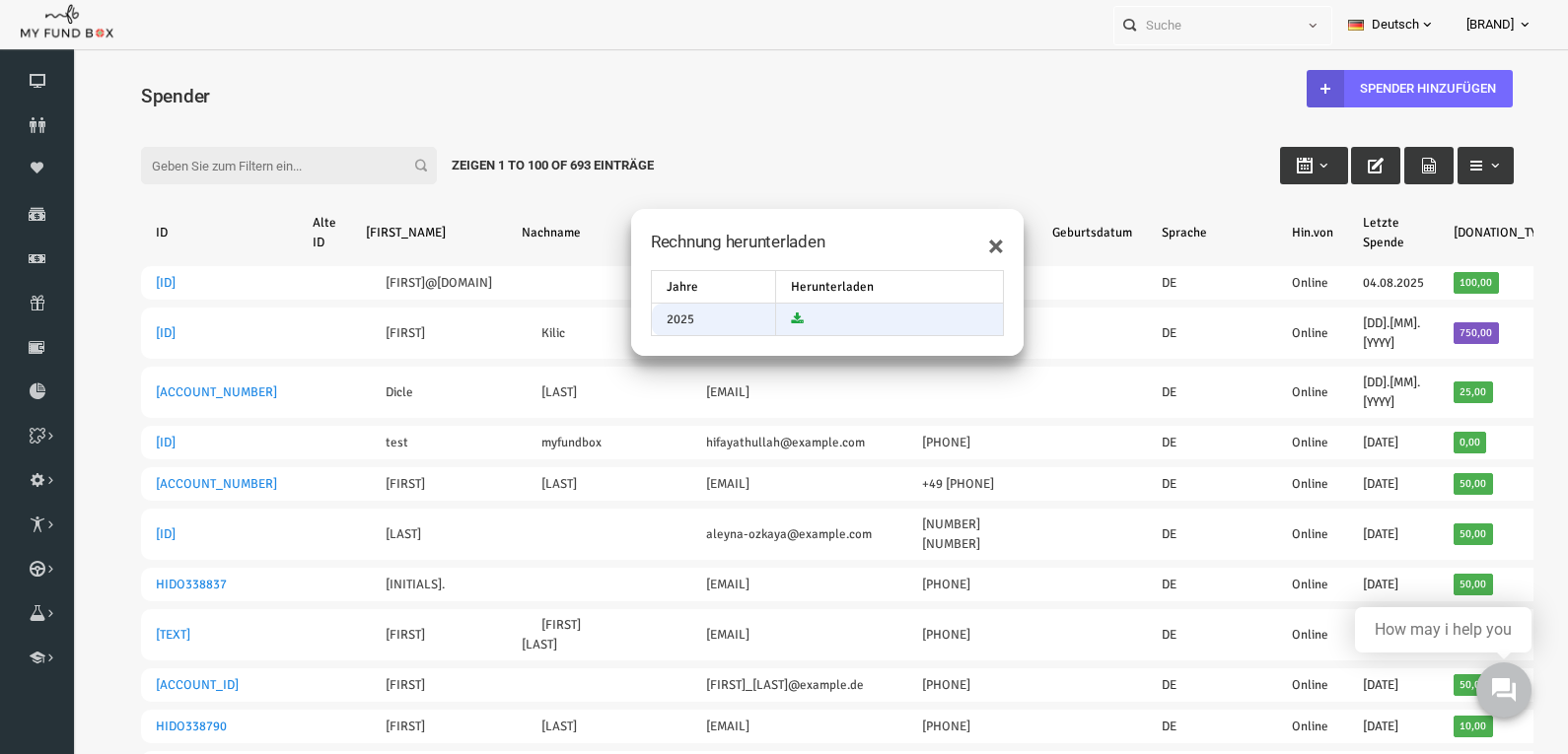 click at bounding box center (766, 318) 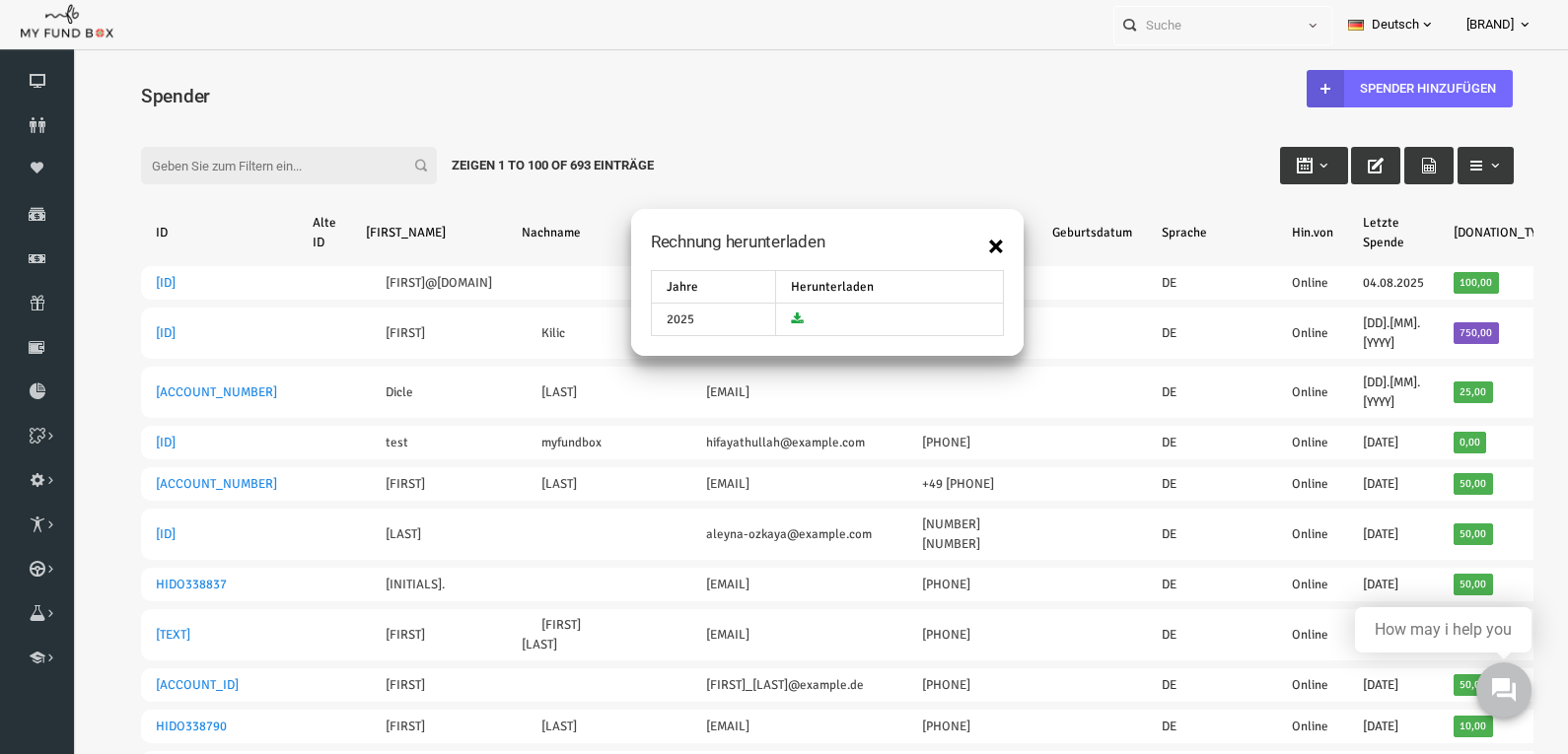 click on "×" at bounding box center [965, 246] 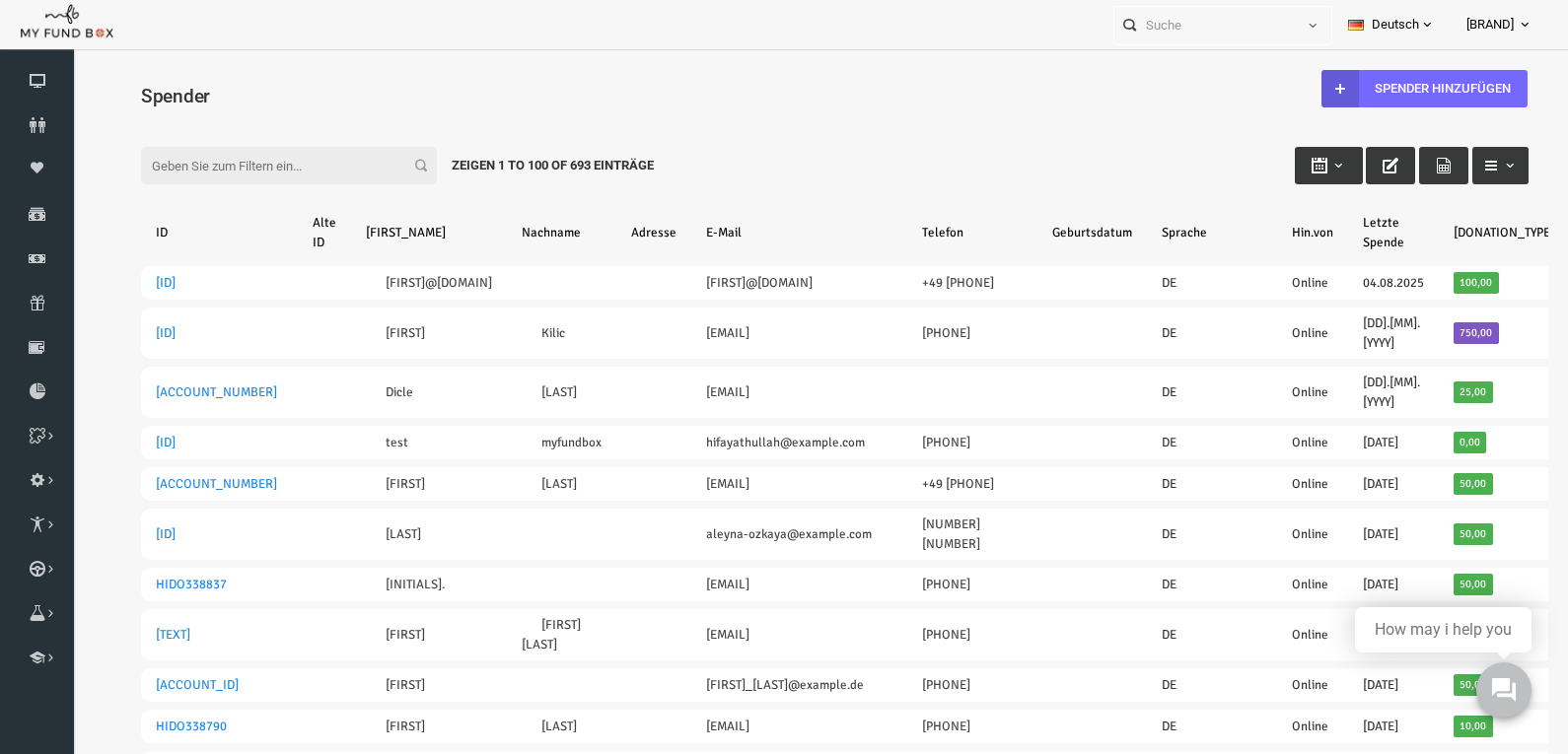 click on "Filter:" at bounding box center (258, 166) 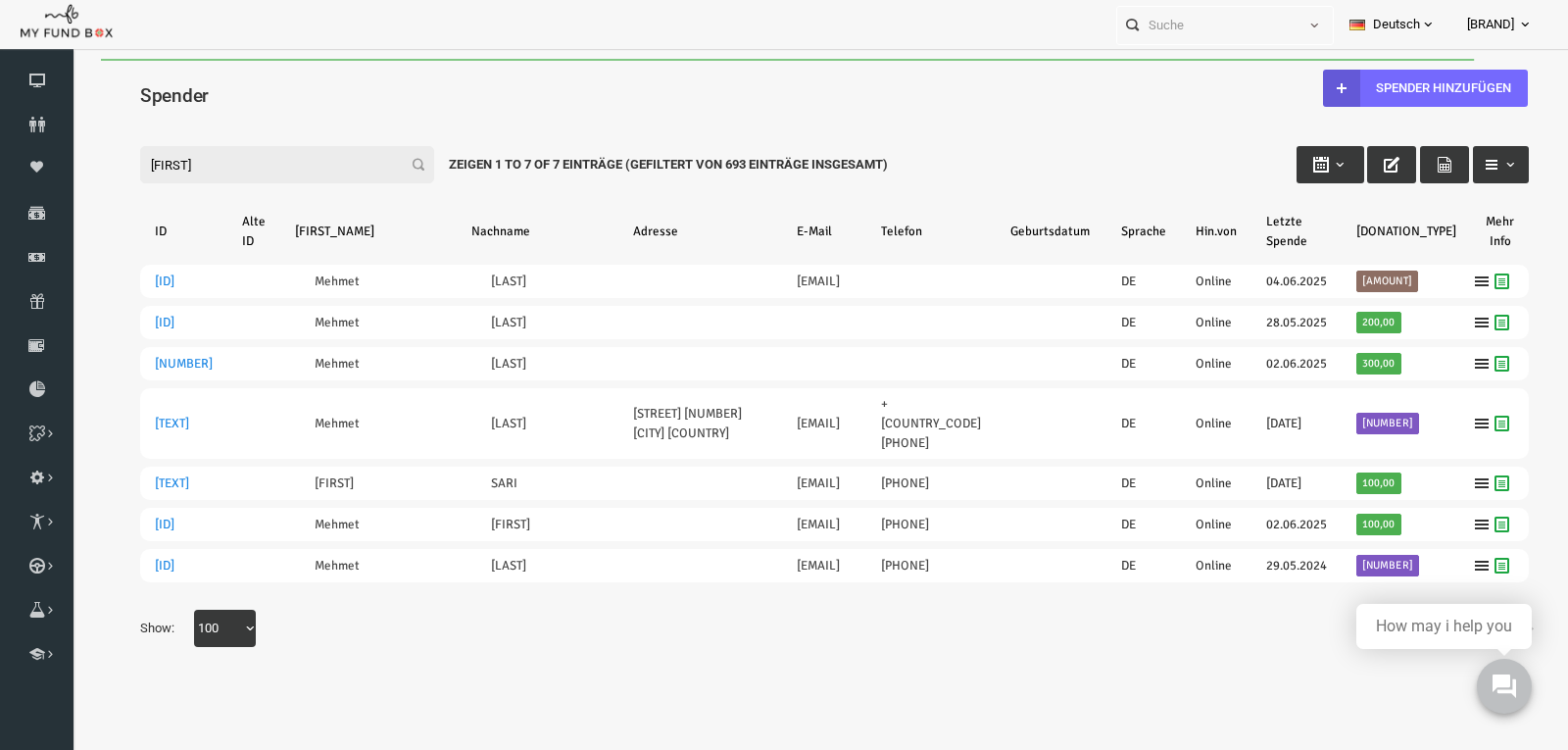 type on "[FIRST]" 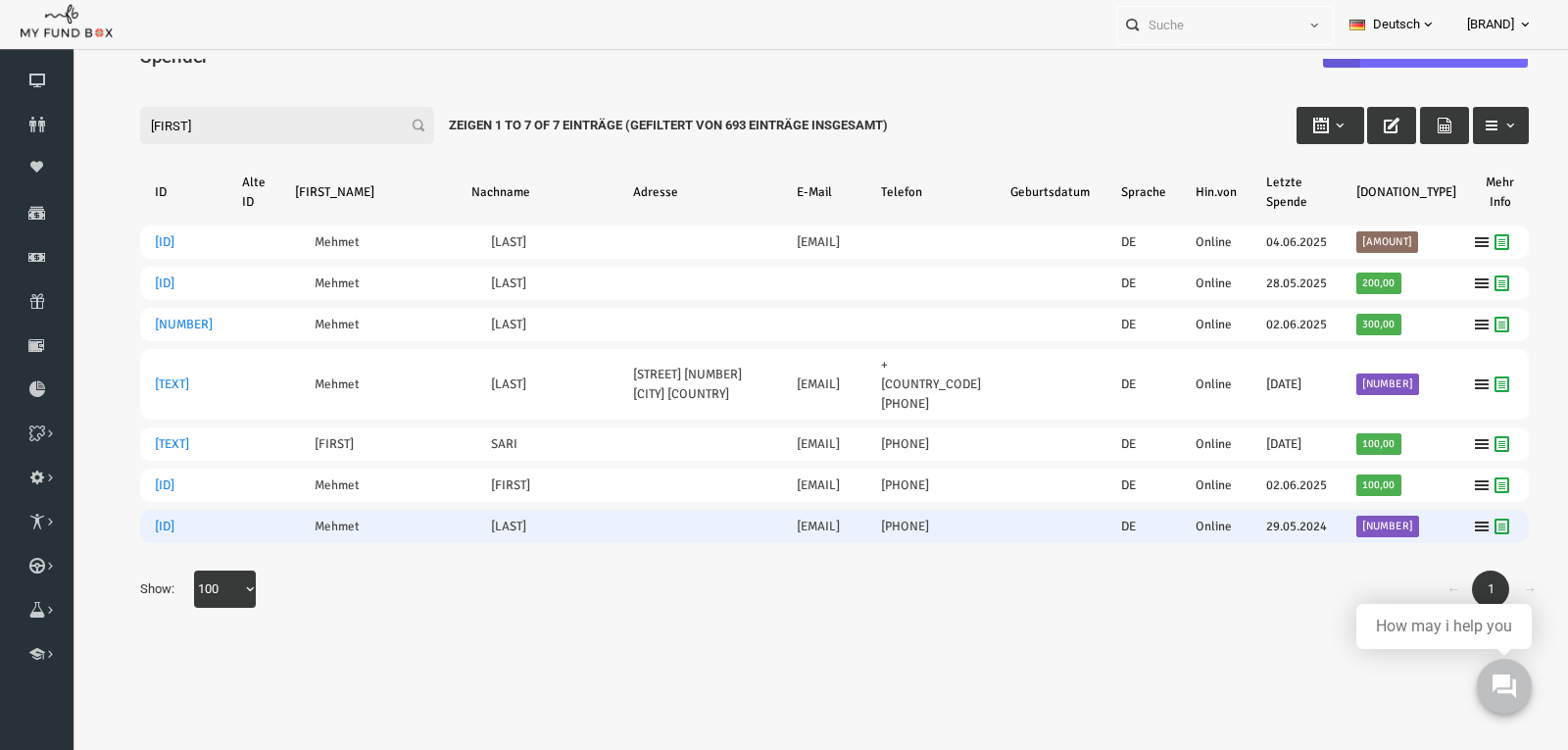 scroll, scrollTop: 84, scrollLeft: 0, axis: vertical 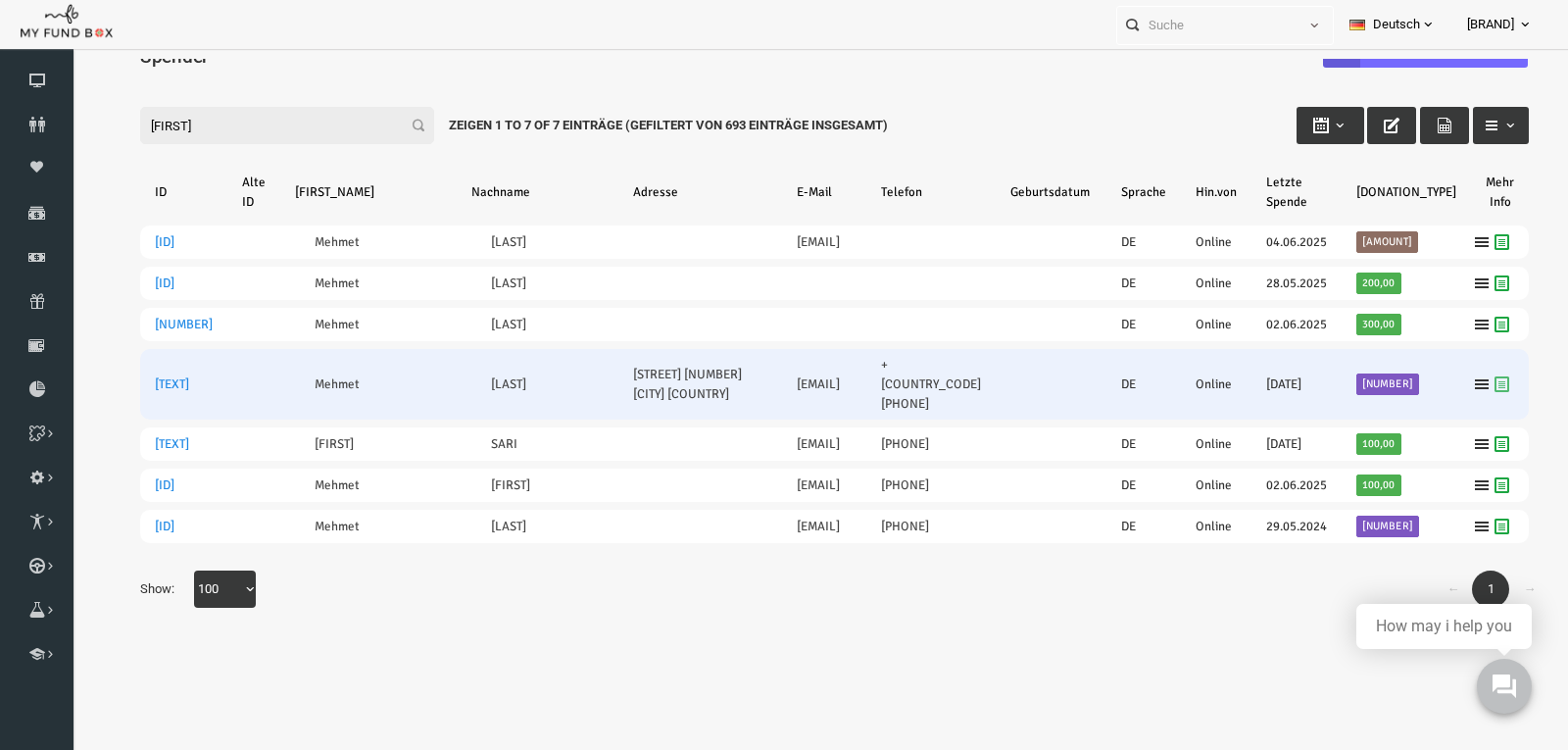 click at bounding box center [1472, 384] 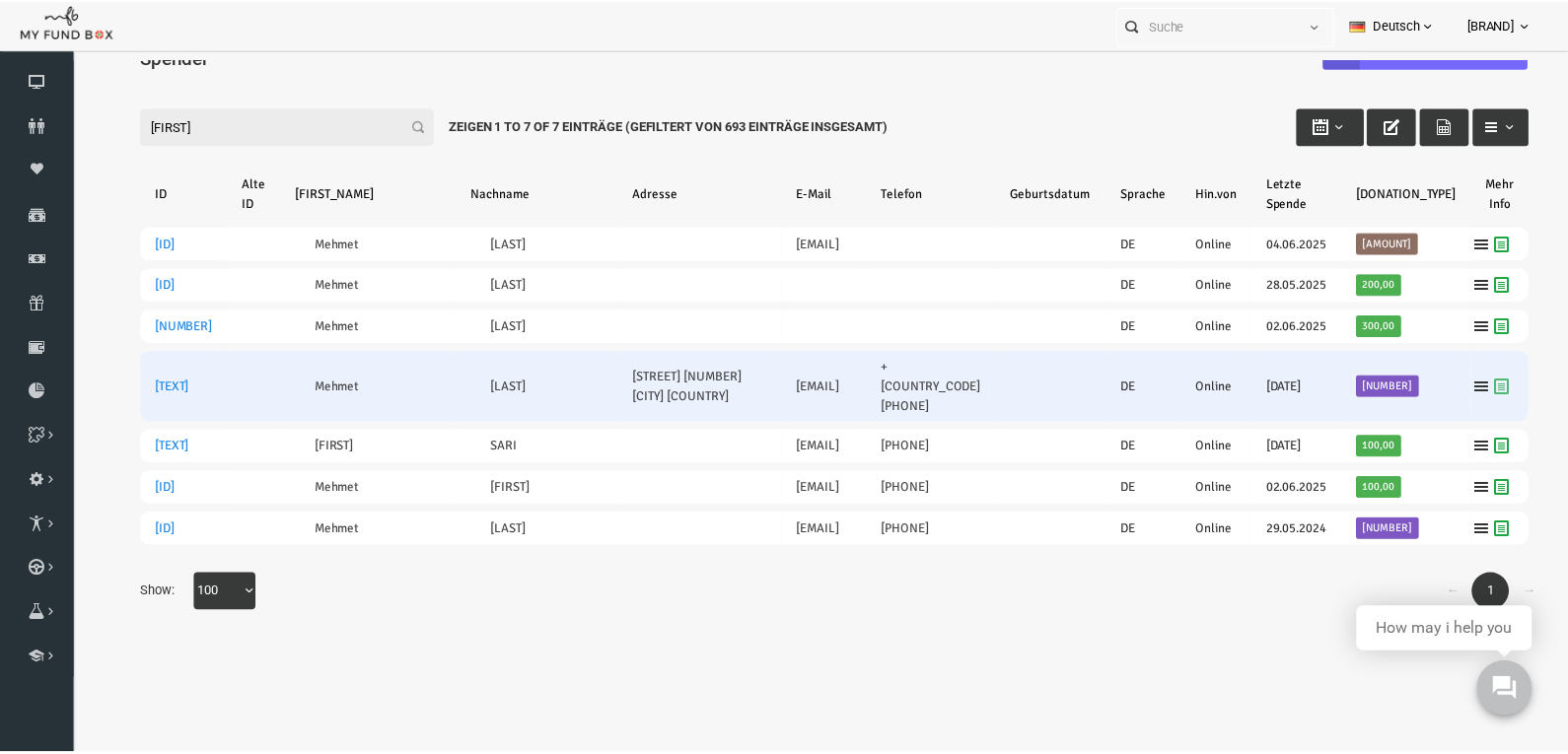 scroll, scrollTop: 75, scrollLeft: 0, axis: vertical 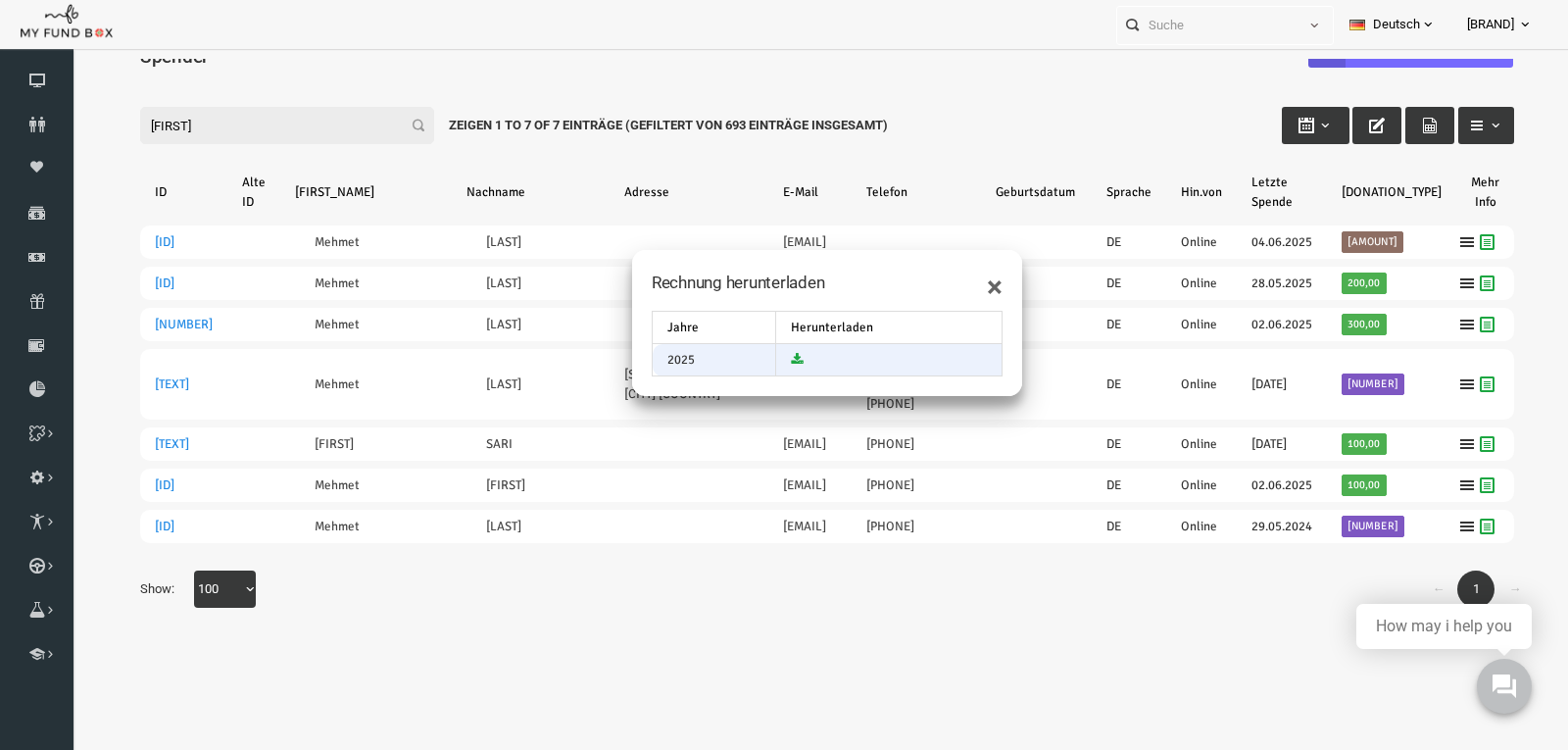 click at bounding box center (766, 359) 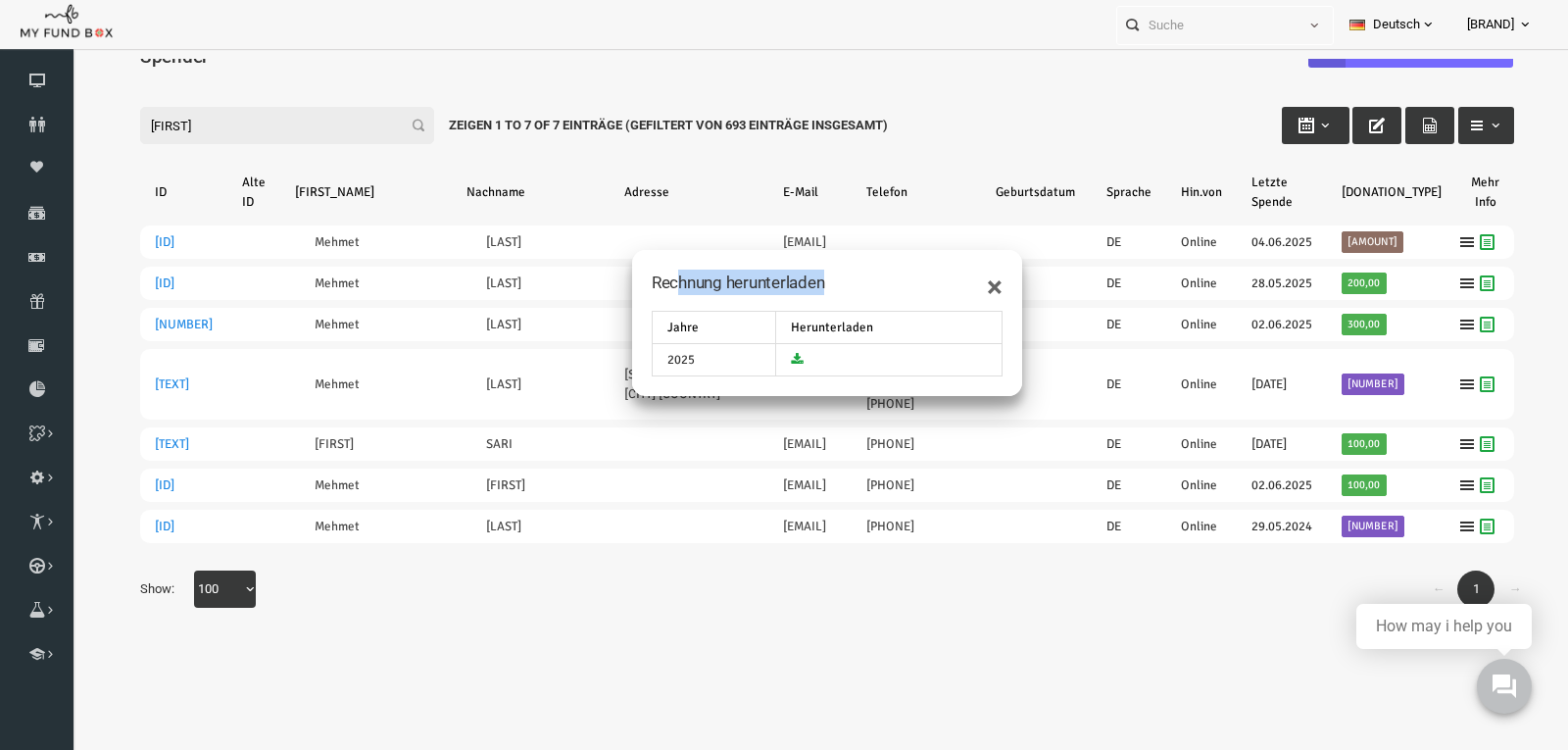 drag, startPoint x: 804, startPoint y: 267, endPoint x: 646, endPoint y: 272, distance: 158.07909 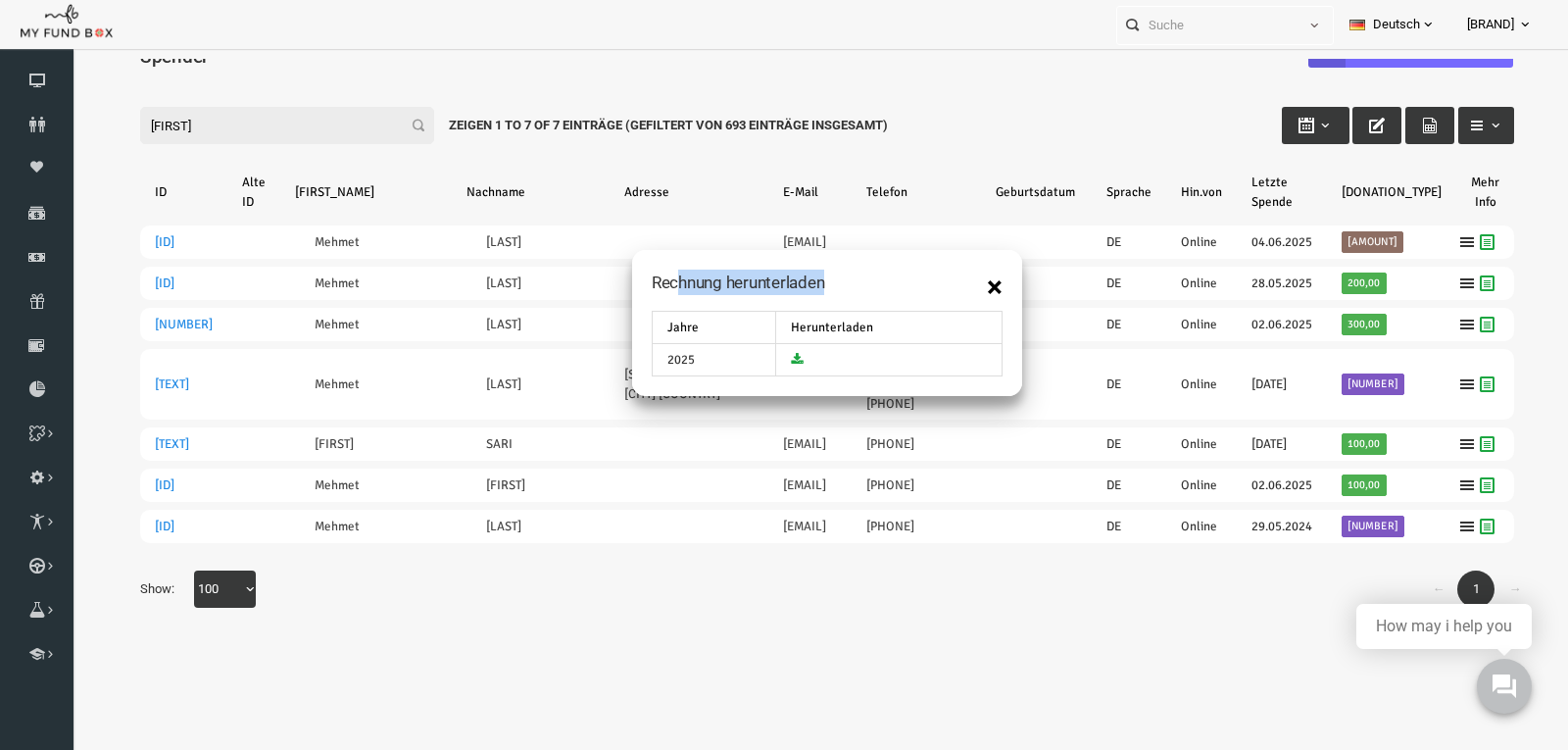 click on "×" at bounding box center [964, 287] 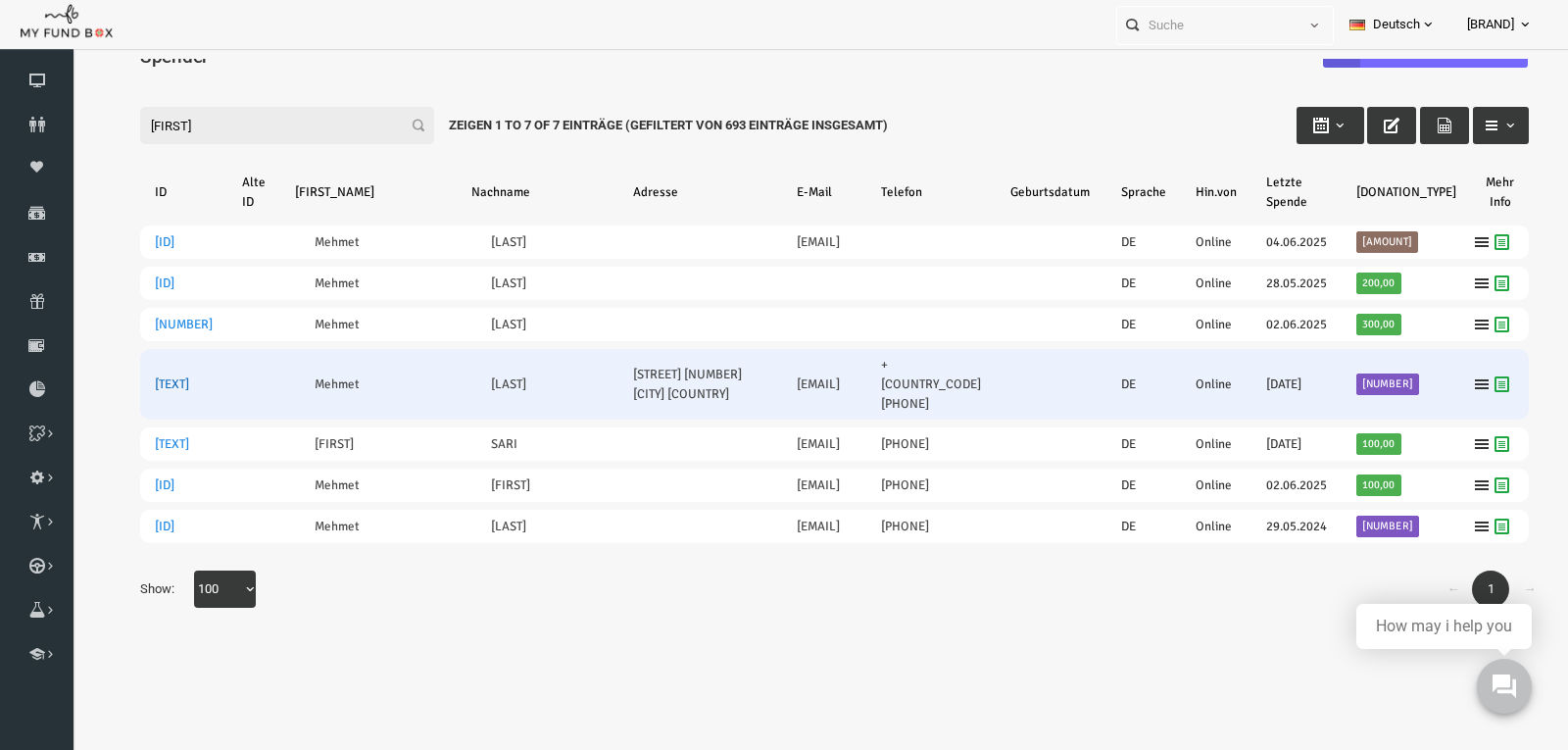 click on "[TEXT]" at bounding box center [141, 384] 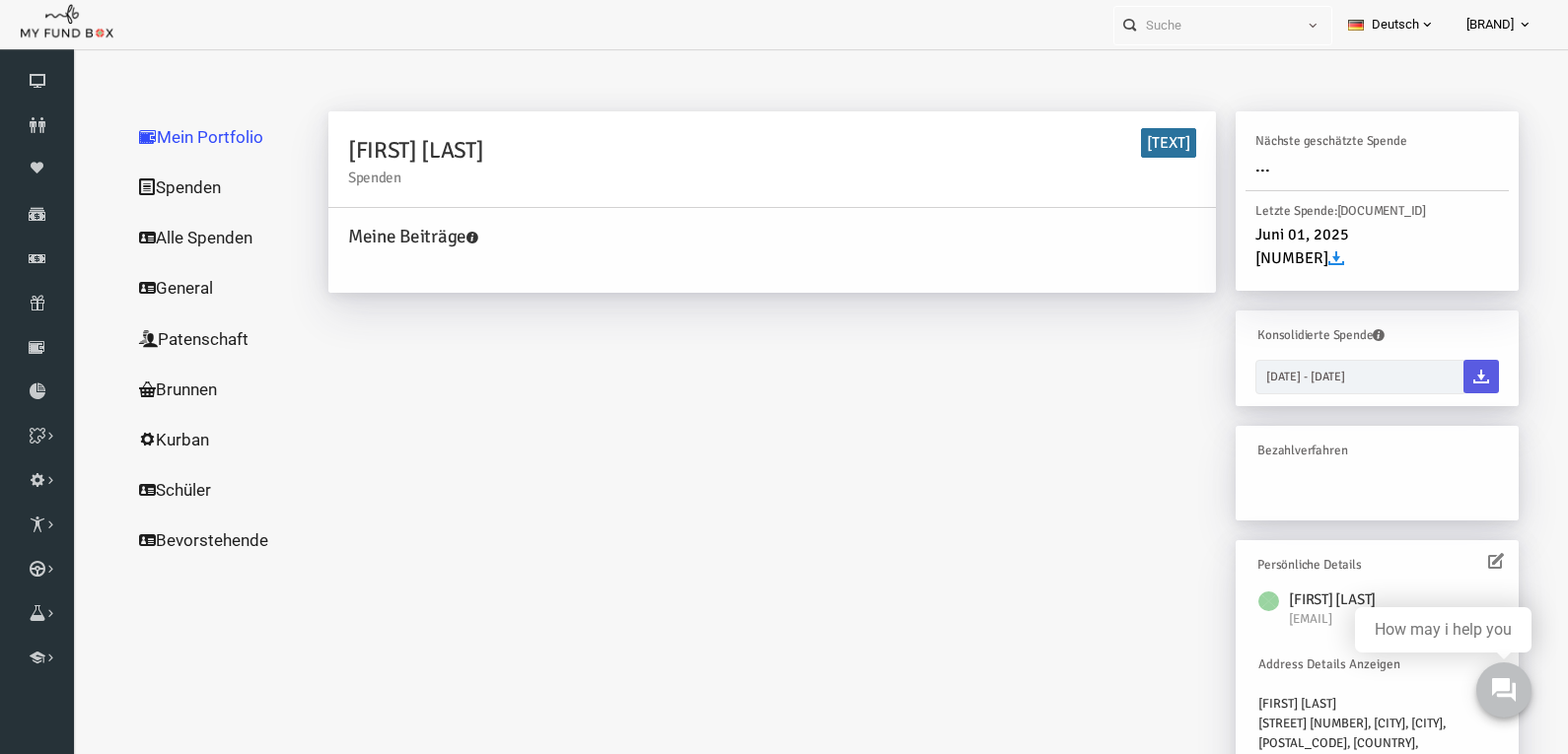 scroll, scrollTop: 23, scrollLeft: 0, axis: vertical 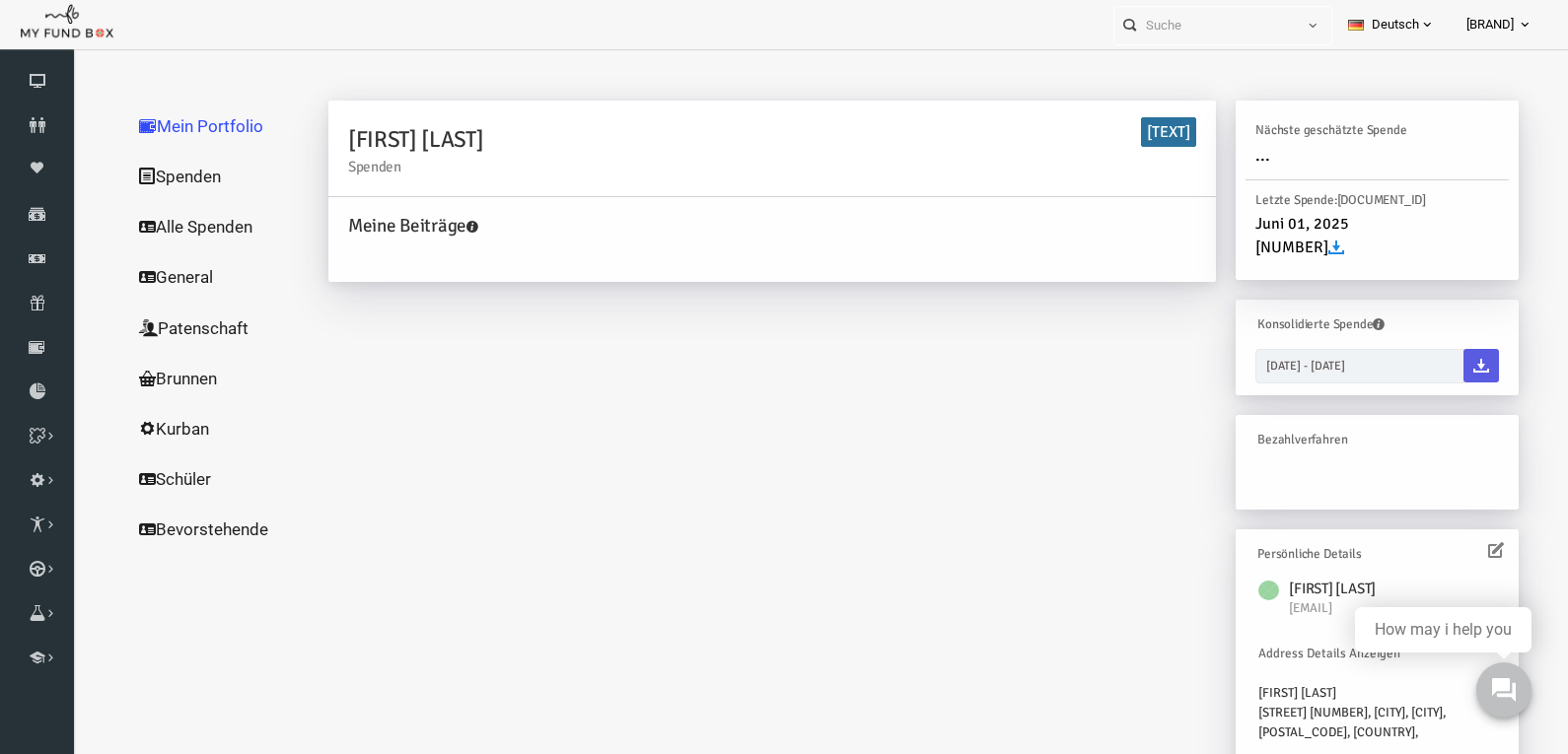 click at bounding box center [1465, 550] 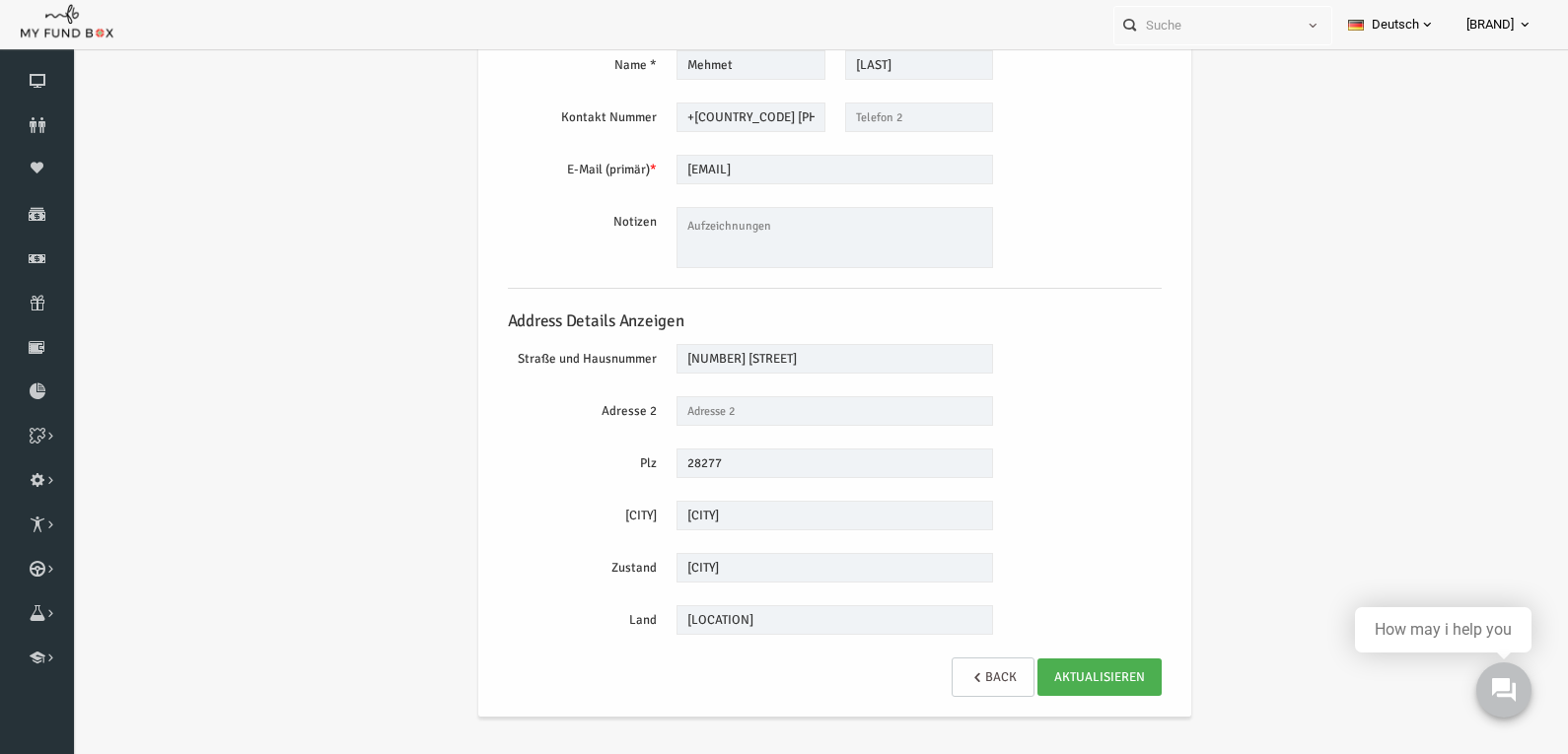 scroll, scrollTop: 121, scrollLeft: 0, axis: vertical 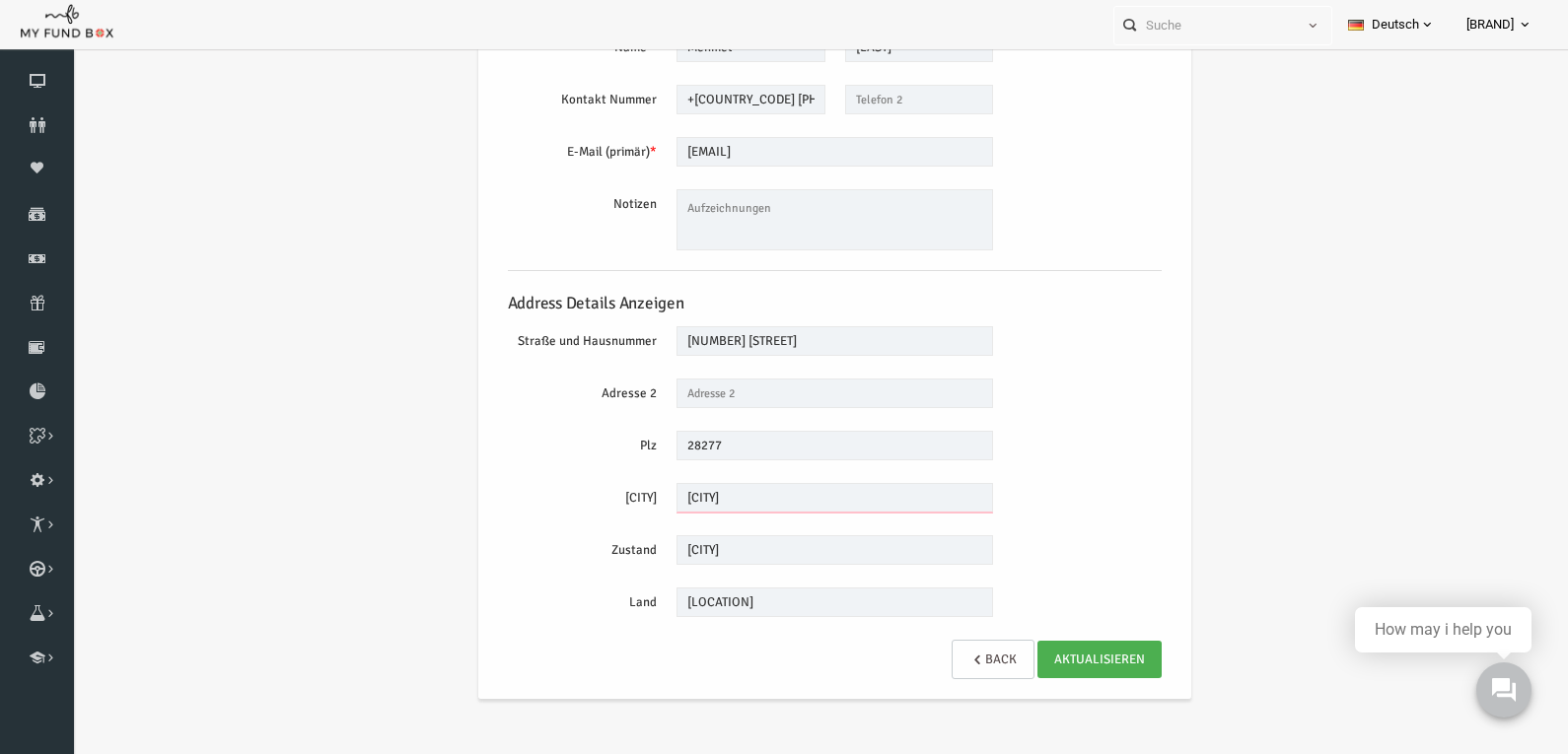 click on "[CITY]" at bounding box center (805, 498) 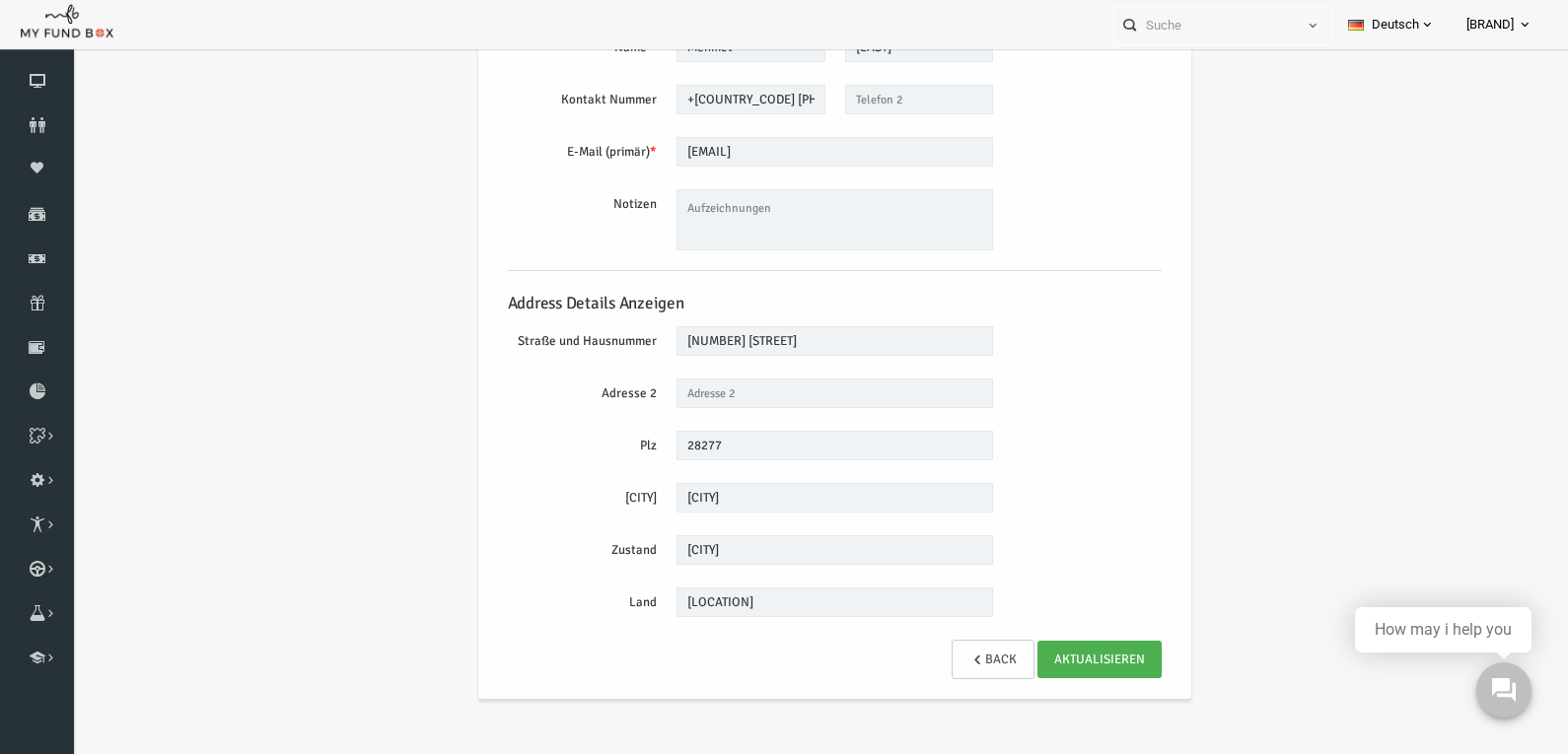 click on "Persönliche Details
Name *
Mehmet
Maximal 255 Zeichen  Beschreibung erlaubt
Bitte füllen Sie dieses Feld aus
Name sollte mindestens 3 Zeichen lang sein
Büyükgöncü
Maximal 255 Zeichen  Beschreibung erlaubt
Kontakt Nummer" at bounding box center (805, 333) 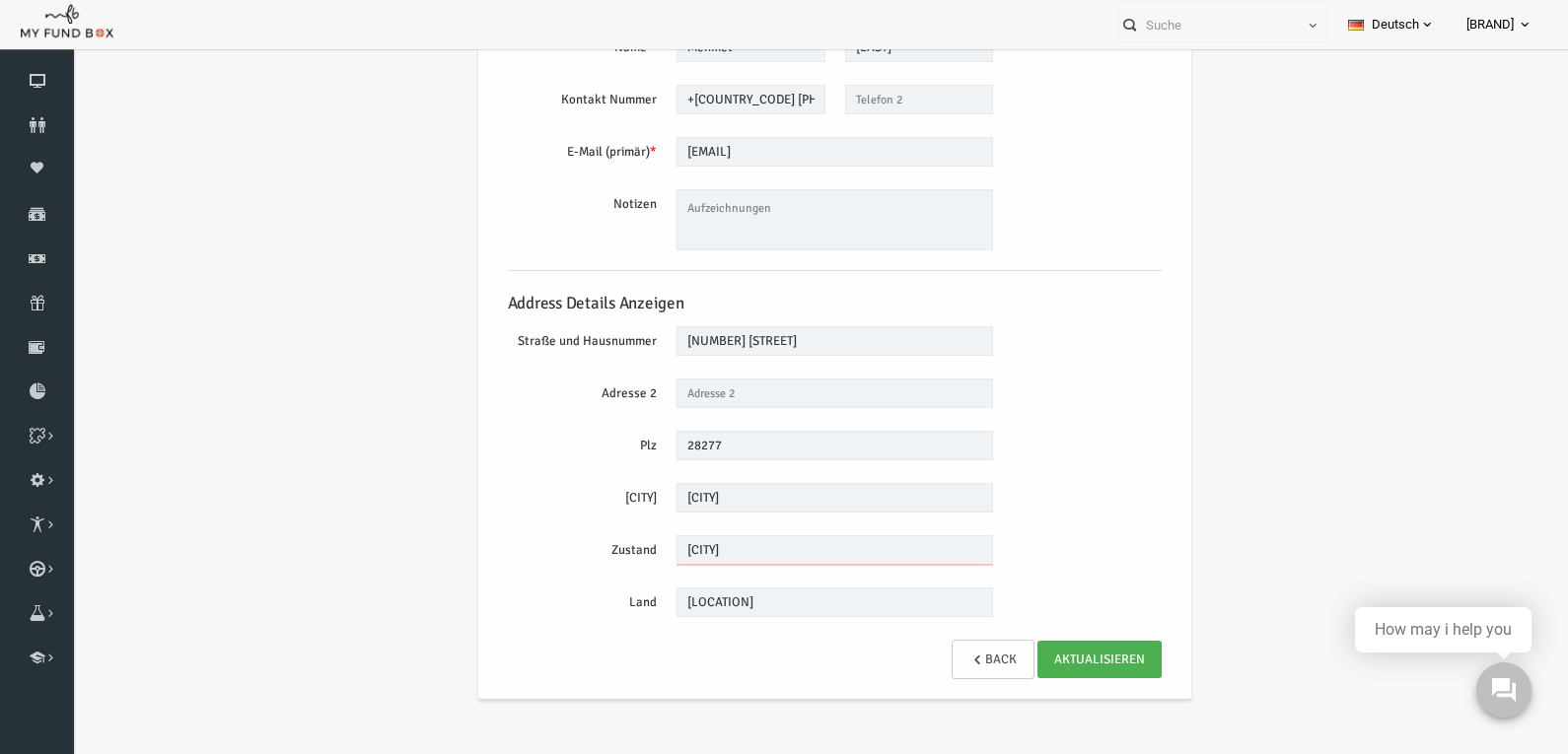 click on "[CITY]" at bounding box center (805, 550) 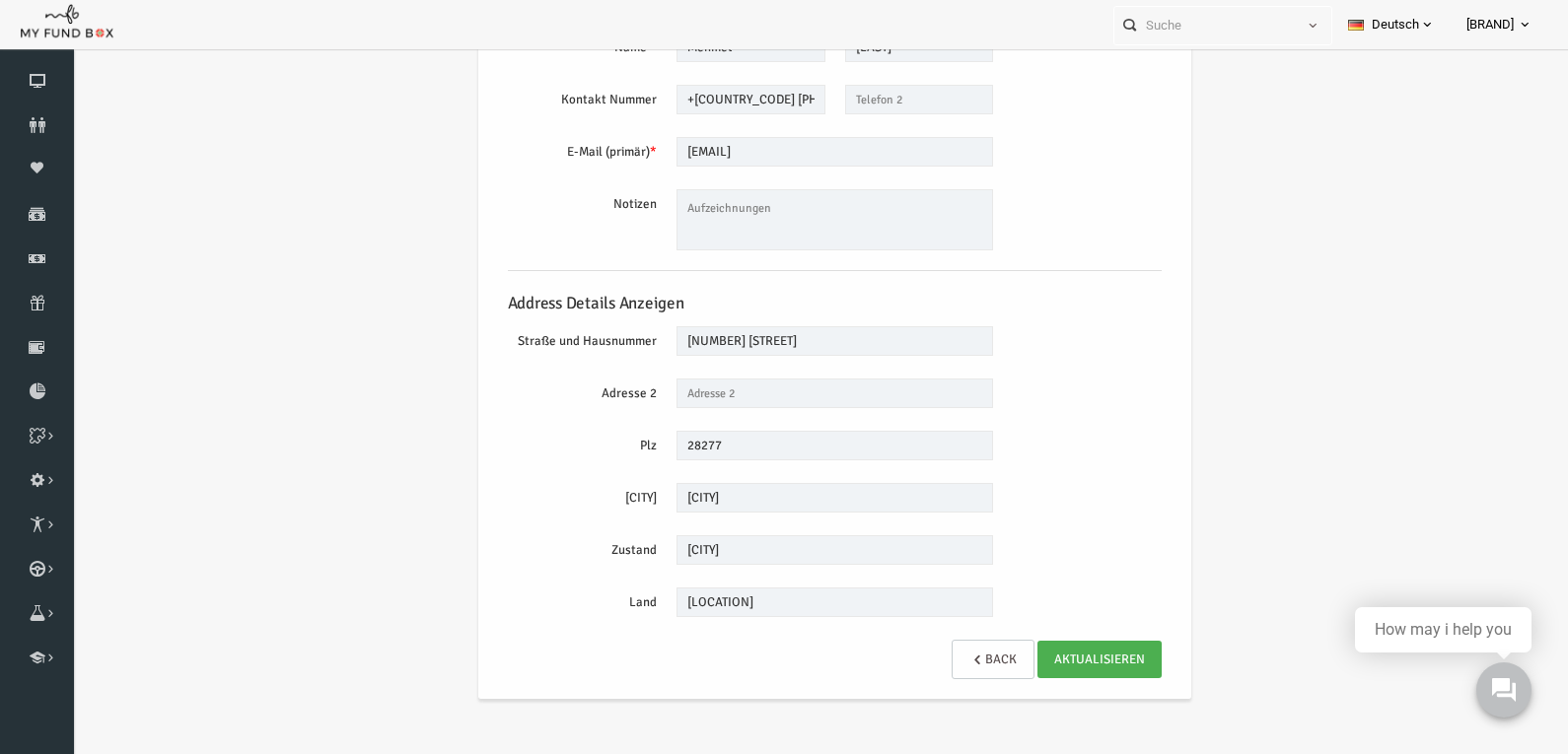 click on "Persönliche Details
Name *
Mehmet
Maximal 255 Zeichen  Beschreibung erlaubt
Bitte füllen Sie dieses Feld aus
Name sollte mindestens 3 Zeichen lang sein
Büyükgöncü
Maximal 255 Zeichen  Beschreibung erlaubt
Kontakt Nummer" at bounding box center (805, 333) 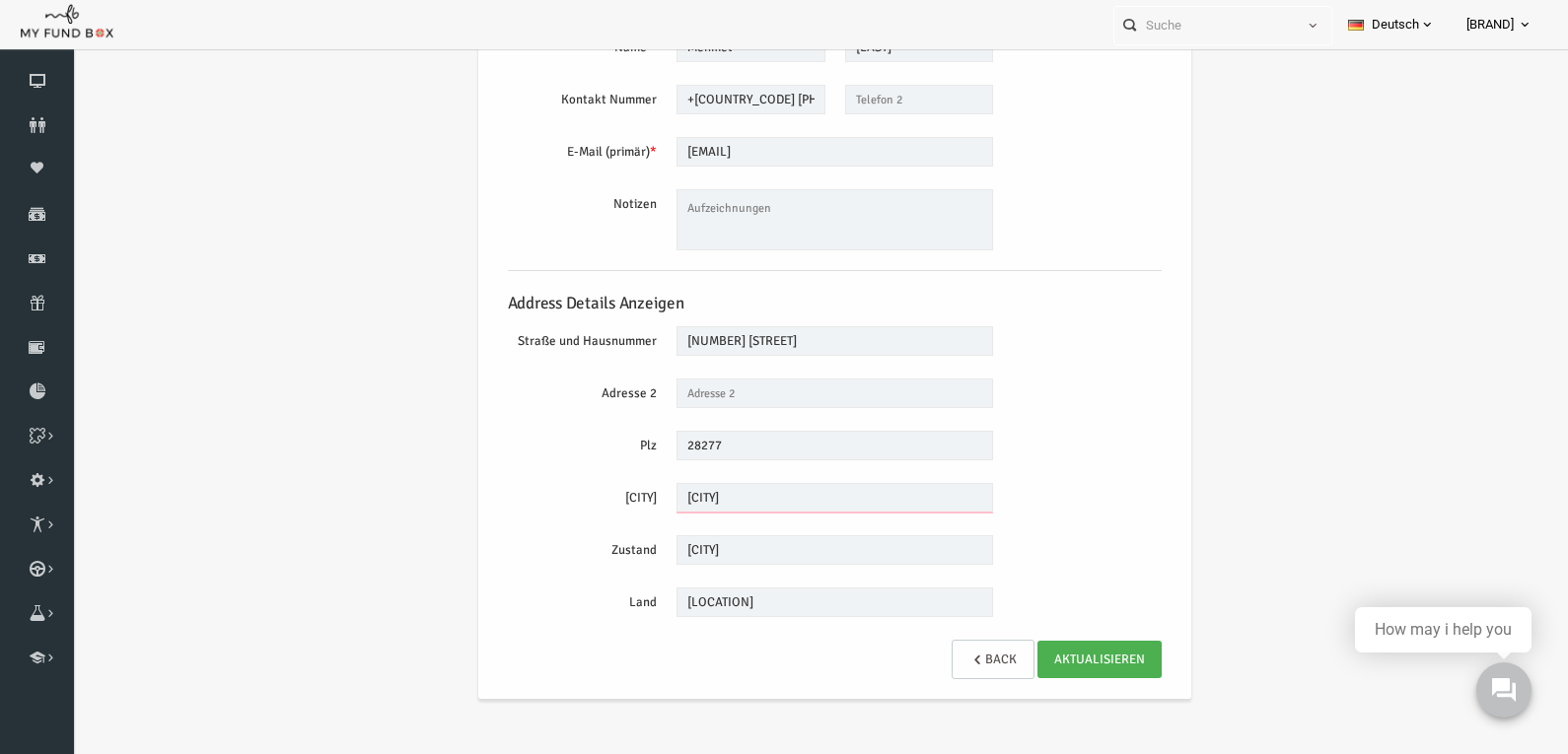 drag, startPoint x: 716, startPoint y: 493, endPoint x: 621, endPoint y: 489, distance: 95.0842 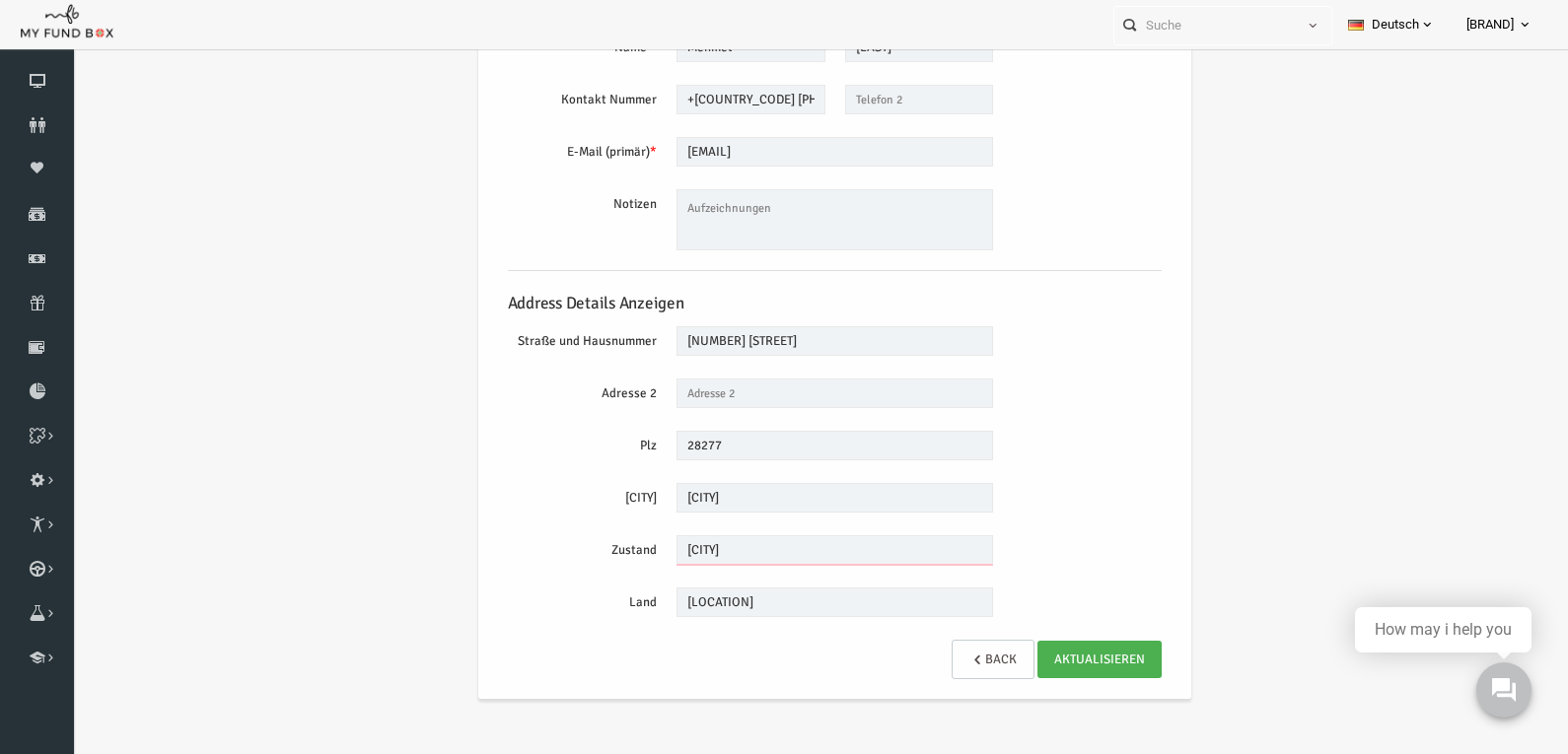 drag, startPoint x: 706, startPoint y: 553, endPoint x: 629, endPoint y: 543, distance: 77.64664 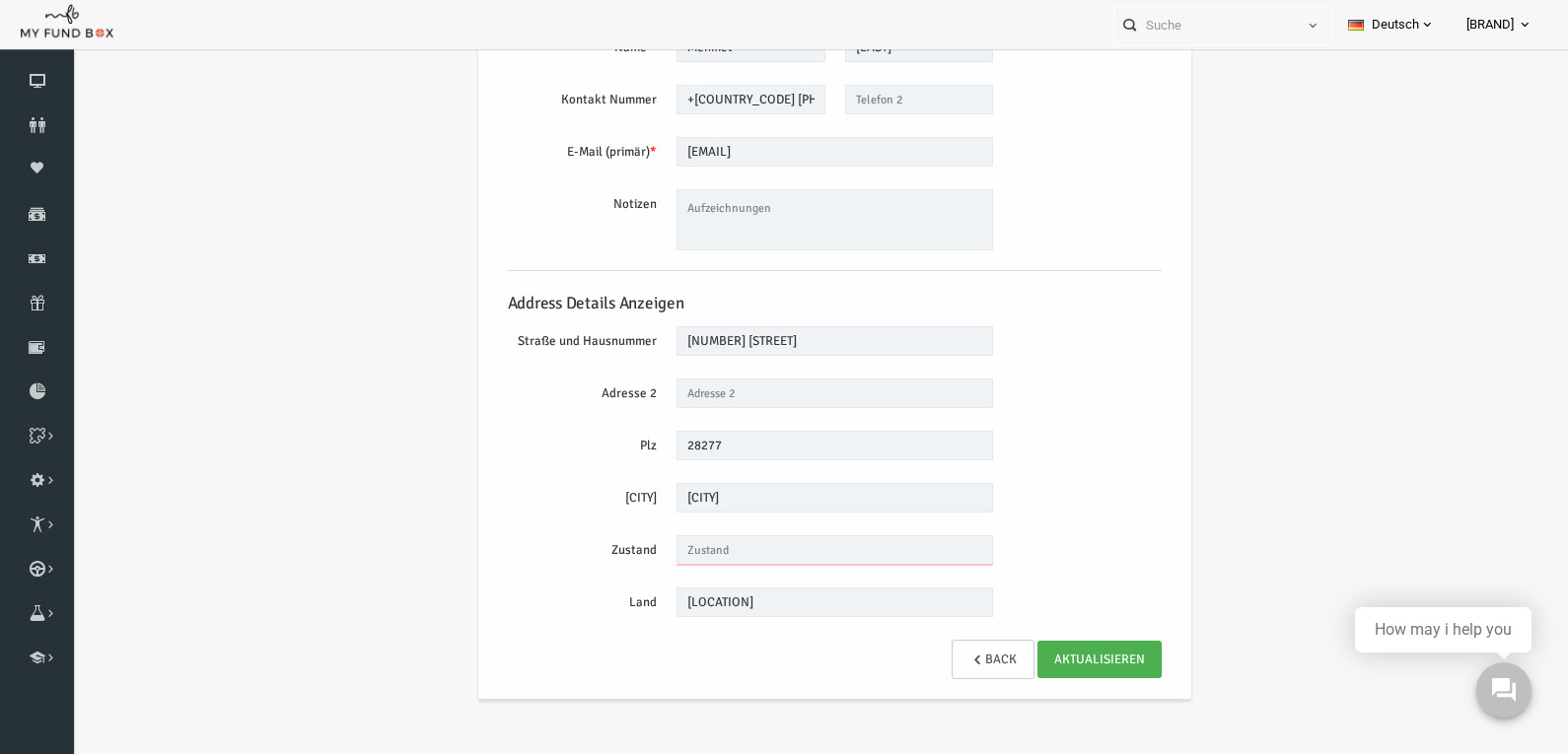 type 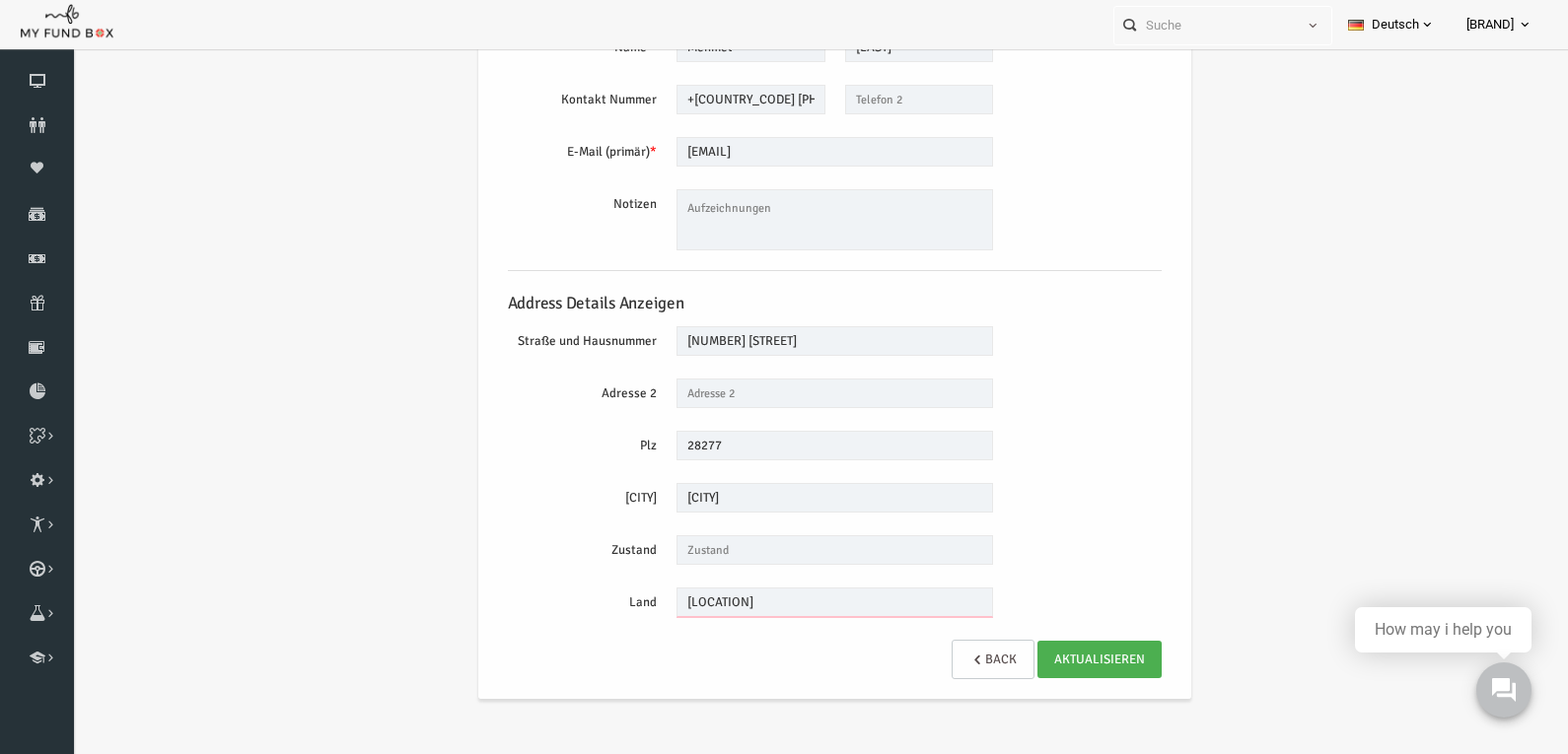 drag, startPoint x: 739, startPoint y: 607, endPoint x: 605, endPoint y: 598, distance: 134.3019 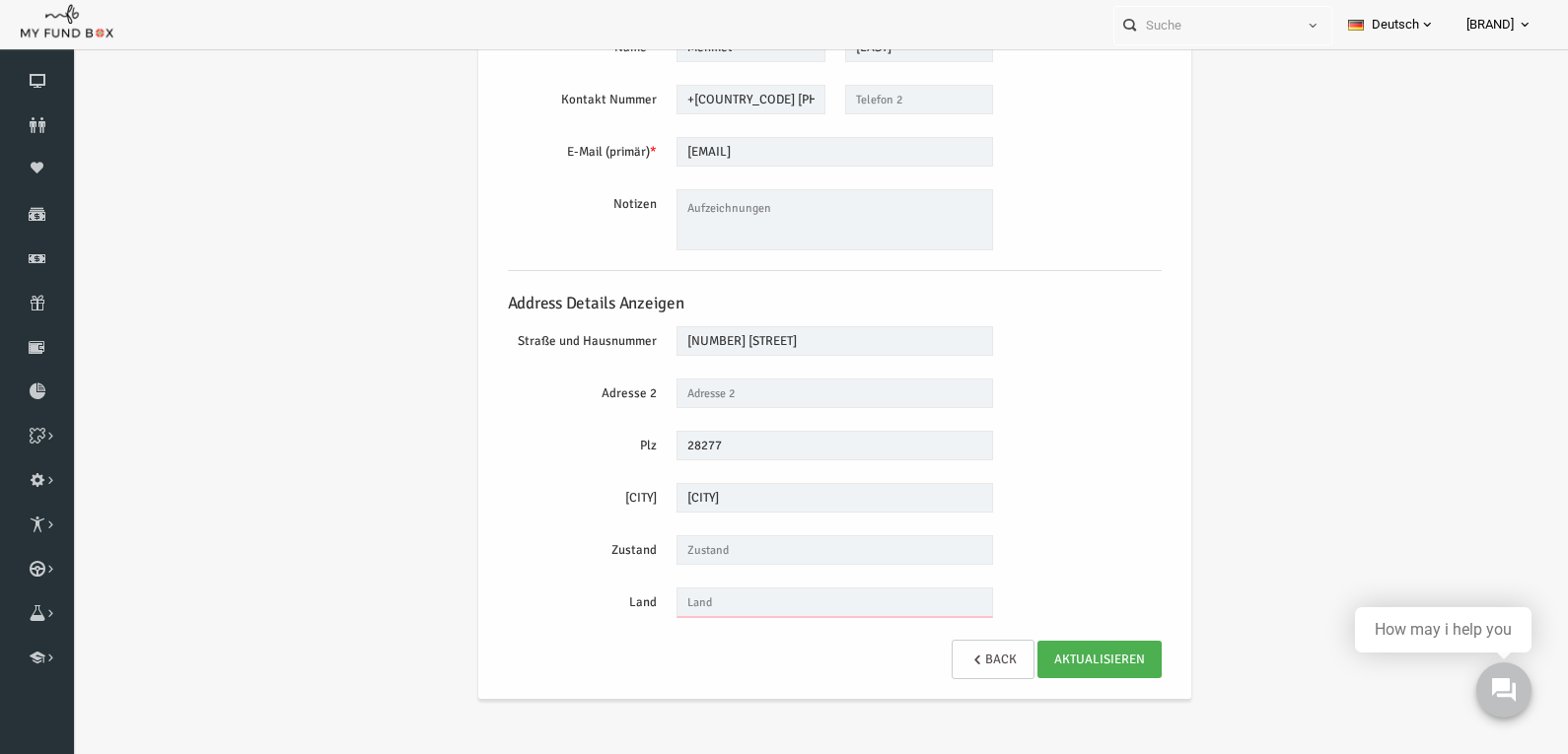 type 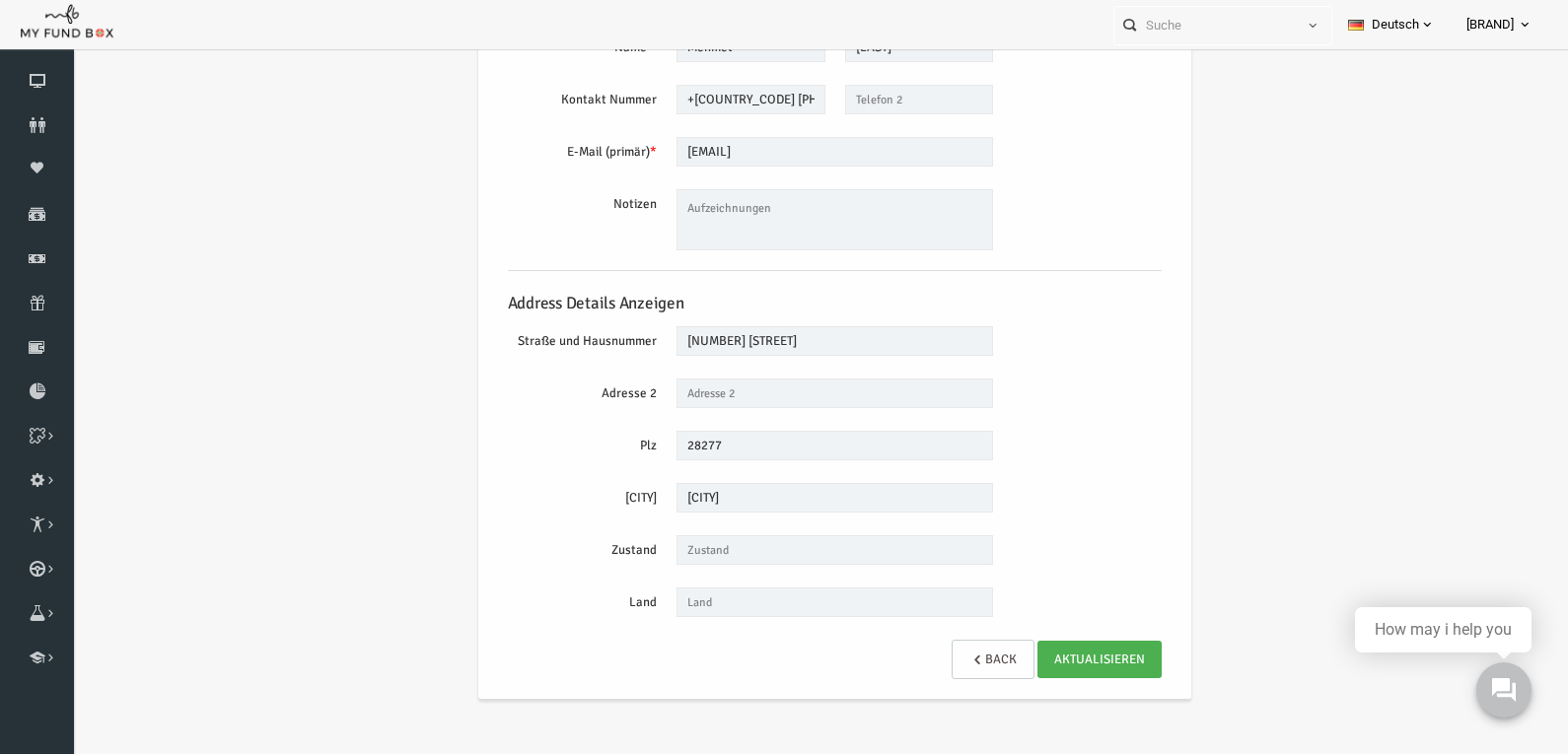 click on "[ACTION]" at bounding box center [805, 659] 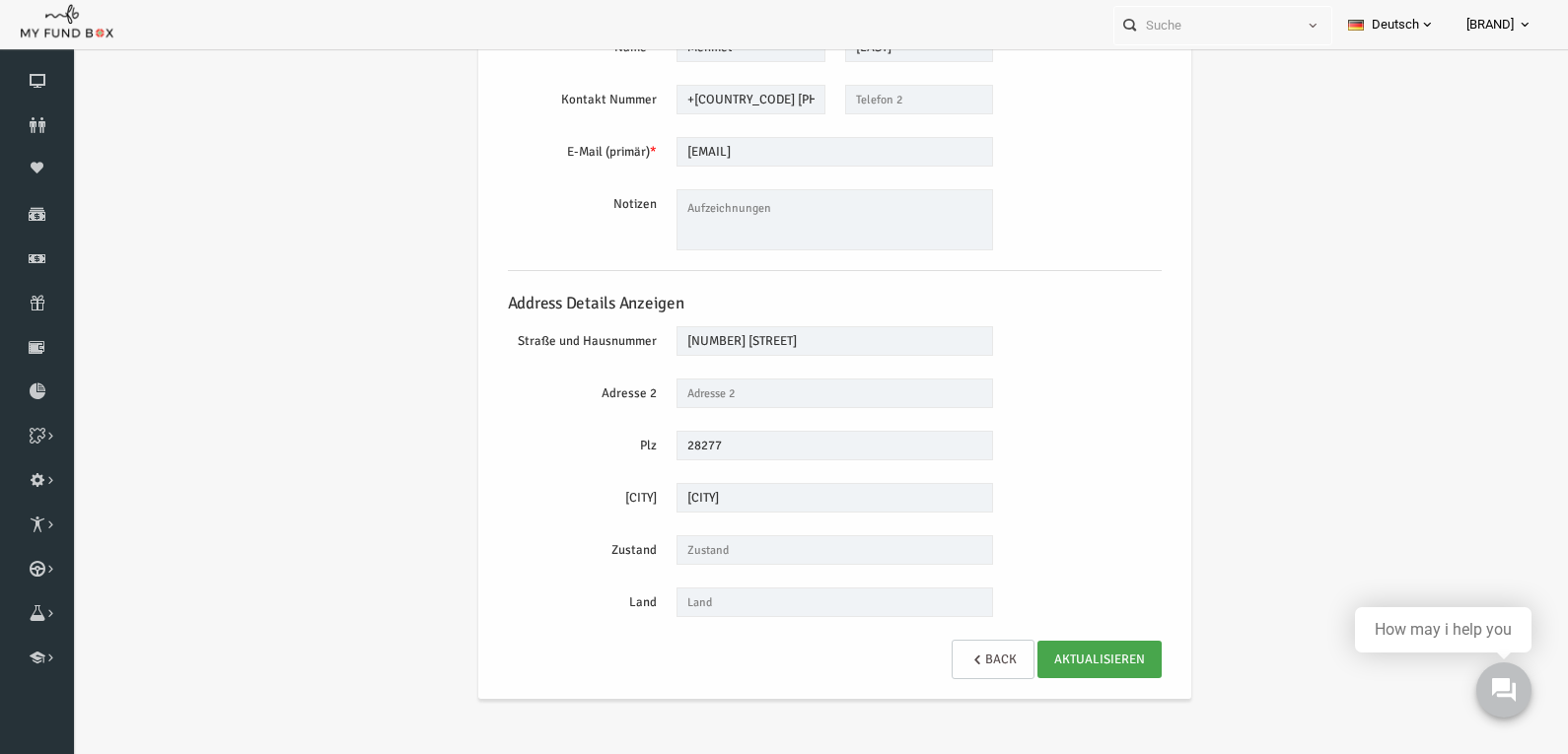 click on "AKTUALISIEREN" at bounding box center [1069, 659] 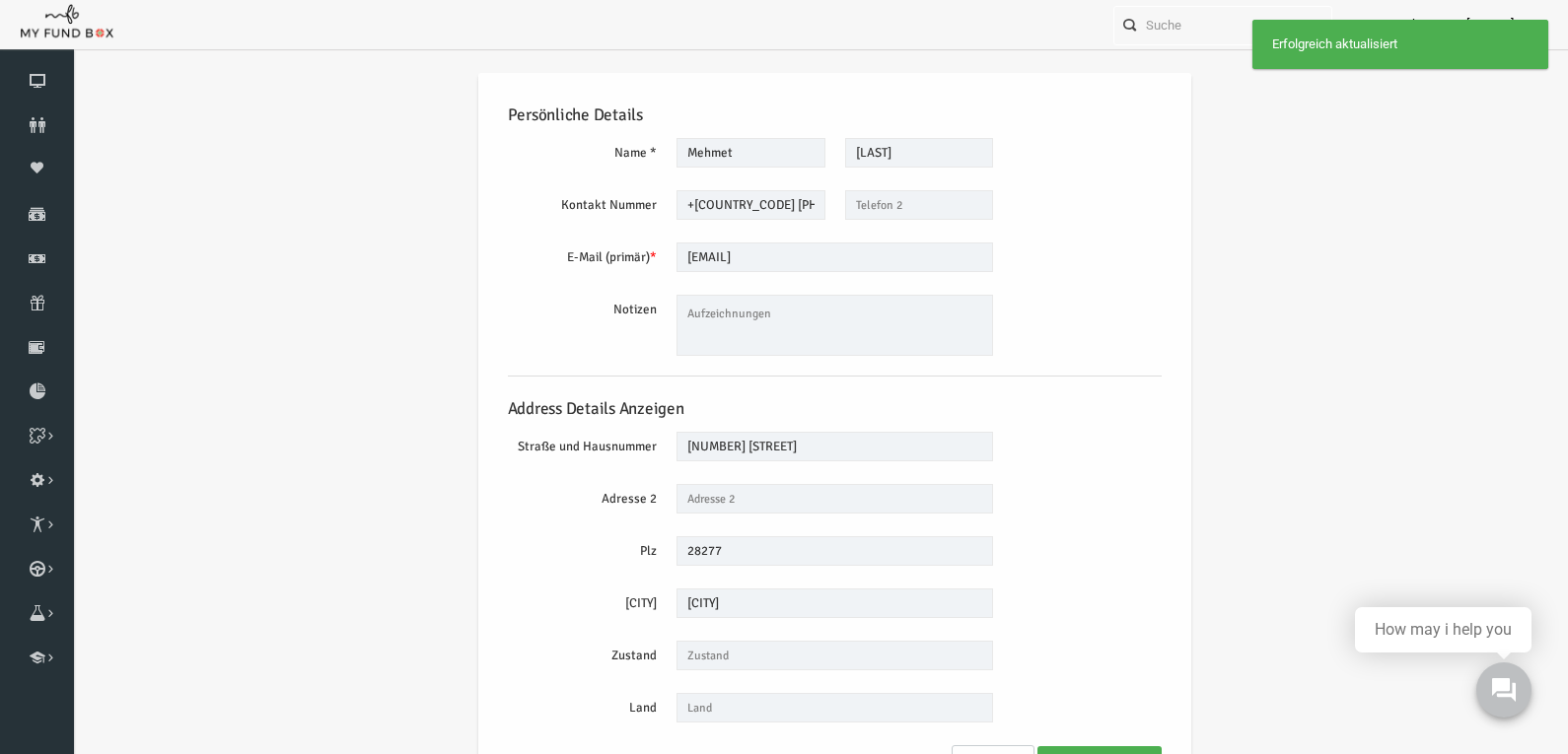 scroll, scrollTop: 0, scrollLeft: 0, axis: both 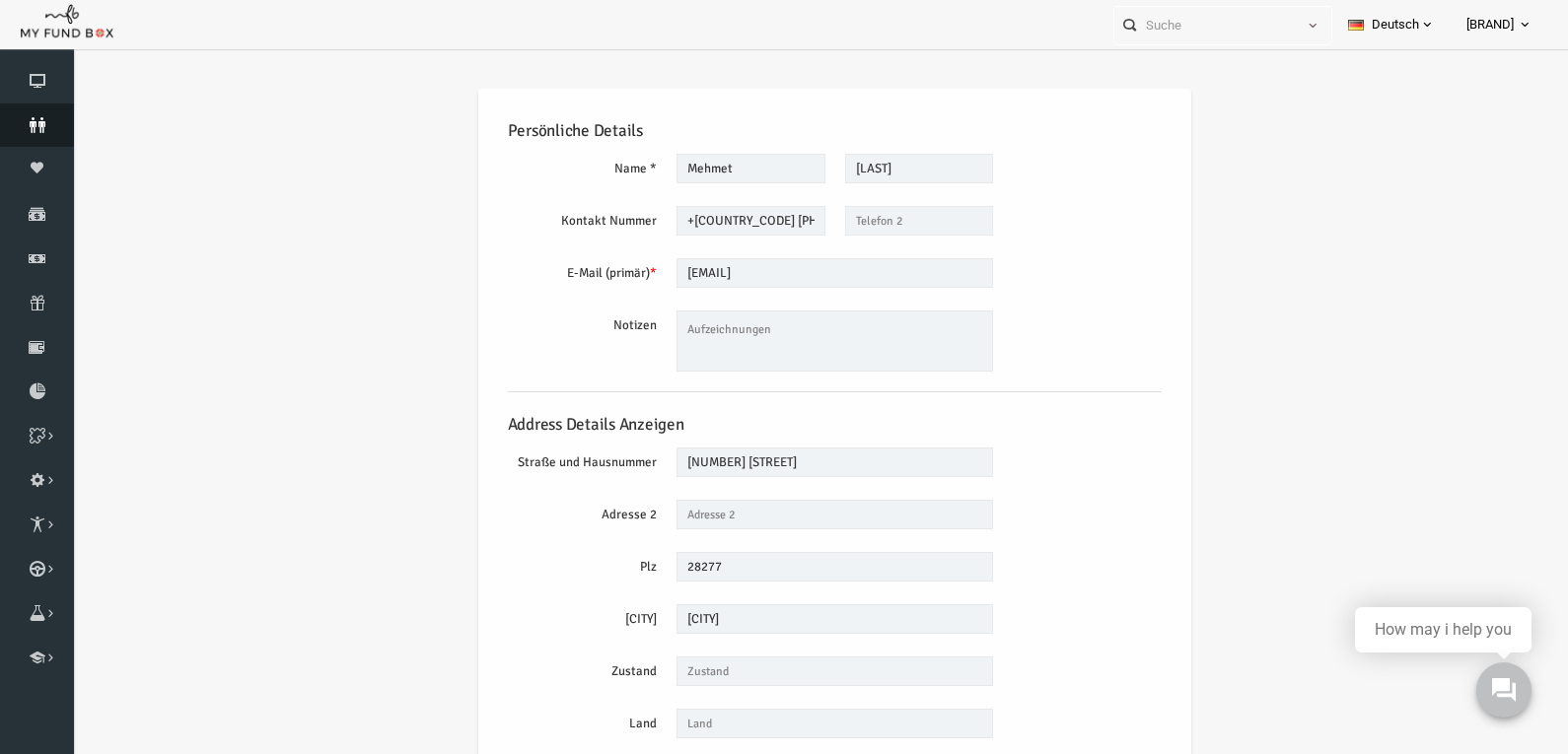 click at bounding box center [36, 125] 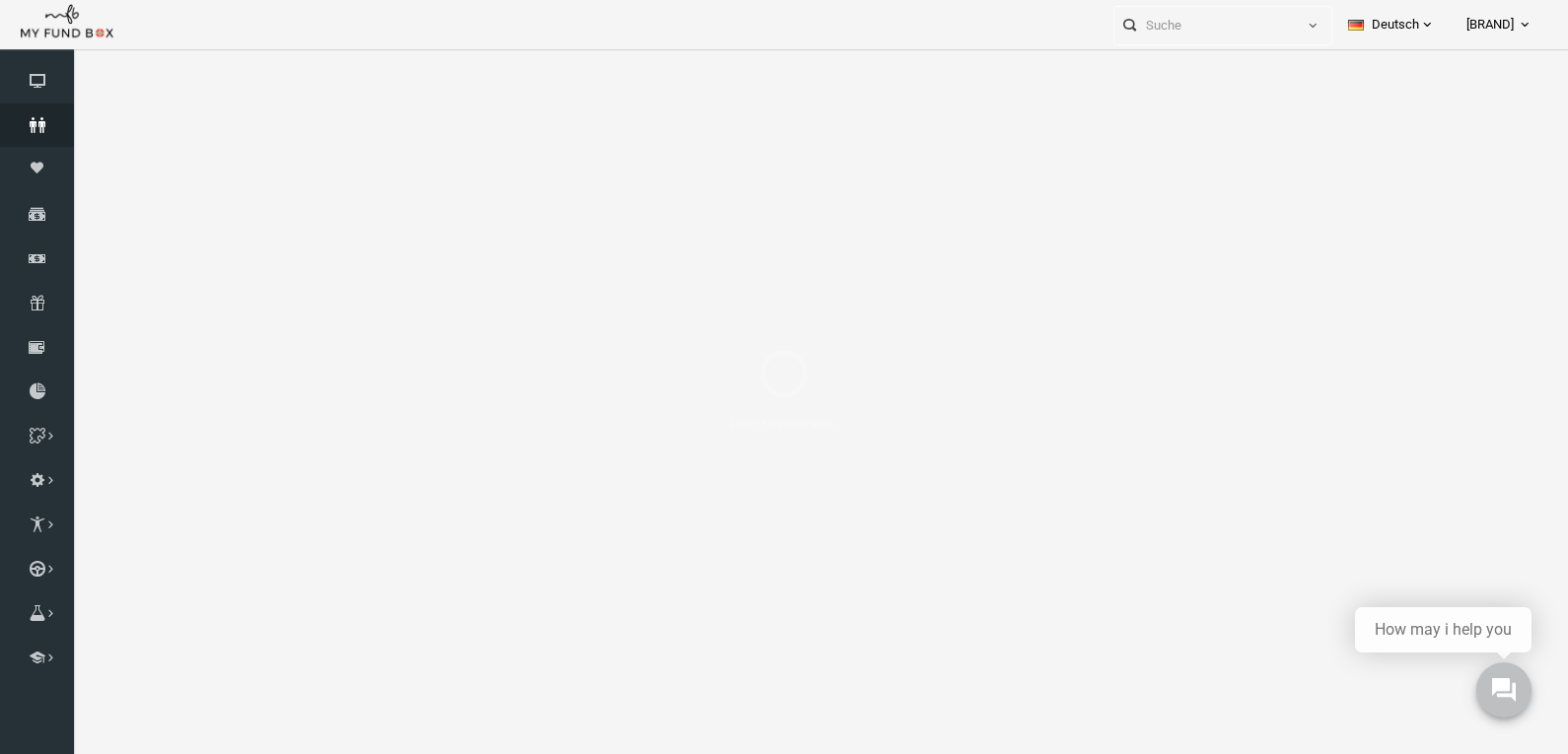select on "100" 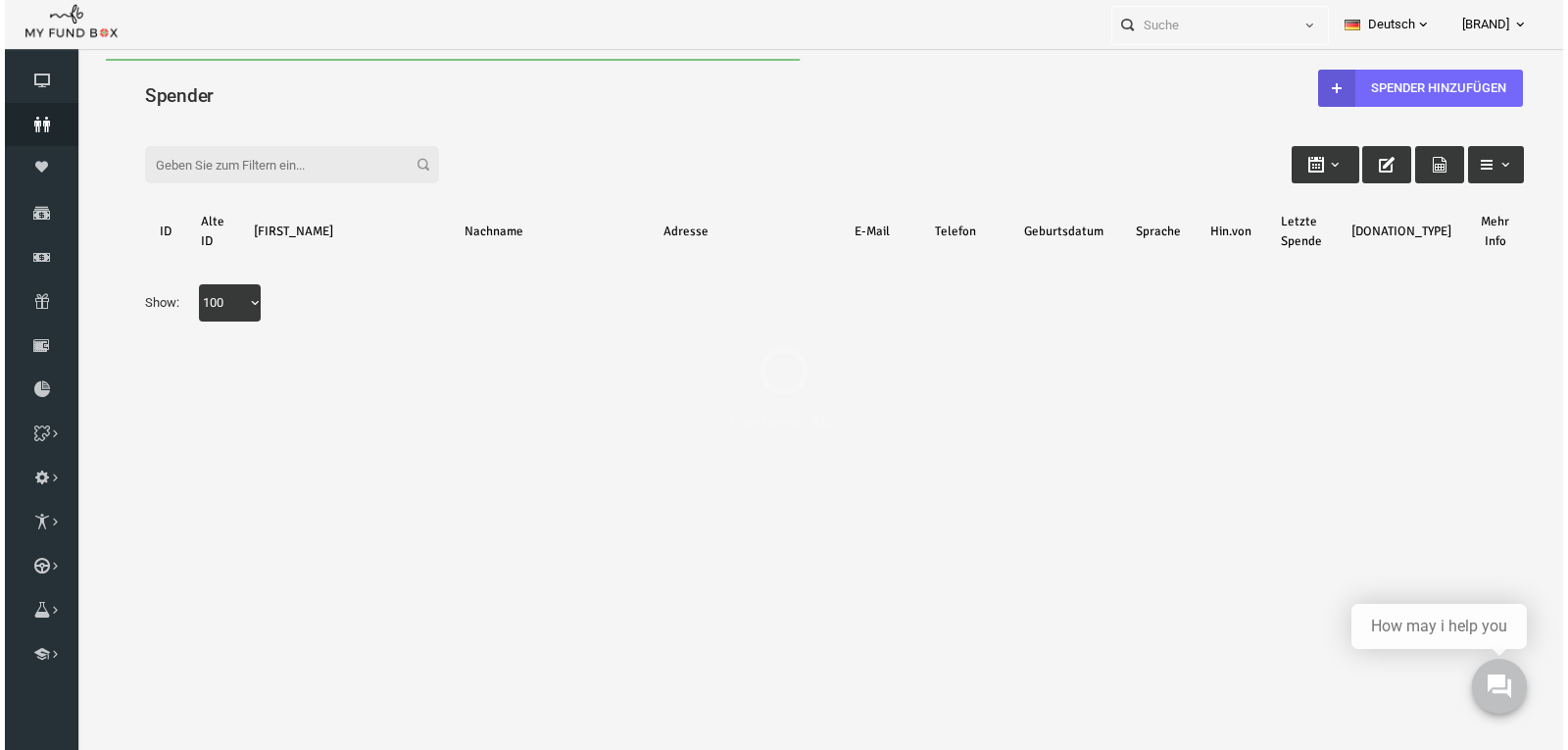 scroll, scrollTop: 0, scrollLeft: 0, axis: both 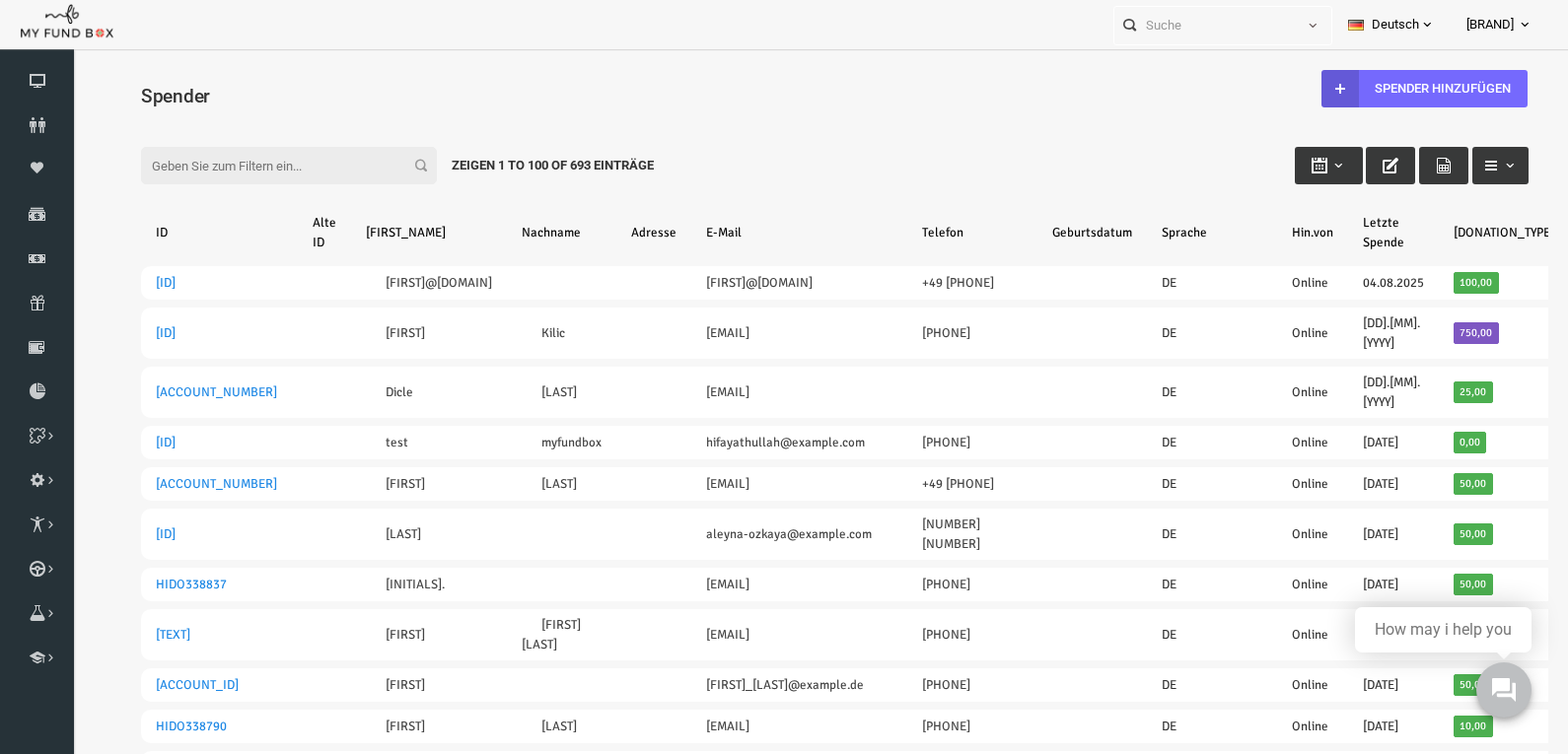 drag, startPoint x: 238, startPoint y: 168, endPoint x: 247, endPoint y: 163, distance: 10.29563 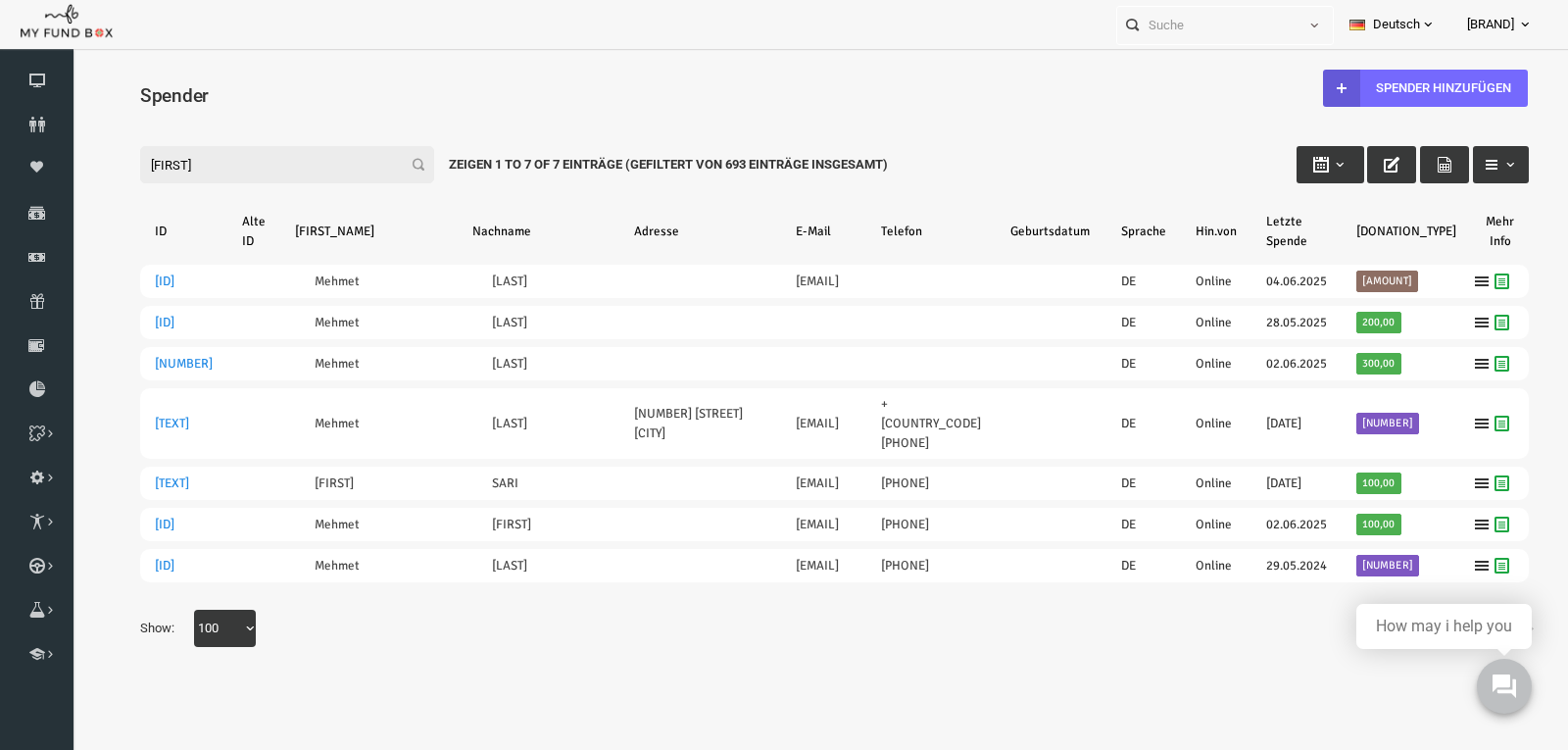type on "[FIRST]" 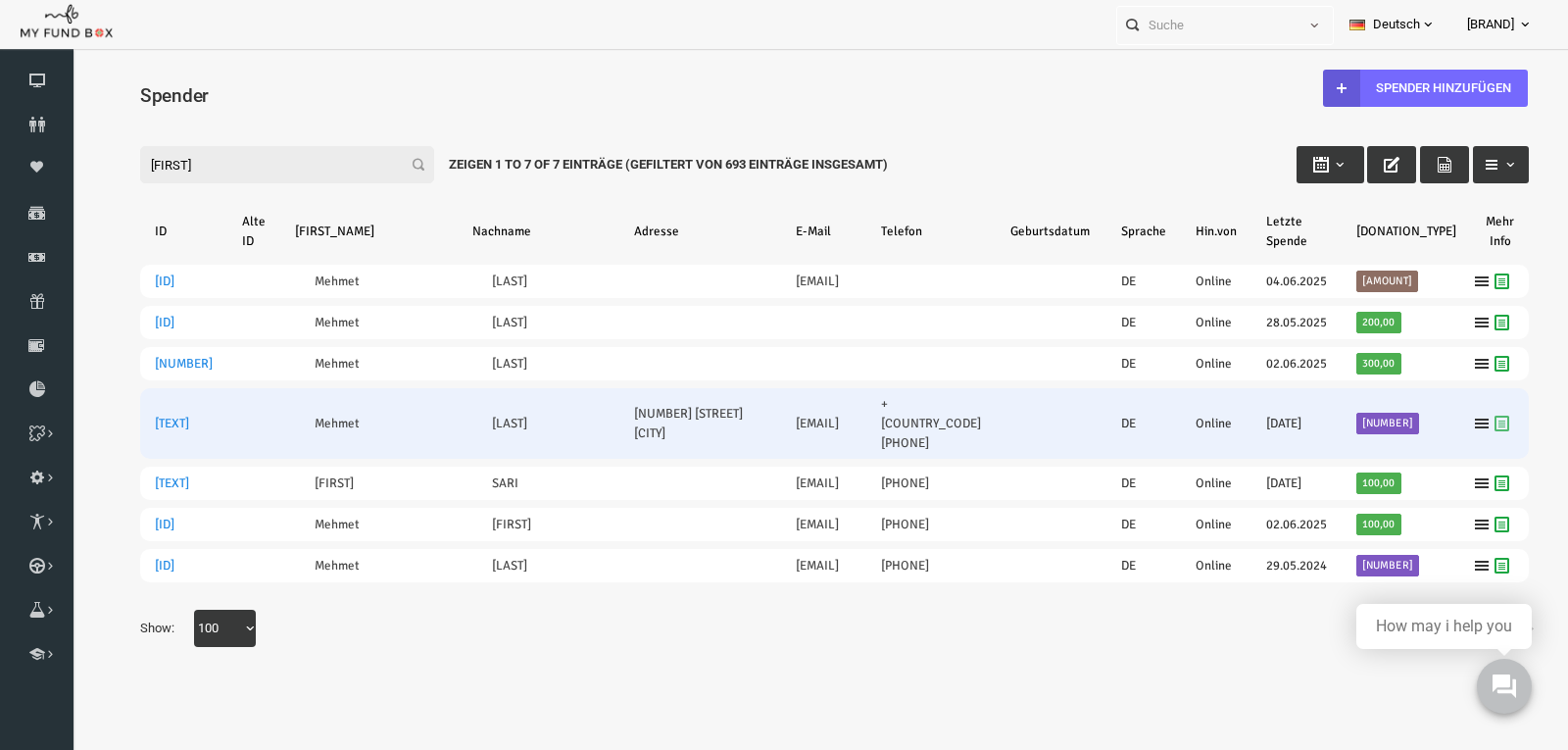 click at bounding box center (1472, 424) 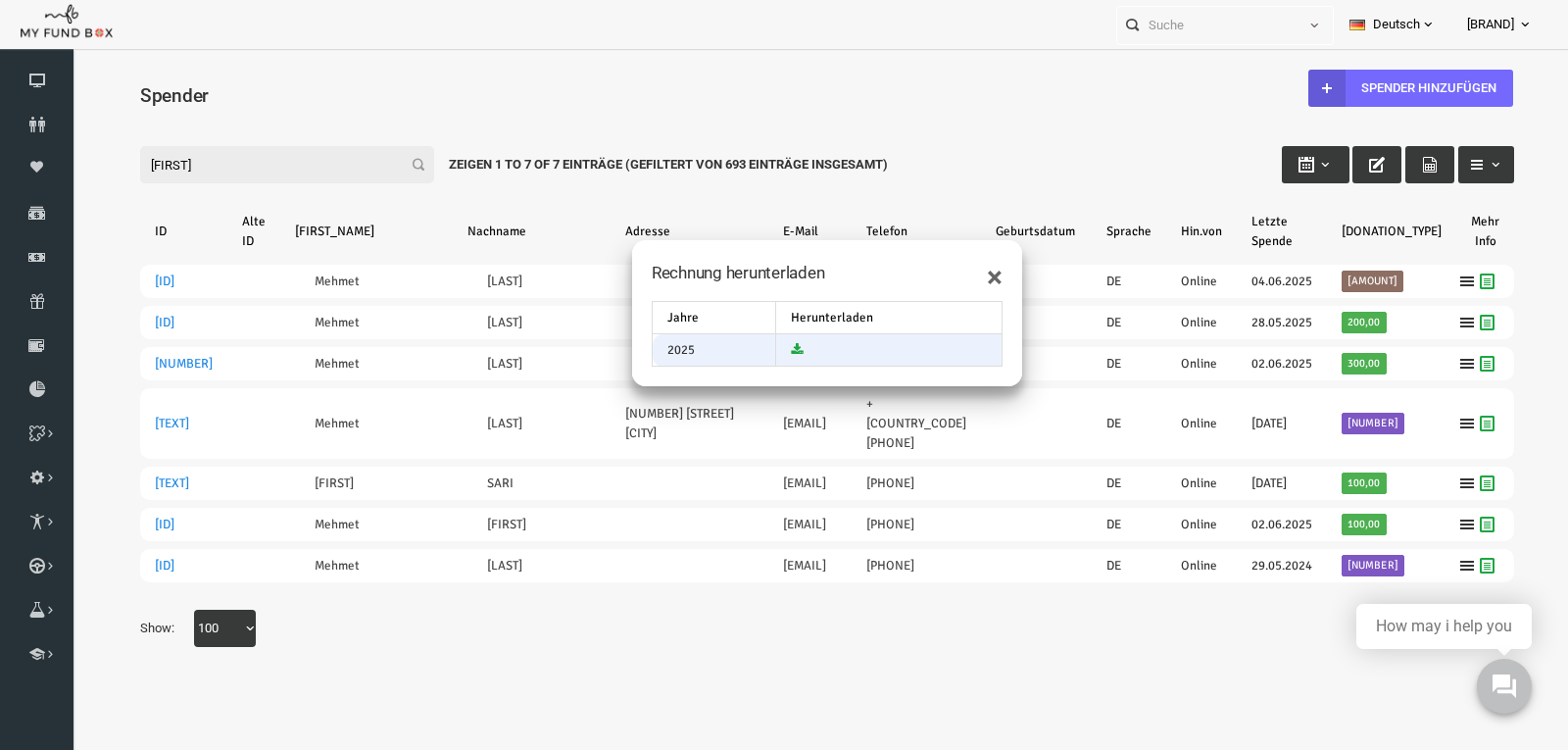 click on "2025" at bounding box center (797, 350) 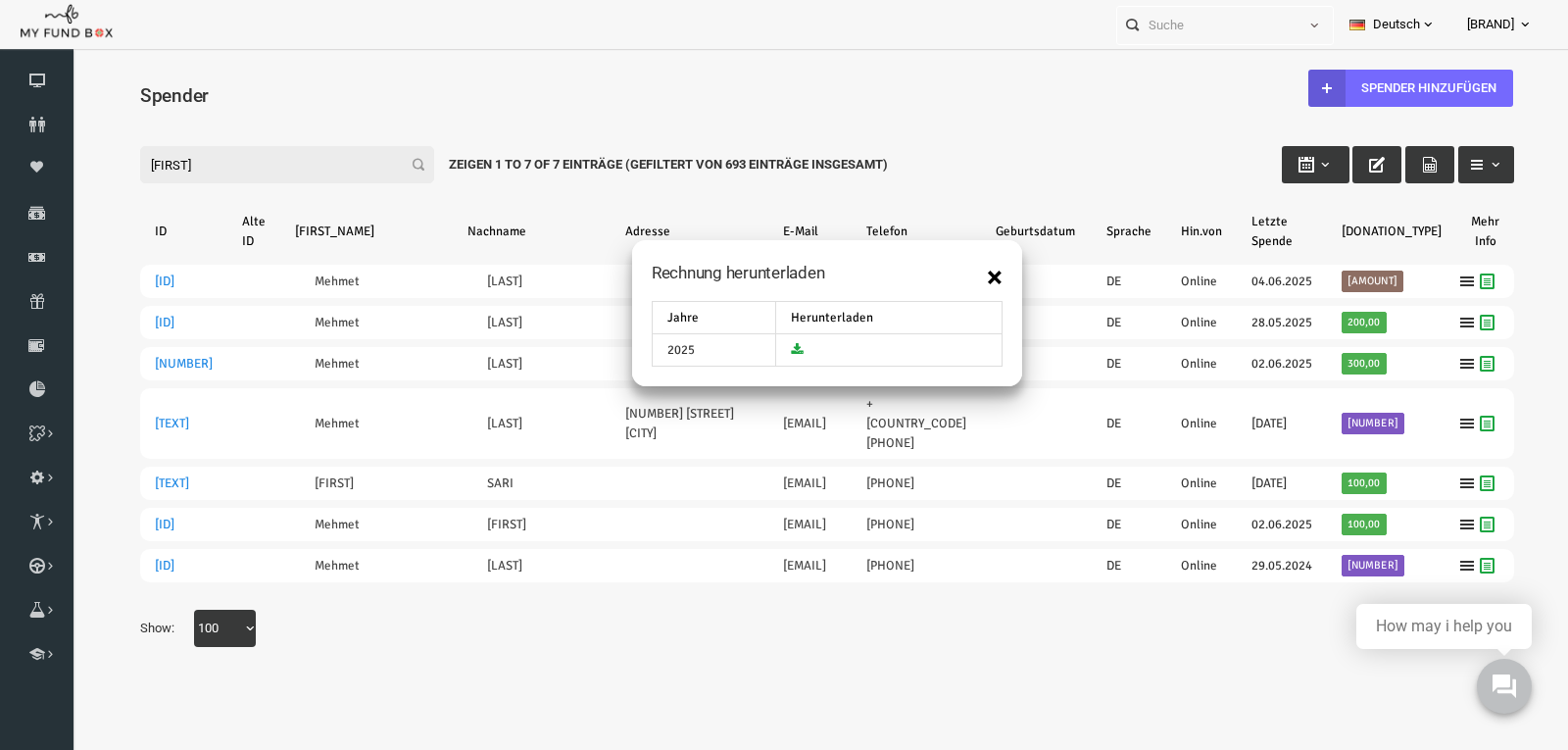 click on "×" at bounding box center [964, 277] 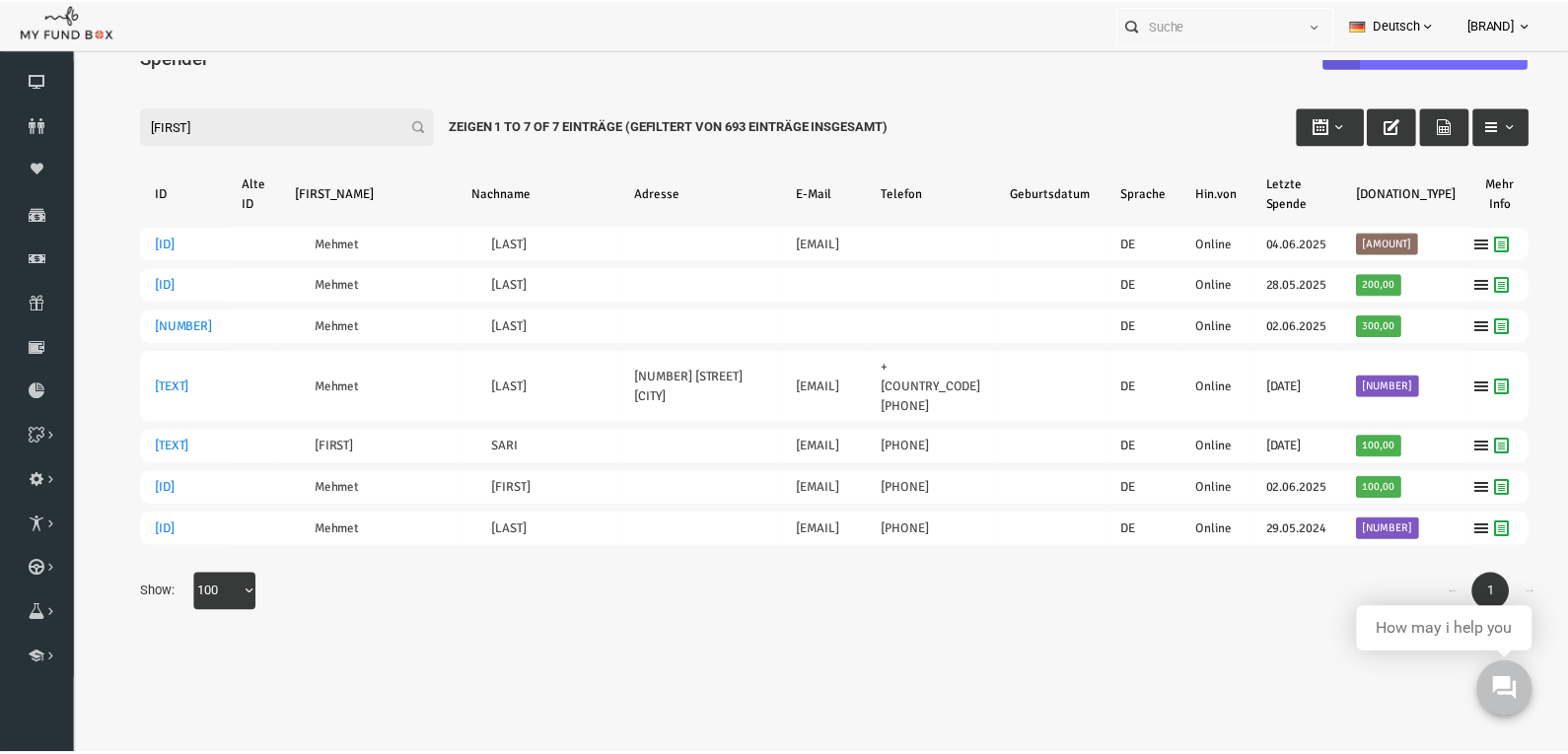 scroll, scrollTop: 65, scrollLeft: 0, axis: vertical 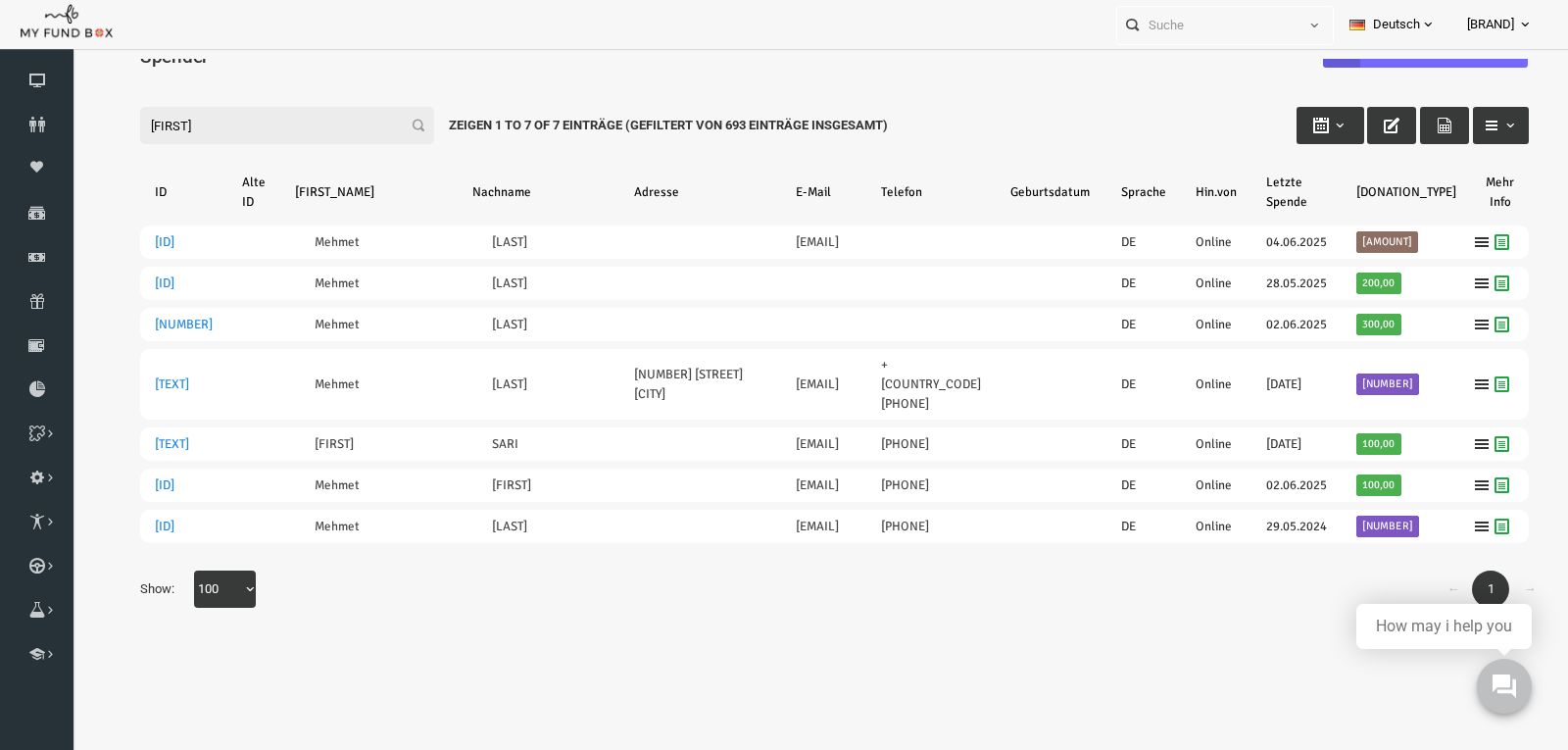 click on "← 1 → Show:   10 25 50 100 100" at bounding box center (804, 599) 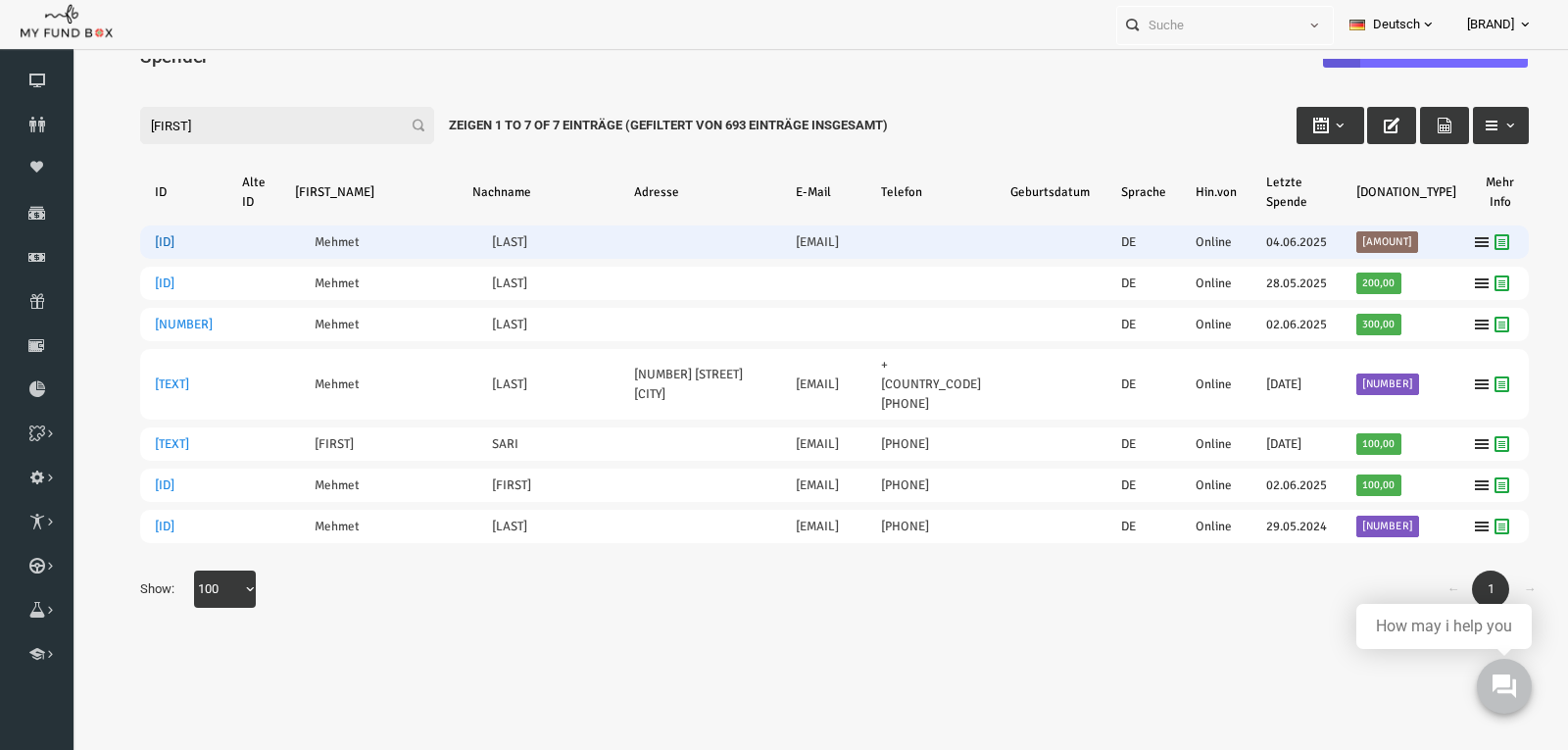 click on "[ID]" at bounding box center [134, 242] 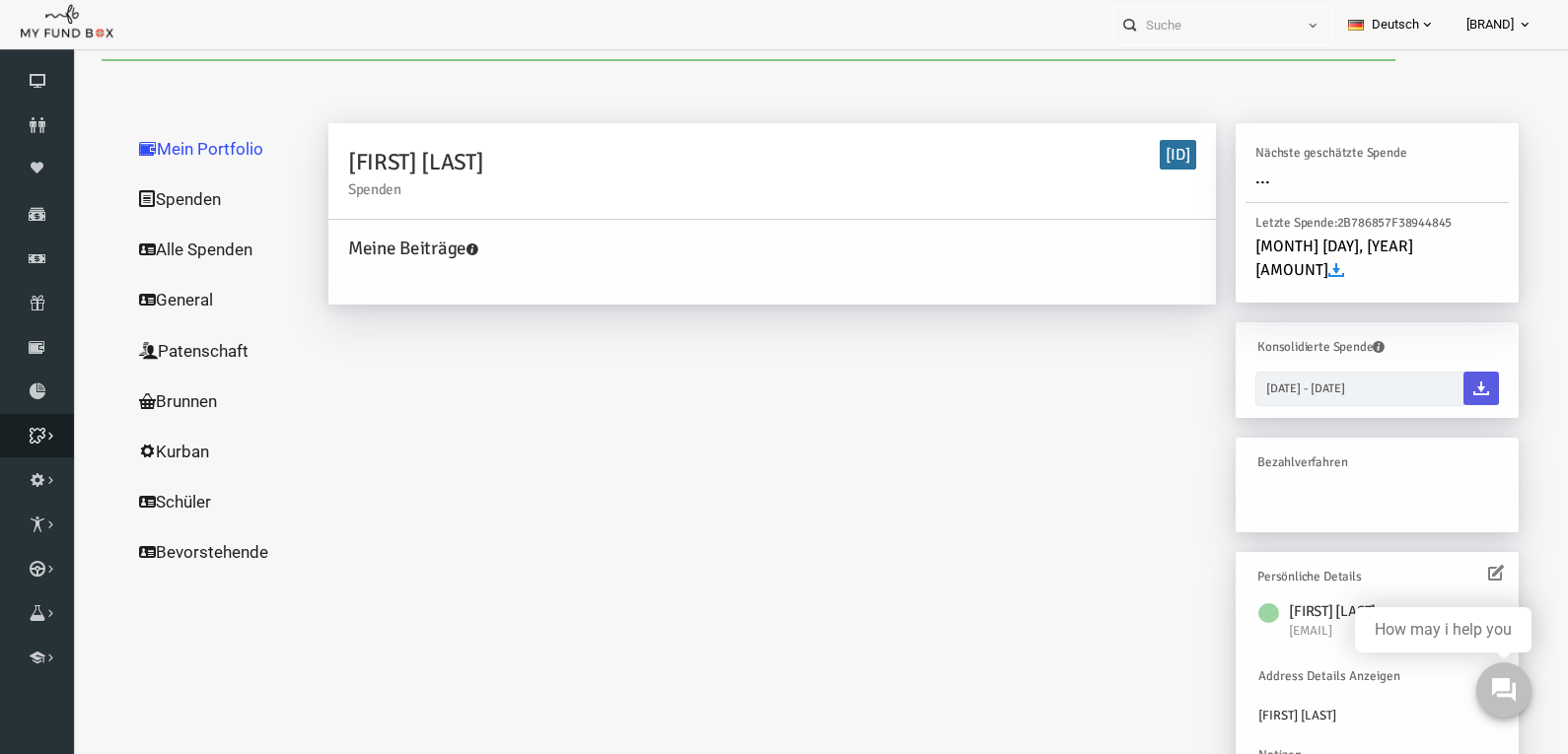 scroll, scrollTop: 0, scrollLeft: 0, axis: both 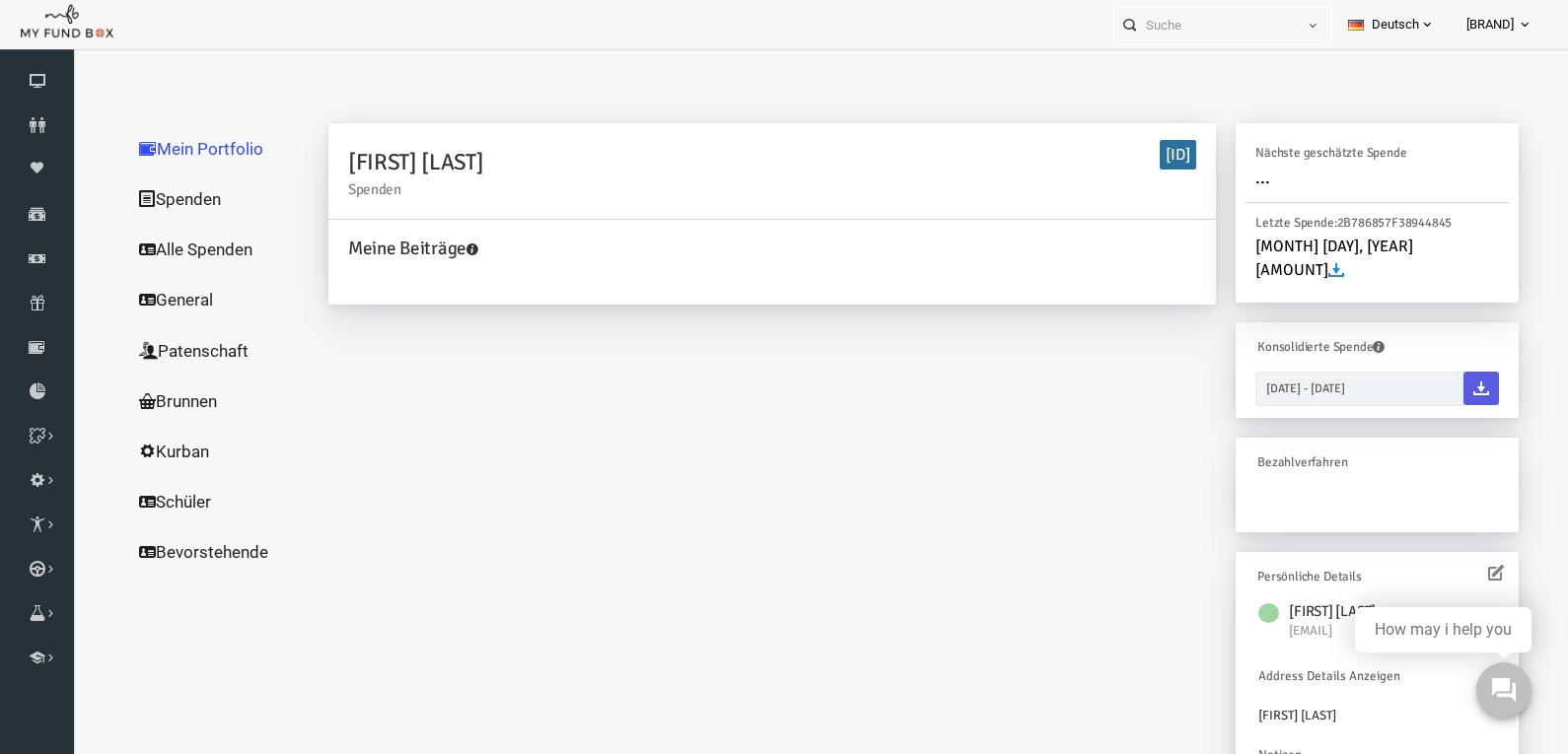 click on "Spenden" at bounding box center [189, 199] 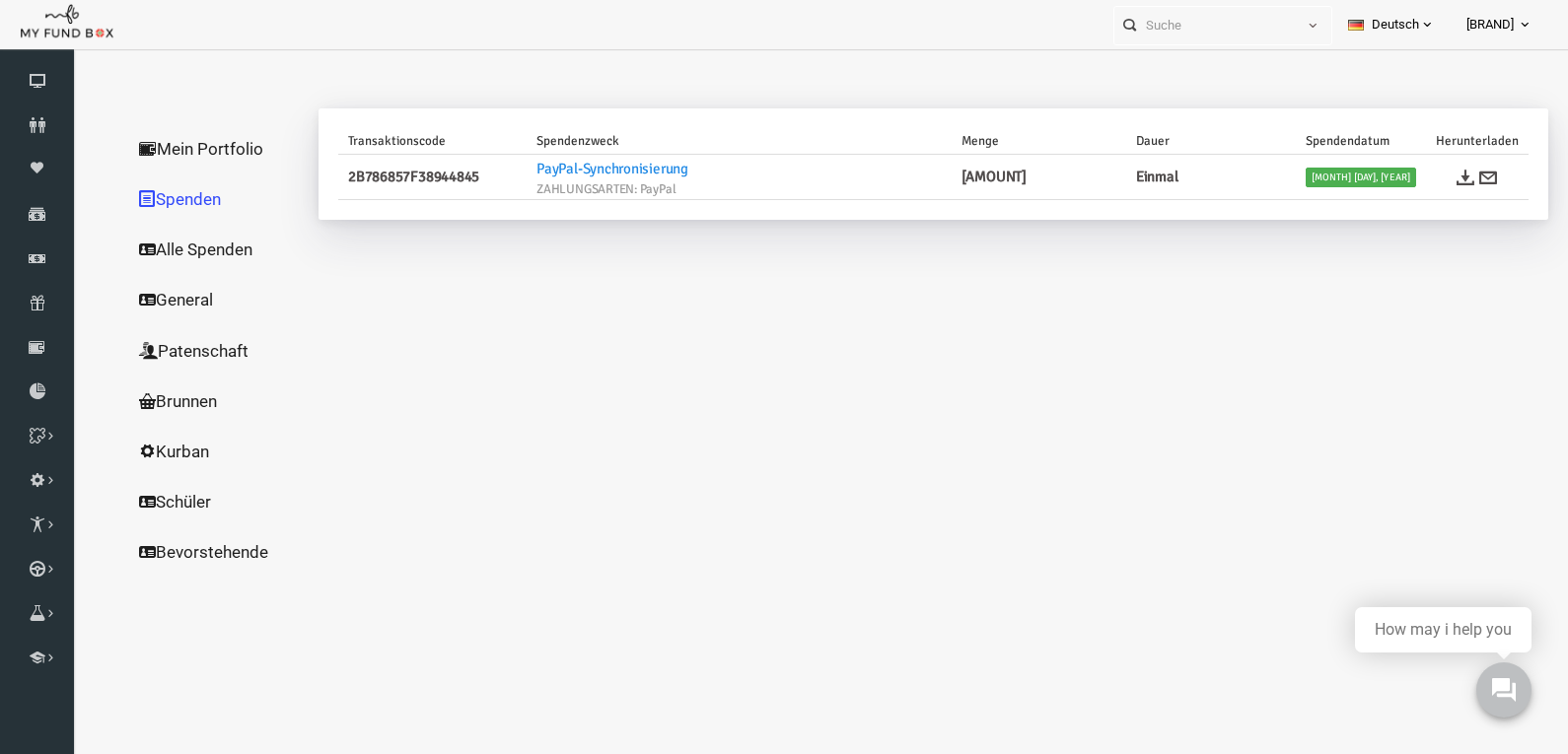 click on "Alle Spenden" at bounding box center (189, 249) 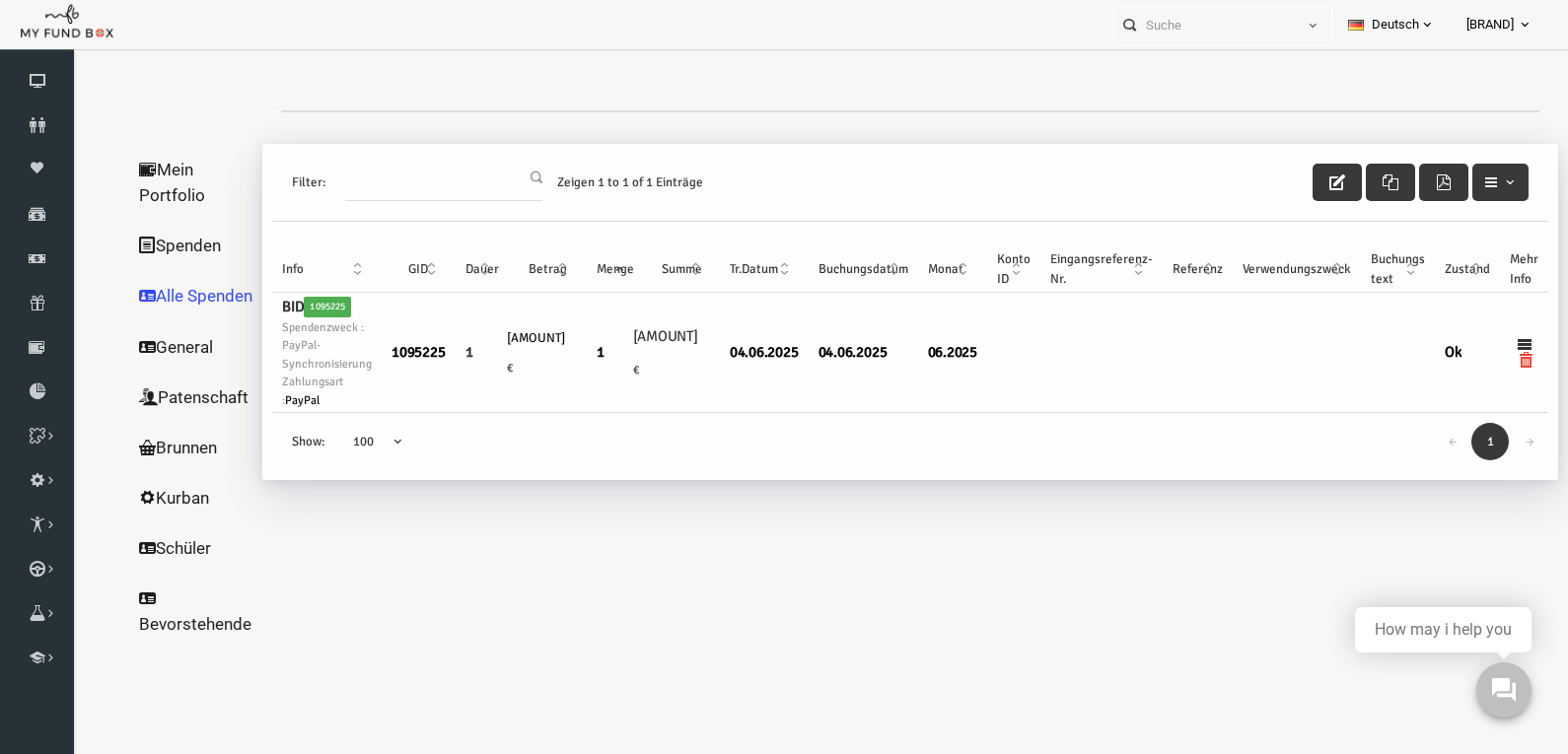 click on "General" at bounding box center [166, 347] 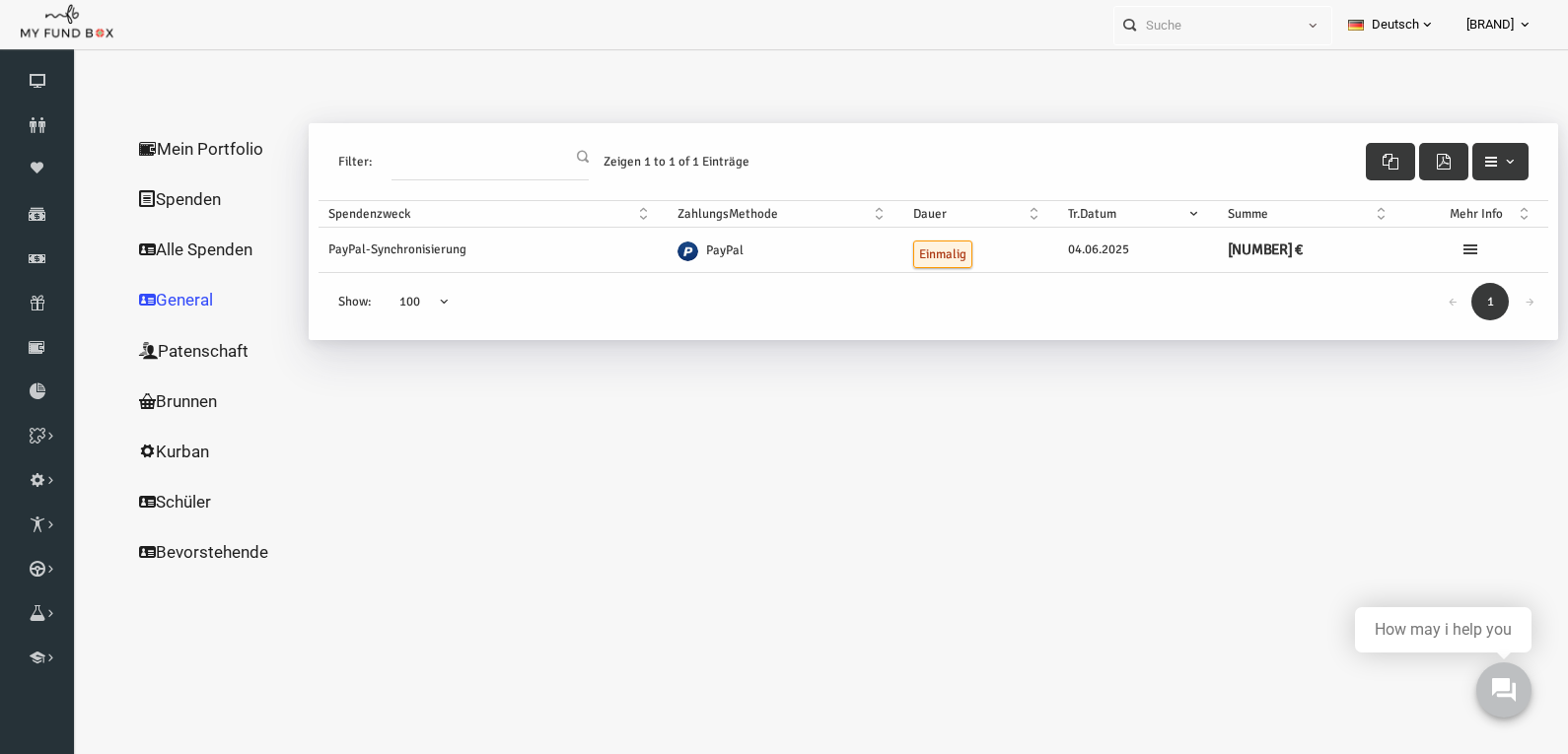 click at bounding box center [1440, 249] 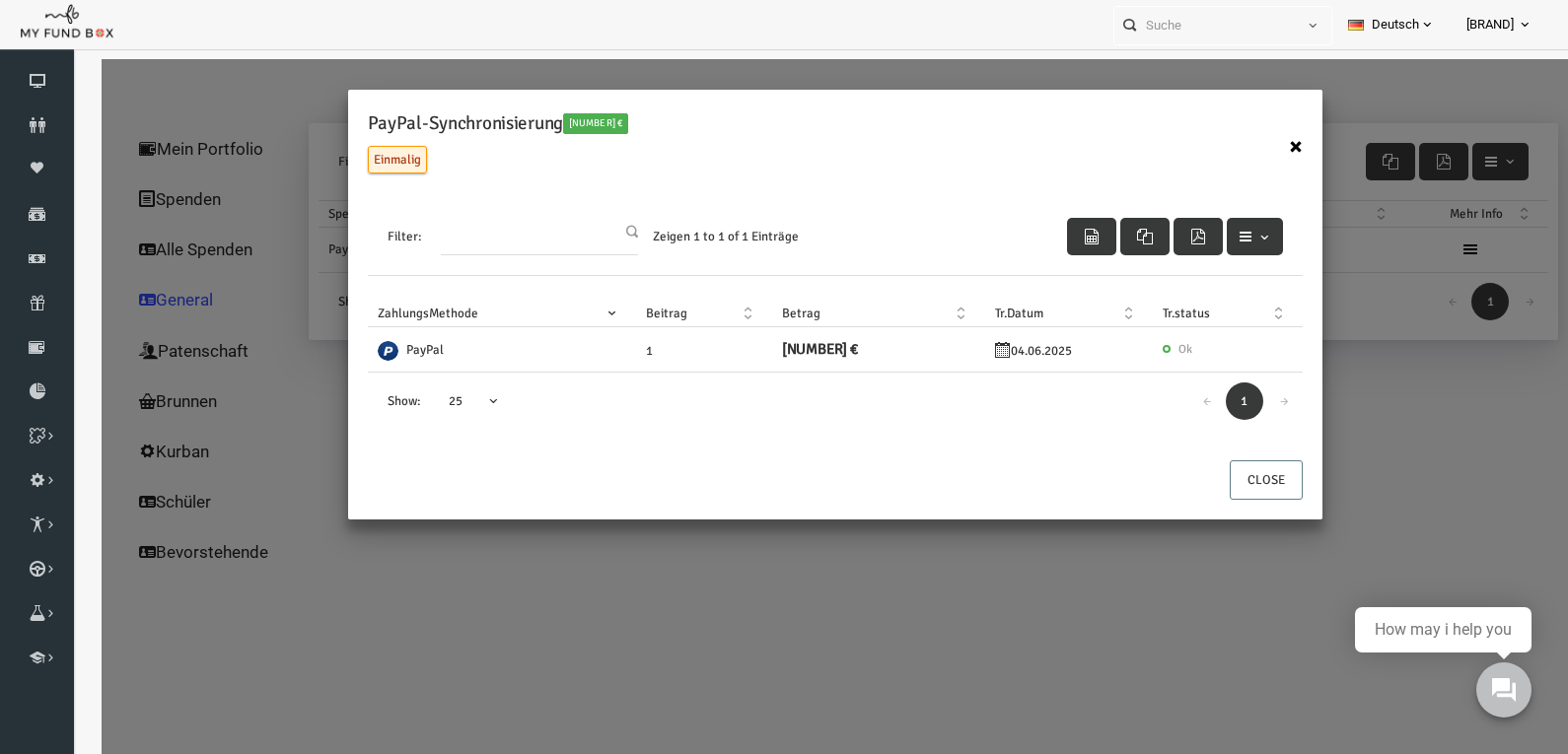 click on "×" at bounding box center [1265, 147] 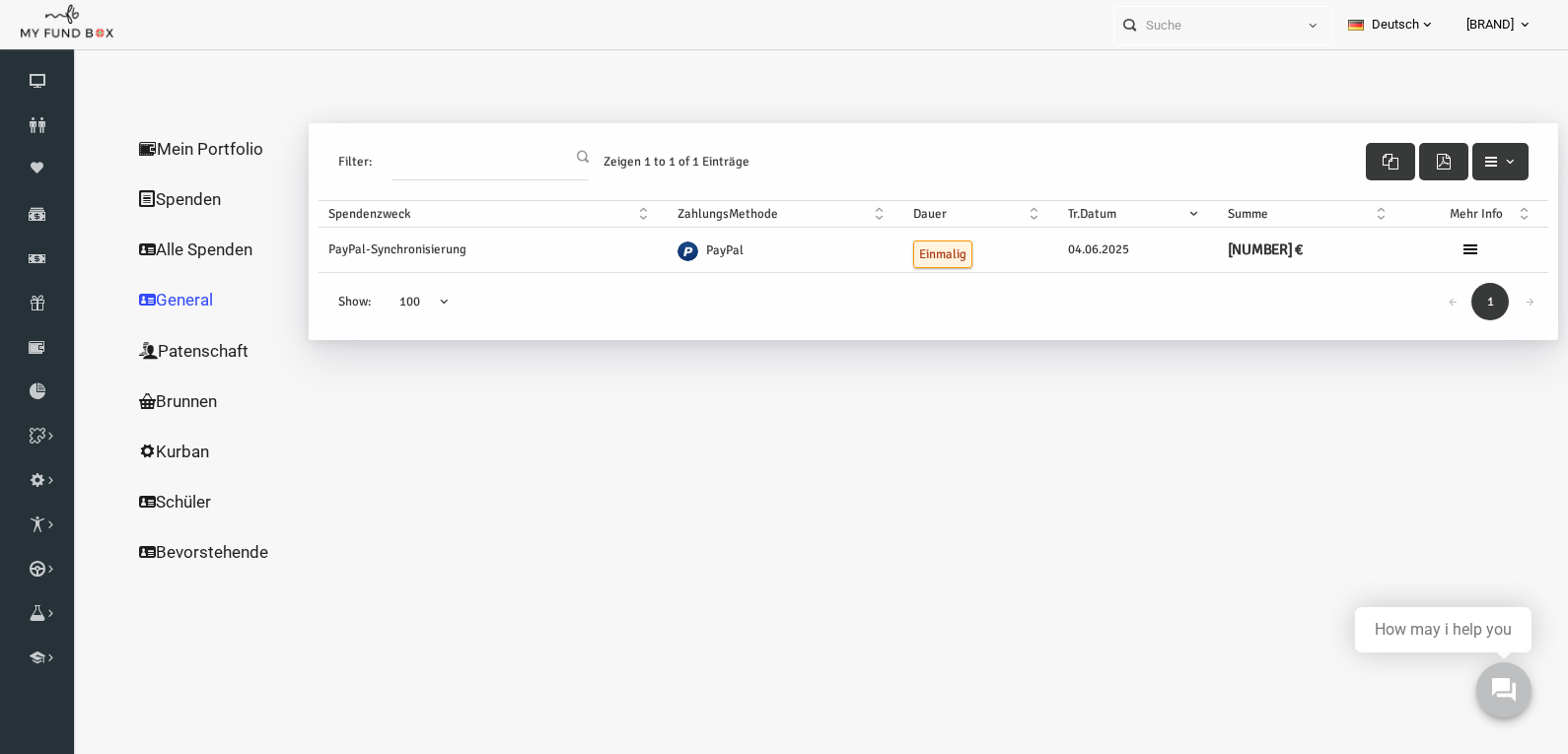 click on "Alle Spenden" at bounding box center [189, 249] 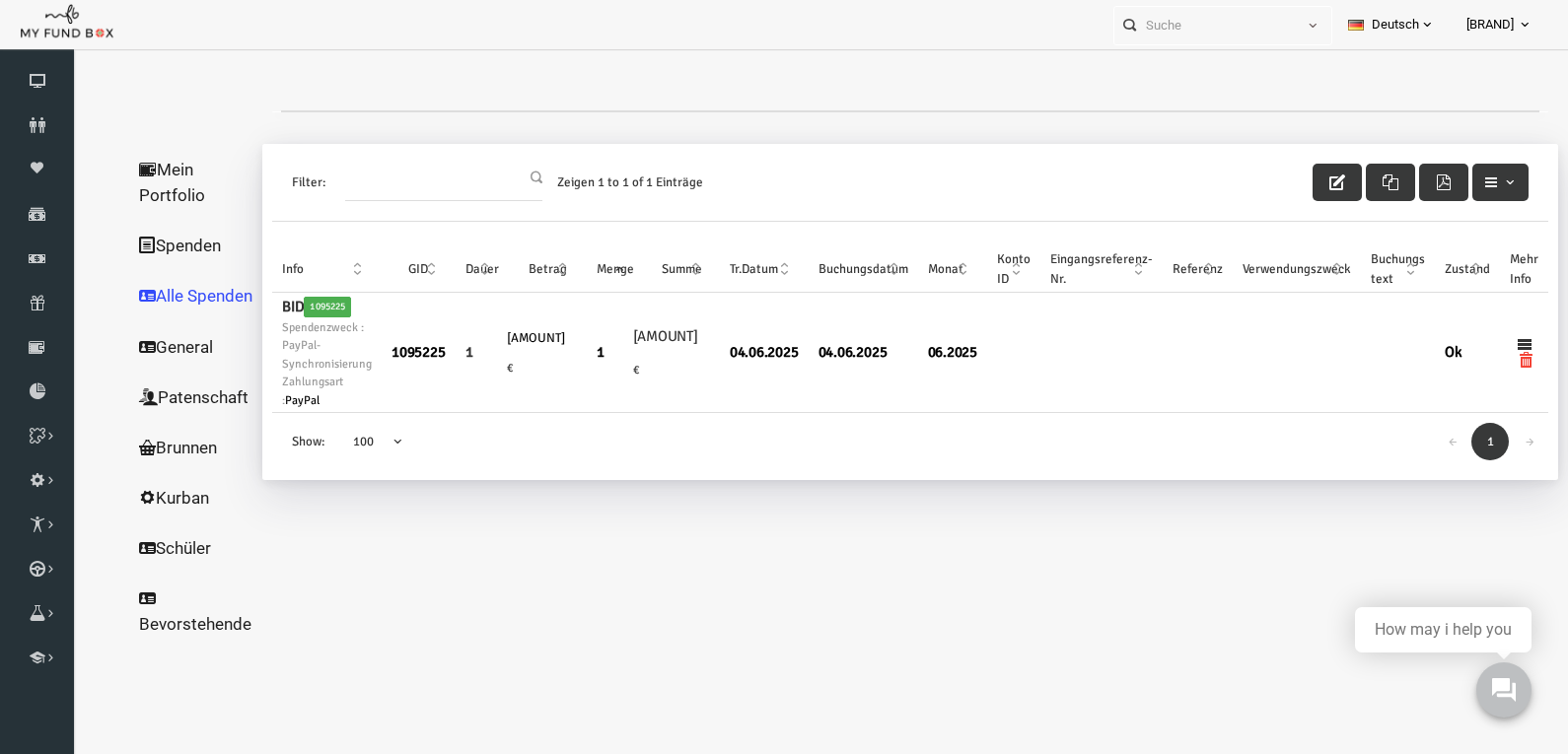 click on "Spenden" at bounding box center [166, 245] 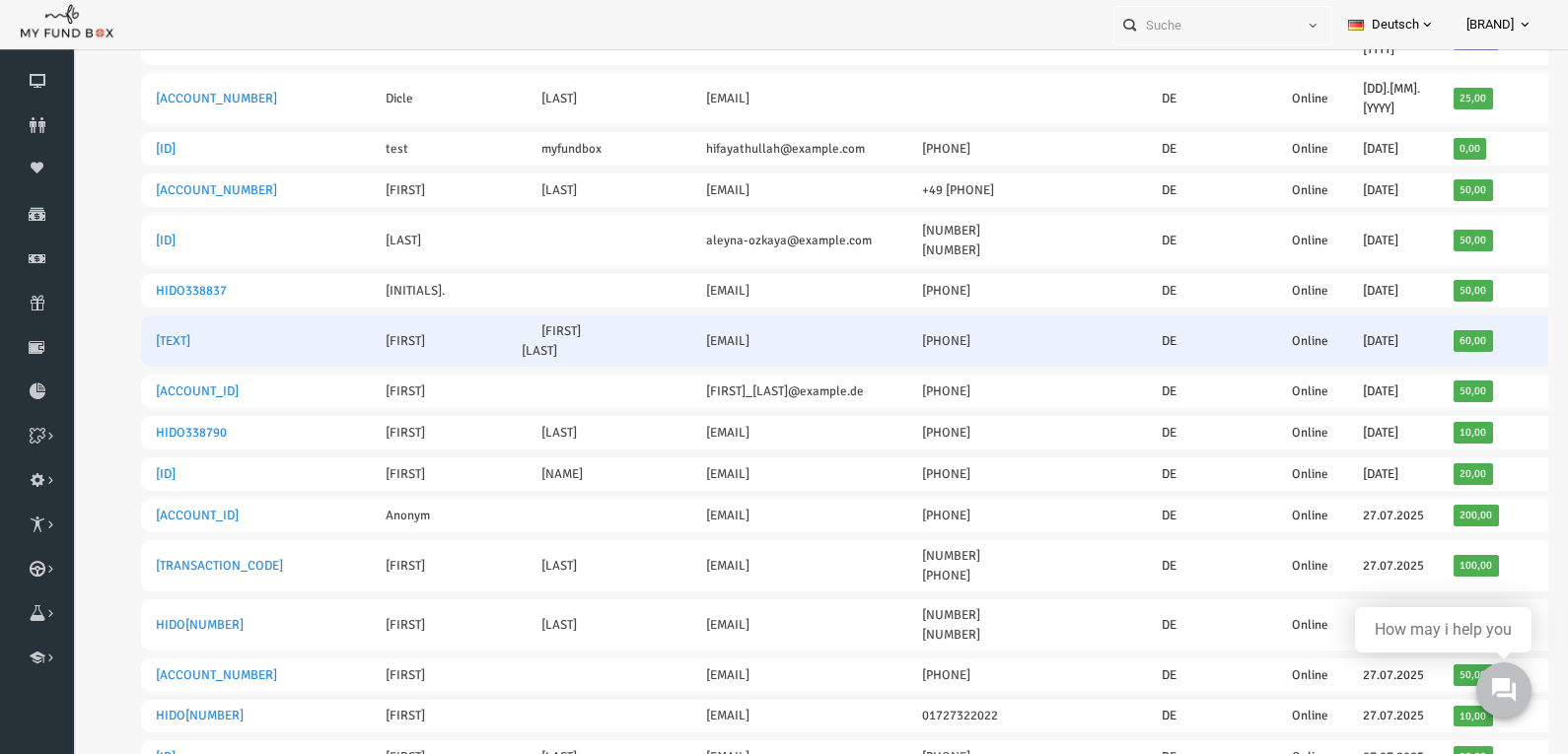 scroll, scrollTop: 296, scrollLeft: 0, axis: vertical 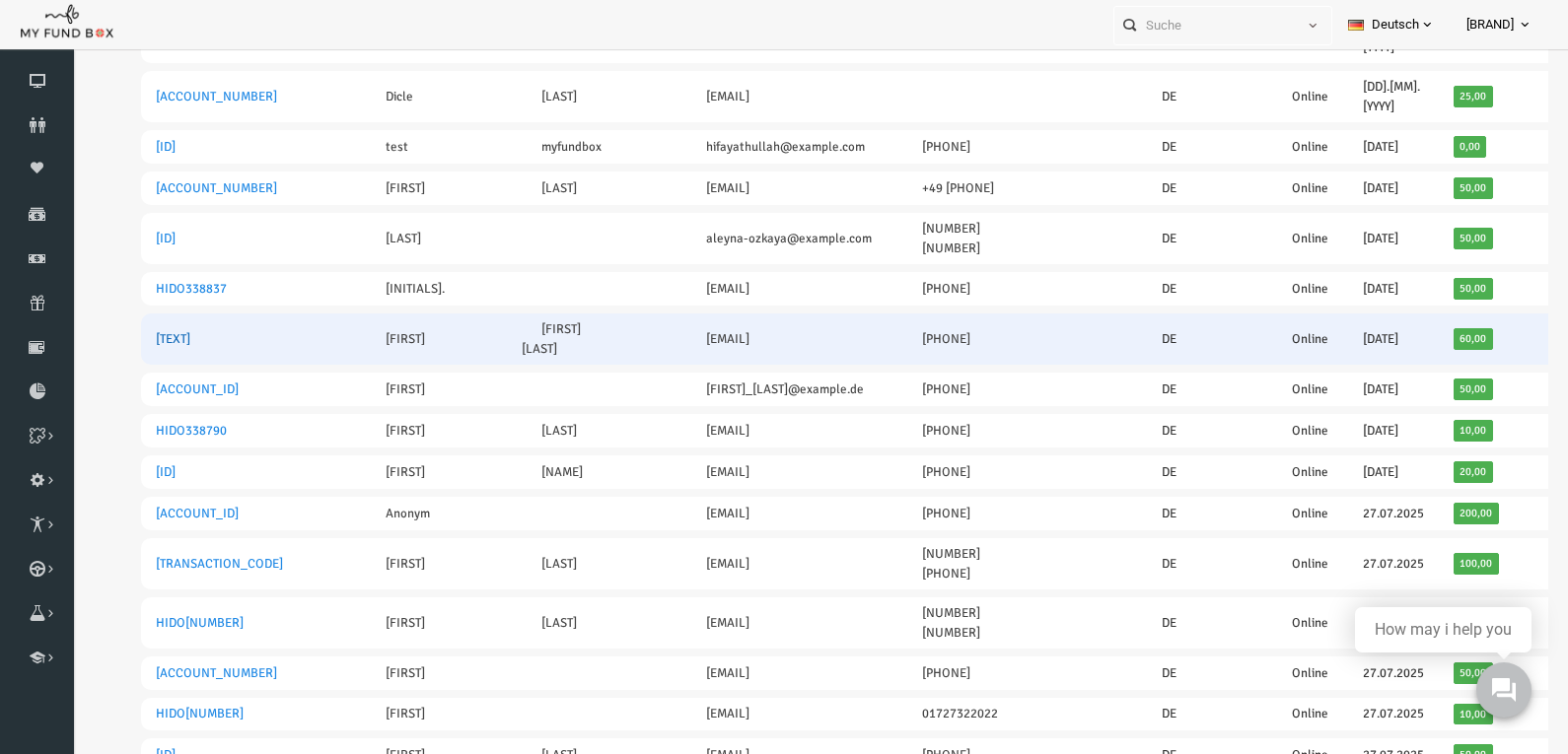 click on "[TEXT]" at bounding box center (142, 339) 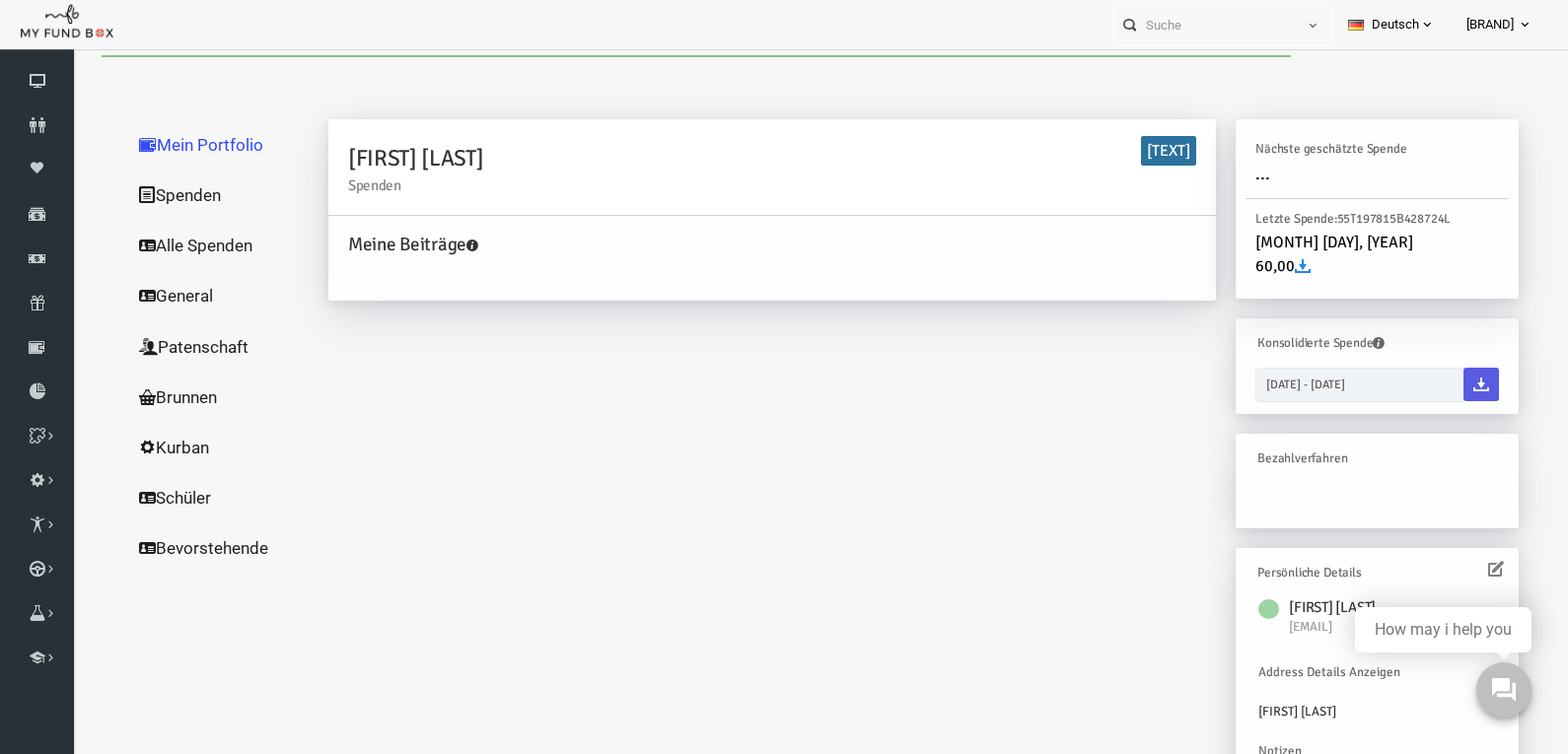 scroll, scrollTop: 0, scrollLeft: 0, axis: both 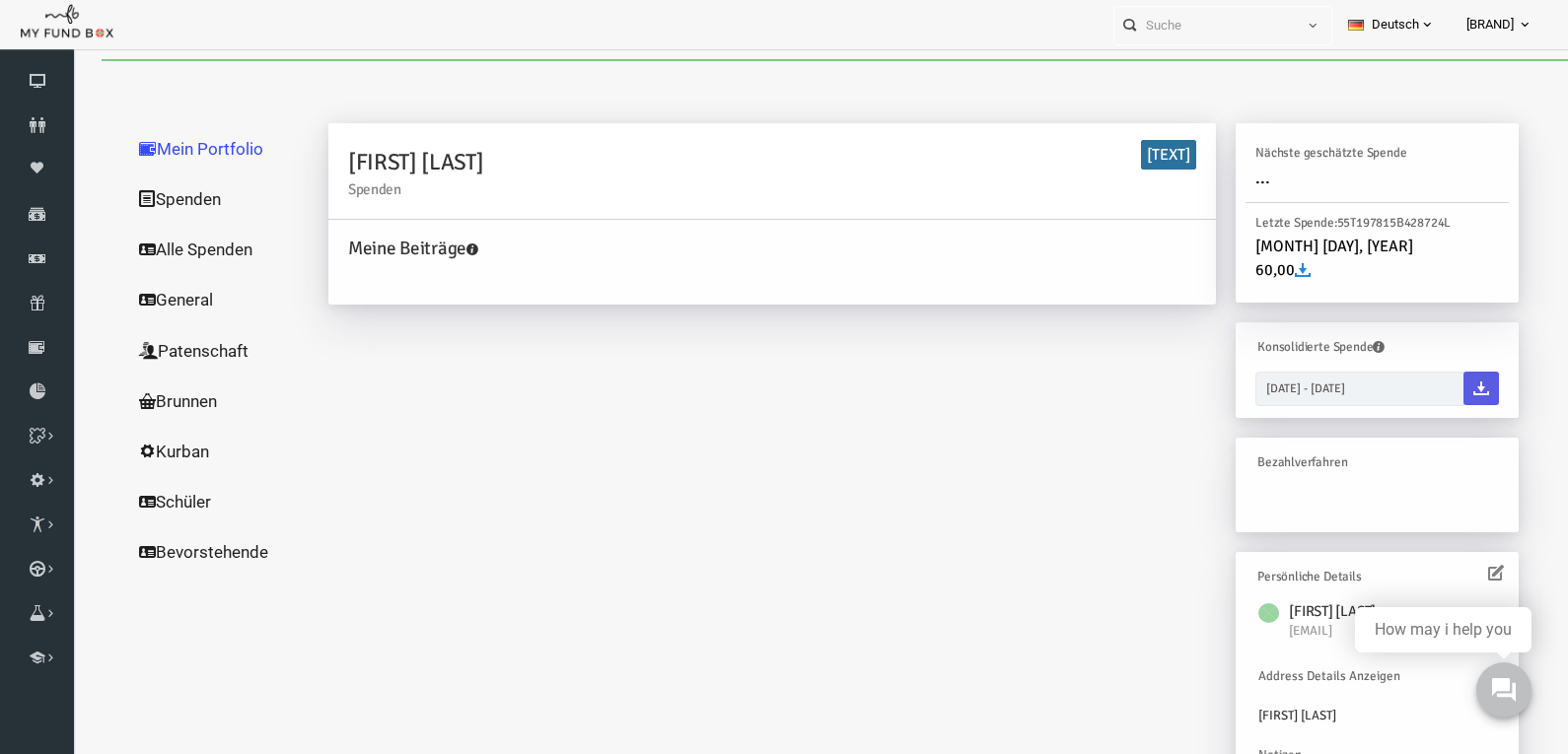 click on "Spenden" at bounding box center [189, 199] 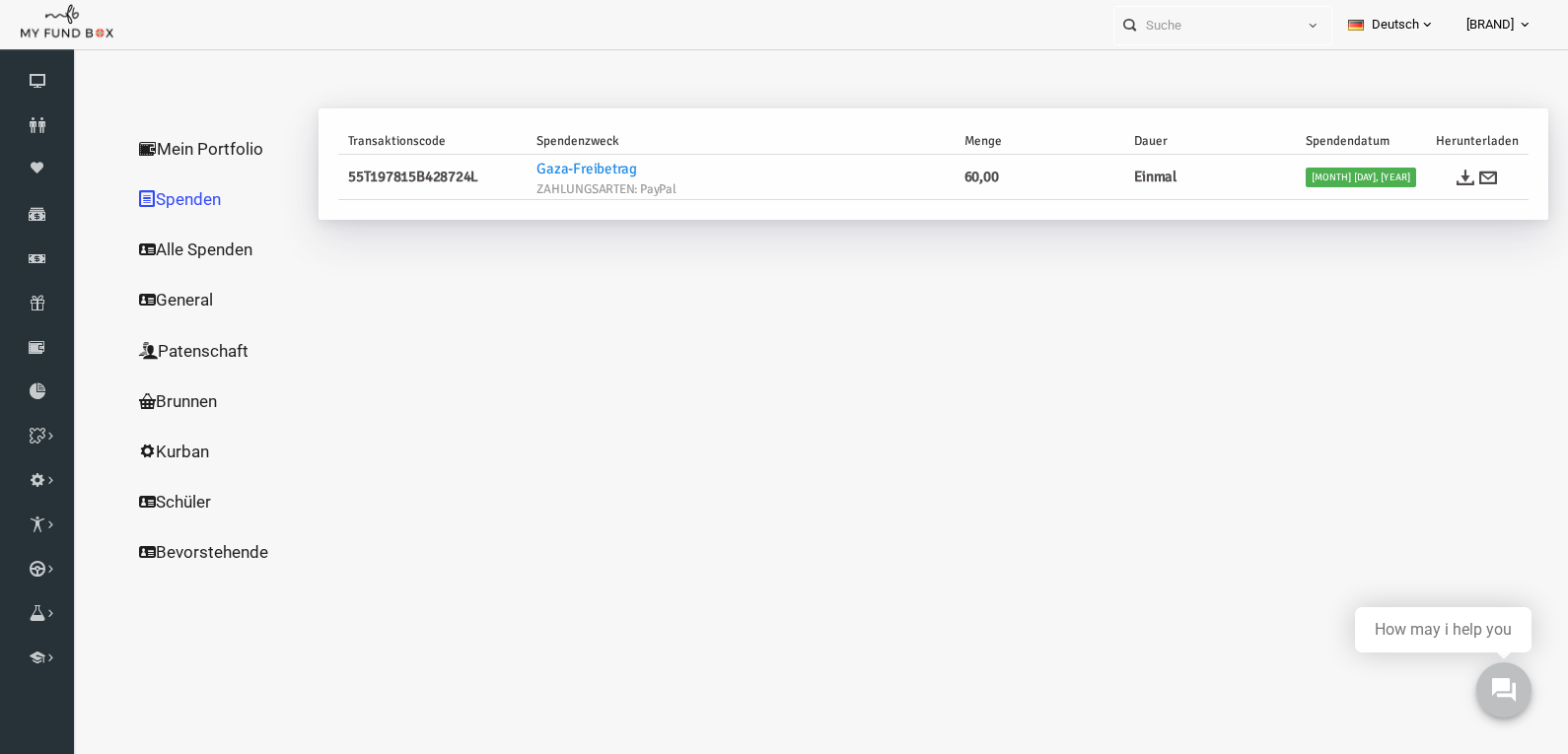 click on "Alle Spenden" at bounding box center [189, 249] 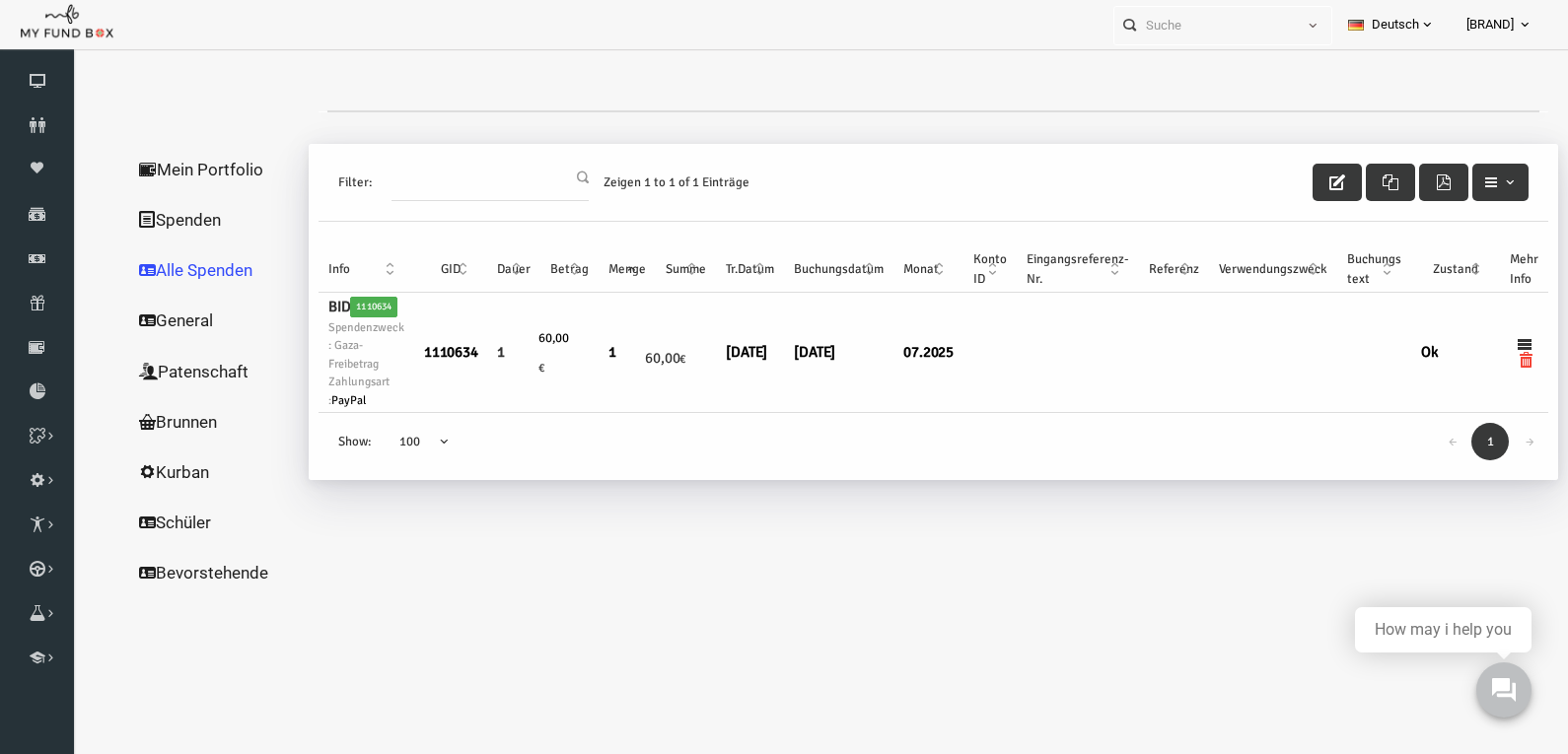 click on "General" at bounding box center [189, 320] 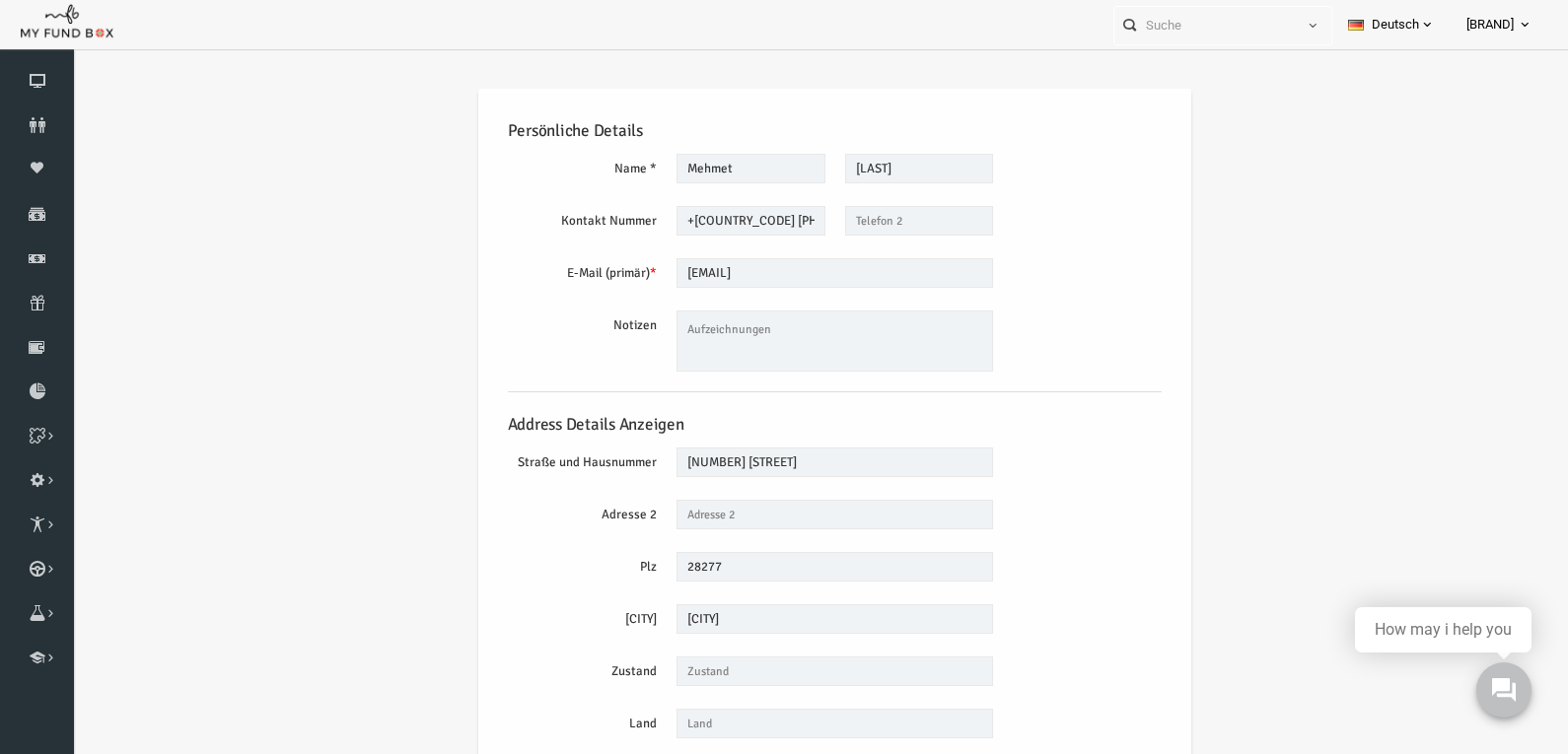 scroll, scrollTop: 0, scrollLeft: 0, axis: both 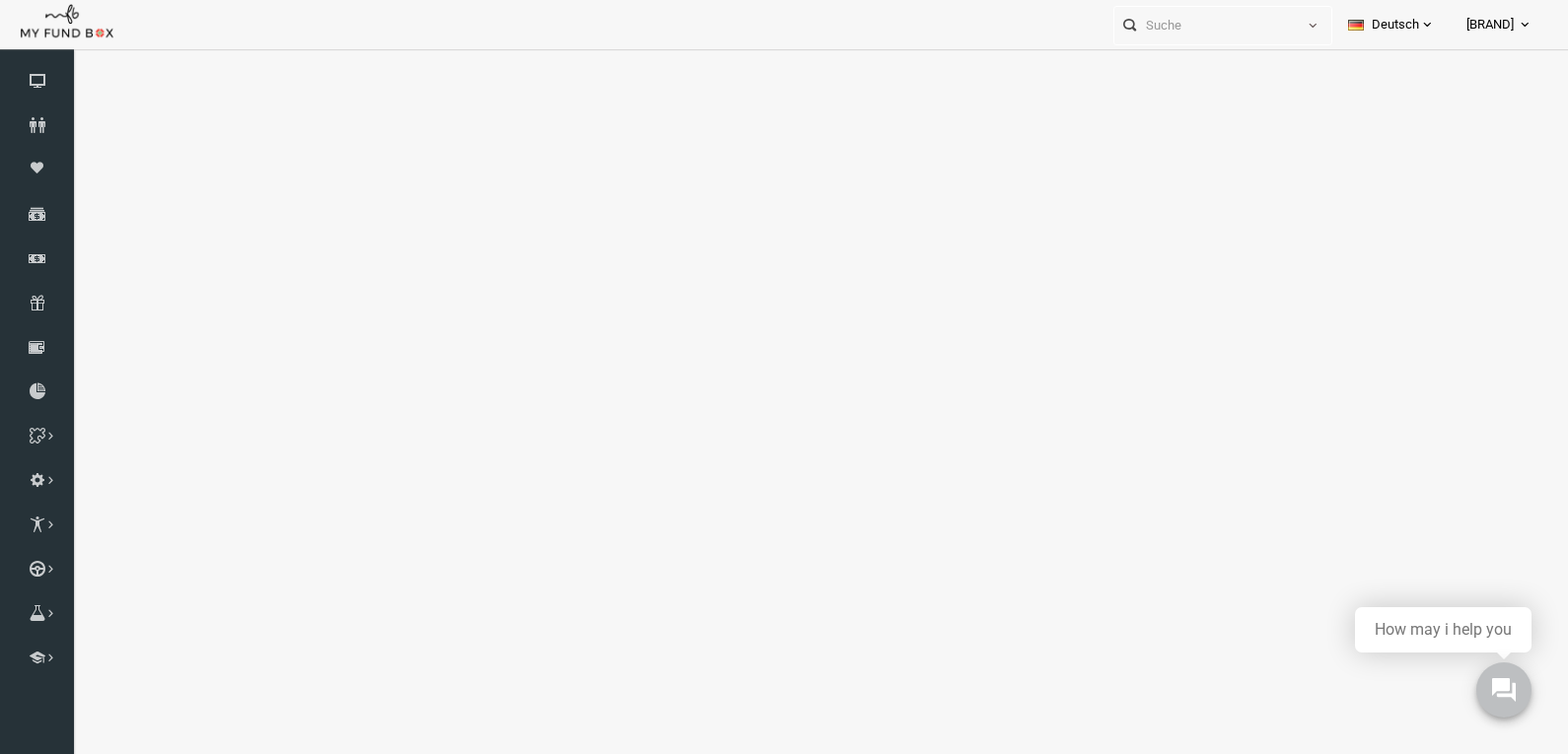 select on "100" 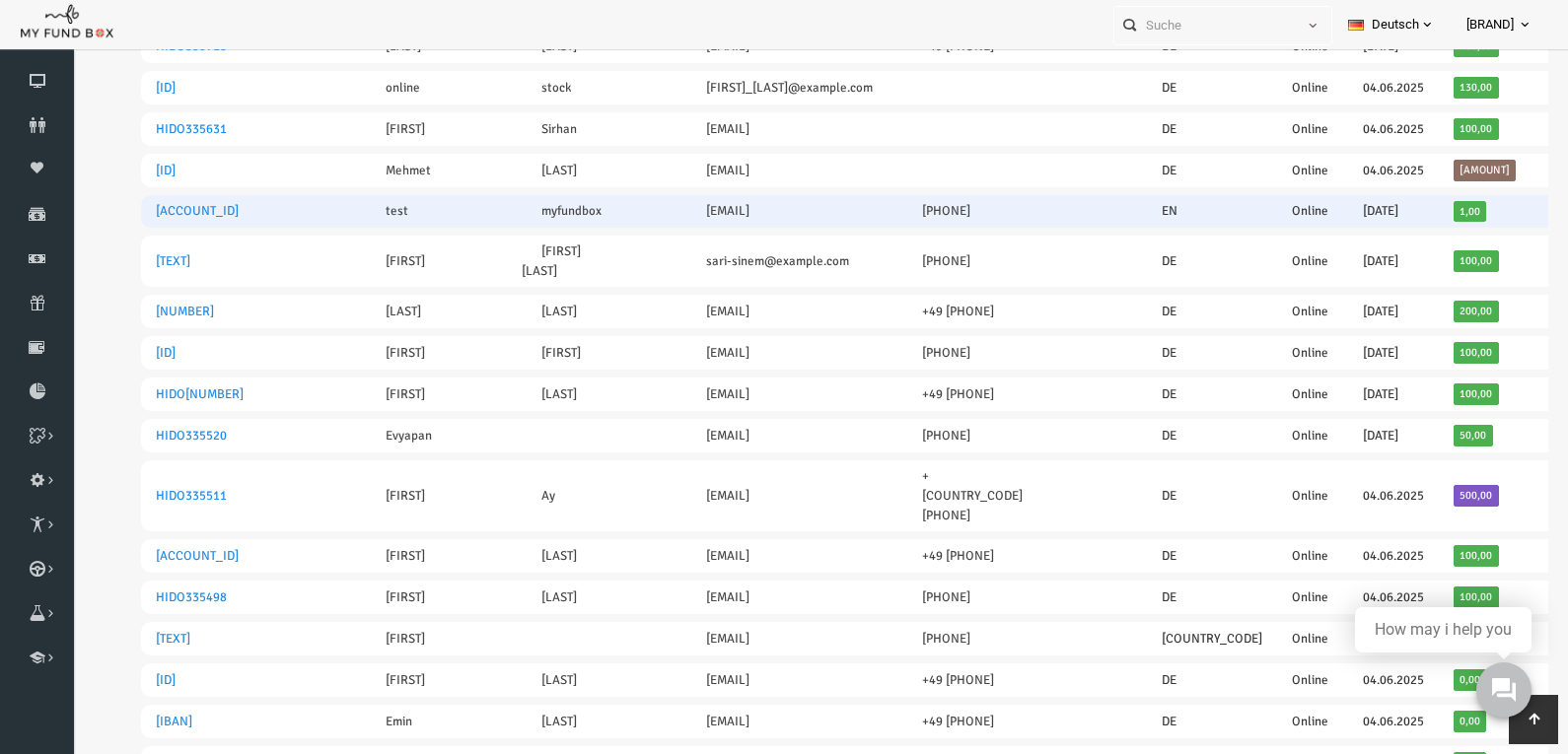 scroll, scrollTop: 3720, scrollLeft: 0, axis: vertical 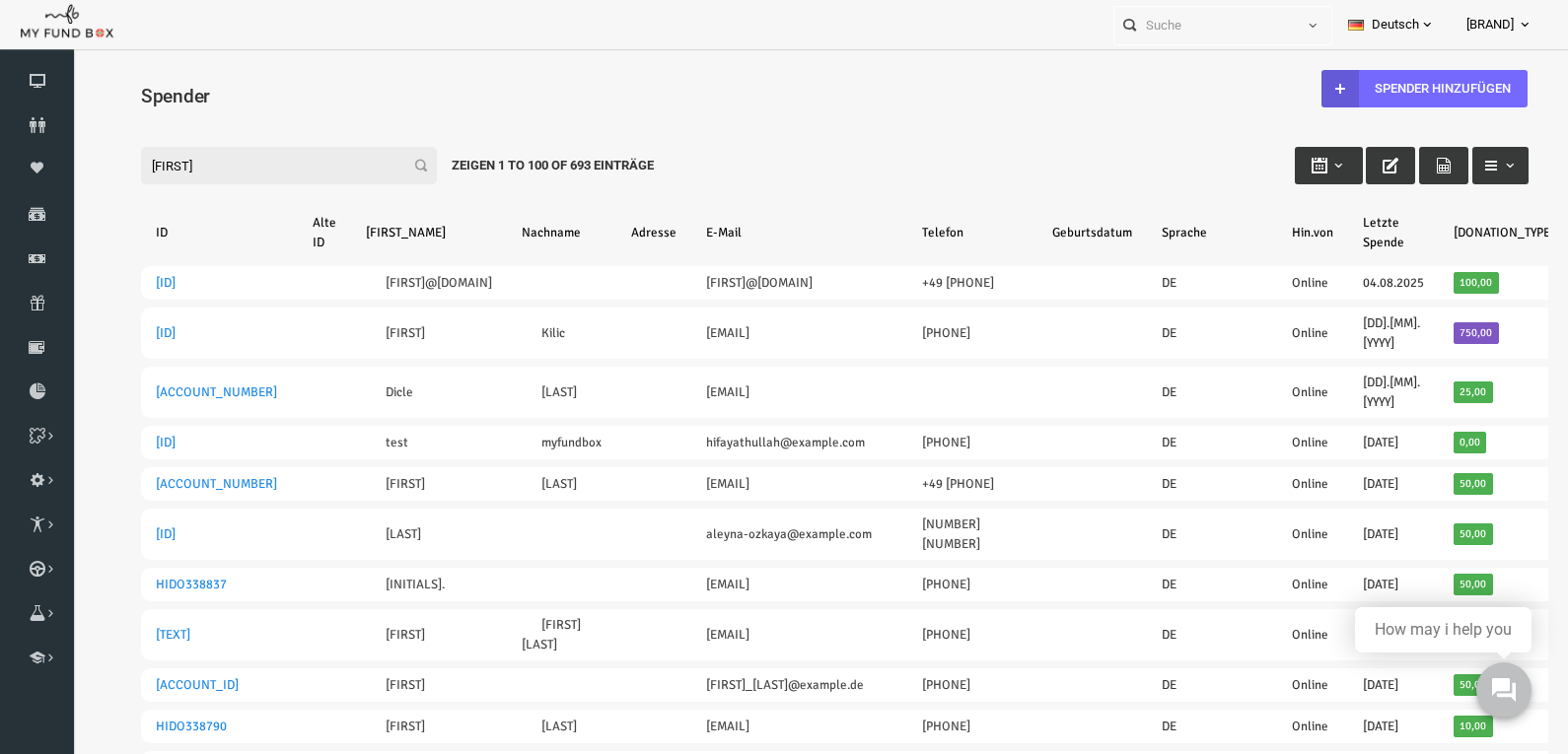 drag, startPoint x: 1575, startPoint y: 561, endPoint x: 1311, endPoint y: 7, distance: 613.6872 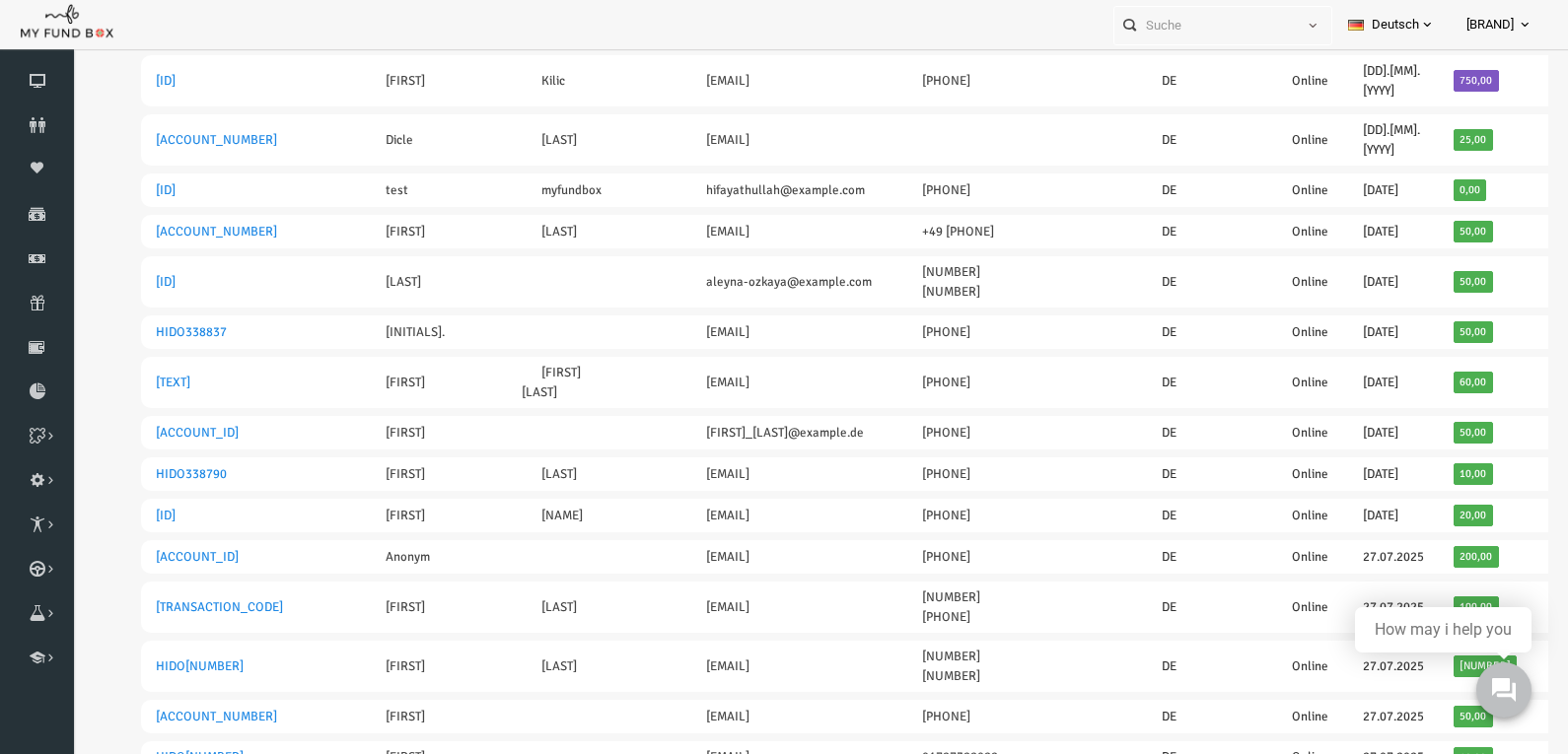 scroll, scrollTop: 296, scrollLeft: 0, axis: vertical 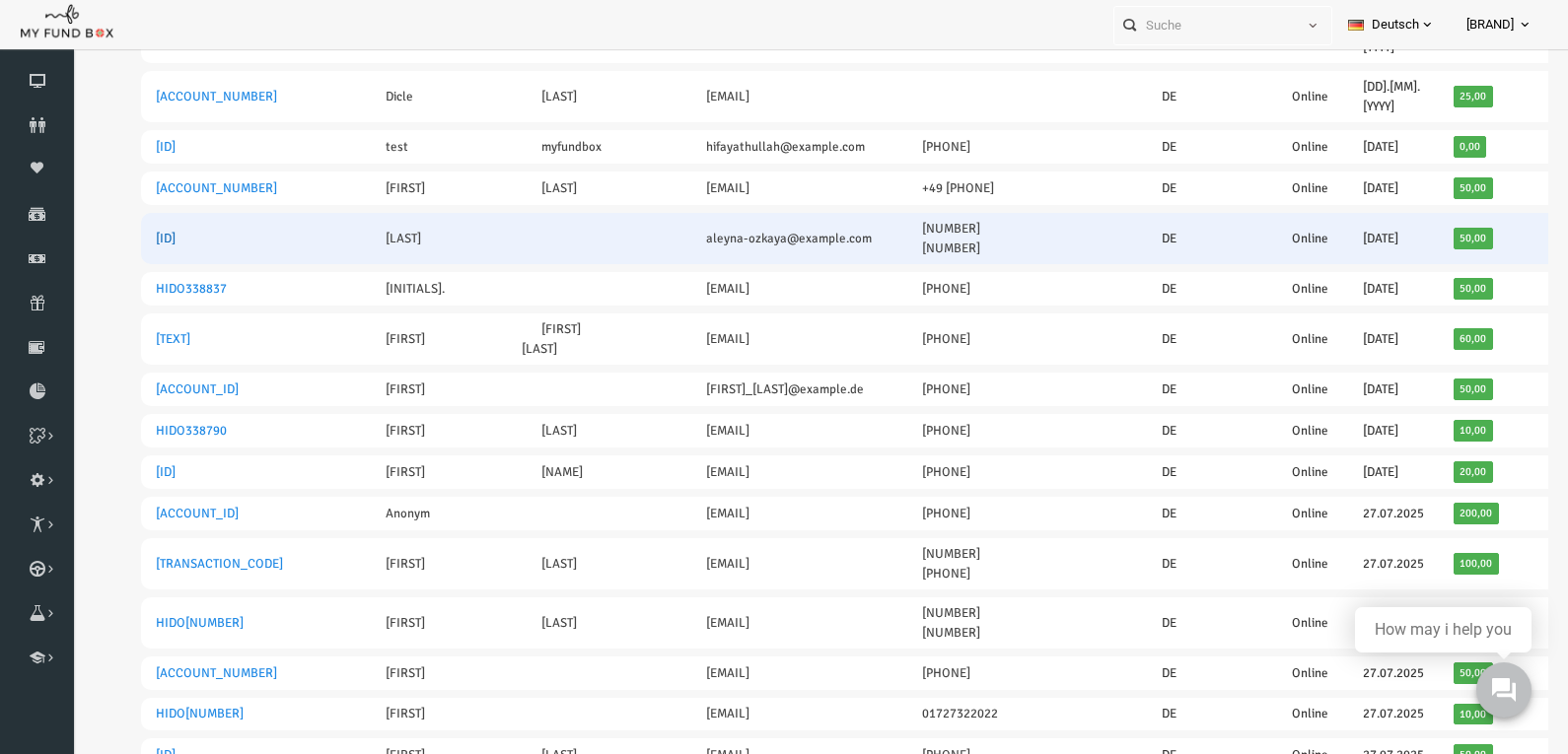 click on "[ID]" at bounding box center (135, 239) 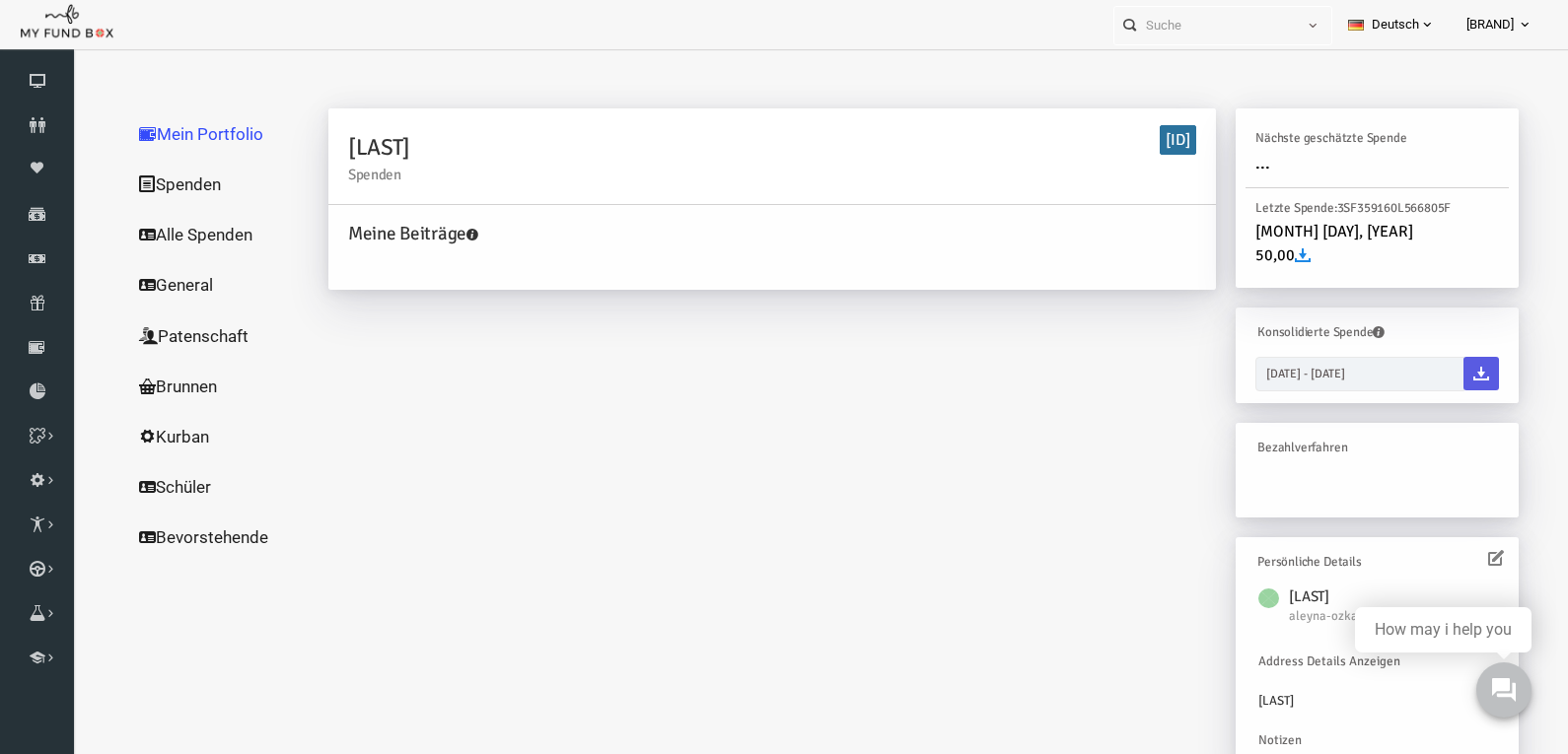 scroll, scrollTop: 0, scrollLeft: 0, axis: both 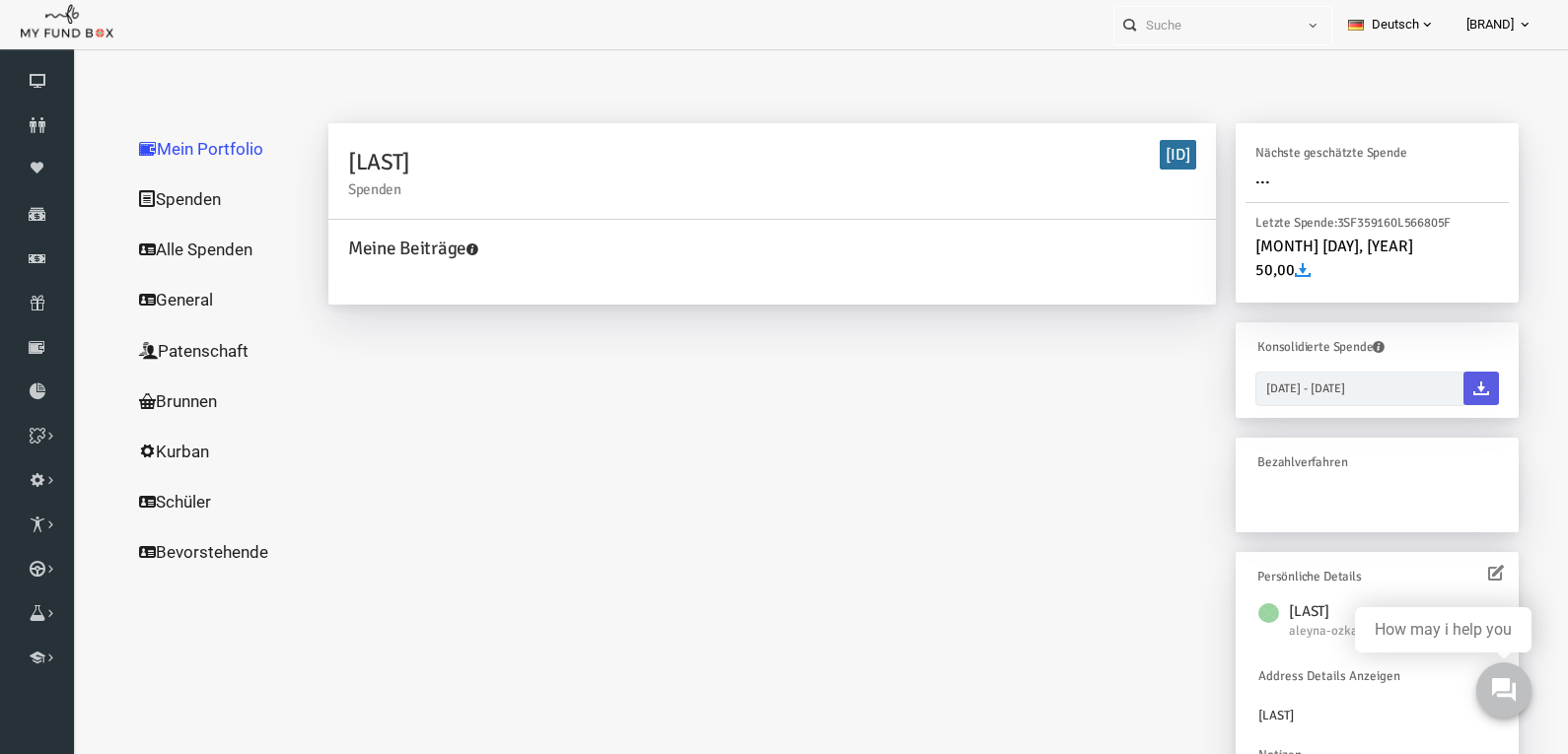click on "General" at bounding box center (189, 300) 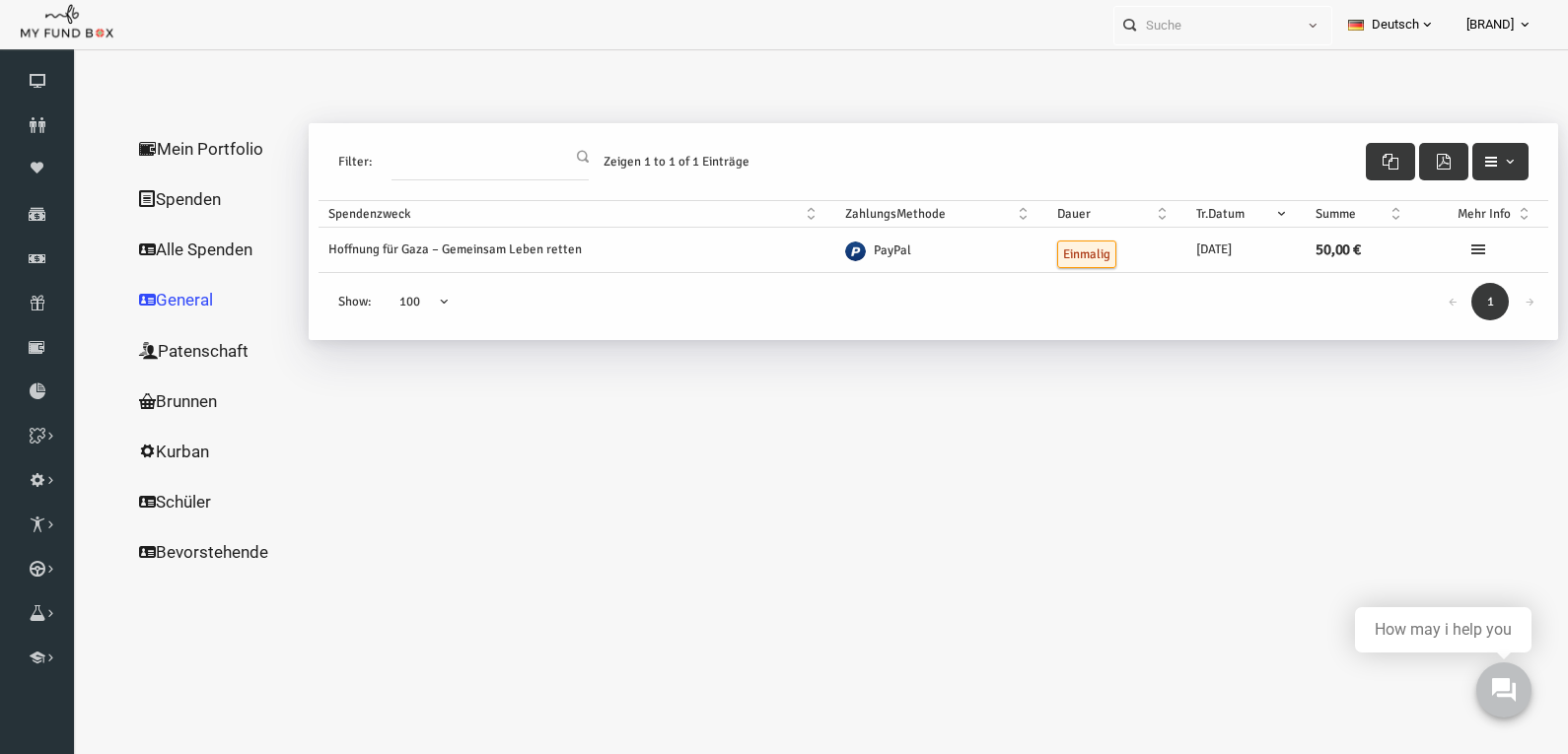click at bounding box center [1448, 249] 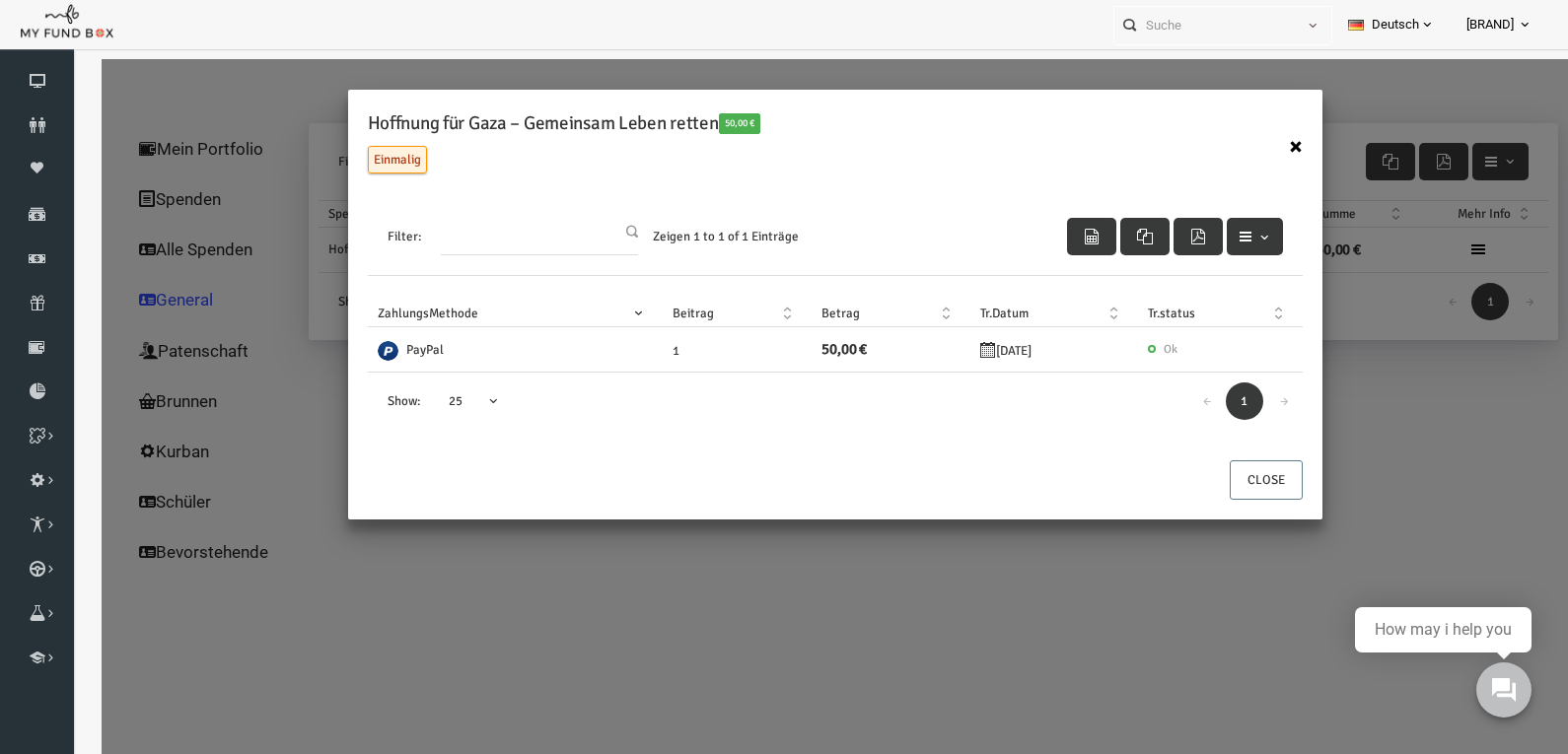 click on "×" at bounding box center (1265, 147) 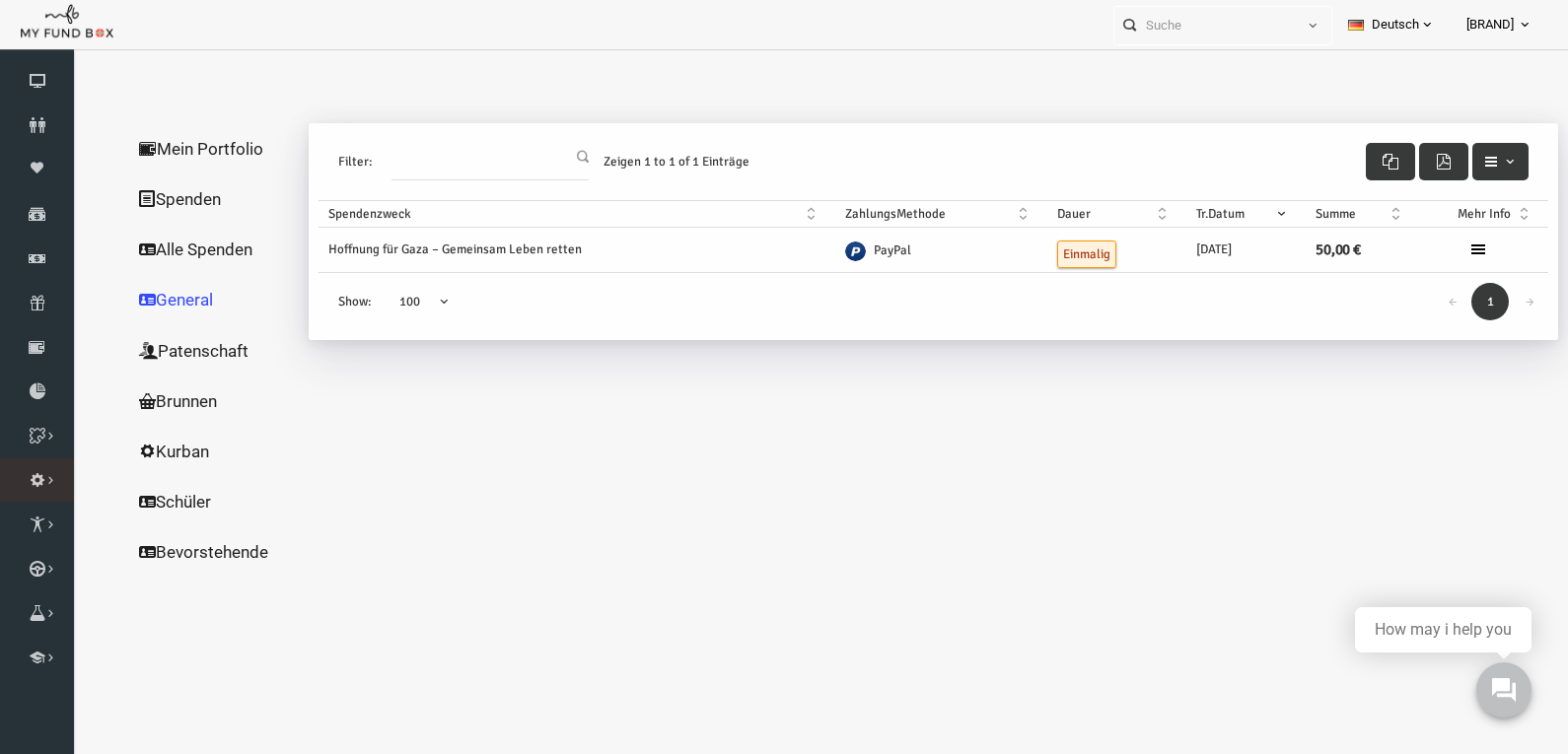 click at bounding box center [0, 0] 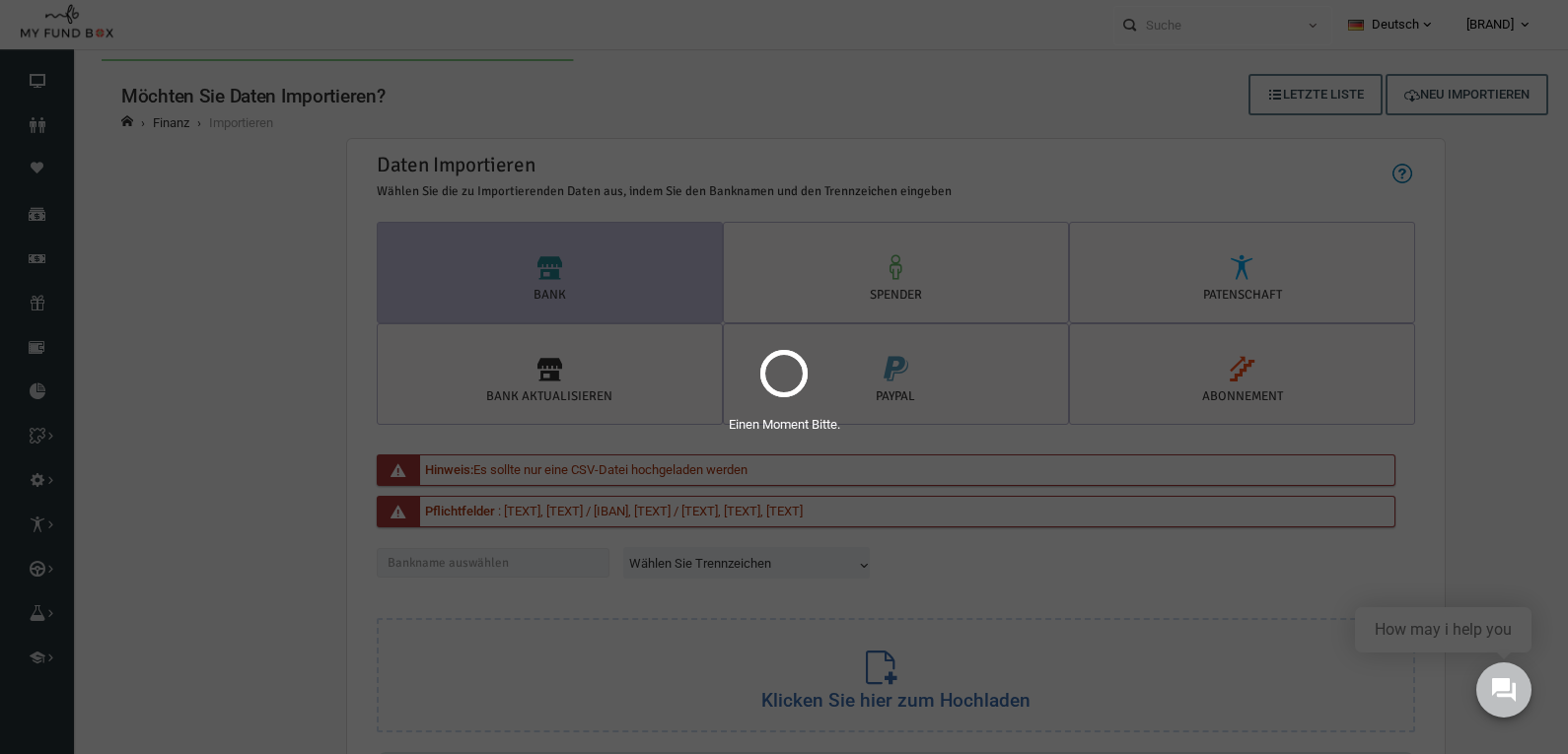 scroll, scrollTop: 0, scrollLeft: 0, axis: both 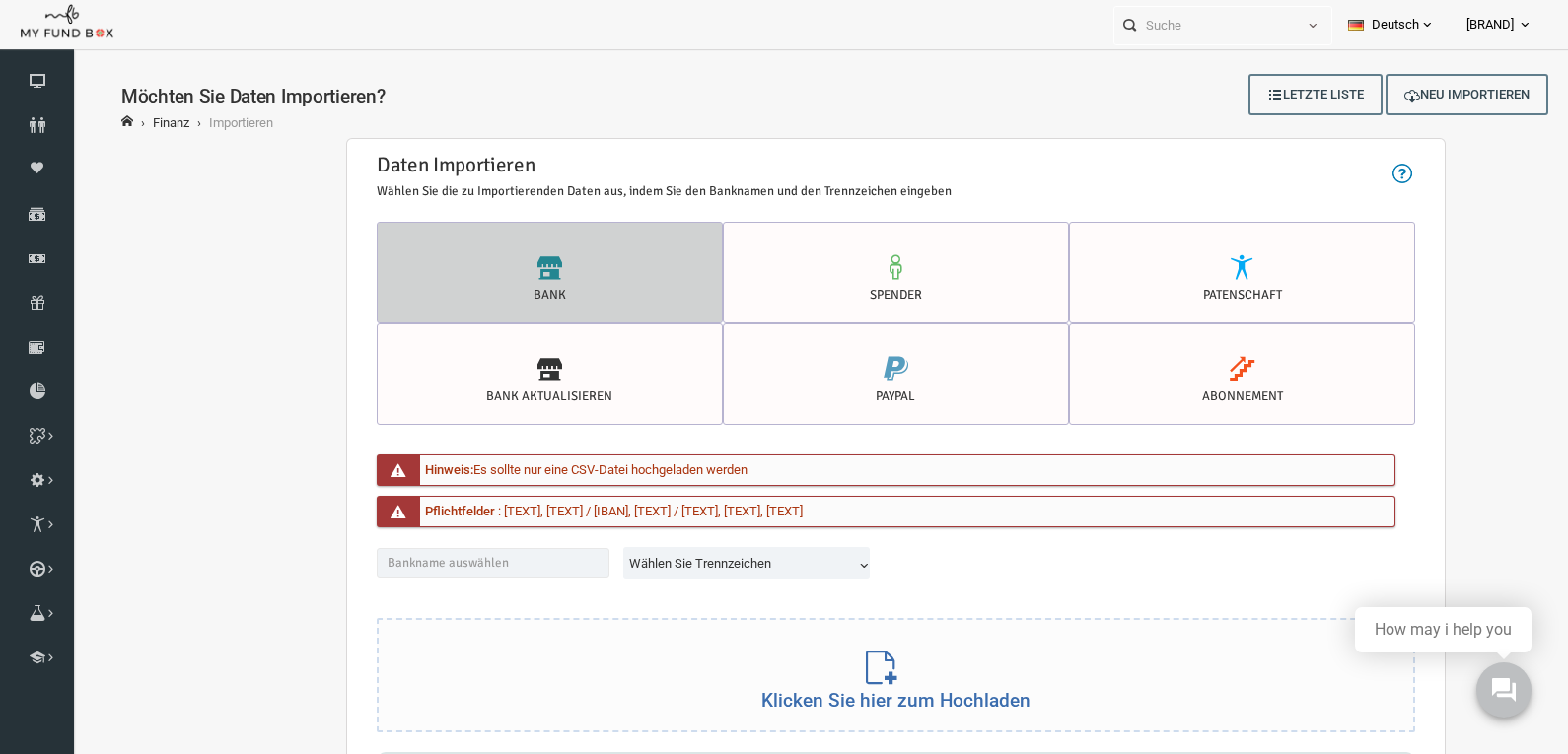 click on "Bank" at bounding box center [519, 272] 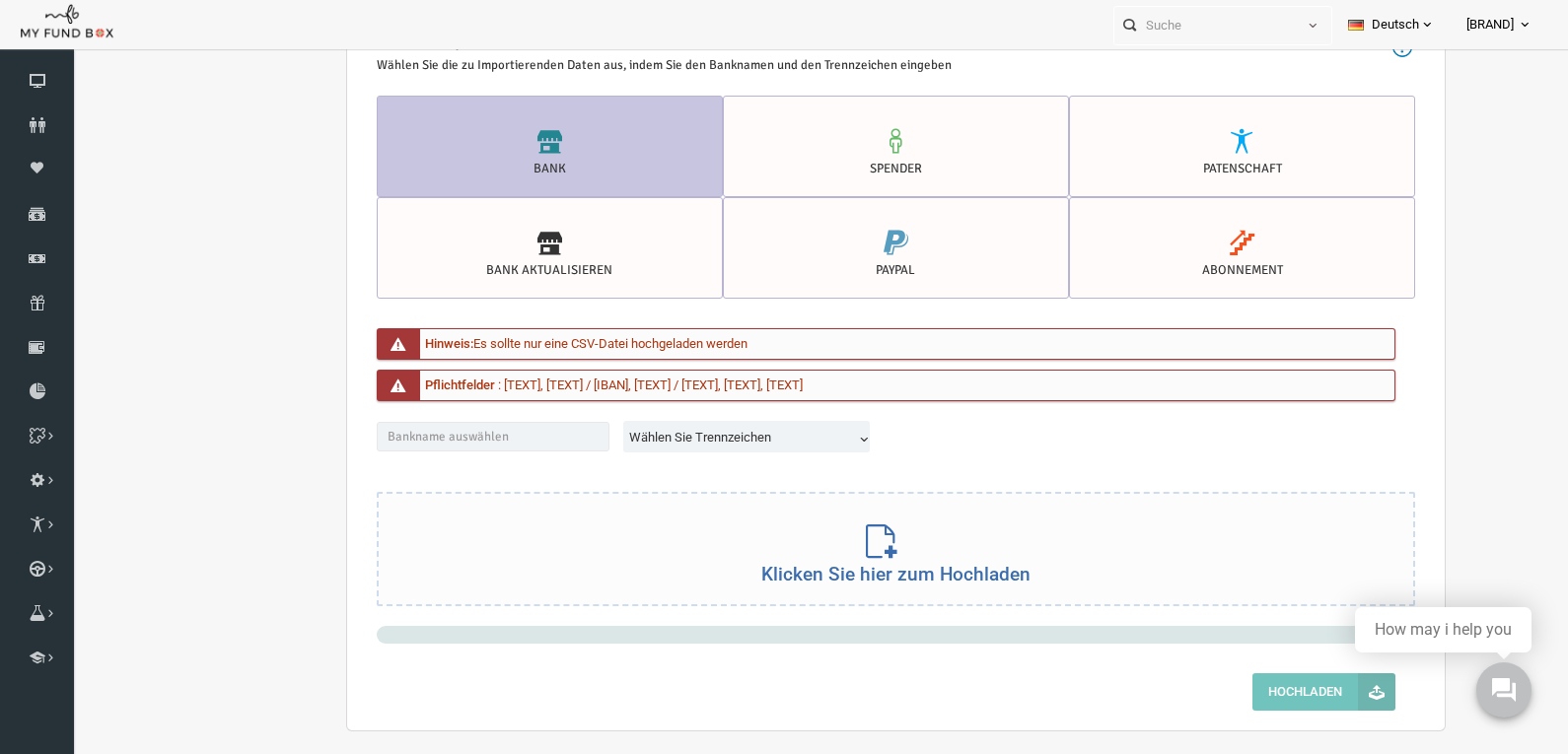 scroll, scrollTop: 99, scrollLeft: 0, axis: vertical 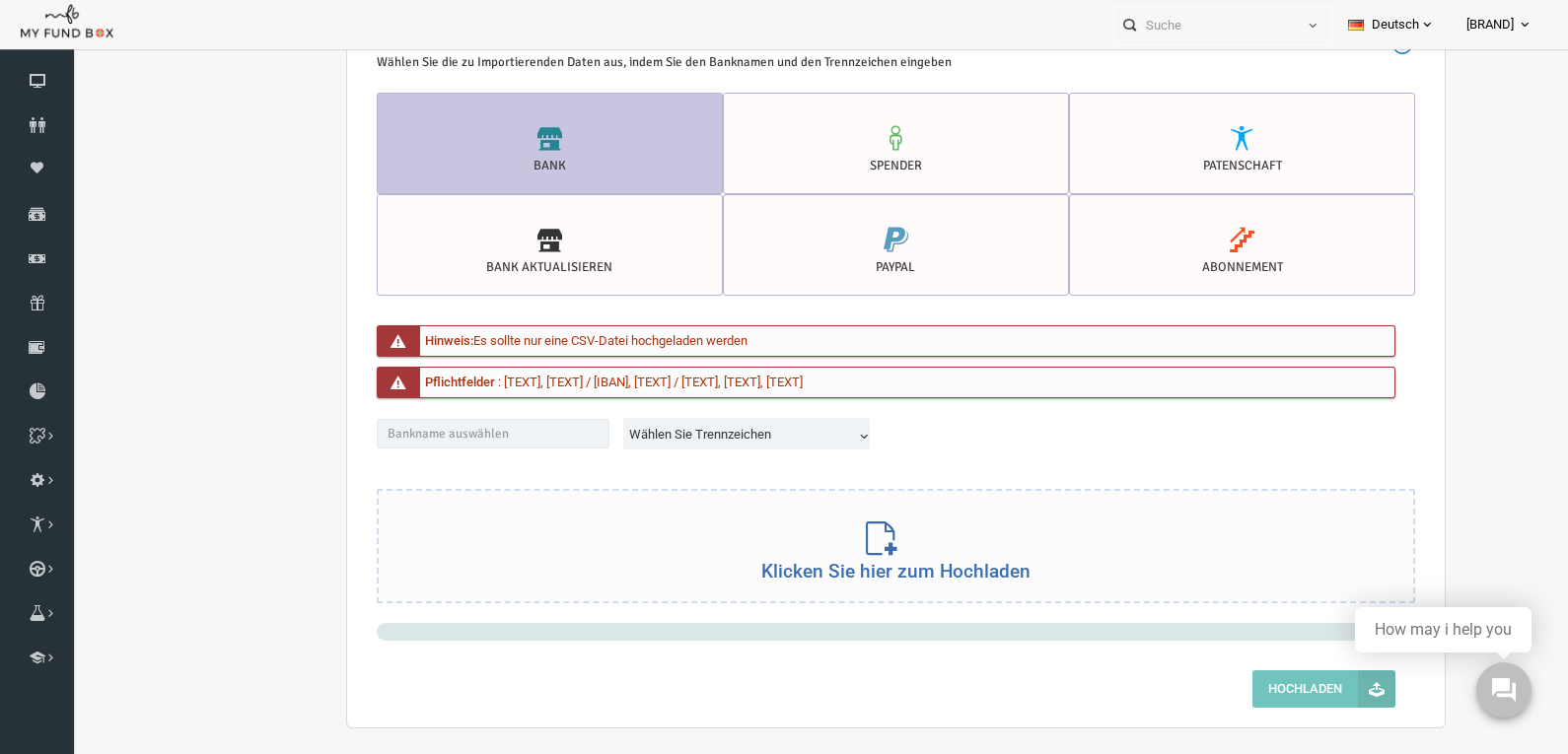 click on "Klicken Sie hier zum Hochladen" at bounding box center (865, 544) 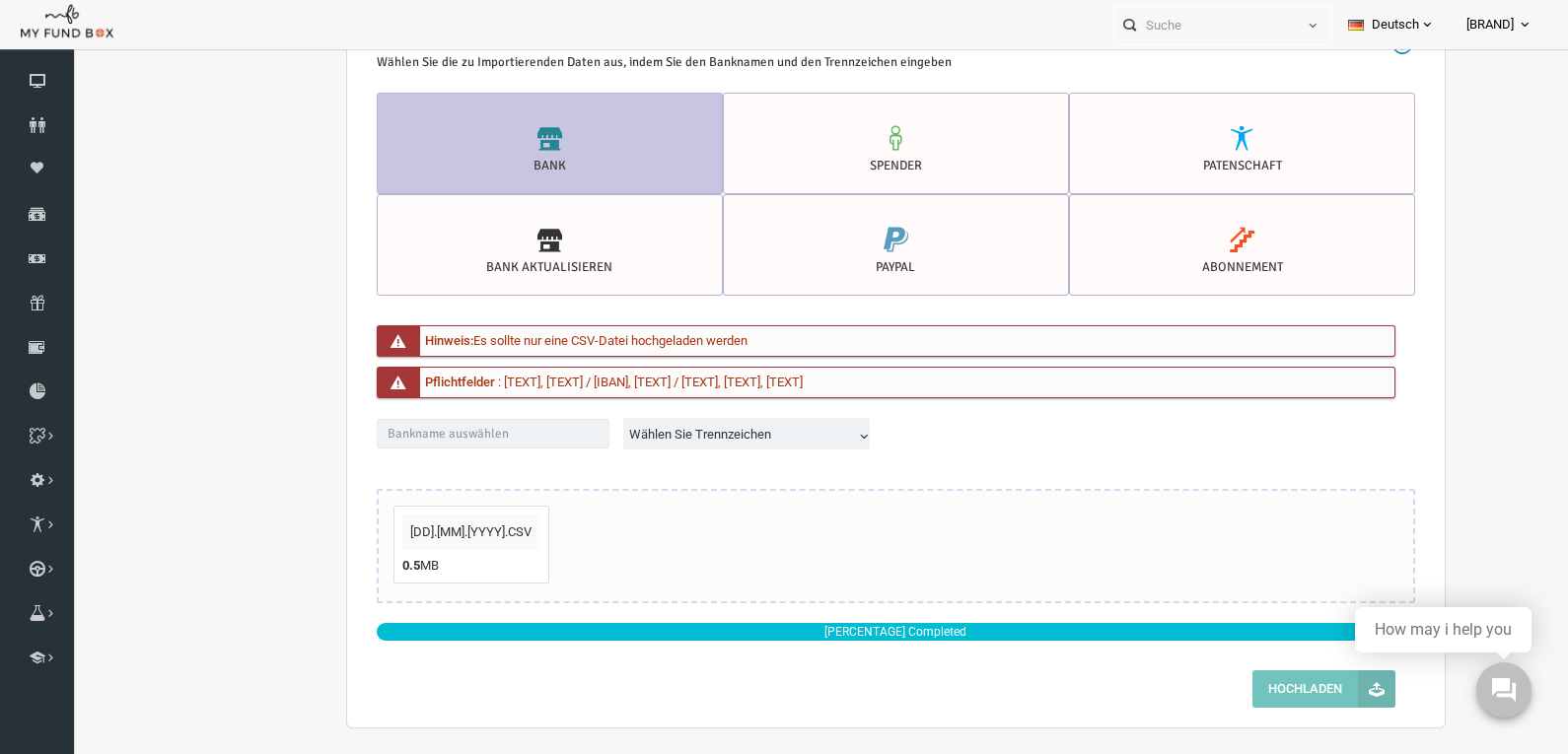 click on "Klicken Sie hier zum Hochladen" at bounding box center [865, 571] 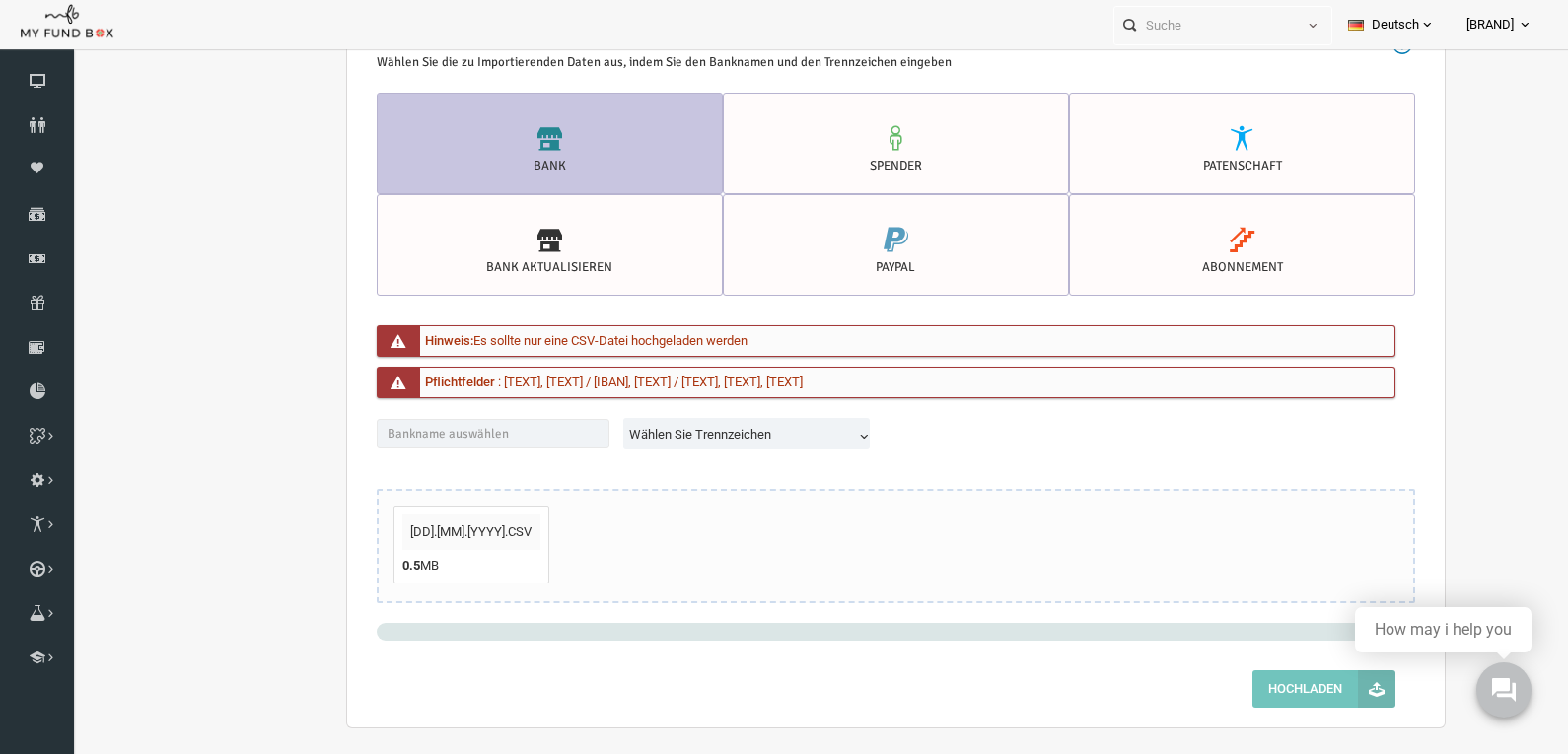 click on "Wählen Sie Trennzeichen" at bounding box center [718, 437] 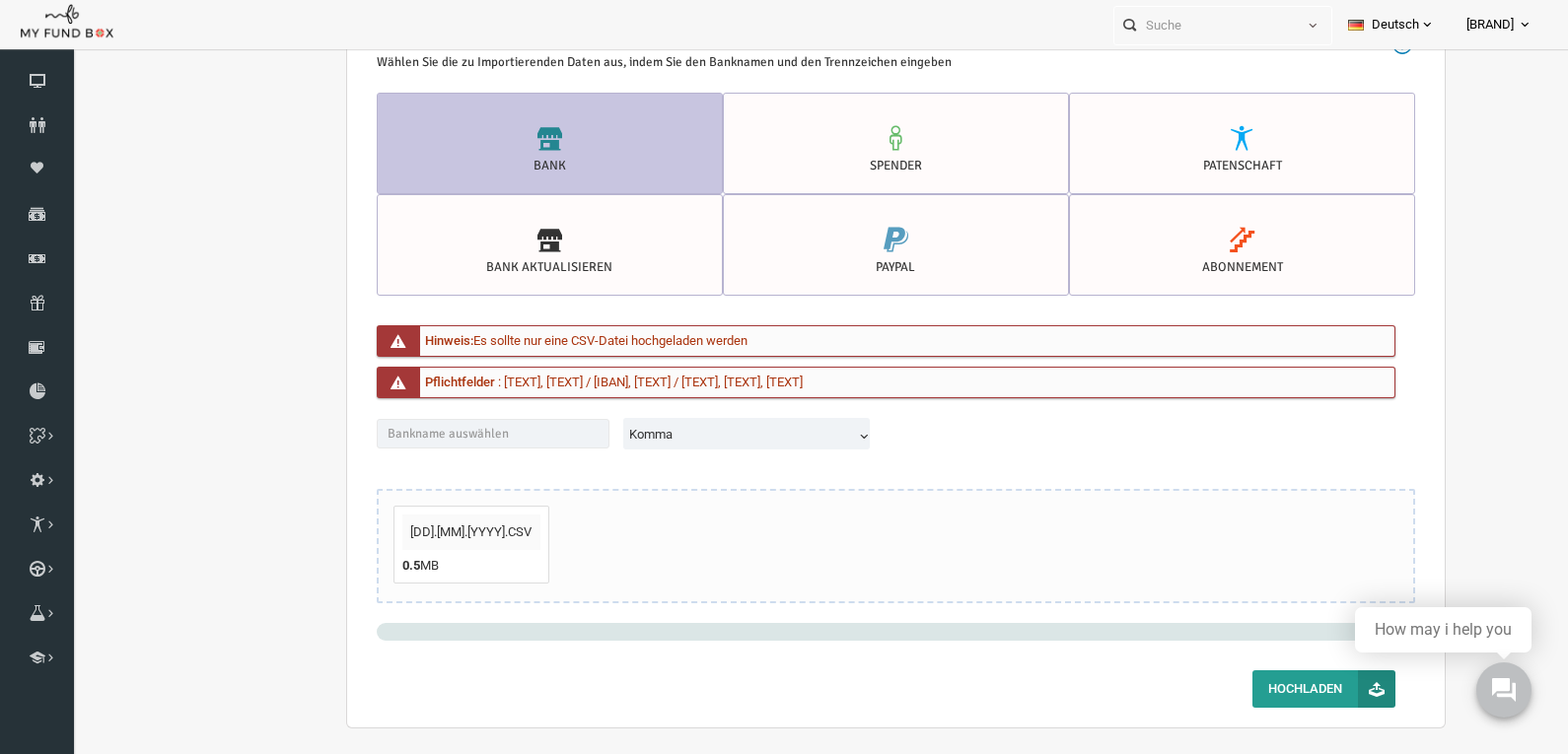 click on "Hochladen" at bounding box center [1293, 689] 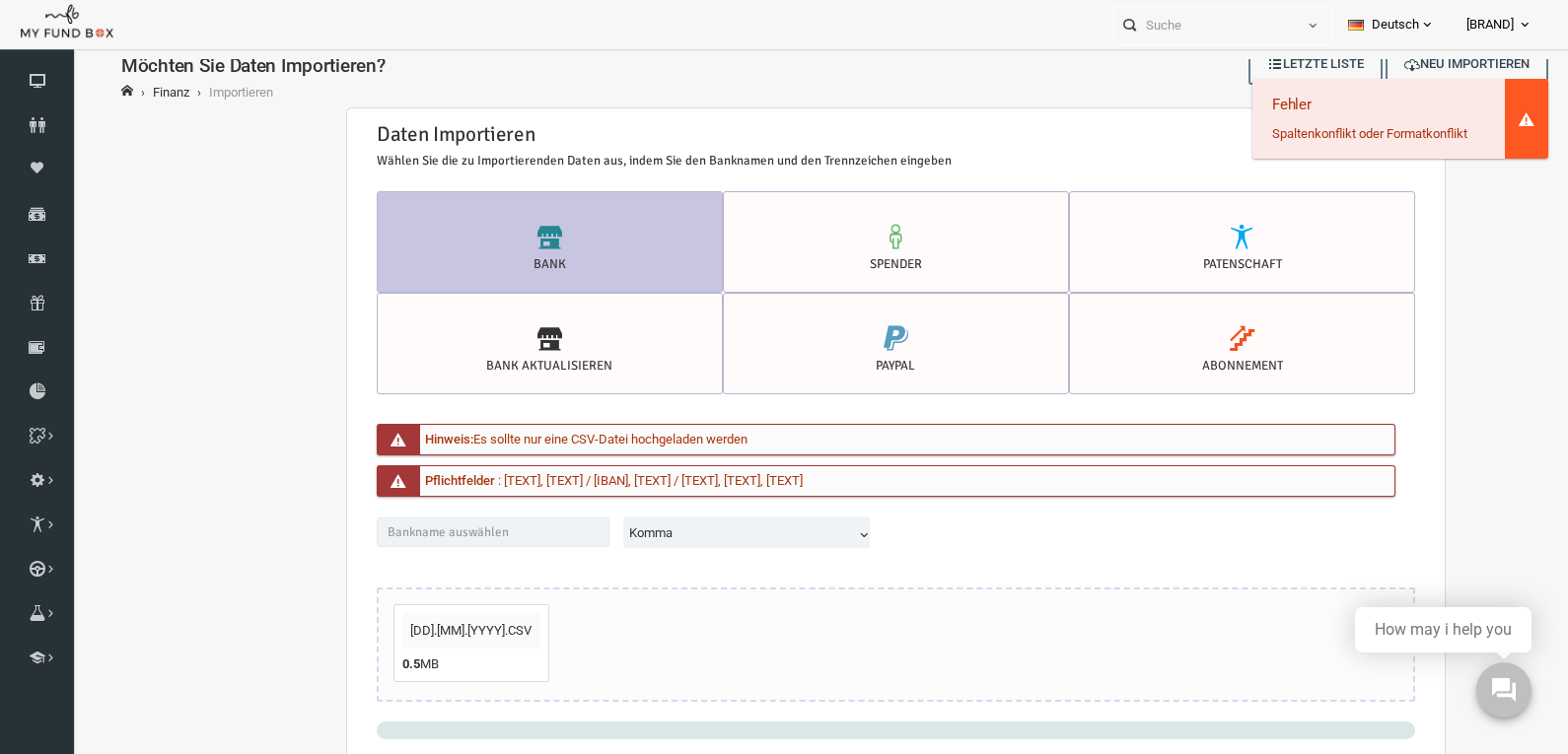 scroll, scrollTop: 99, scrollLeft: 0, axis: vertical 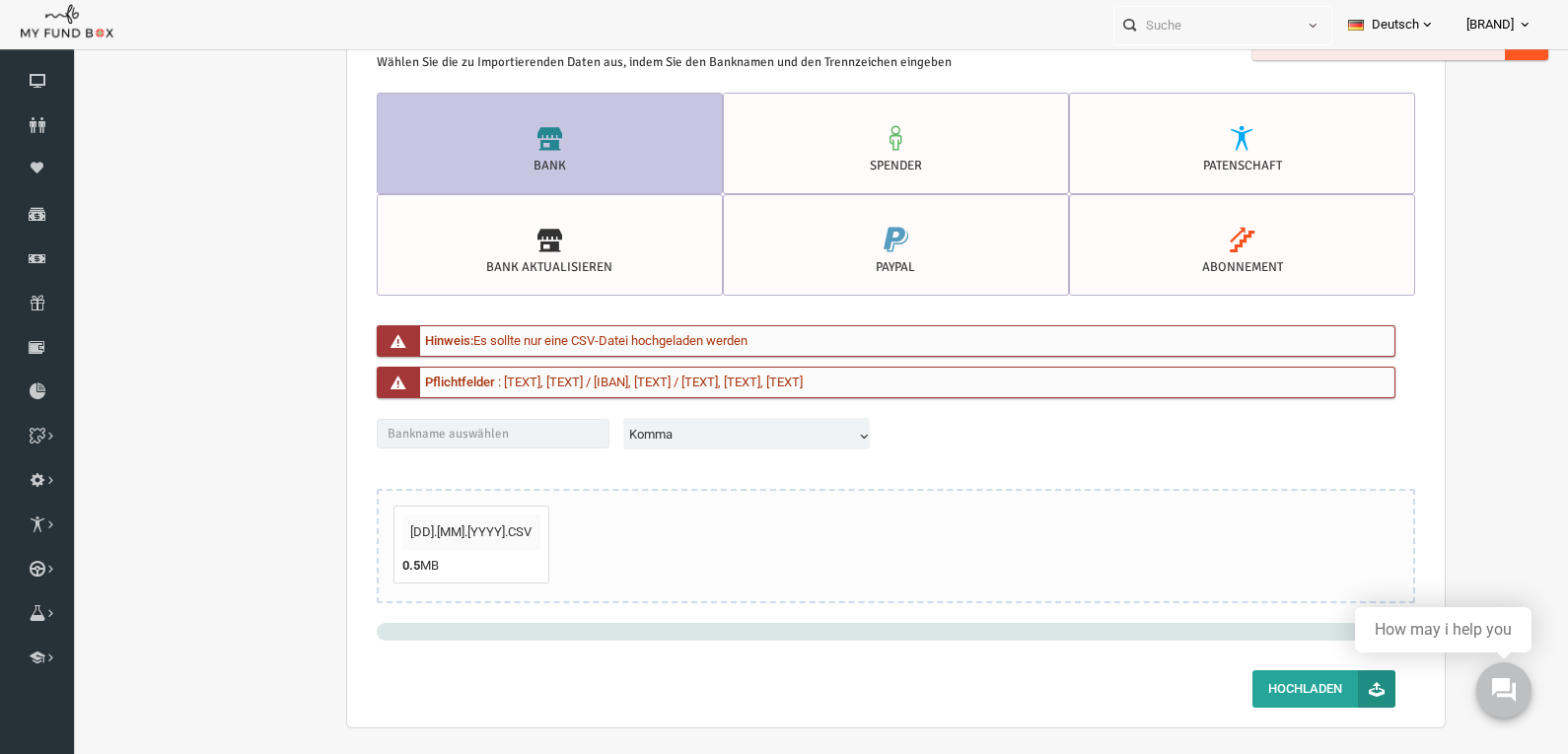click on "Komma" at bounding box center (718, 435) 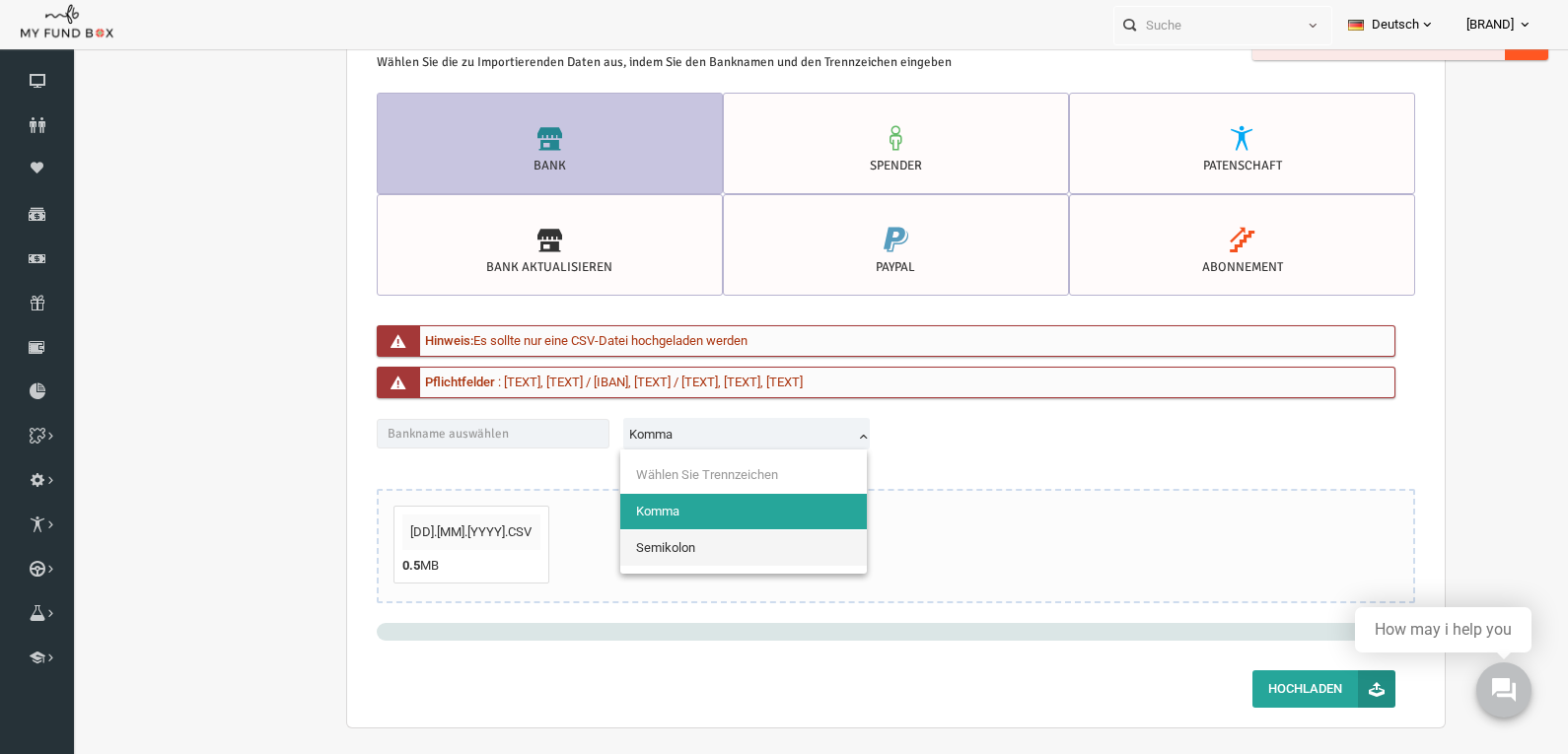 select on "Semicolon" 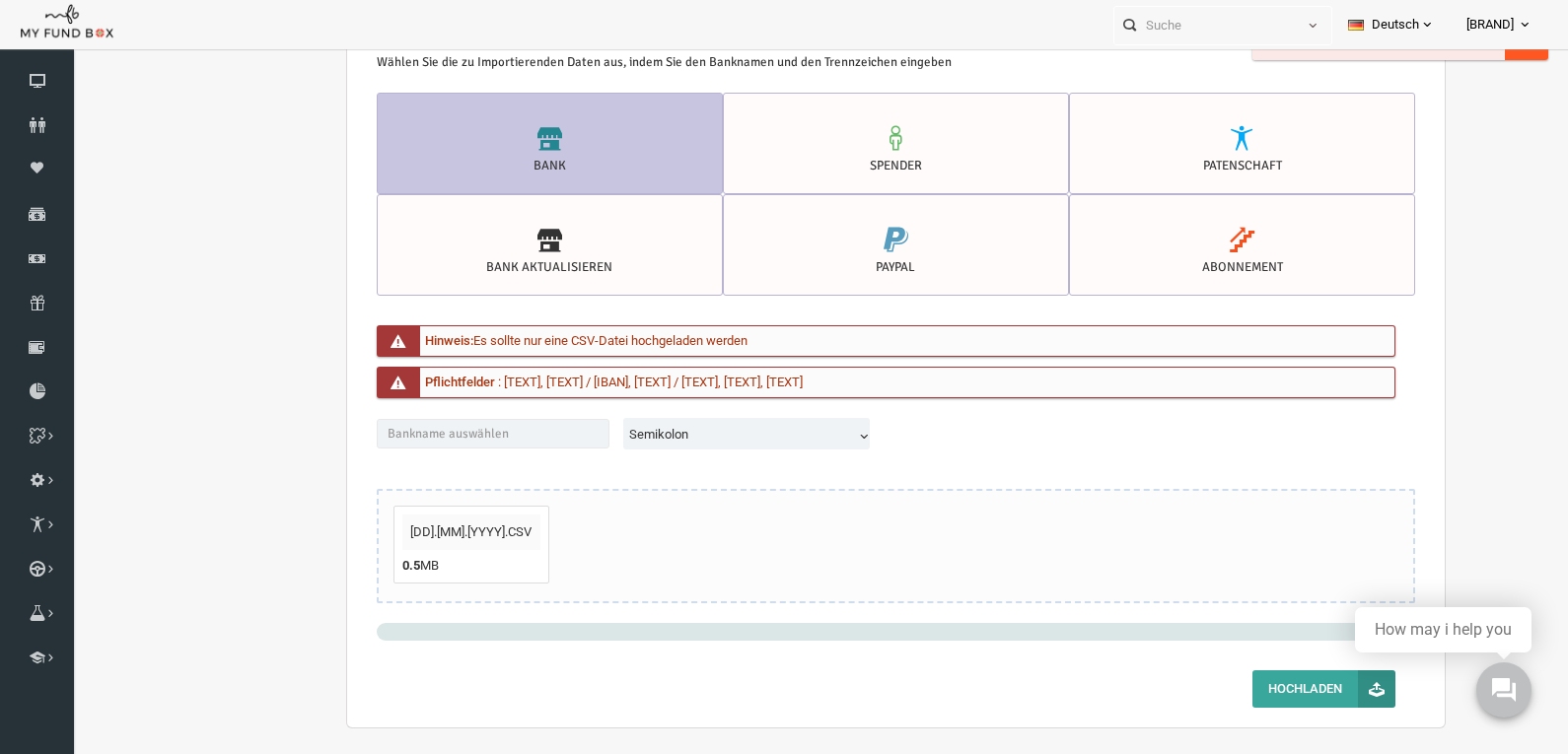 click on "Hochladen" at bounding box center (1293, 689) 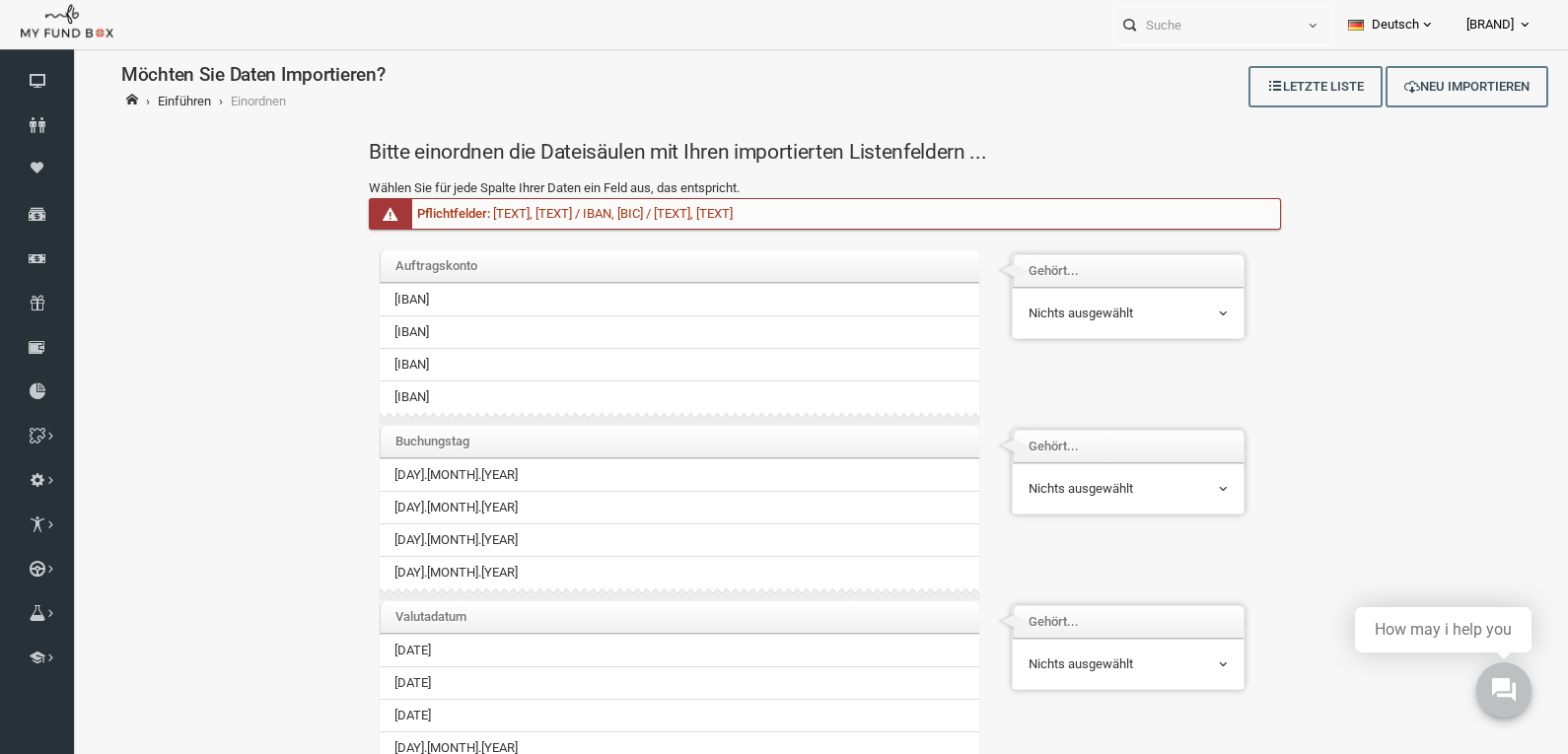 scroll, scrollTop: 0, scrollLeft: 0, axis: both 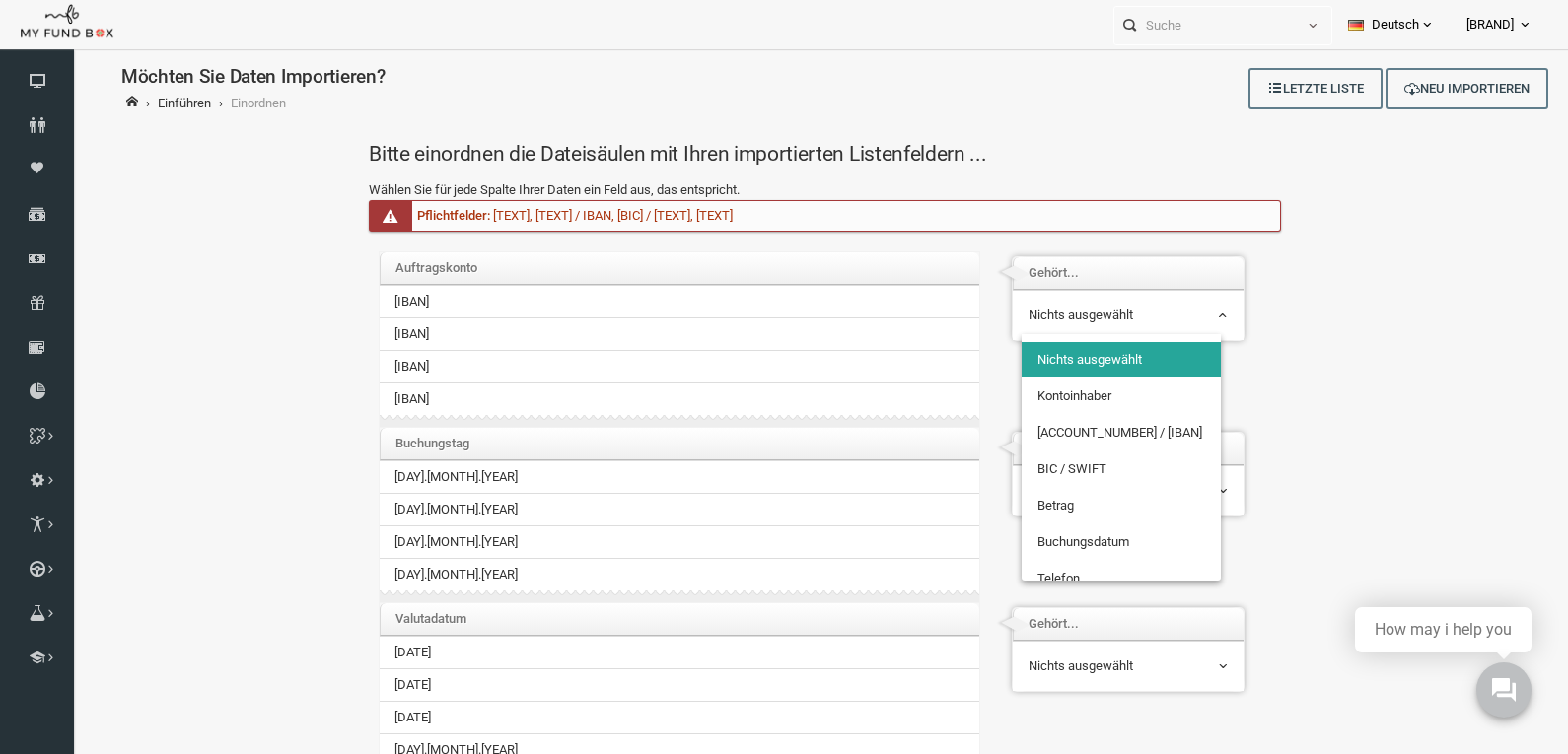 click on "Nichts ausgewählt" at bounding box center [1098, 315] 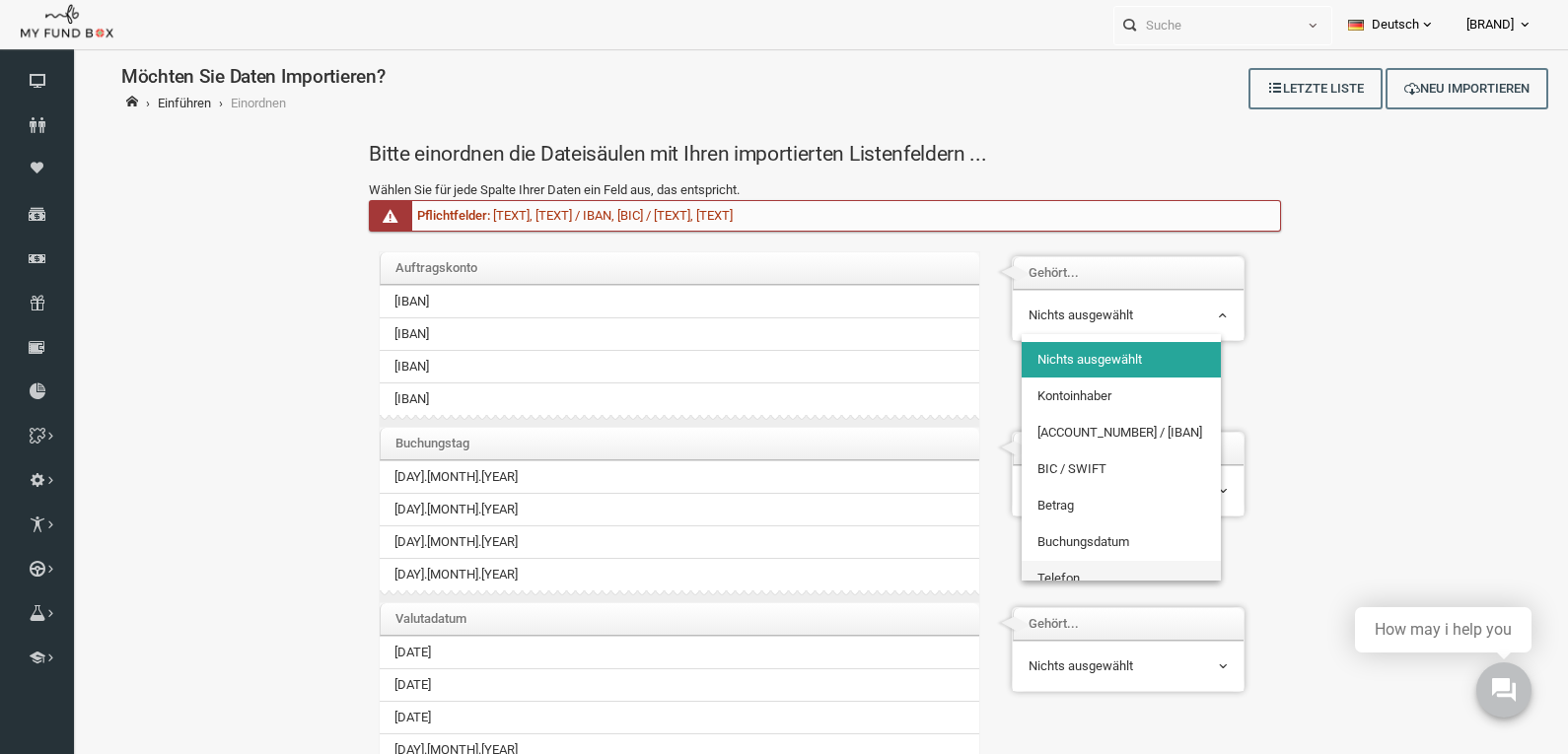 click on "Bitte einordnen die Dateisäulen mit Ihren importierten Listenfeldern ...
Wählen Sie für jede Spalte Ihrer Daten ein Feld aus, das entspricht.
Pflichtfelder:
Kontoinhaber, Kontonummer / IBAN, BIC / SWIFT,
Betrag, Buchungsdatum
Eingangsreferenz-Nr., BID, Zahlungsstatus
Wählen Sie eines von beiden Vorname
(oder)
Vorname, primär Email, Betrag, Buchungsdatum
Kontoinhaber, PayPal, Betrag,
Buchungsdatum, Transaktionscode
Kontoinhaber, Betrag, Buchungsdatum
Auftragskonto" at bounding box center (804, 1153) 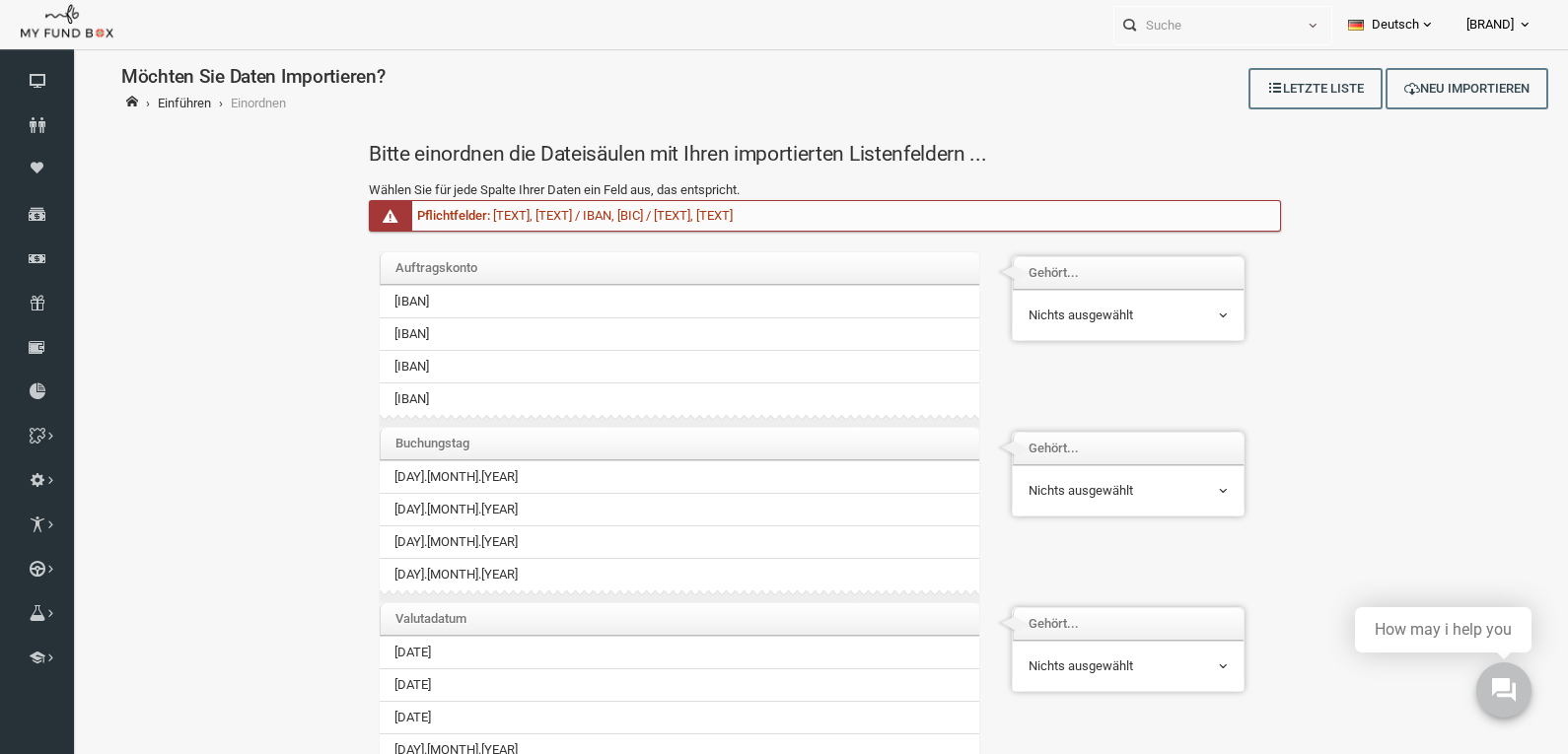 click on "[IBAN]" at bounding box center [649, 301] 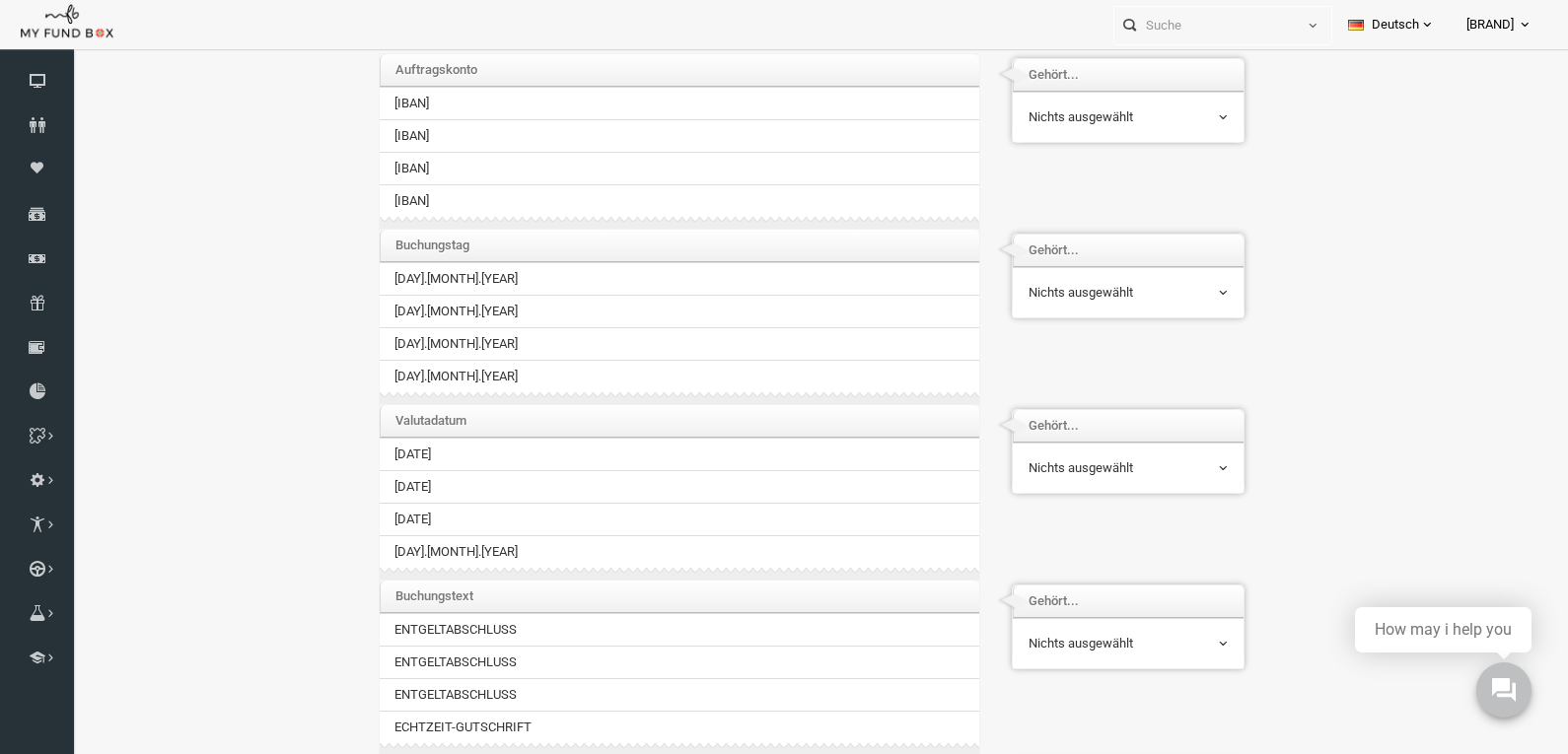 scroll, scrollTop: 197, scrollLeft: 0, axis: vertical 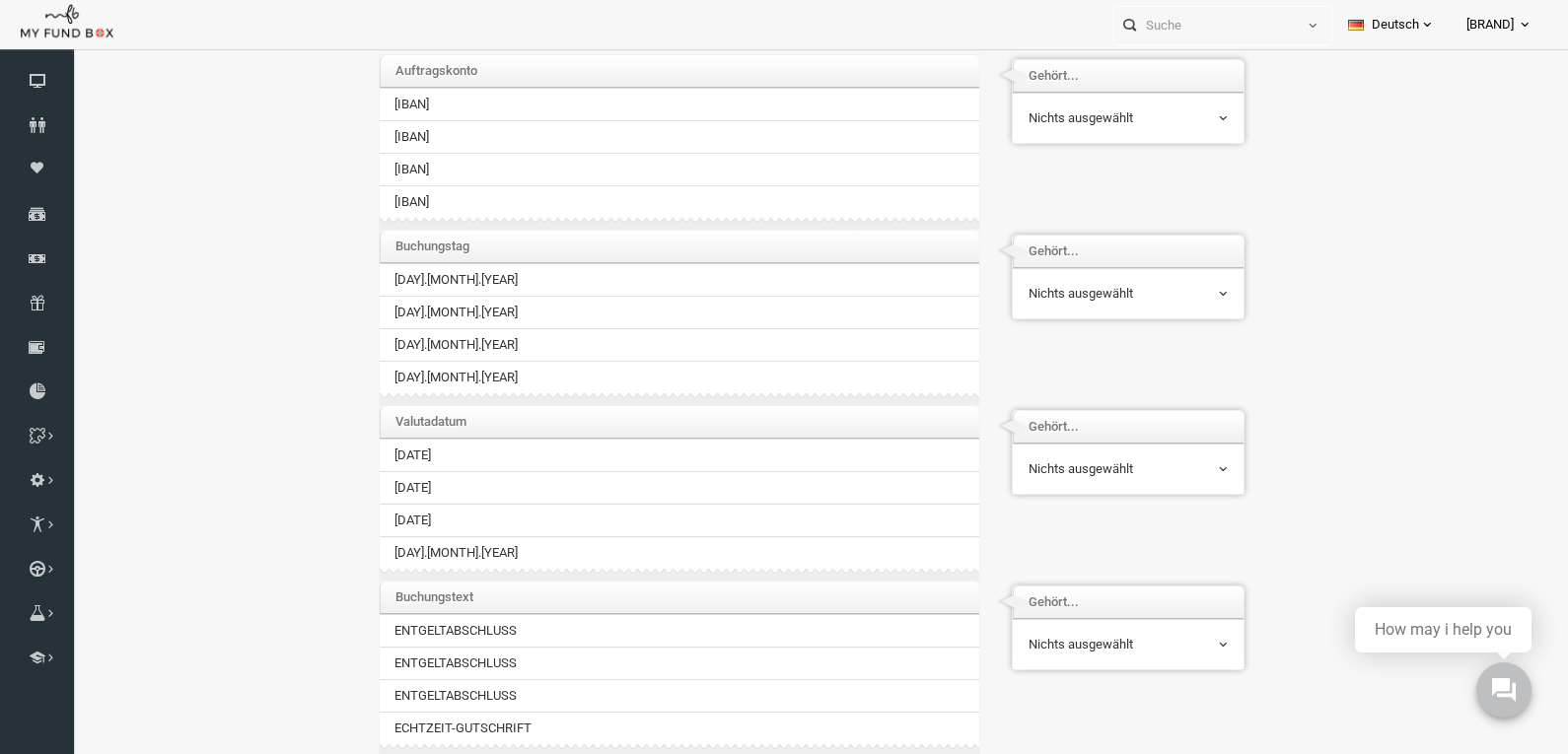 click on "Nichts ausgewählt" at bounding box center (1098, 294) 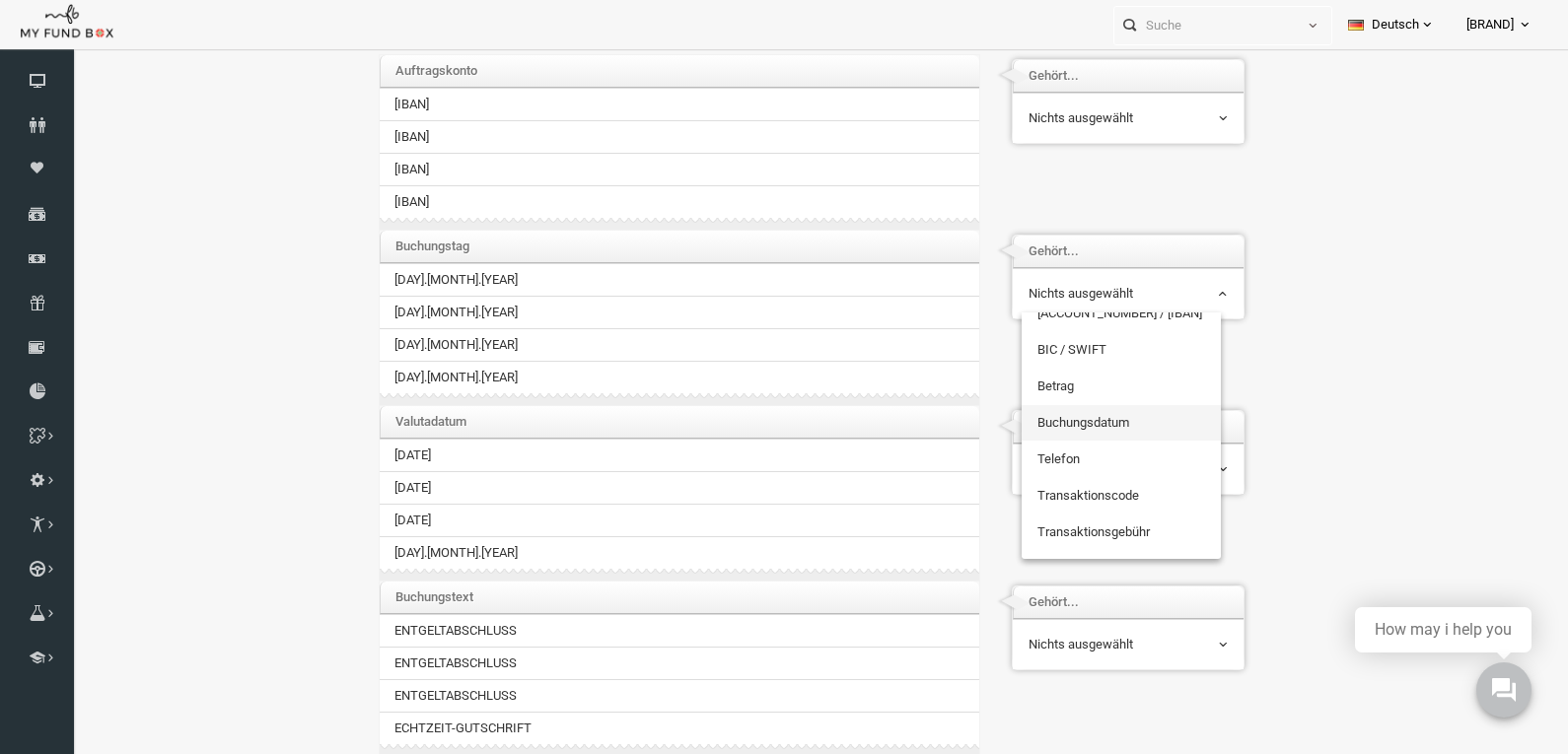 scroll, scrollTop: 99, scrollLeft: 0, axis: vertical 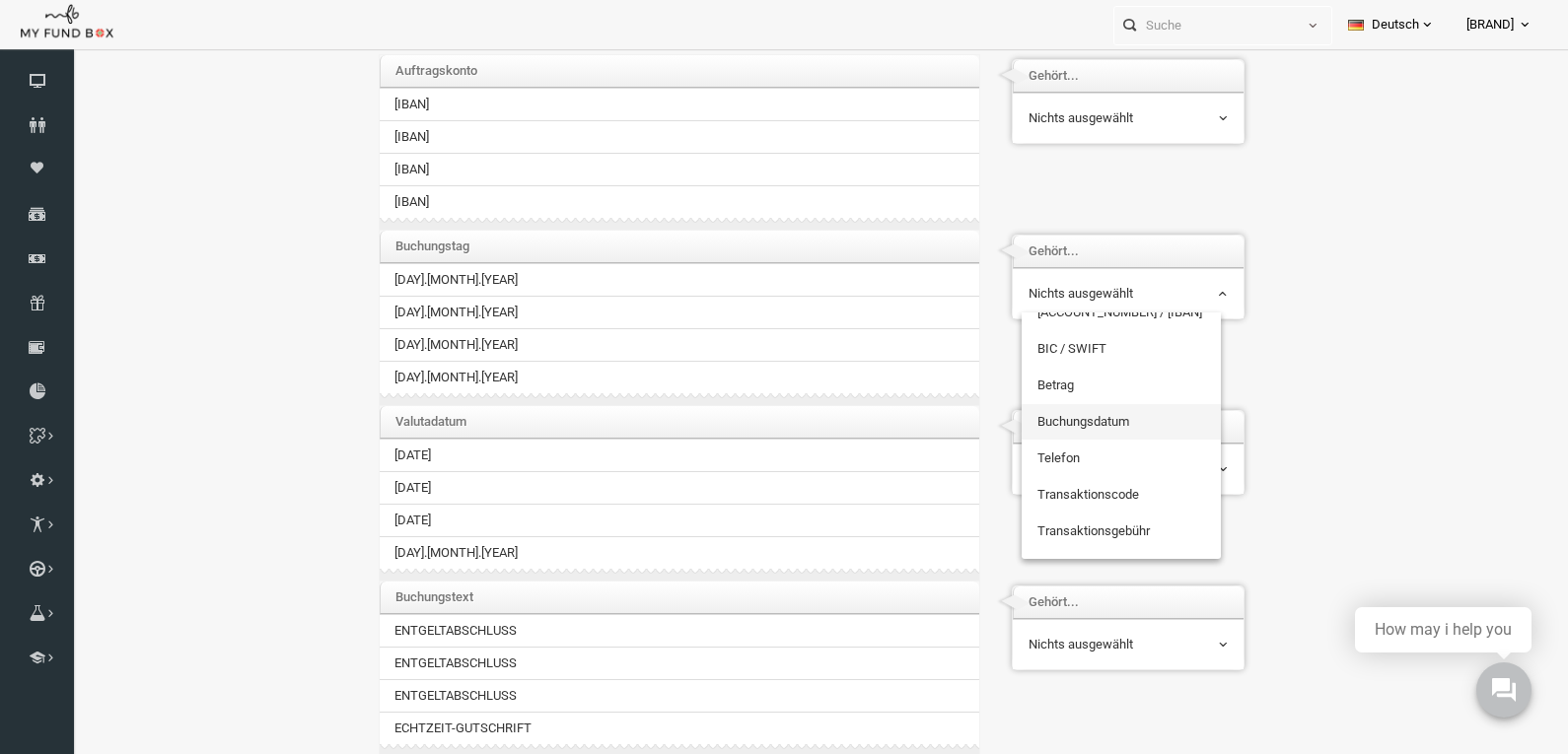 select on "TrDate" 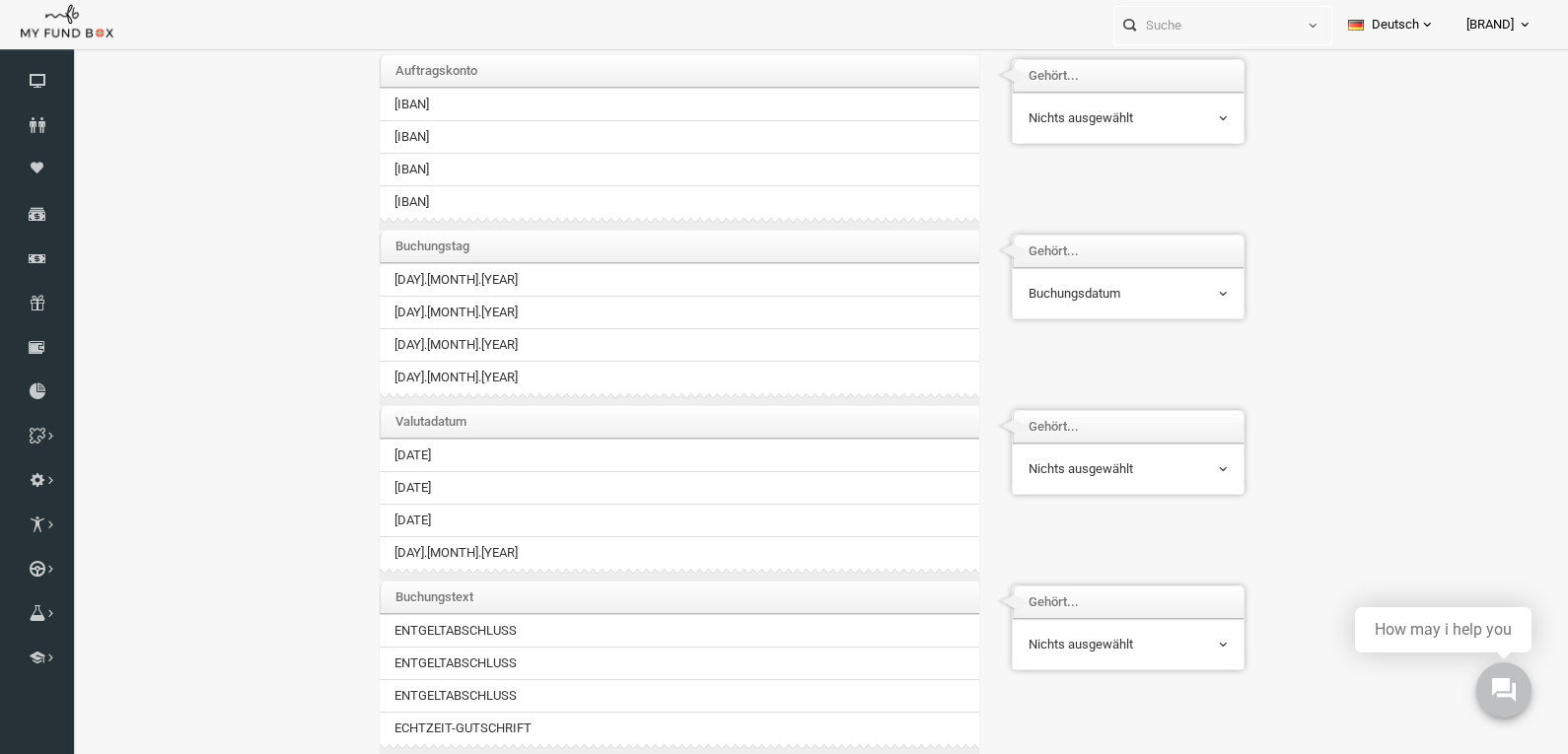 click on "Nichts ausgewählt" at bounding box center (1098, 469) 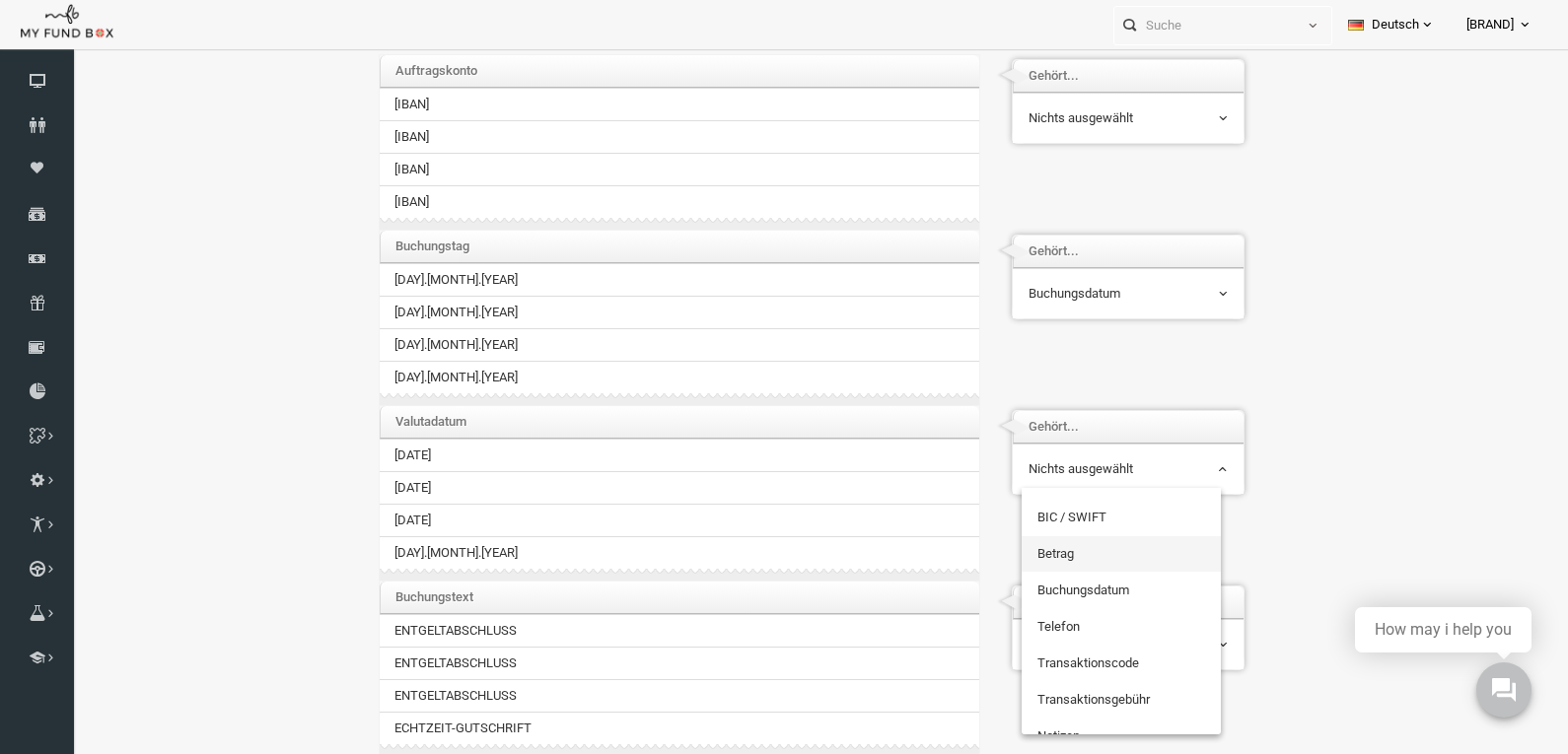 scroll, scrollTop: 107, scrollLeft: 0, axis: vertical 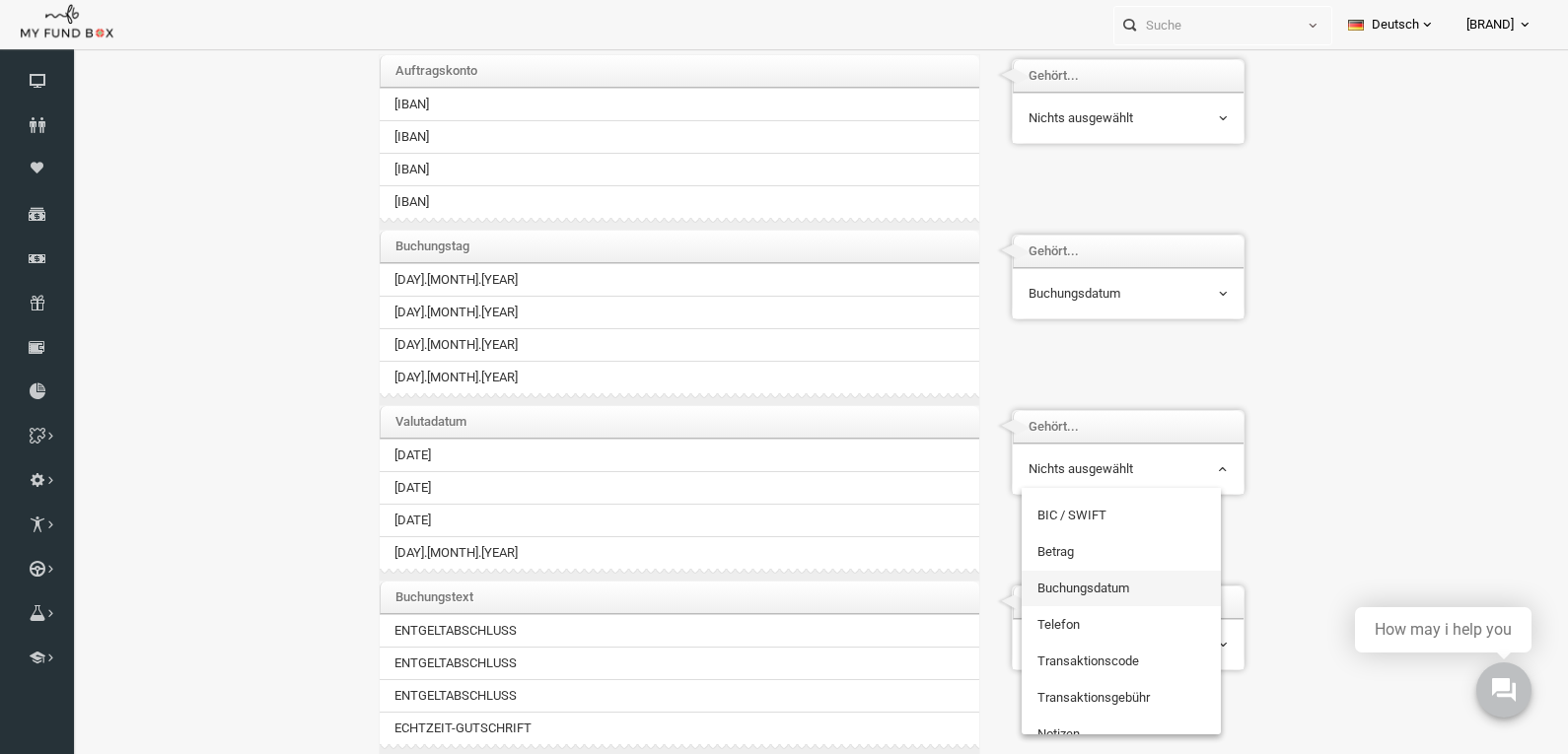 click on "Bitte einordnen die Dateisäulen mit Ihren importierten Listenfeldern ...
Wählen Sie für jede Spalte Ihrer Daten ein Feld aus, das entspricht.
Pflichtfelder:
Kontoinhaber, Kontonummer / IBAN, BIC / SWIFT,
Betrag, Buchungsdatum
Eingangsreferenz-Nr., BID, Zahlungsstatus
Wählen Sie eines von beiden Vorname
(oder)
Vorname, primär Email, Betrag, Buchungsdatum
Kontoinhaber, PayPal, Betrag,
Buchungsdatum, Transaktionscode
Kontoinhaber, Betrag, Buchungsdatum
Auftragskonto" at bounding box center (804, 956) 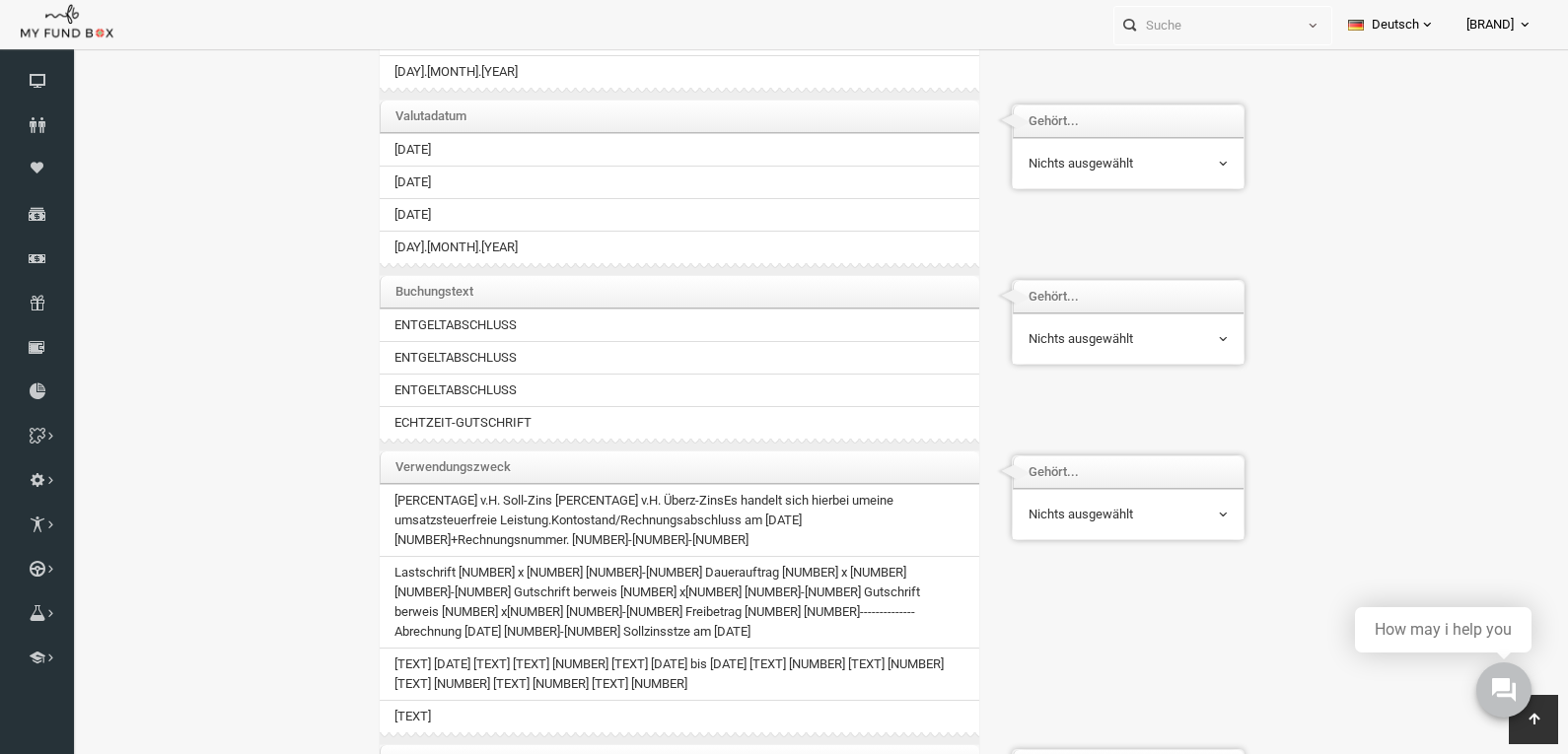 scroll, scrollTop: 493, scrollLeft: 0, axis: vertical 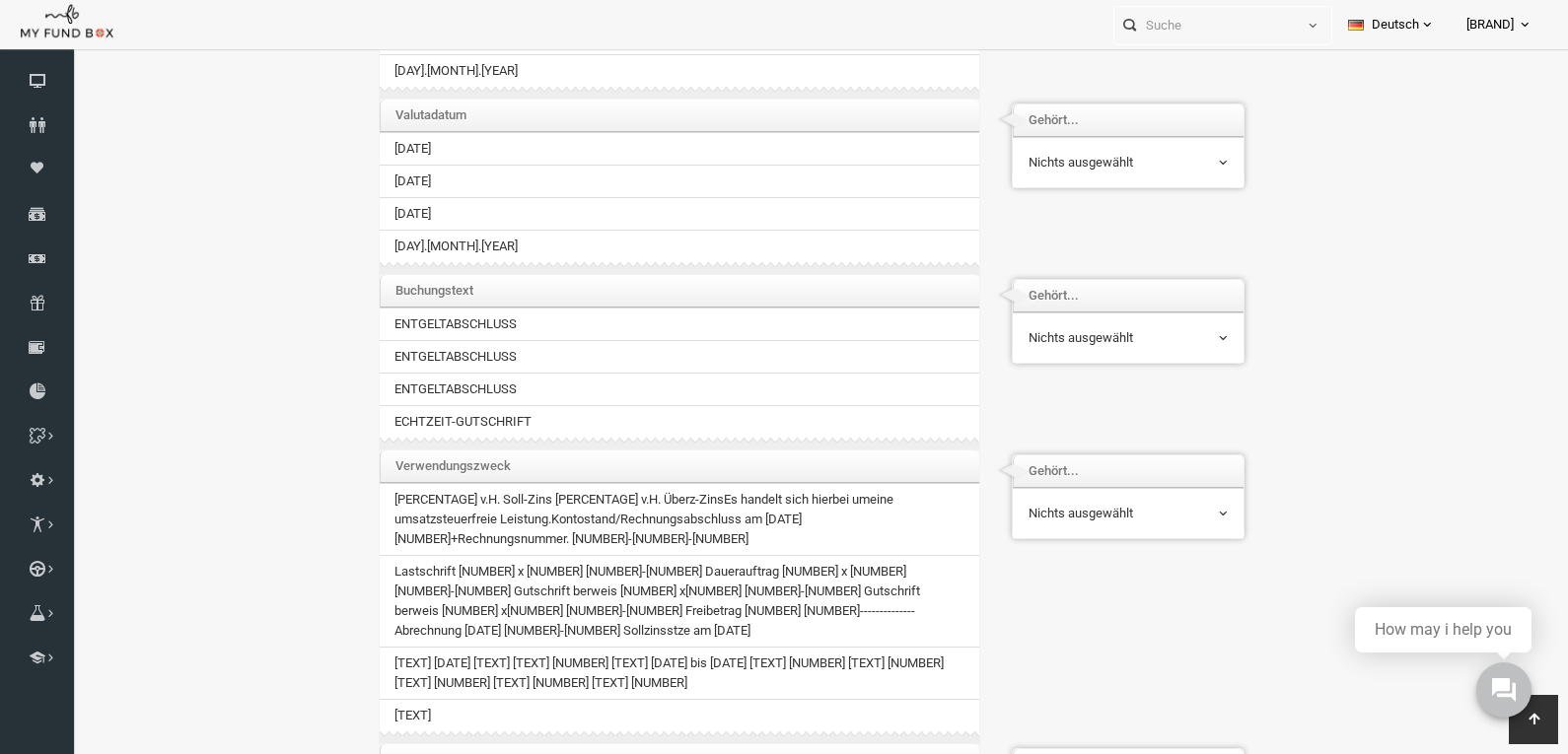 click on "Nichts ausgewählt" at bounding box center [1098, 338] 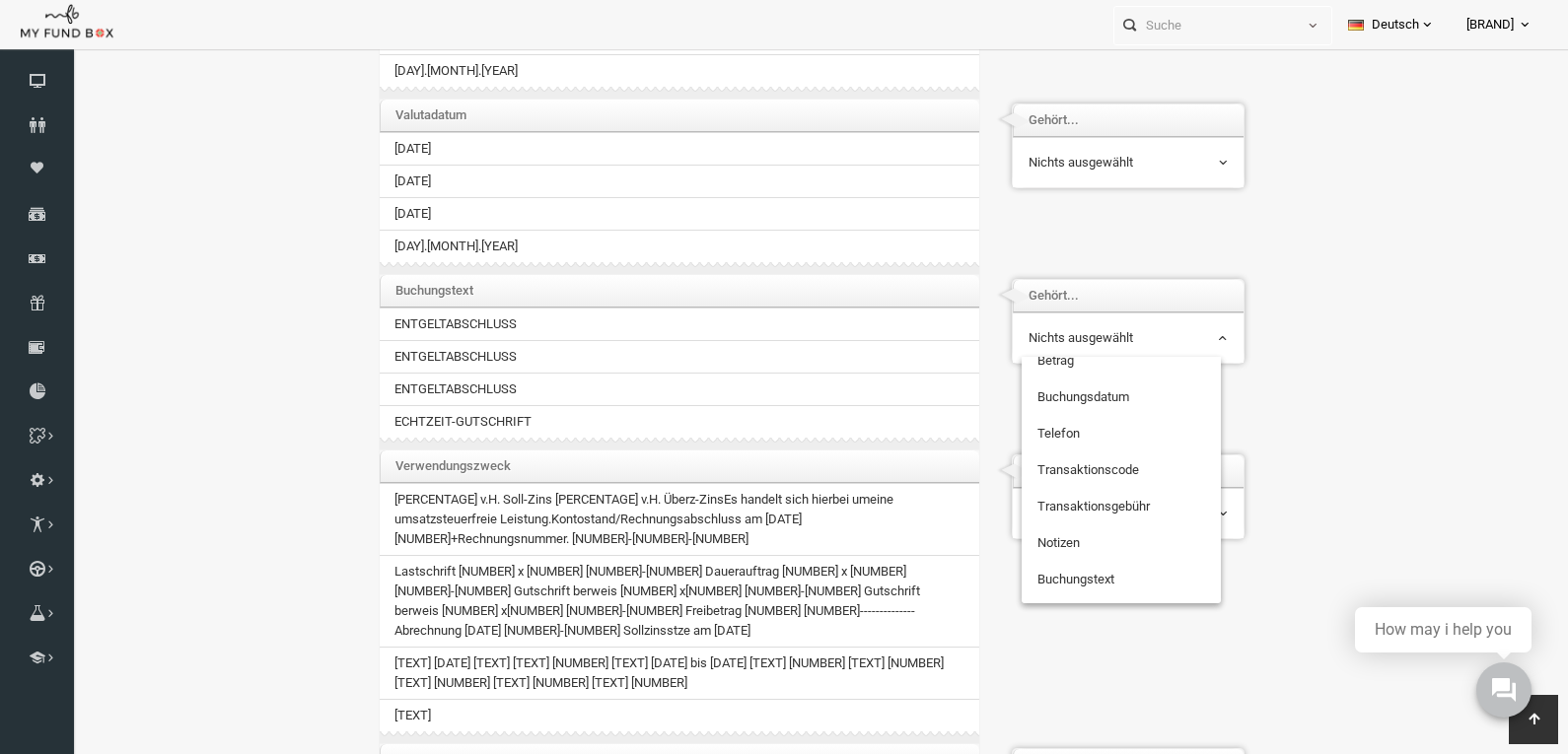 scroll, scrollTop: 166, scrollLeft: 0, axis: vertical 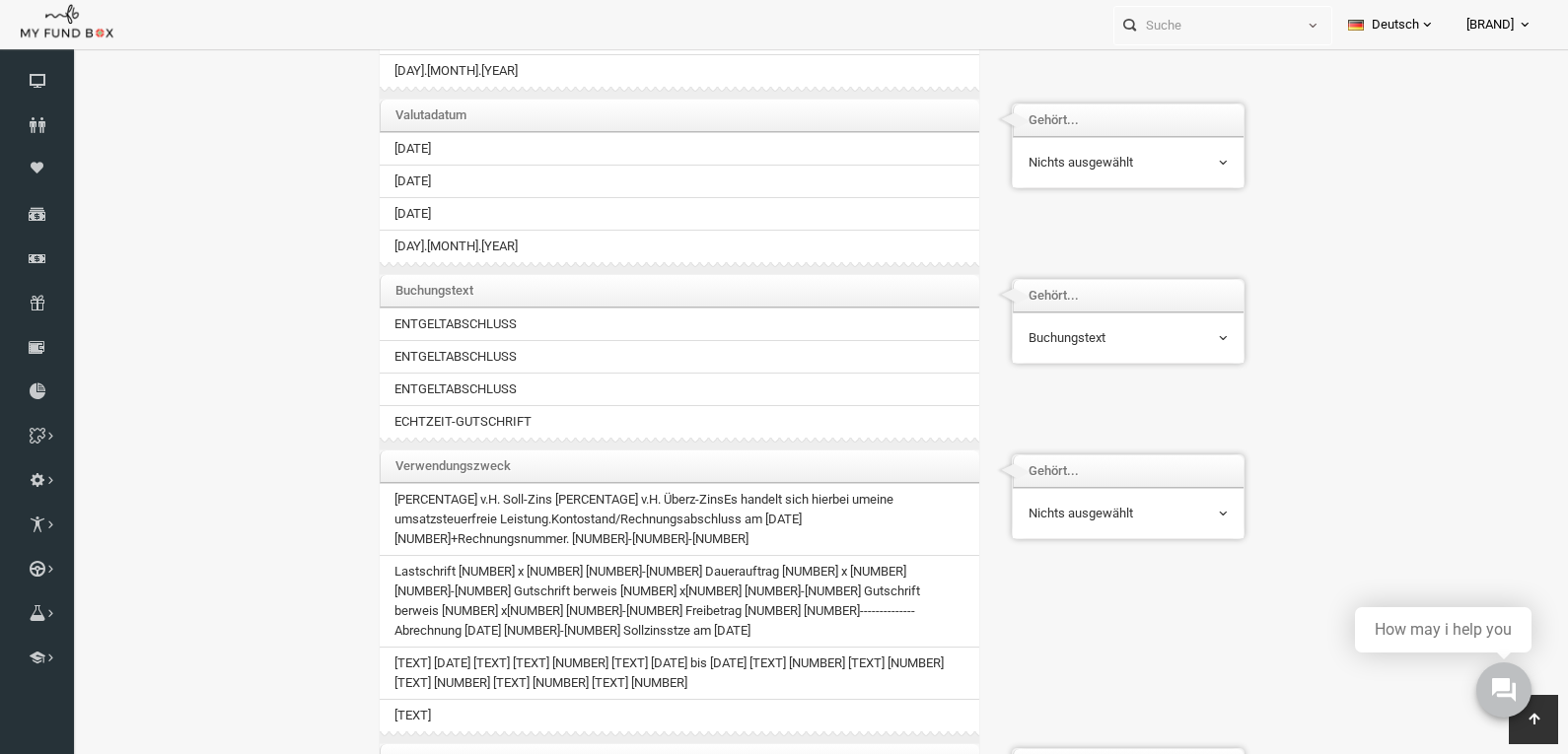 click on "Buchungstext" at bounding box center [1098, 338] 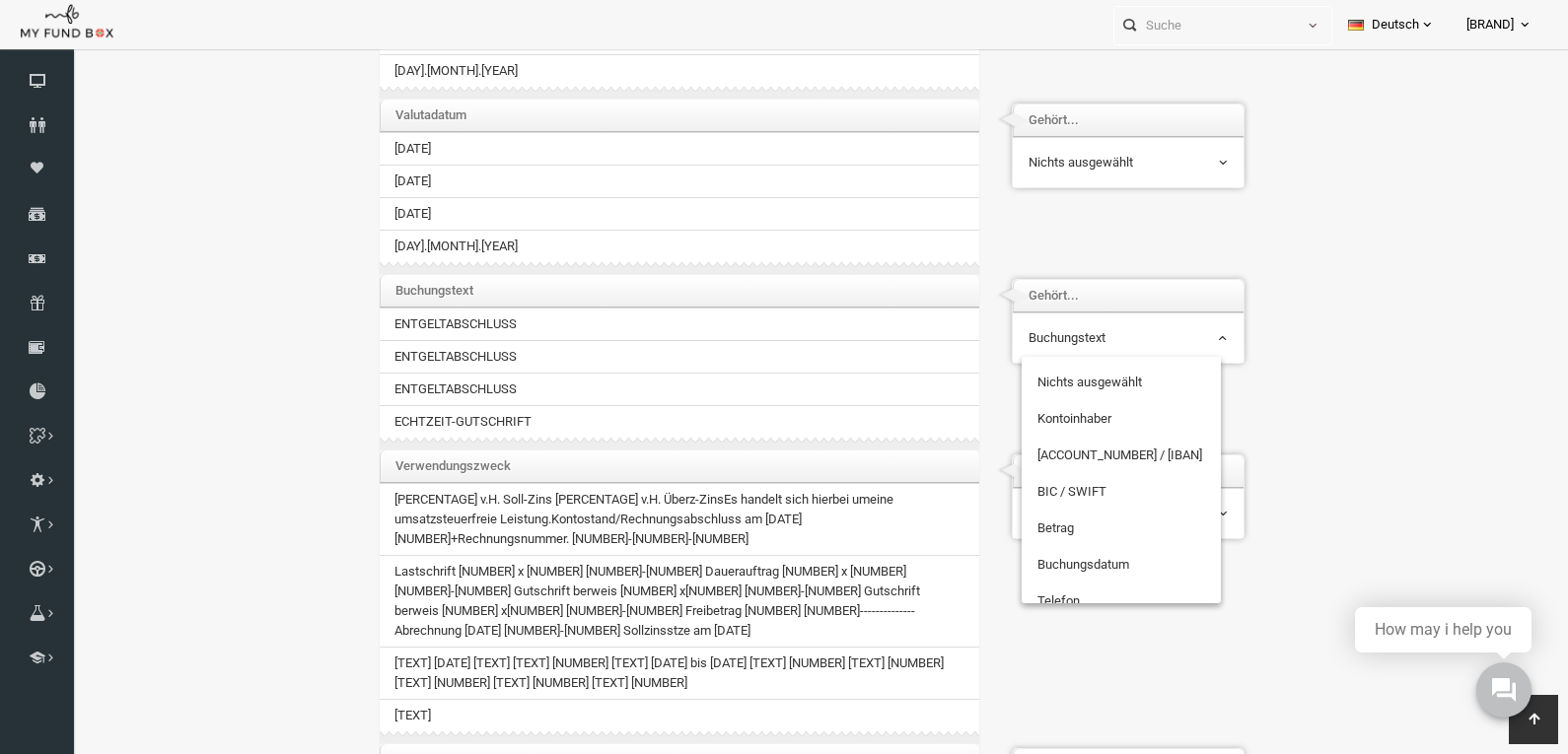 scroll, scrollTop: 206, scrollLeft: 0, axis: vertical 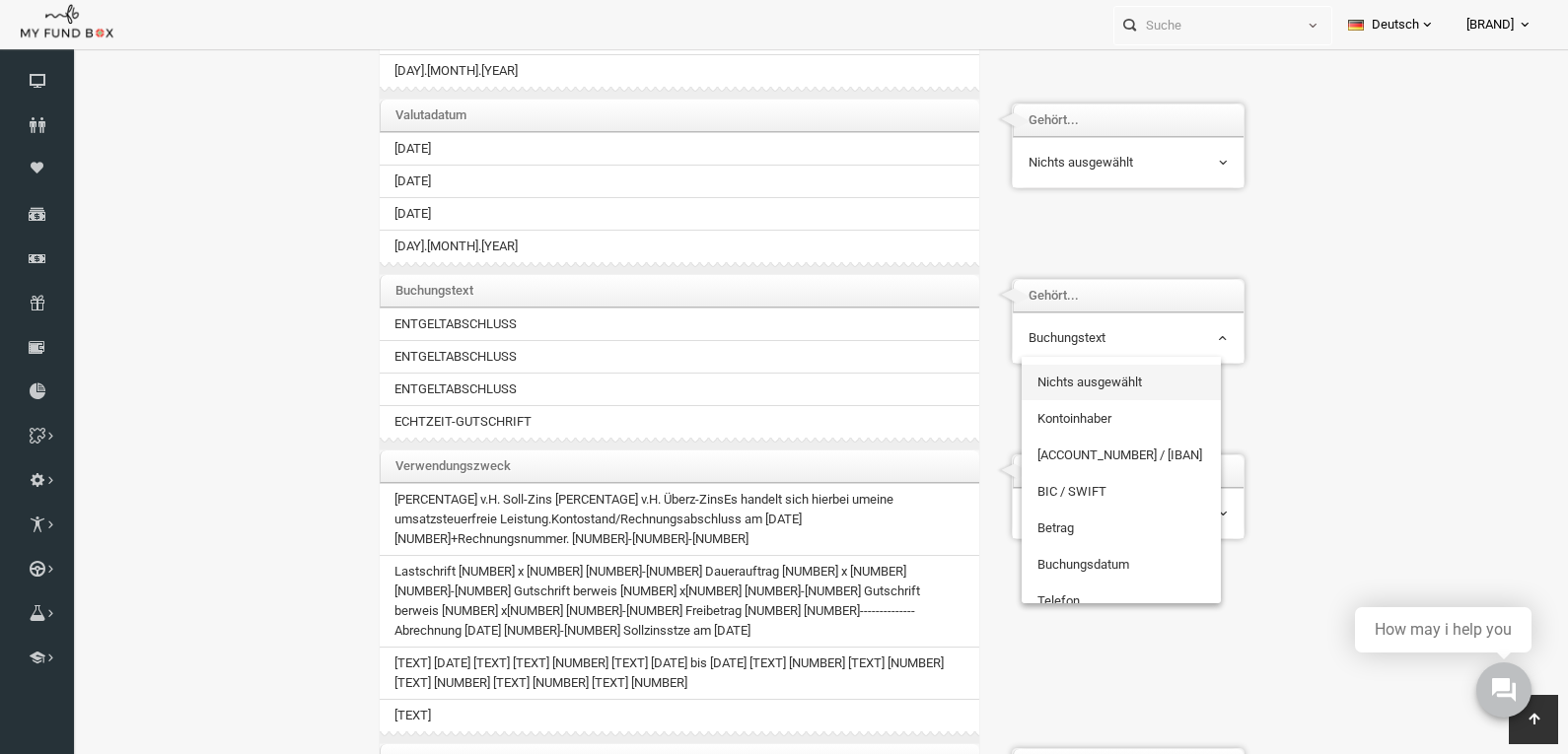 select on "NoneSelected" 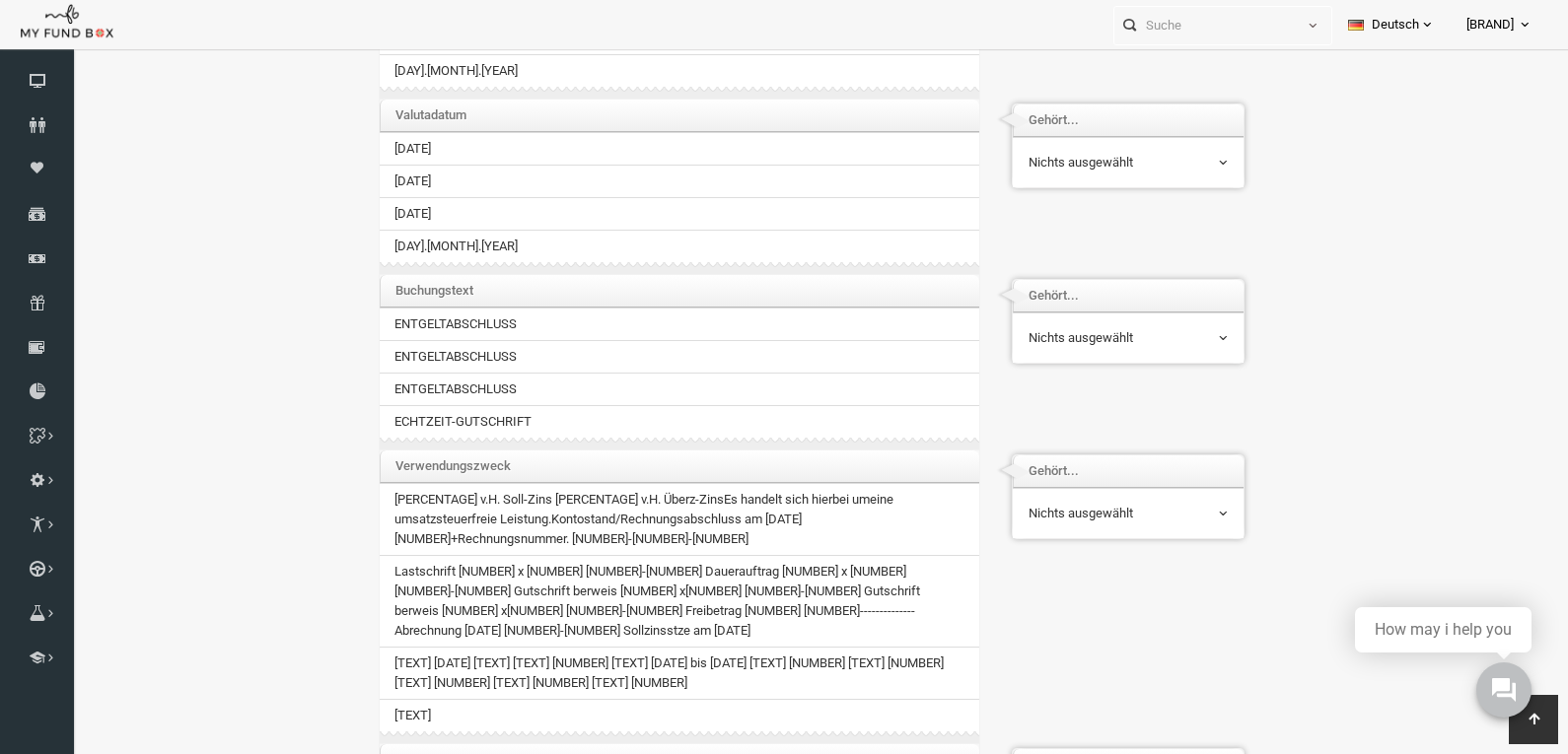 click on "Bitte einordnen die Dateisäulen mit Ihren importierten Listenfeldern ...
Wählen Sie für jede Spalte Ihrer Daten ein Feld aus, das entspricht.
Pflichtfelder:
Kontoinhaber, Kontonummer / IBAN, BIC / SWIFT,
Betrag, Buchungsdatum
Eingangsreferenz-Nr., BID, Zahlungsstatus
Wählen Sie eines von beiden Vorname
(oder)
Vorname, primär Email, Betrag, Buchungsdatum
Kontoinhaber, PayPal, Betrag,
Buchungsdatum, Transaktionscode
Kontoinhaber, Betrag, Buchungsdatum
Auftragskonto
Gehört..." at bounding box center [804, 650] 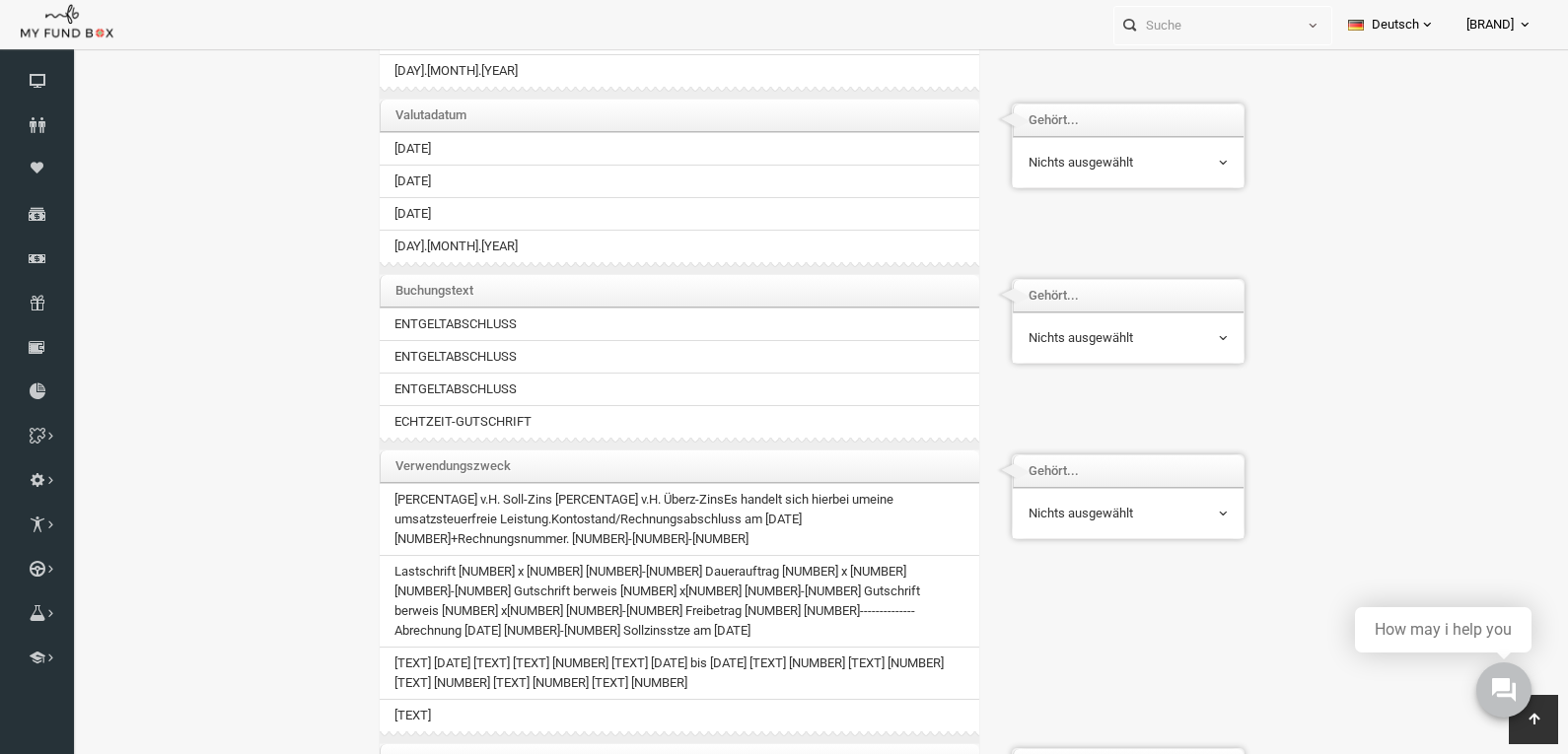 click on "Nichts ausgewählt" at bounding box center (1098, 514) 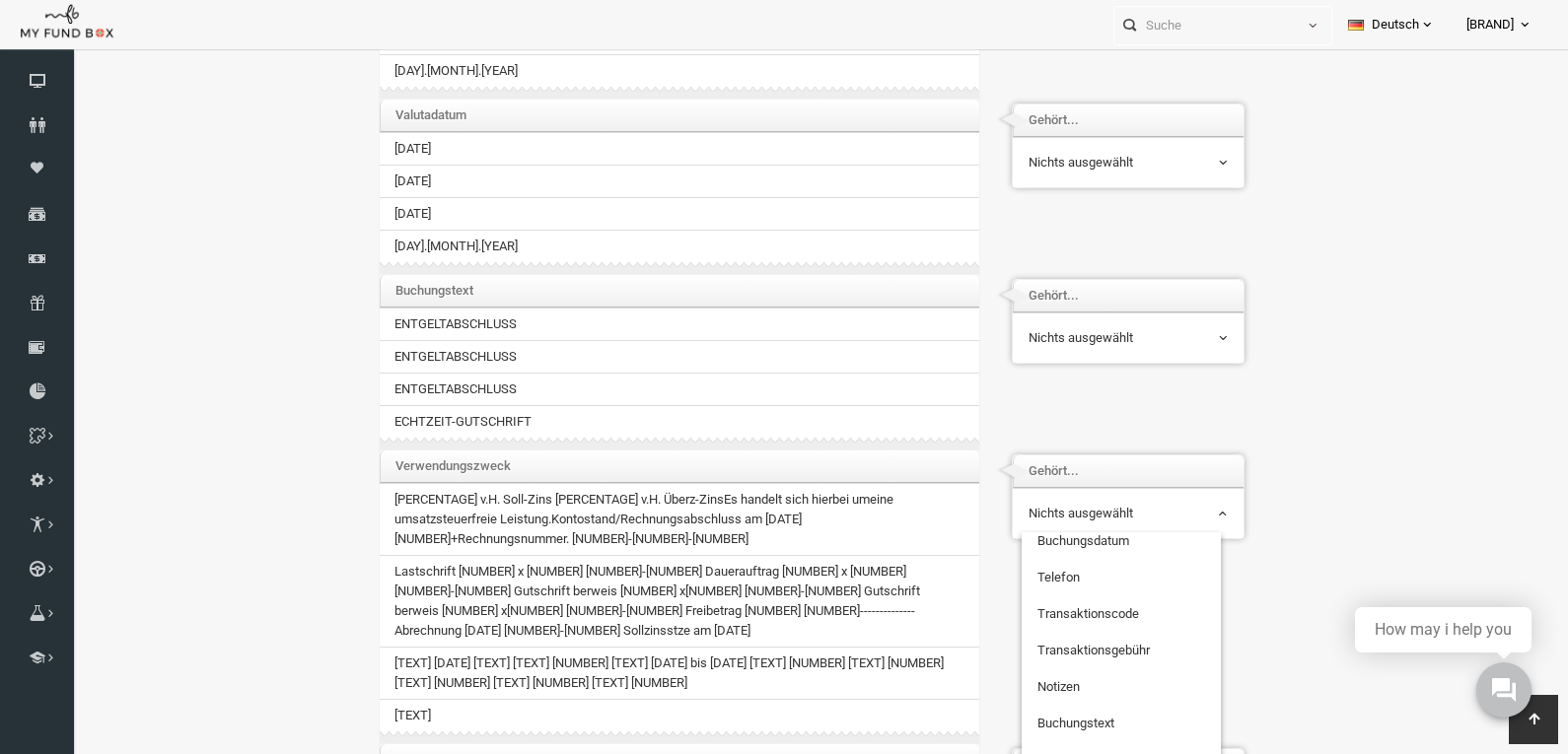 scroll, scrollTop: 206, scrollLeft: 0, axis: vertical 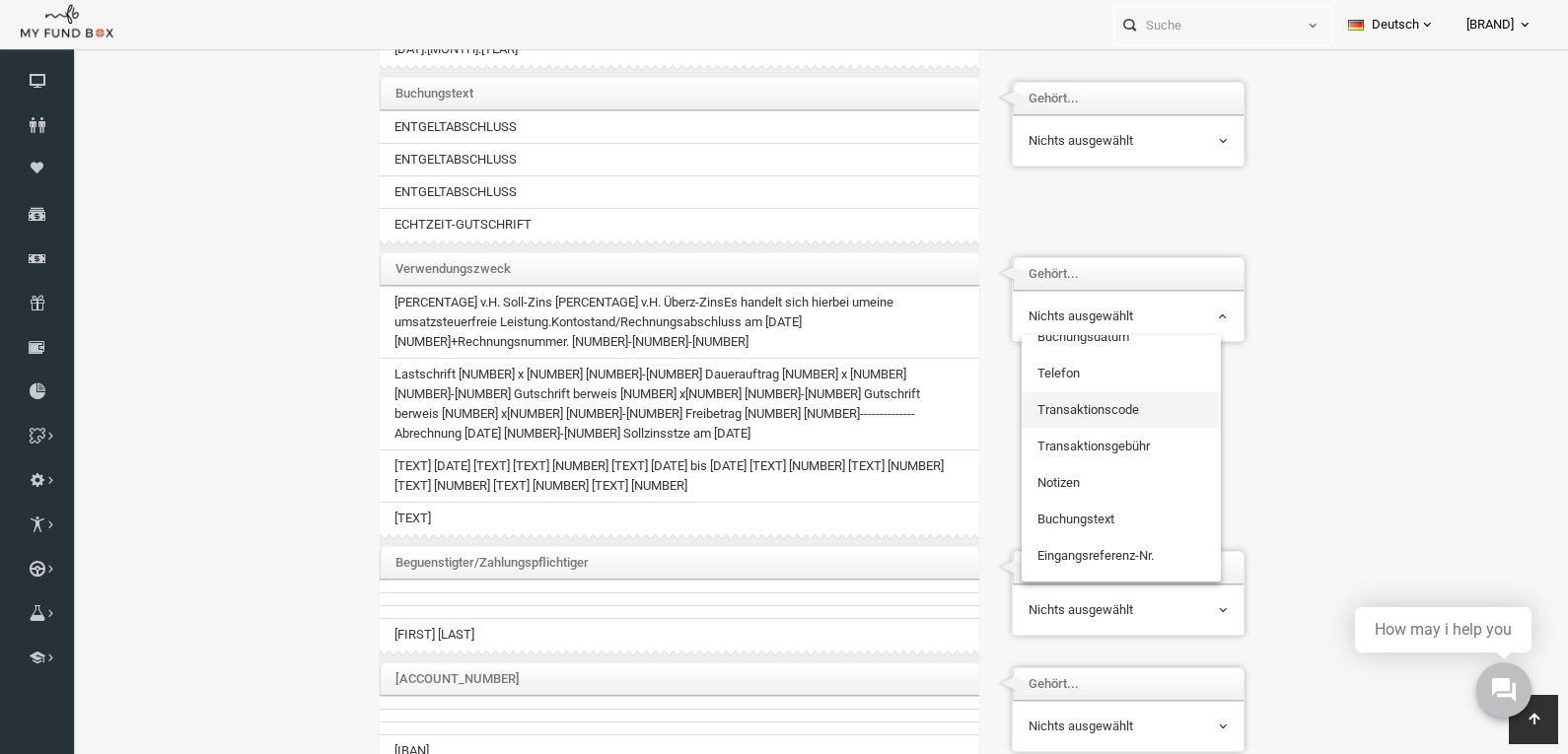 click on "Verwendungszweck" at bounding box center [649, 269] 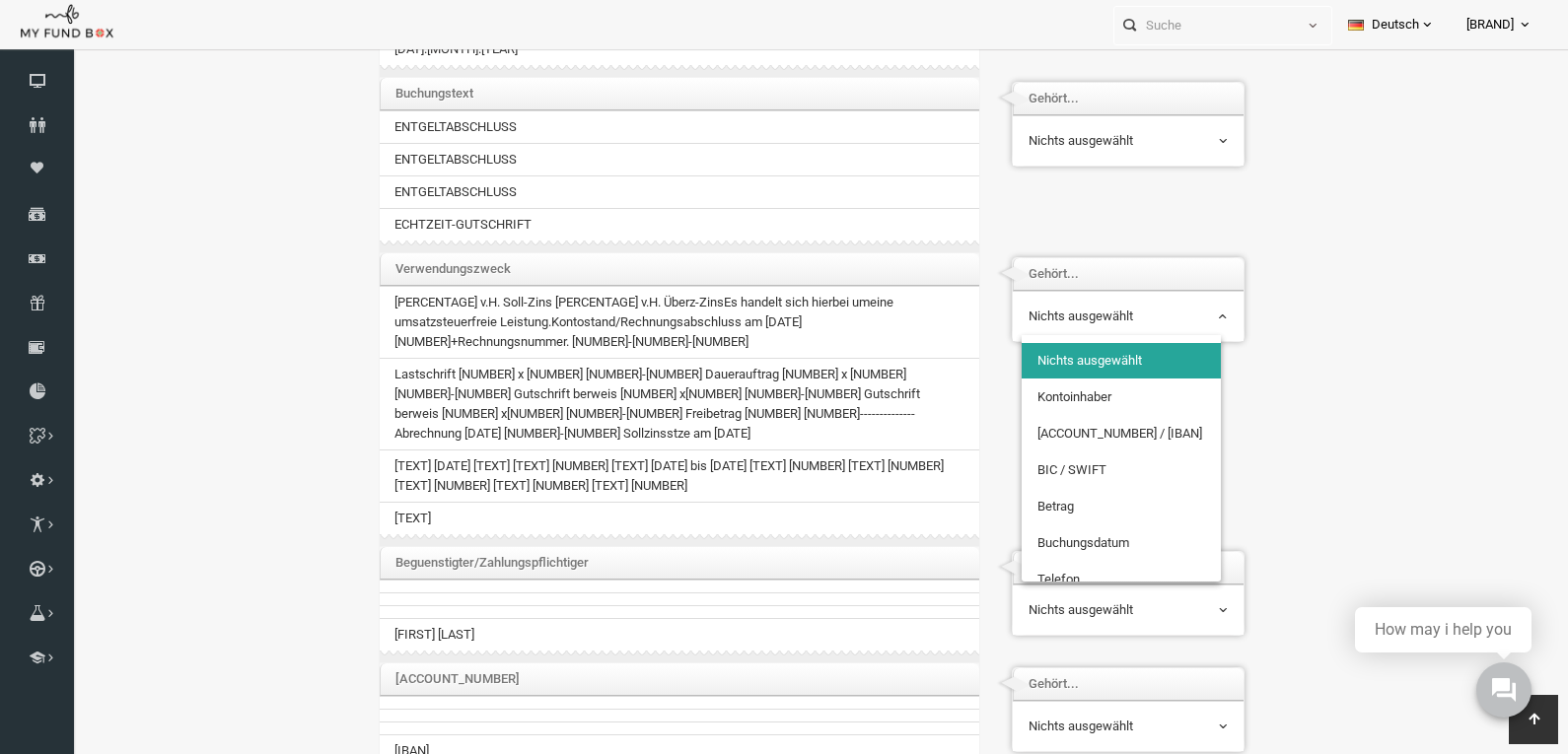 click on "Nichts ausgewählt" at bounding box center (1098, 316) 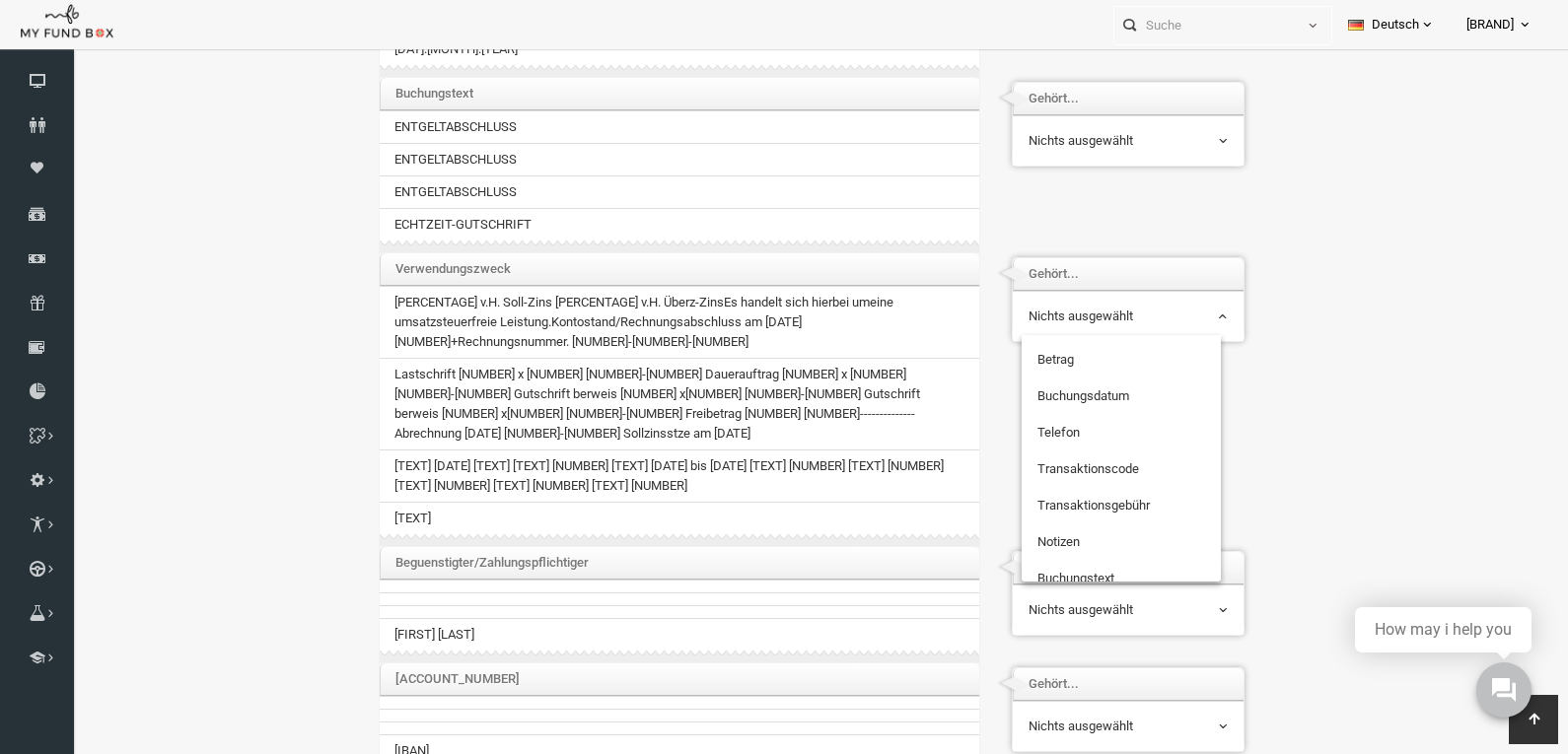 scroll, scrollTop: 206, scrollLeft: 0, axis: vertical 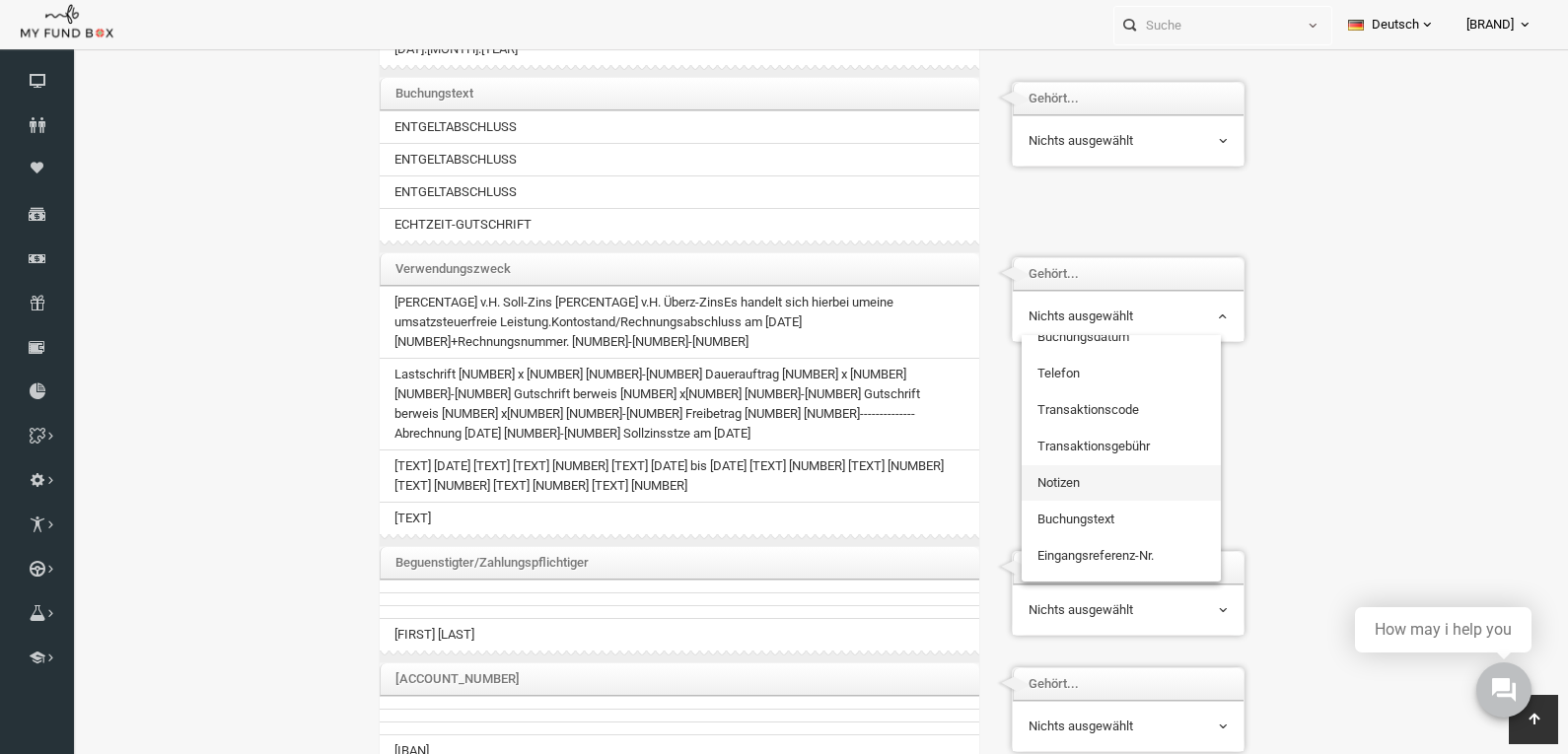 select on "TrDetails" 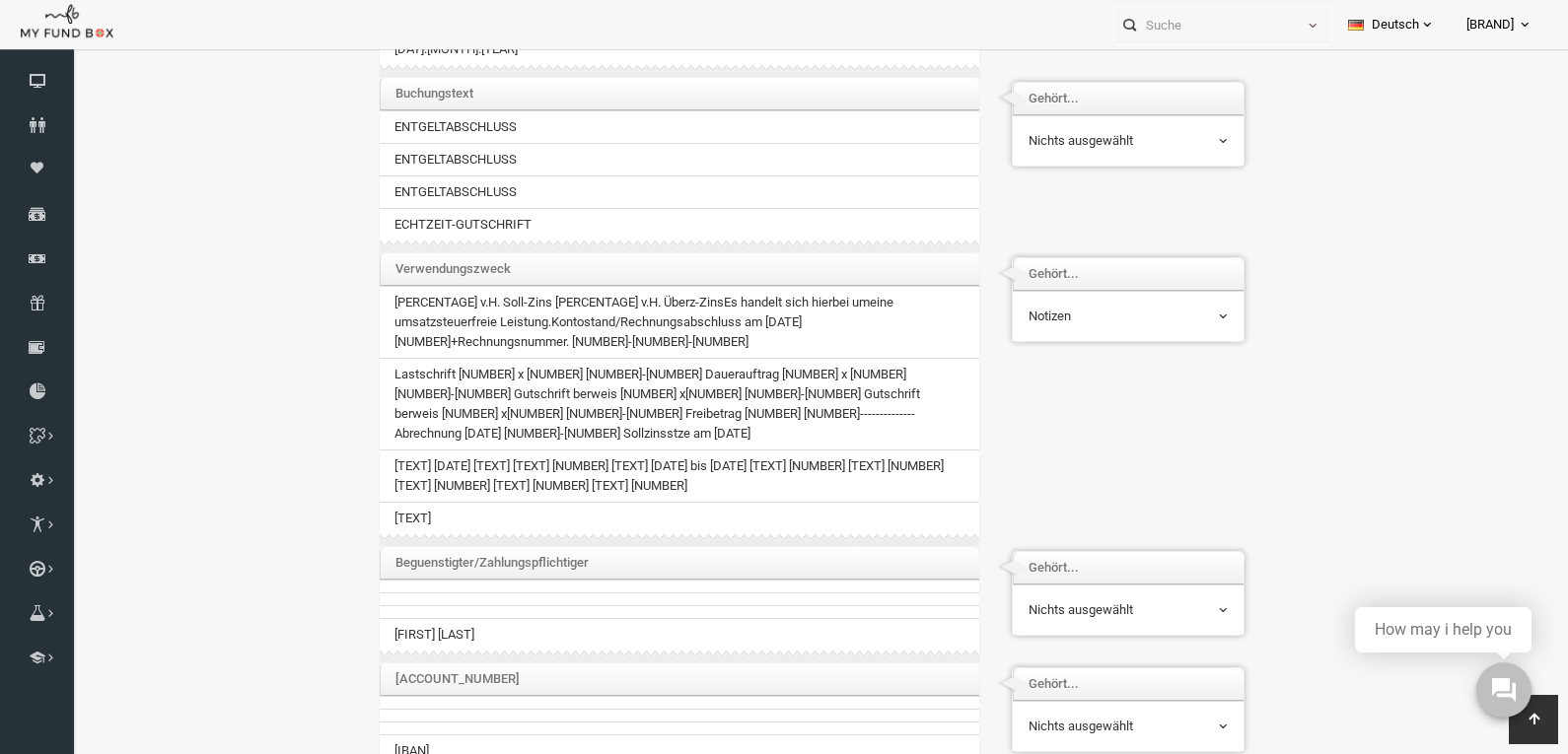 click on "Verwendungszweck
SVWZ+Ekmek" at bounding box center (804, 399) 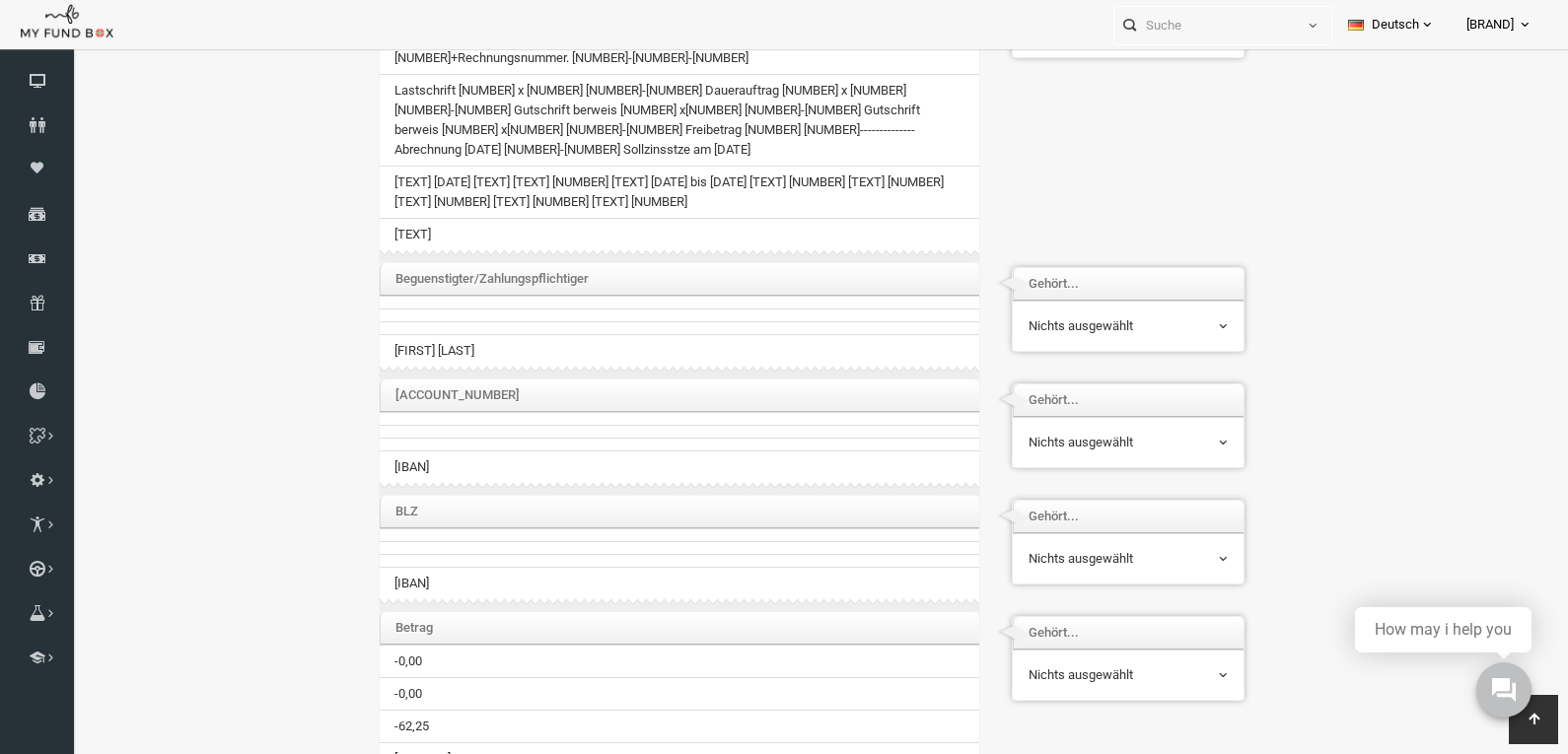 scroll, scrollTop: 986, scrollLeft: 0, axis: vertical 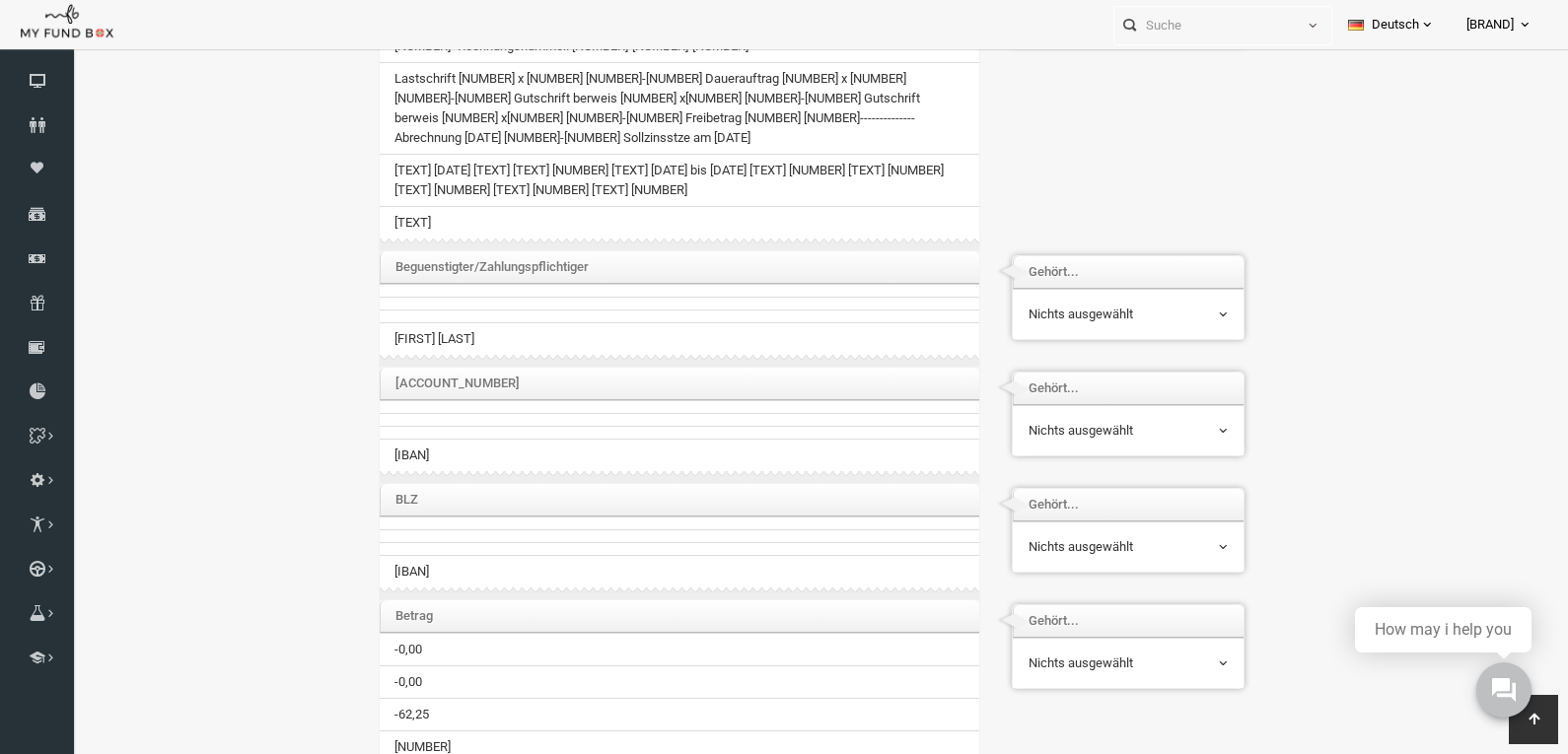 click on "Gehört..." at bounding box center [1098, 272] 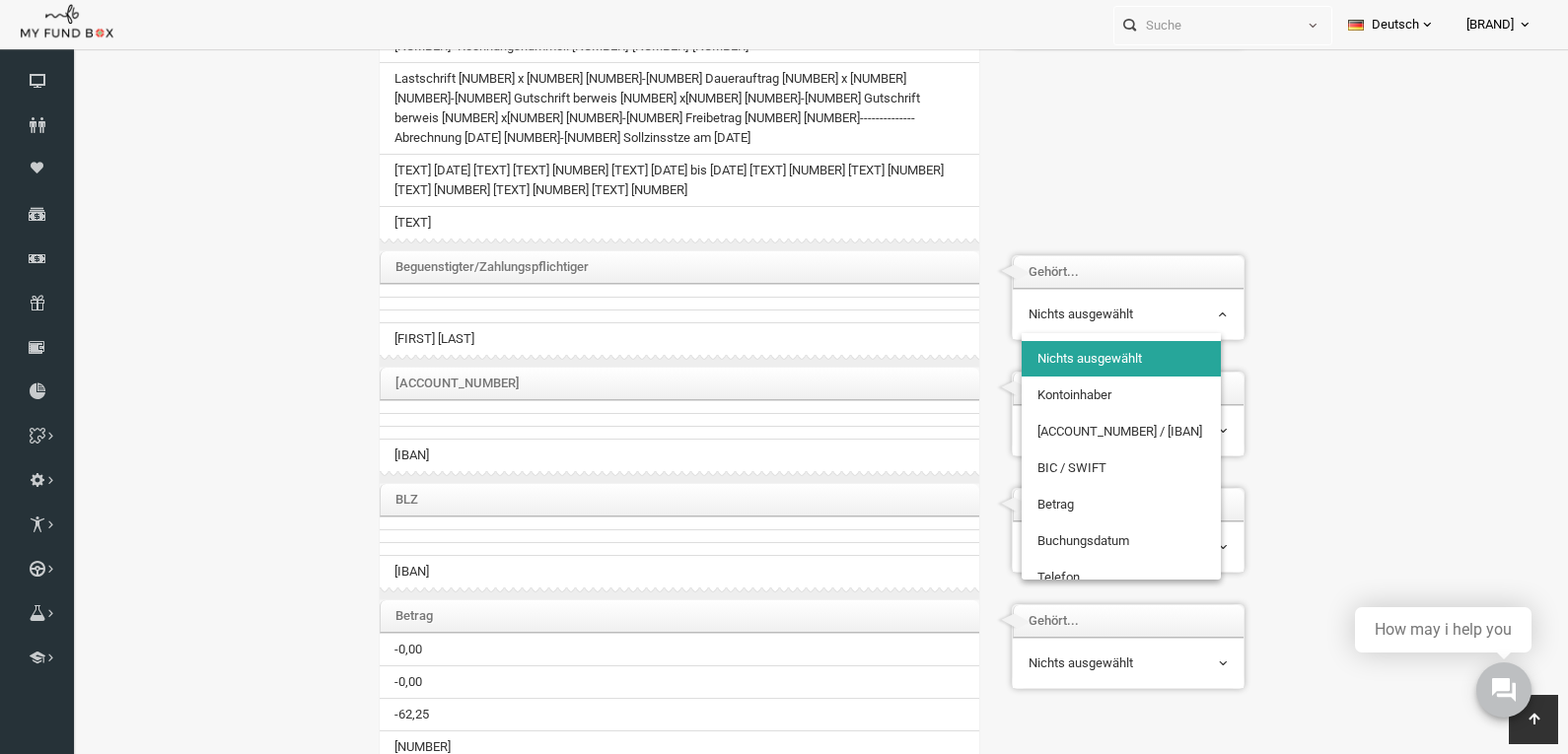 click on "Nichts ausgewählt" at bounding box center [1098, 314] 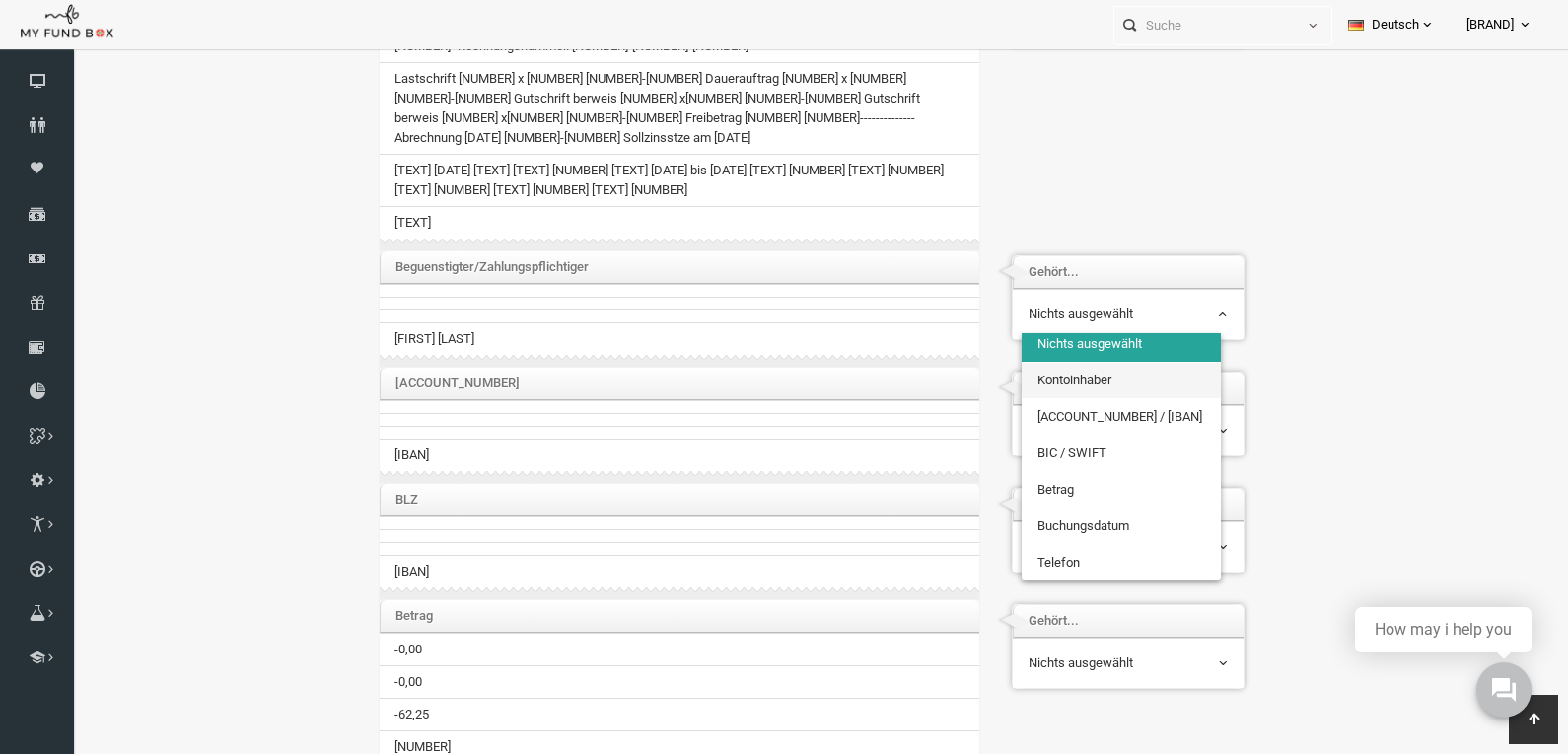 scroll, scrollTop: 0, scrollLeft: 0, axis: both 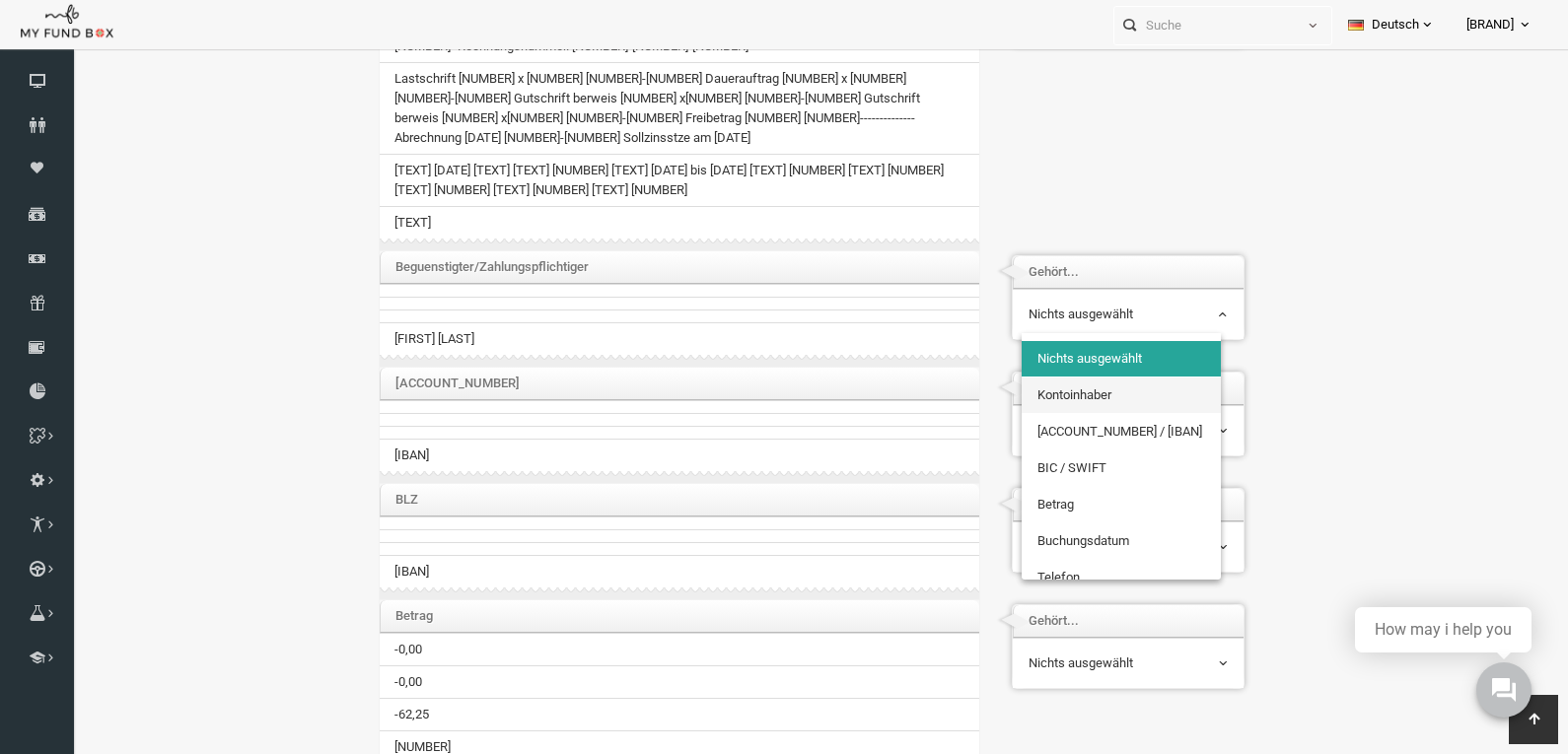 select on "[WORD]" 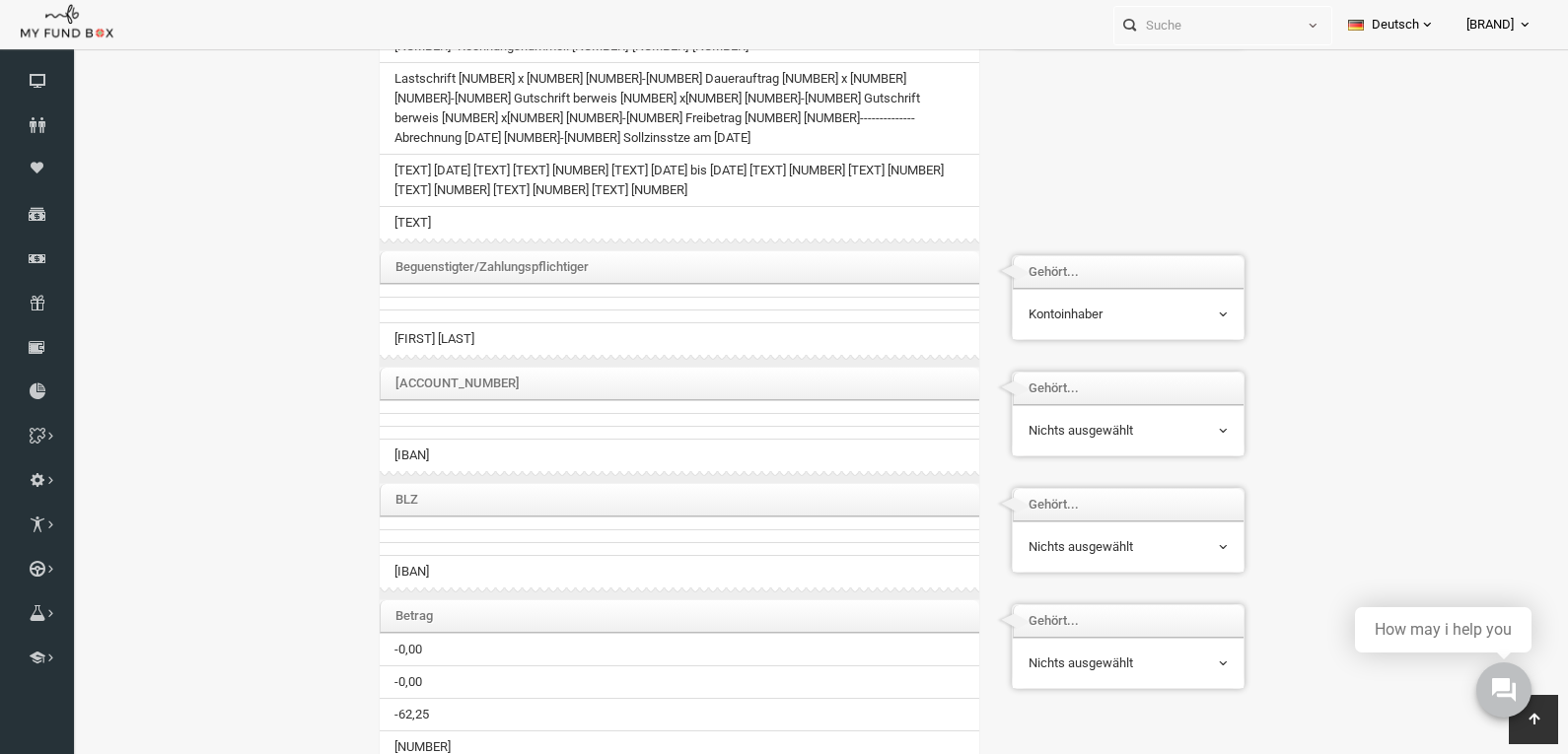 click on "Nichts ausgewählt
Kontoinhaber
Kontonummer / IBAN
BIC / SWIFT
Betrag
Buchungsdatum
Telefon
Transaktionscode
Transaktionsgebühr
Notizen
Buchungstext
Eingangsreferenz-Nr.
Nichts ausgewählt" at bounding box center [1098, 430] 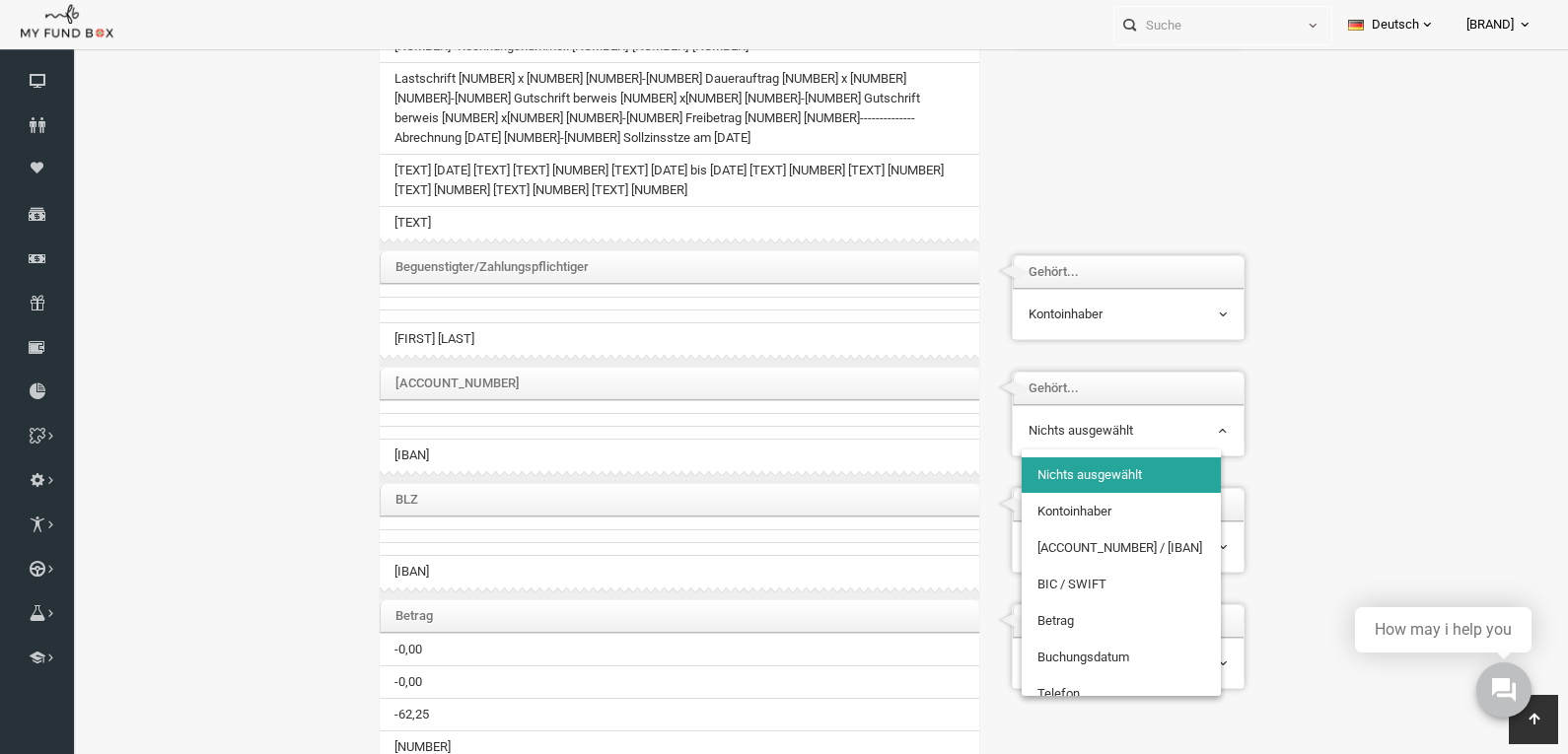 click at bounding box center [998, 441] 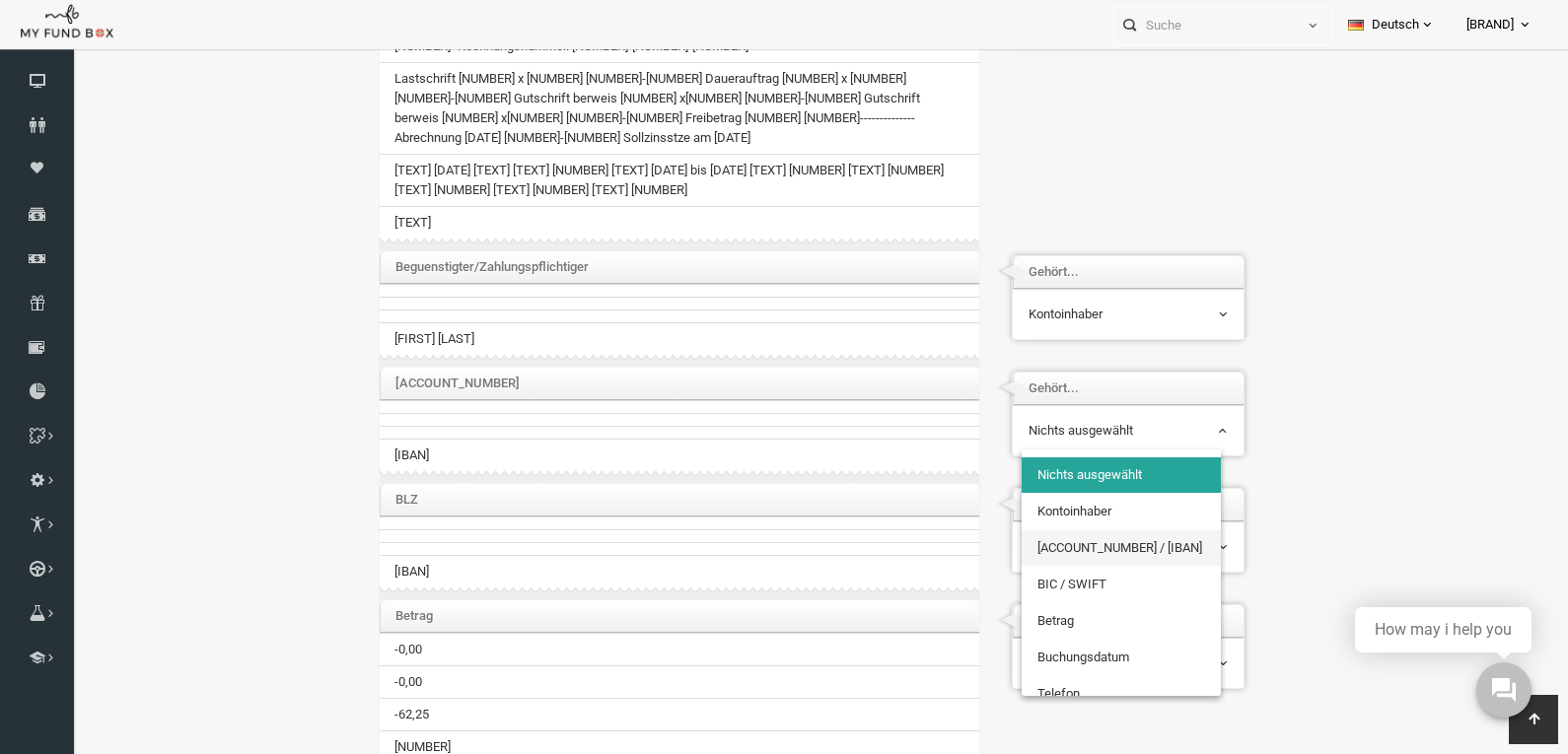 select on "Iban" 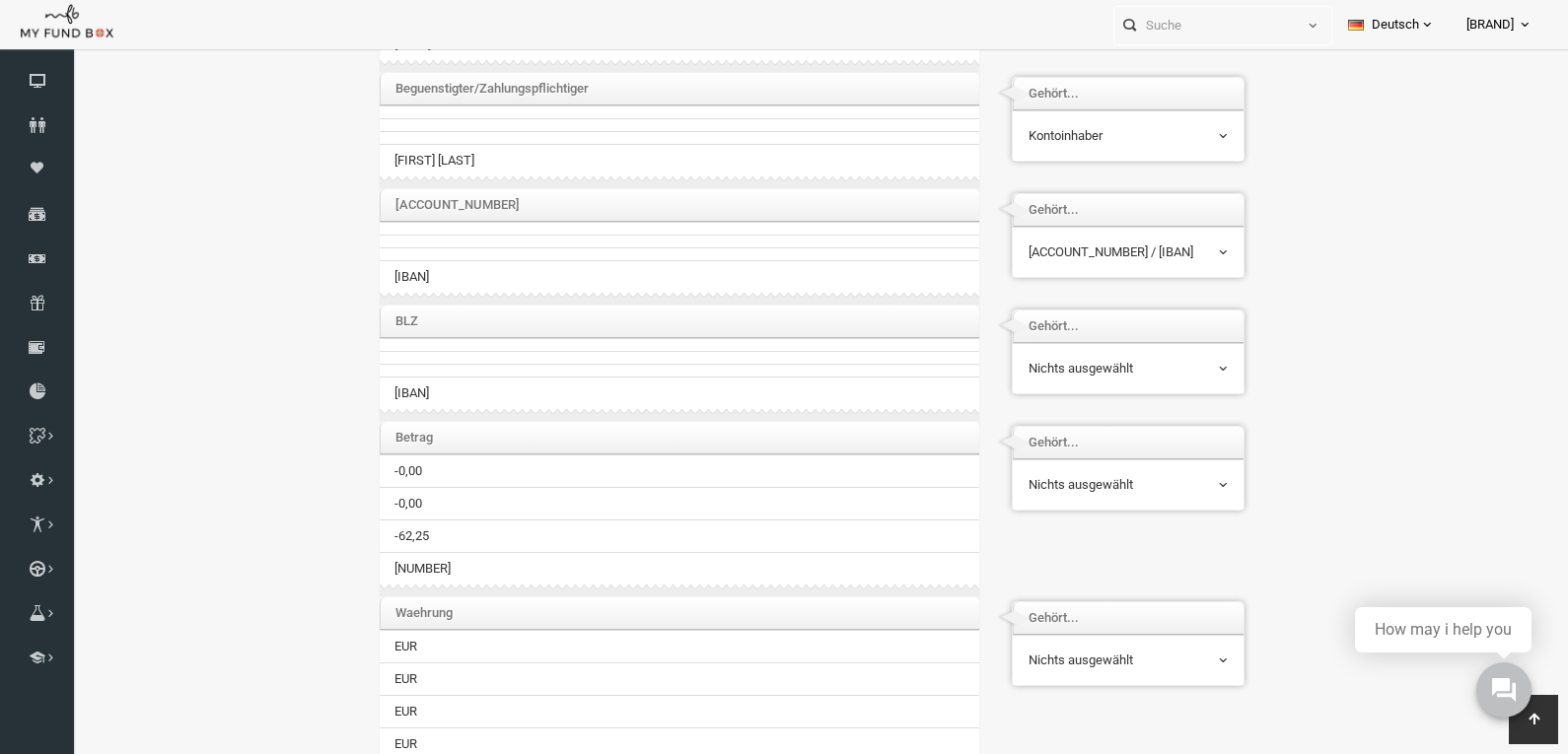 scroll, scrollTop: 1183, scrollLeft: 0, axis: vertical 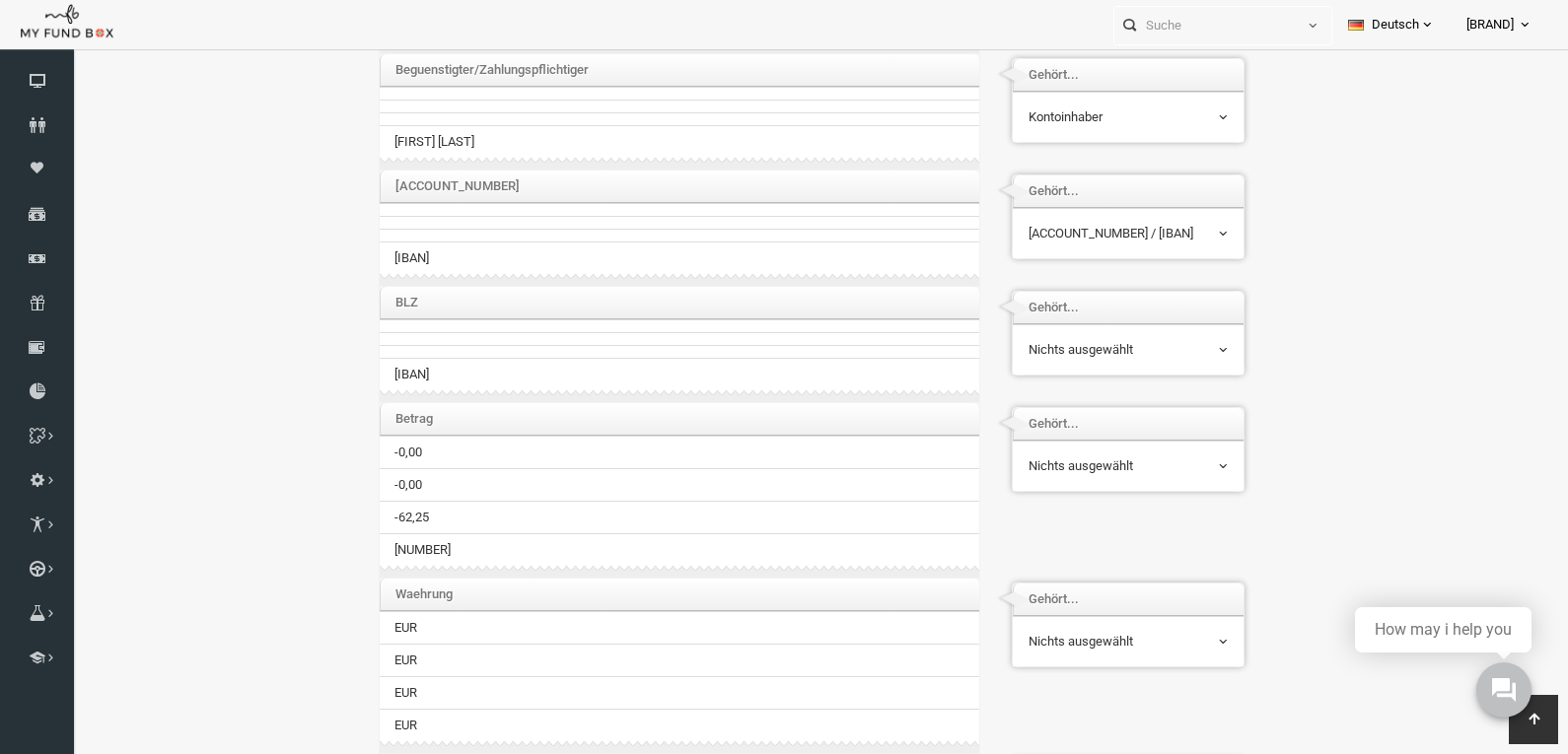 click on "Nichts ausgewählt" at bounding box center (1098, 350) 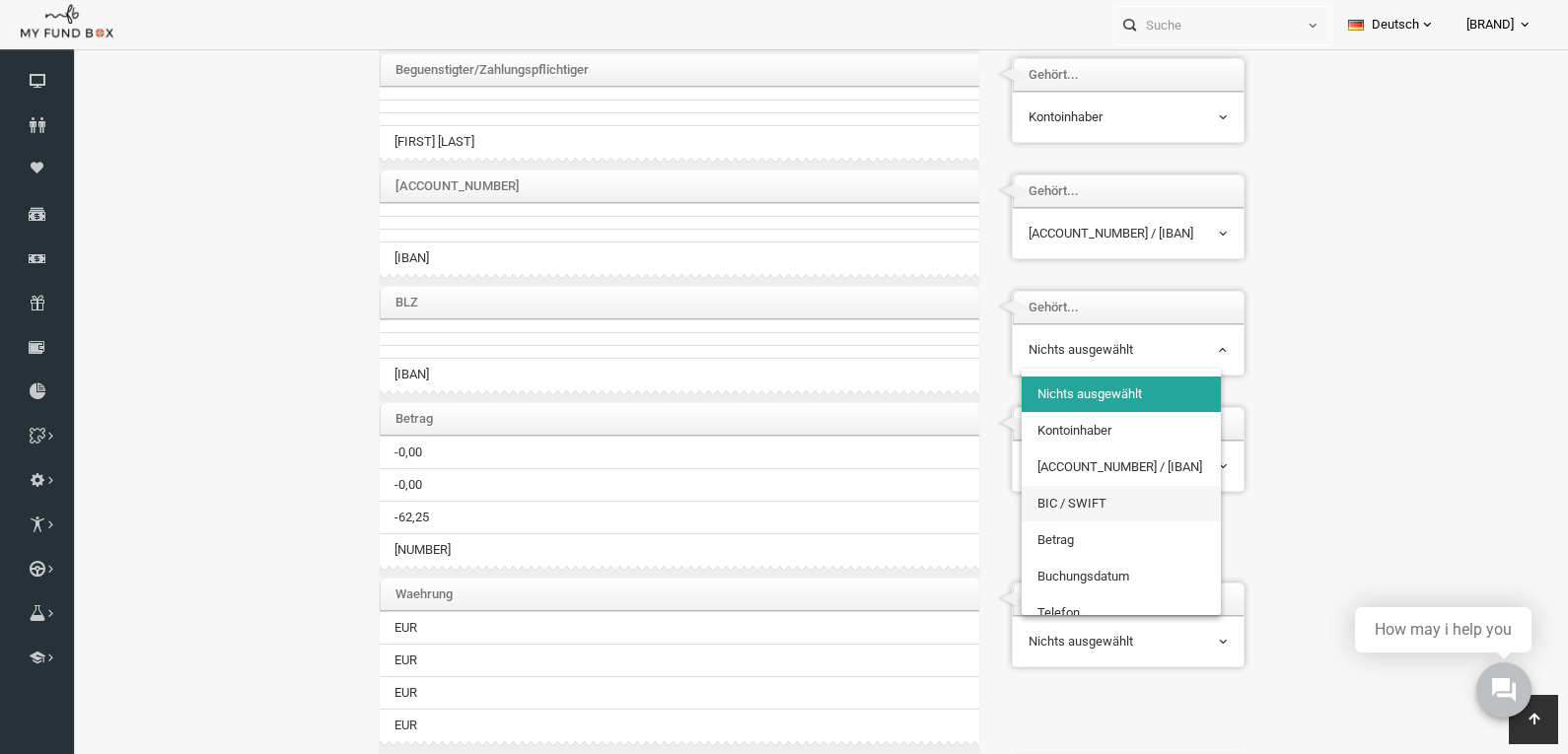 select on "BIC" 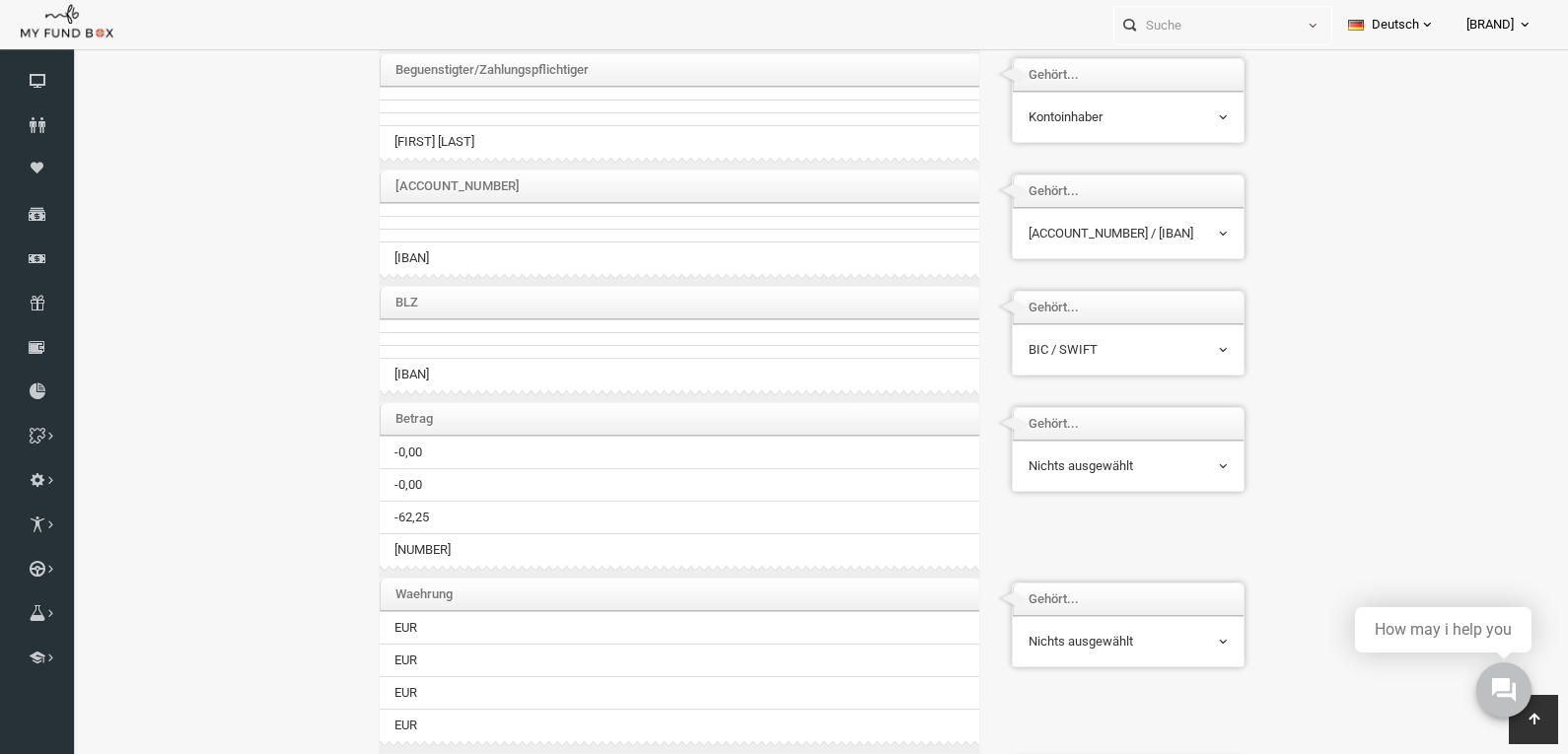 click on "Bitte einordnen die Dateisäulen mit Ihren importierten Listenfeldern ...
Wählen Sie für jede Spalte Ihrer Daten ein Feld aus, das entspricht.
Pflichtfelder:
Kontoinhaber, Kontonummer / IBAN, BIC / SWIFT,
Betrag, Buchungsdatum
Eingangsreferenz-Nr., BID, Zahlungsstatus
Wählen Sie eines von beiden Vorname
(oder)
Vorname, primär Email, Betrag, Buchungsdatum
Kontoinhaber, PayPal, Betrag,
Buchungsdatum, Transaktionscode
Kontoinhaber, Betrag, Buchungsdatum
Auftragskonto" at bounding box center [804, -40] 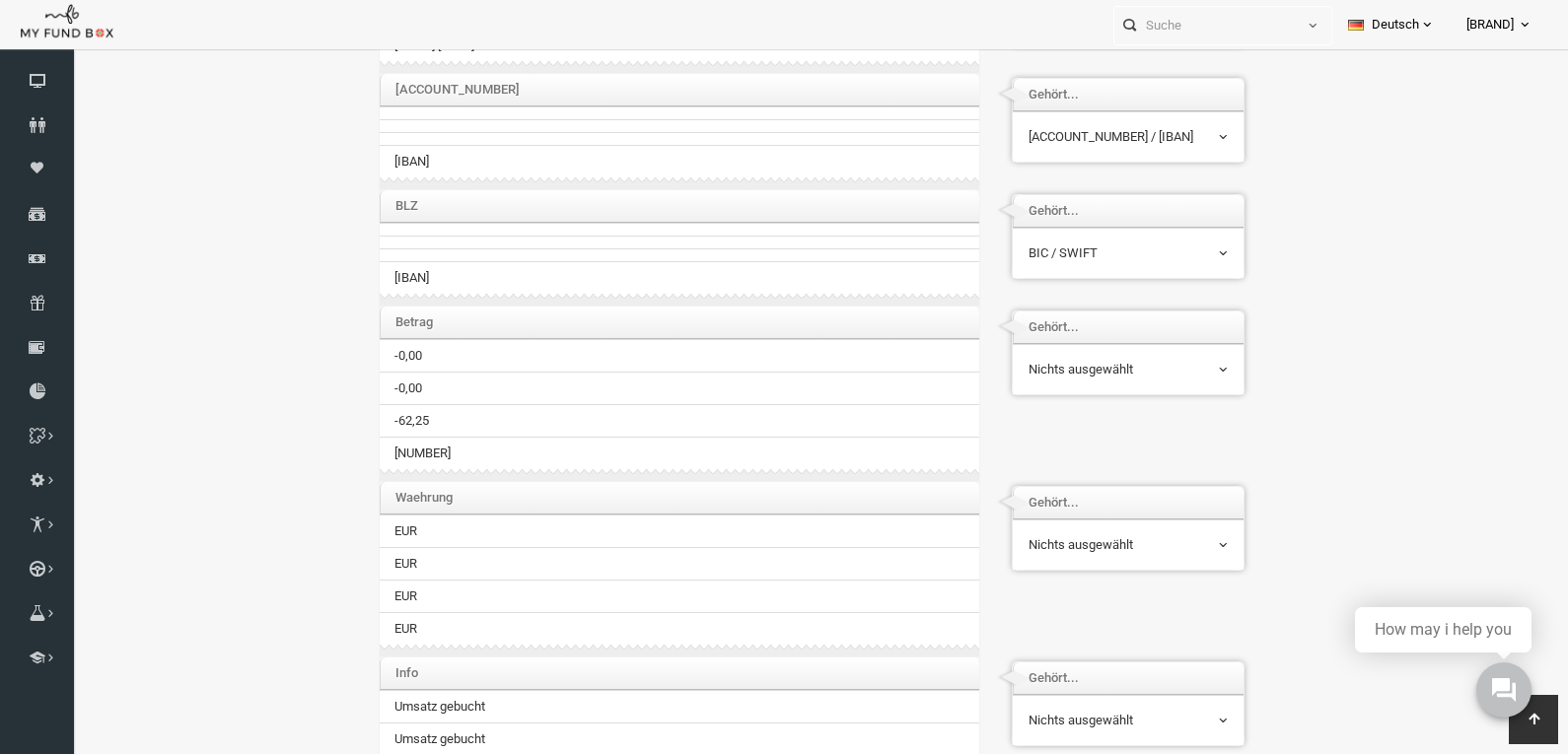 scroll, scrollTop: 1281, scrollLeft: 0, axis: vertical 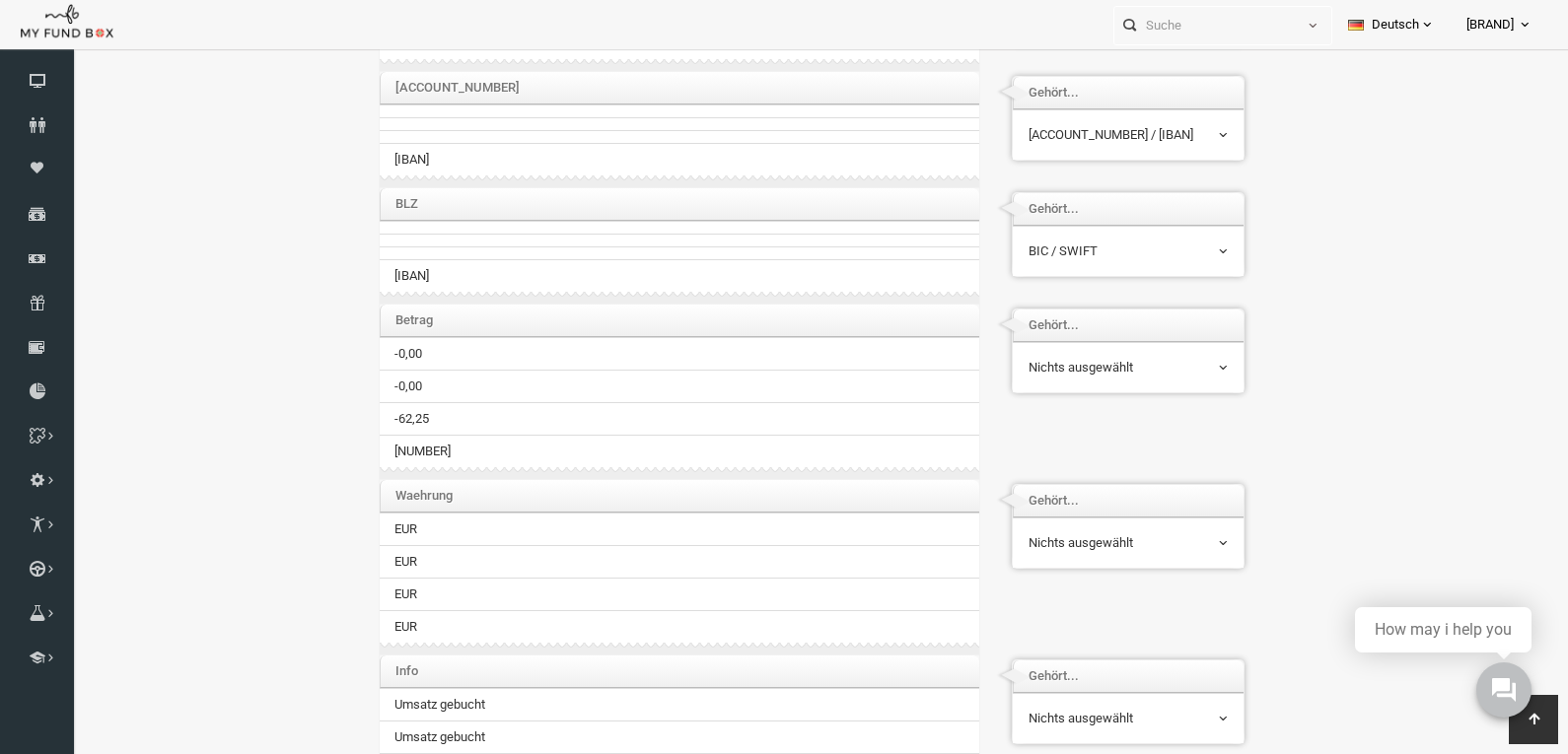 click on "Nichts ausgewählt" at bounding box center (1098, 368) 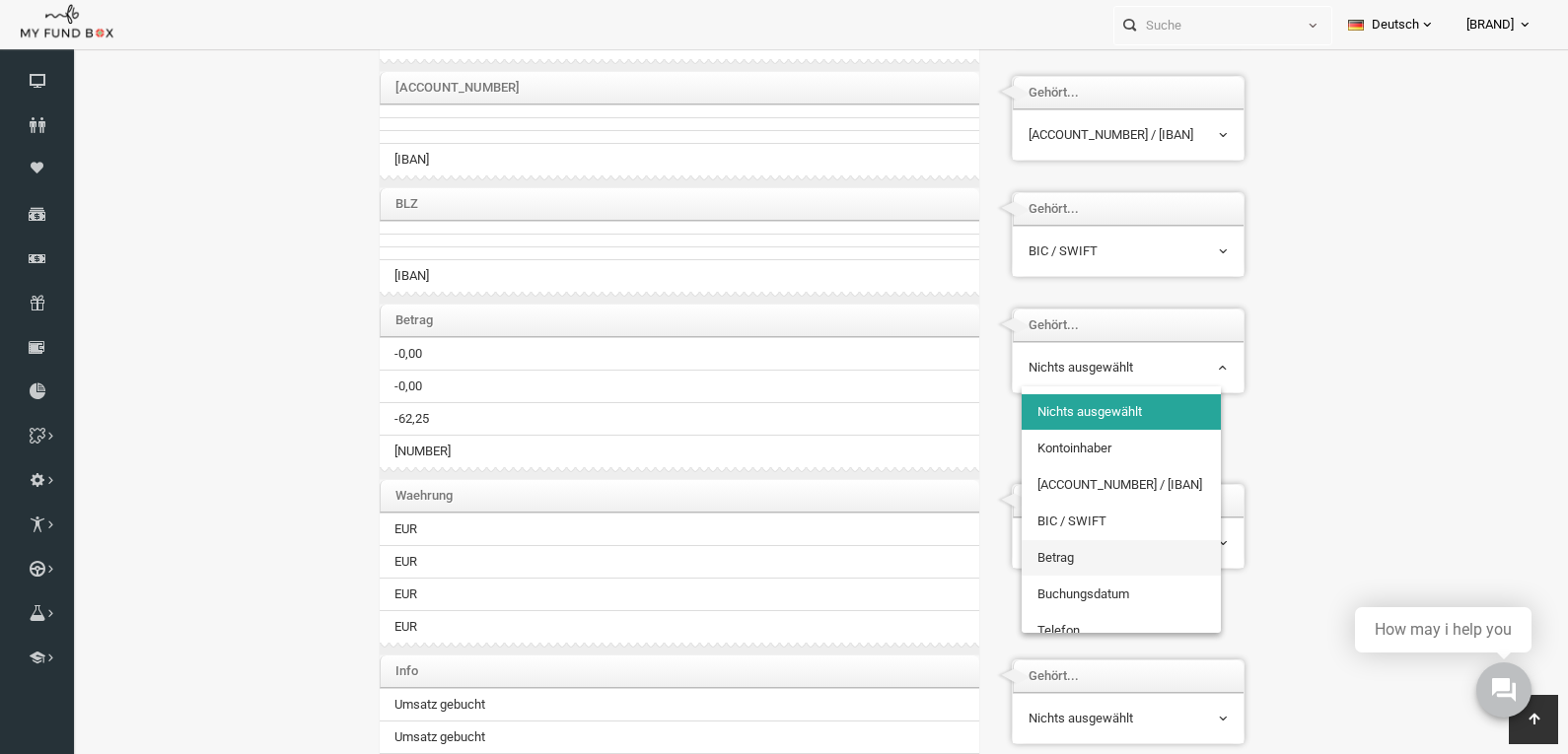 select on "Amount" 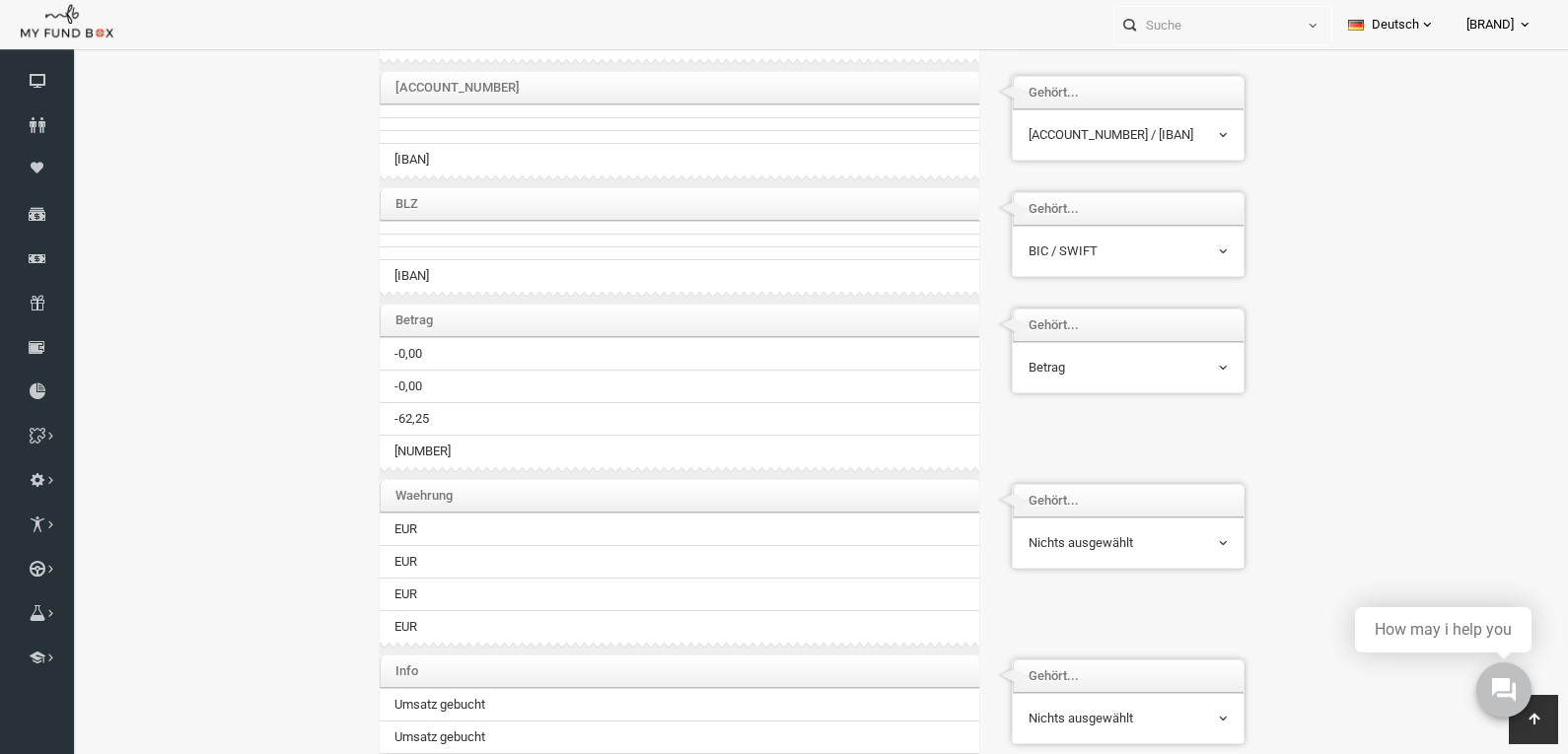 click on "Bitte einordnen die Dateisäulen mit Ihren importierten Listenfeldern ...
Wählen Sie für jede Spalte Ihrer Daten ein Feld aus, das entspricht.
Pflichtfelder:
Kontoinhaber, Kontonummer / IBAN, BIC / SWIFT,
Betrag, Buchungsdatum
Eingangsreferenz-Nr., BID, Zahlungsstatus
Wählen Sie eines von beiden Vorname
(oder)
Vorname, primär Email, Betrag, Buchungsdatum
Kontoinhaber, PayPal, Betrag,
Buchungsdatum, Transaktionscode
Kontoinhaber, Betrag, Buchungsdatum
Auftragskonto" at bounding box center (804, -139) 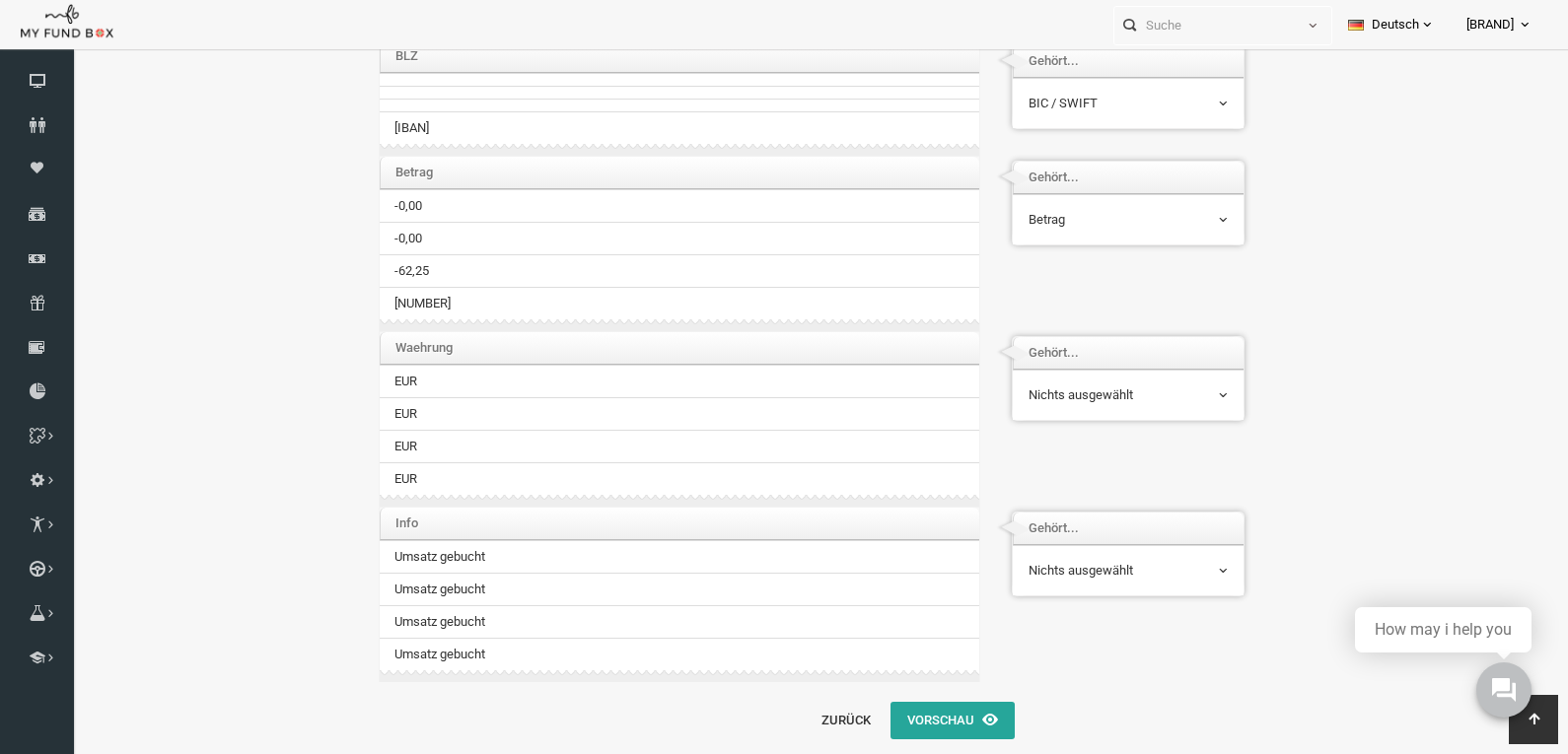 scroll, scrollTop: 1430, scrollLeft: 0, axis: vertical 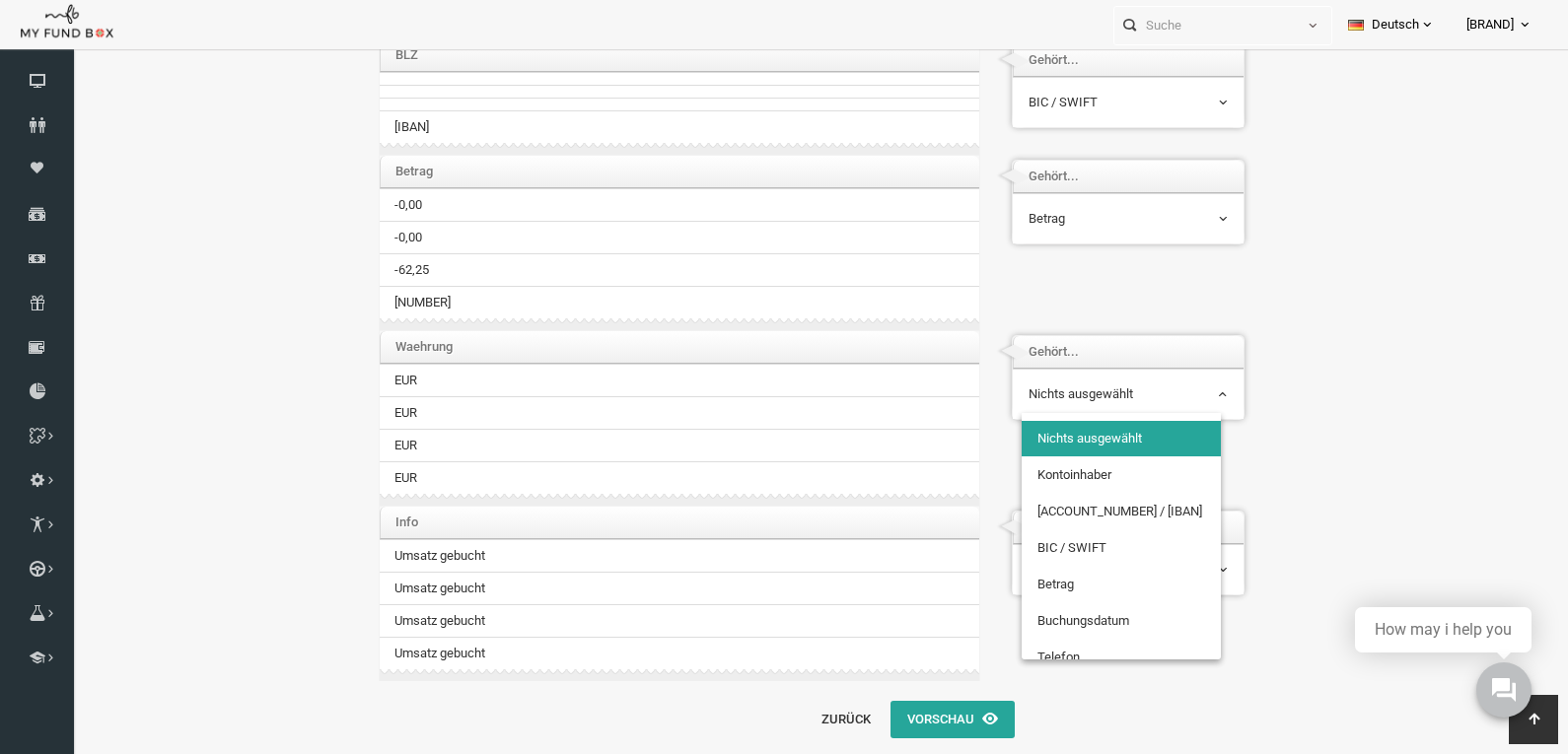 click on "Nichts ausgewählt" at bounding box center [1098, 394] 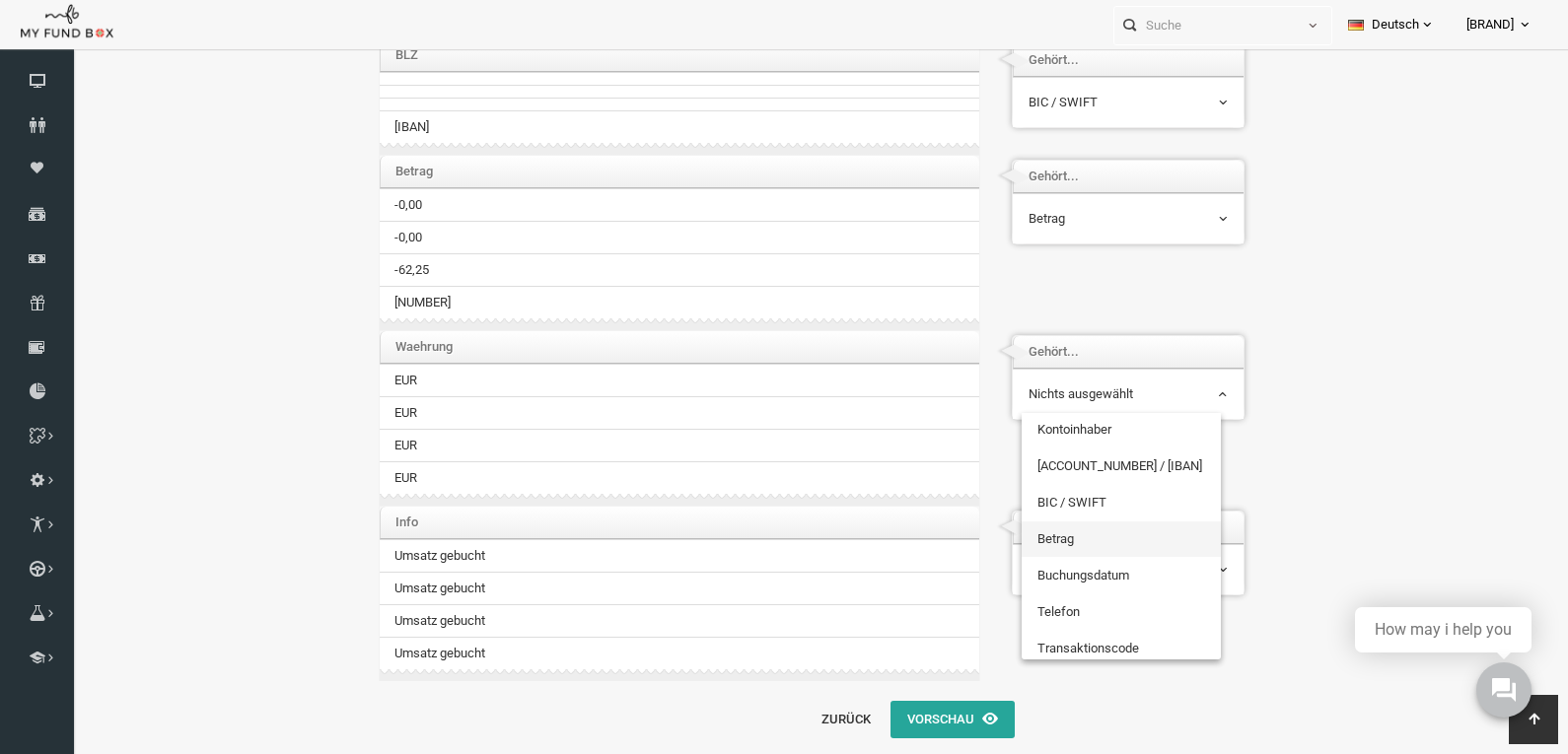 scroll, scrollTop: 0, scrollLeft: 0, axis: both 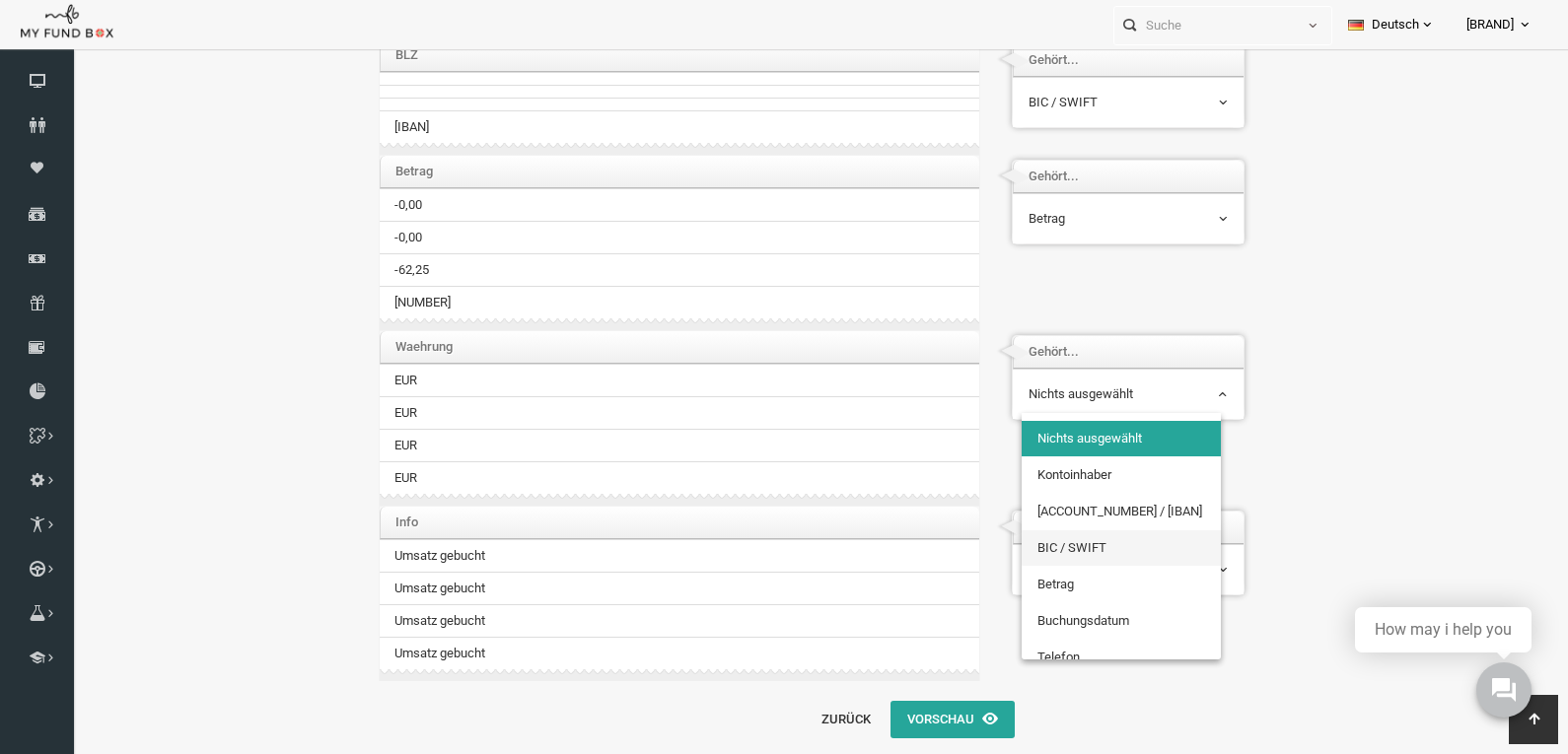 click on "Bitte einordnen die Dateisäulen mit Ihren importierten Listenfeldern ...
Wählen Sie für jede Spalte Ihrer Daten ein Feld aus, das entspricht.
Pflichtfelder:
Kontoinhaber, Kontonummer / IBAN, BIC / SWIFT,
Betrag, Buchungsdatum
Eingangsreferenz-Nr., BID, Zahlungsstatus
Wählen Sie eines von beiden Vorname
(oder)
Vorname, primär Email, Betrag, Buchungsdatum
Kontoinhaber, PayPal, Betrag,
Buchungsdatum, Transaktionscode
Kontoinhaber, Betrag, Buchungsdatum
Auftragskonto" at bounding box center [804, -288] 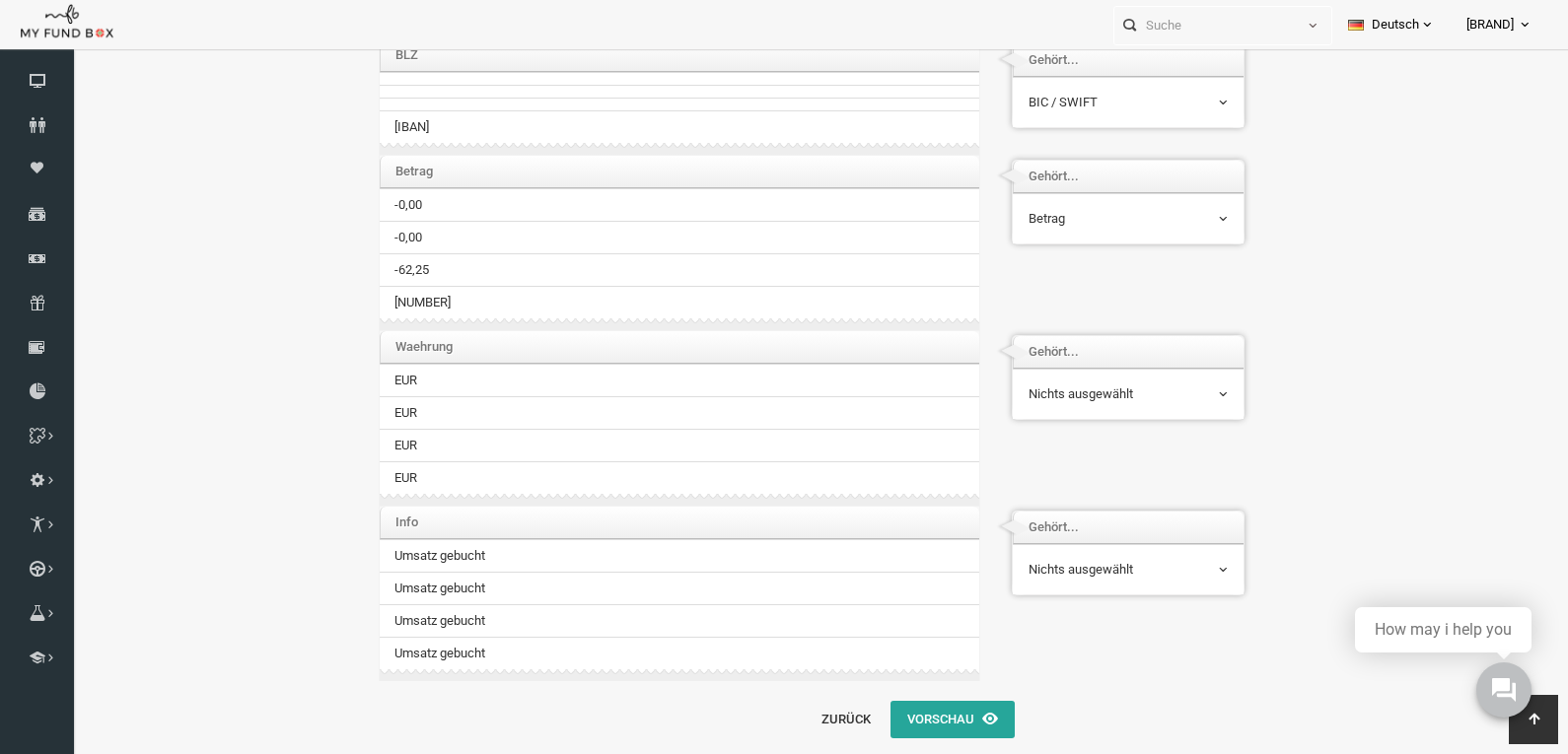 click on "Bitte einordnen die Dateisäulen mit Ihren importierten Listenfeldern ...
Wählen Sie für jede Spalte Ihrer Daten ein Feld aus, das entspricht.
Pflichtfelder:
Kontoinhaber, Kontonummer / IBAN, BIC / SWIFT,
Betrag, Buchungsdatum
Eingangsreferenz-Nr., BID, Zahlungsstatus
Wählen Sie eines von beiden Vorname
(oder)
Vorname, primär Email, Betrag, Buchungsdatum
Kontoinhaber, PayPal, Betrag,
Buchungsdatum, Transaktionscode
Kontoinhaber, Betrag, Buchungsdatum
Auftragskonto" at bounding box center (804, -288) 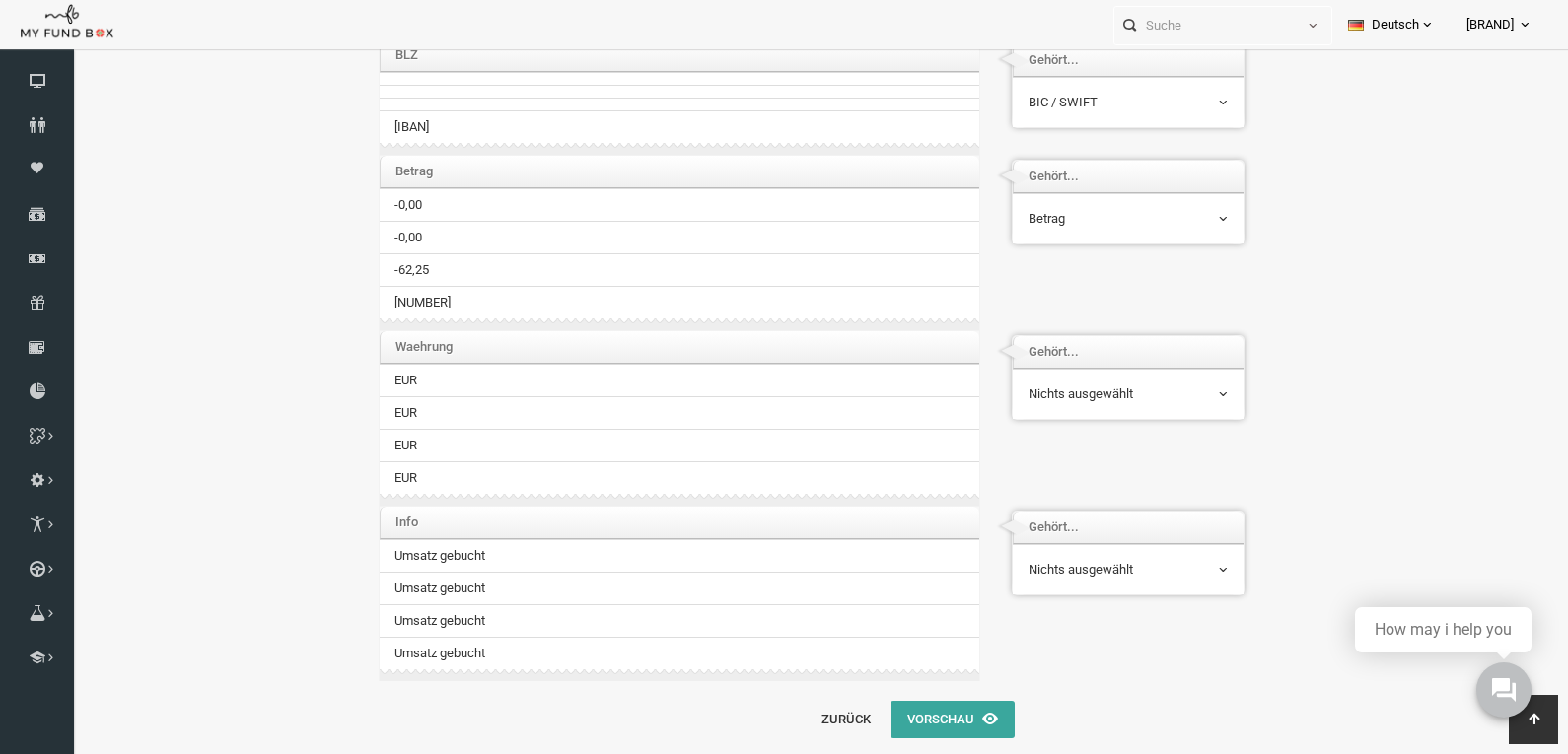 click on "Vorschau" at bounding box center (922, 720) 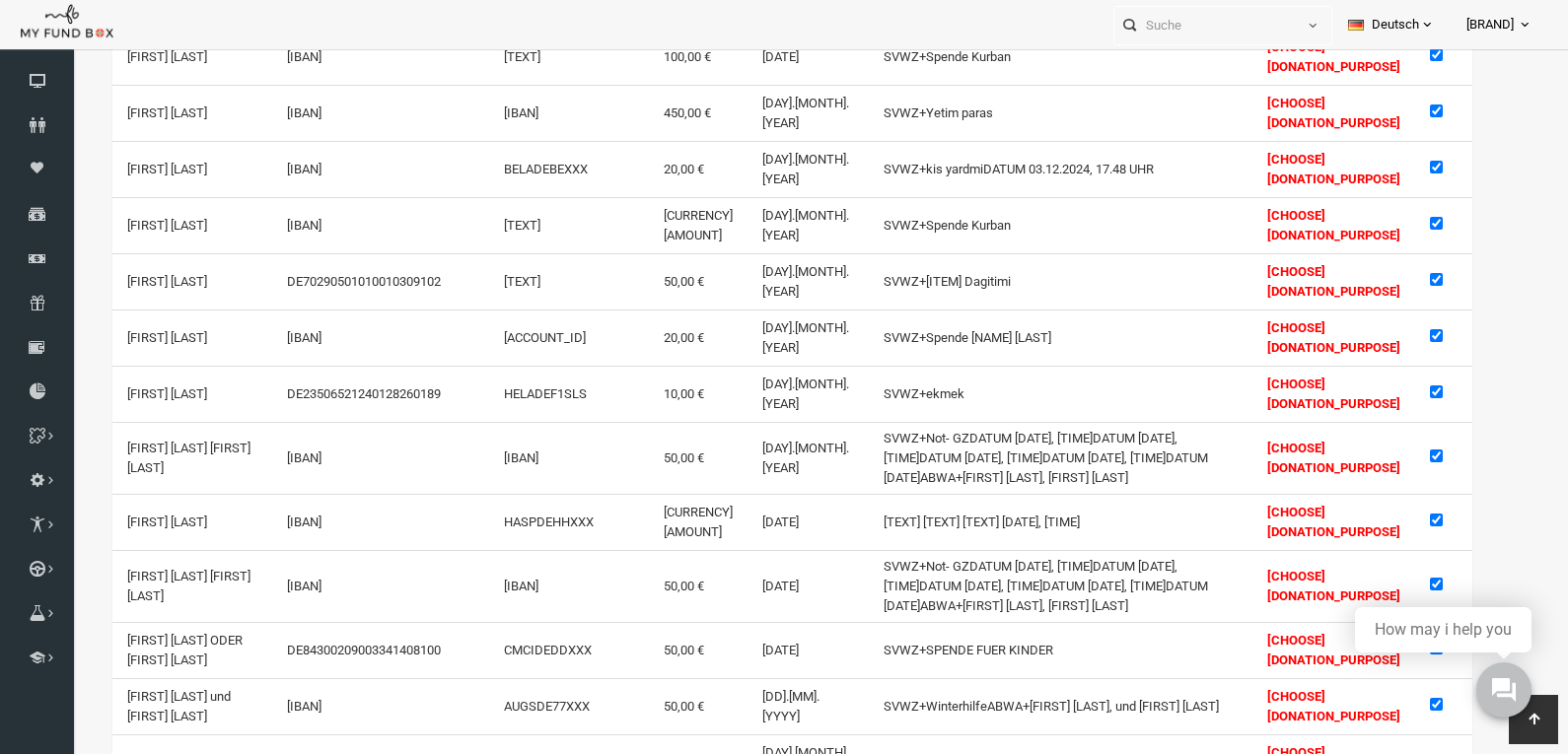 scroll, scrollTop: 1316, scrollLeft: 0, axis: vertical 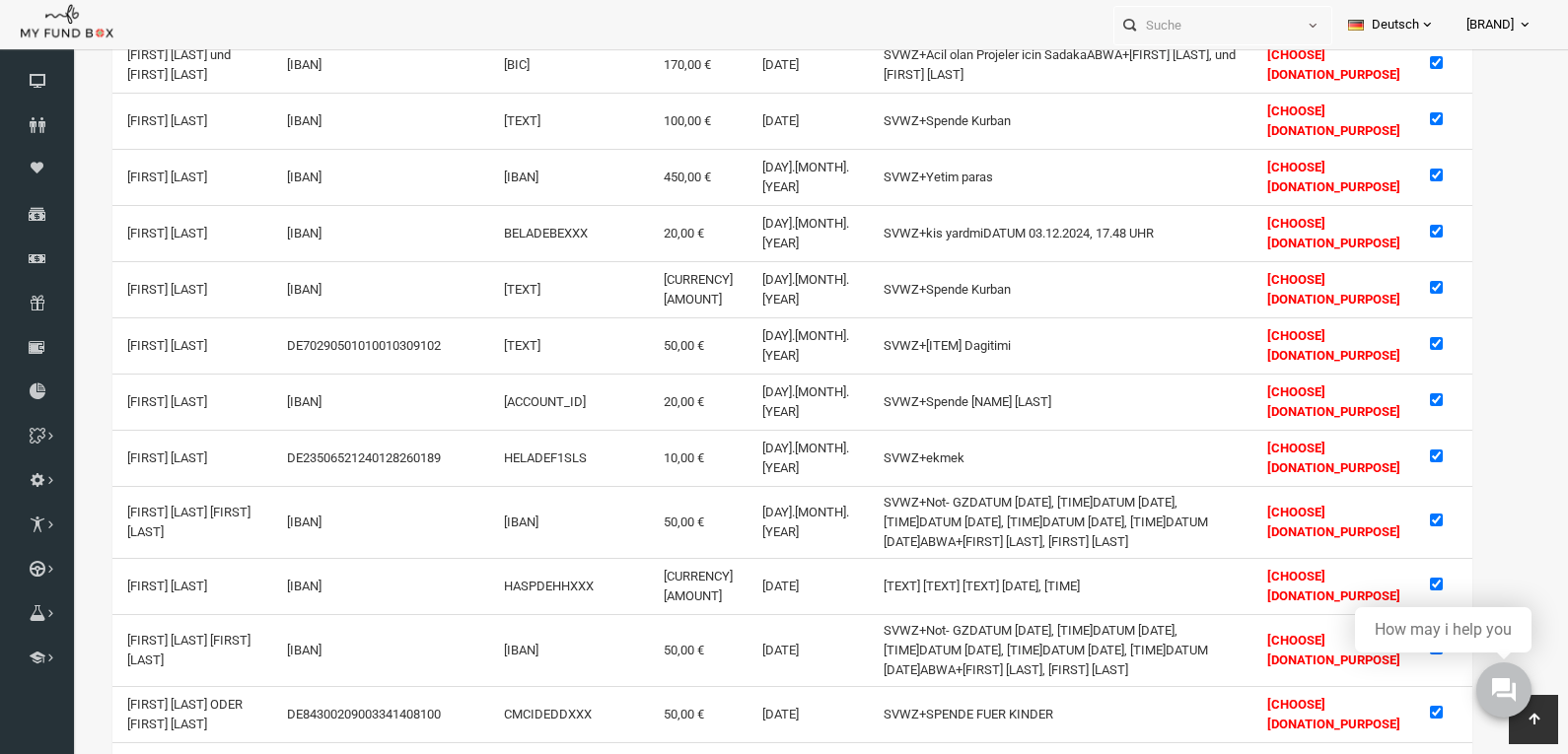 select on "100" 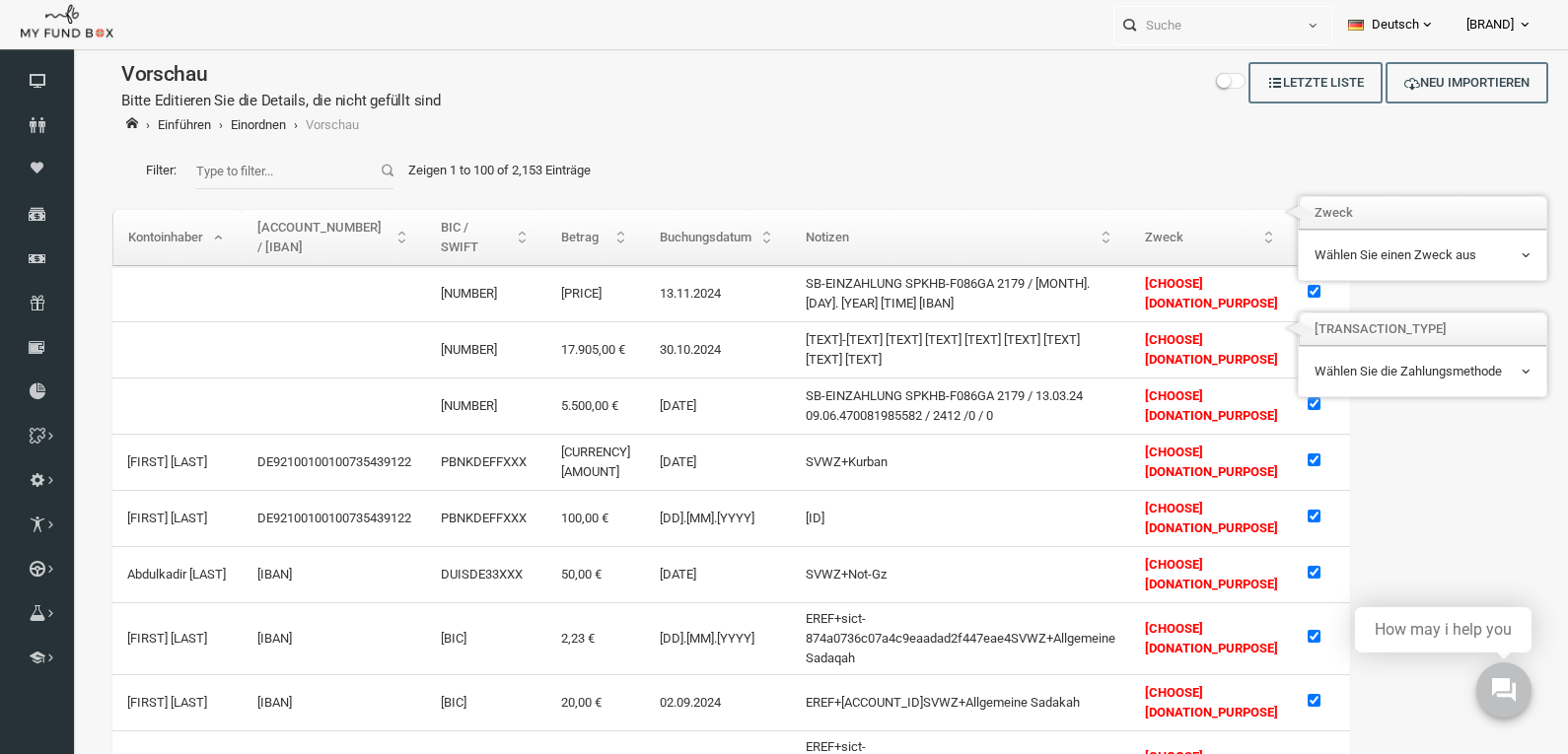 scroll, scrollTop: 0, scrollLeft: 0, axis: both 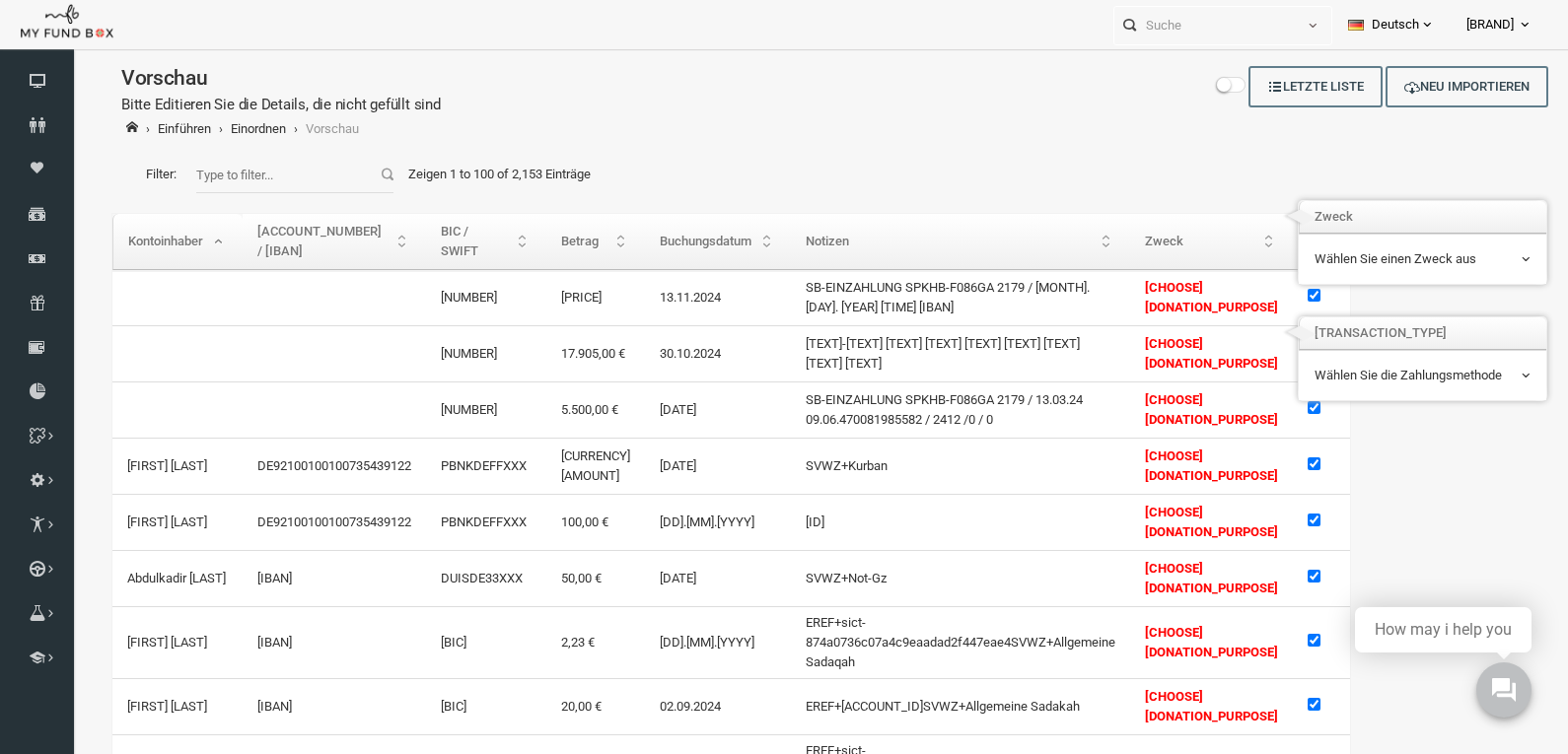 click on "[ID]" at bounding box center (930, 521) 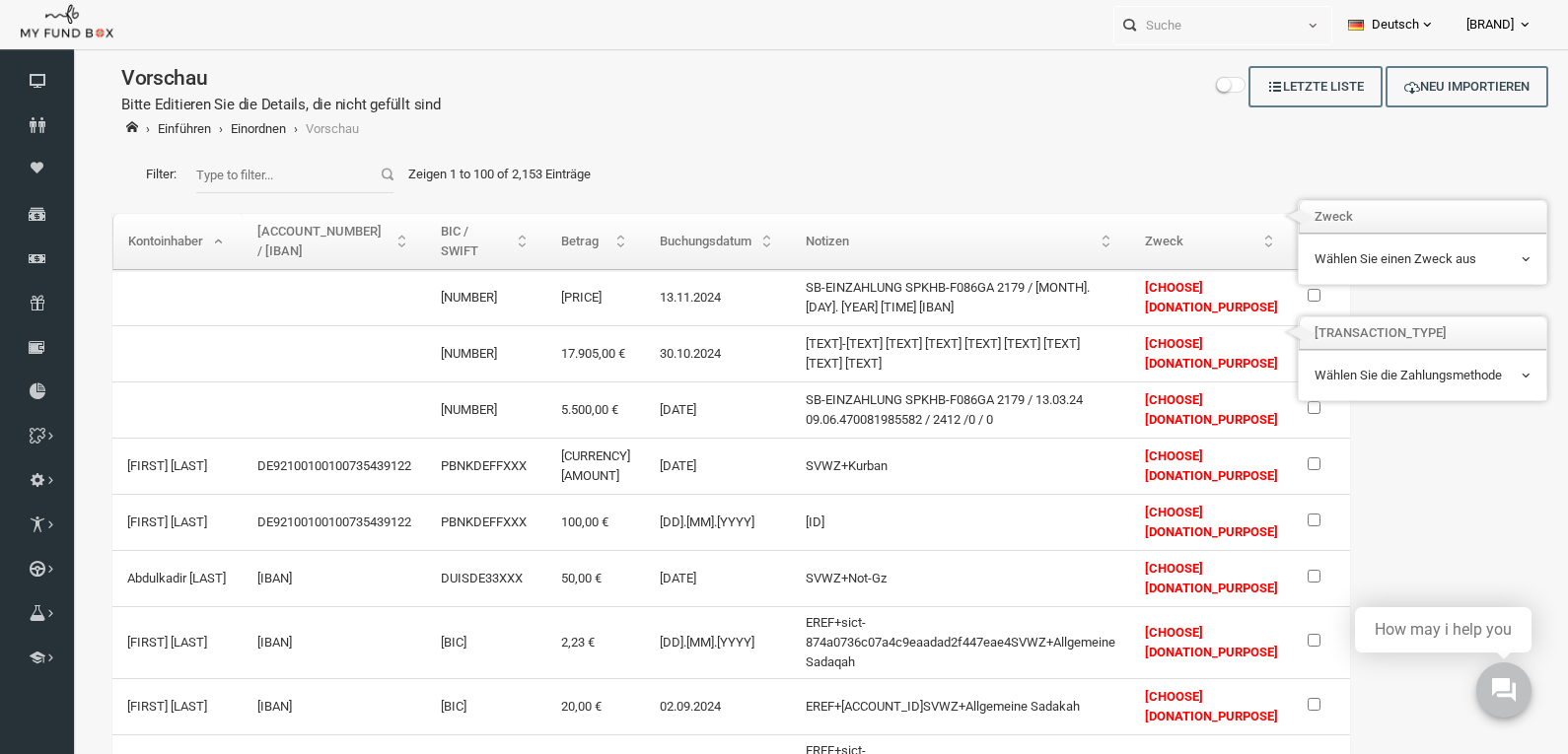 checkbox on "false" 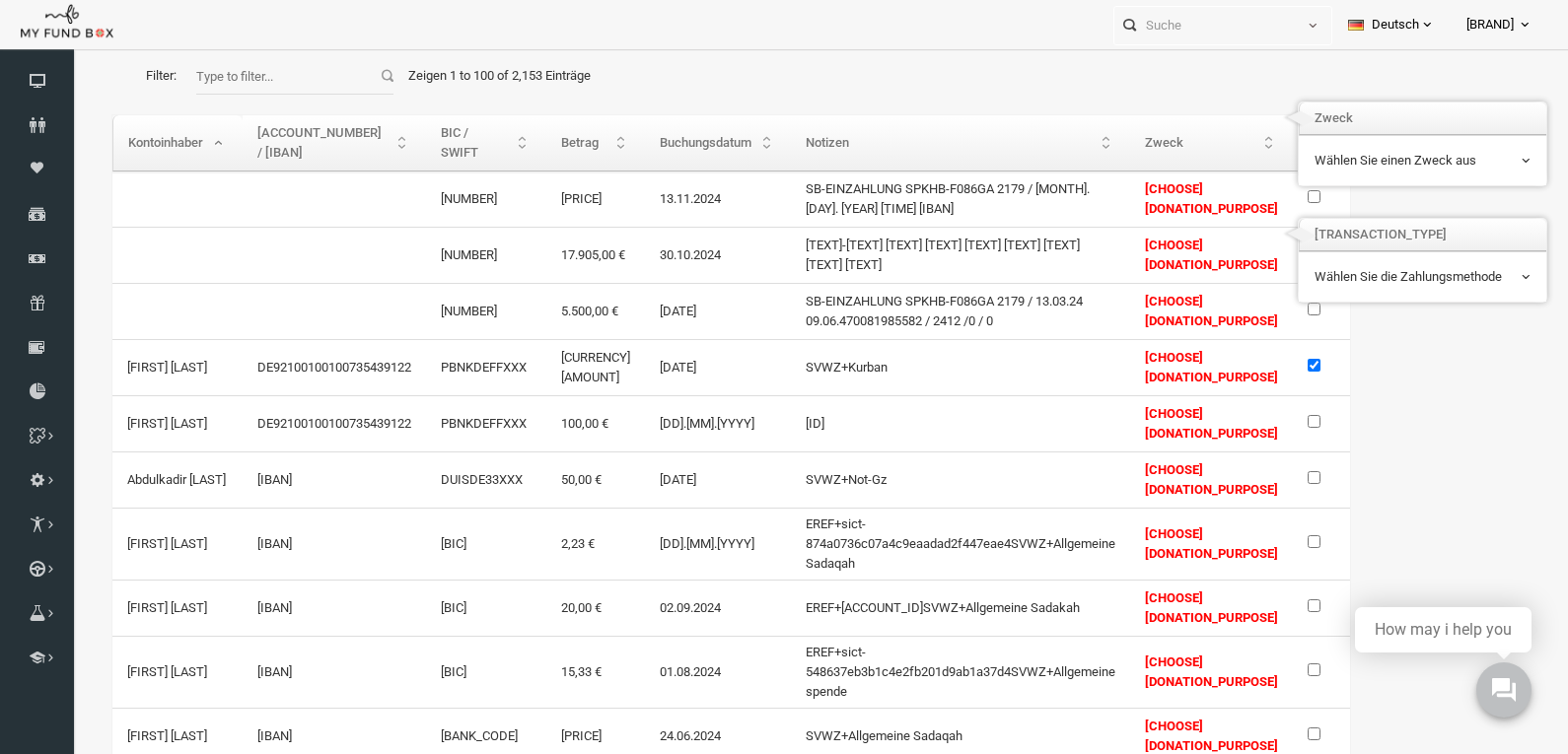 scroll, scrollTop: 0, scrollLeft: 0, axis: both 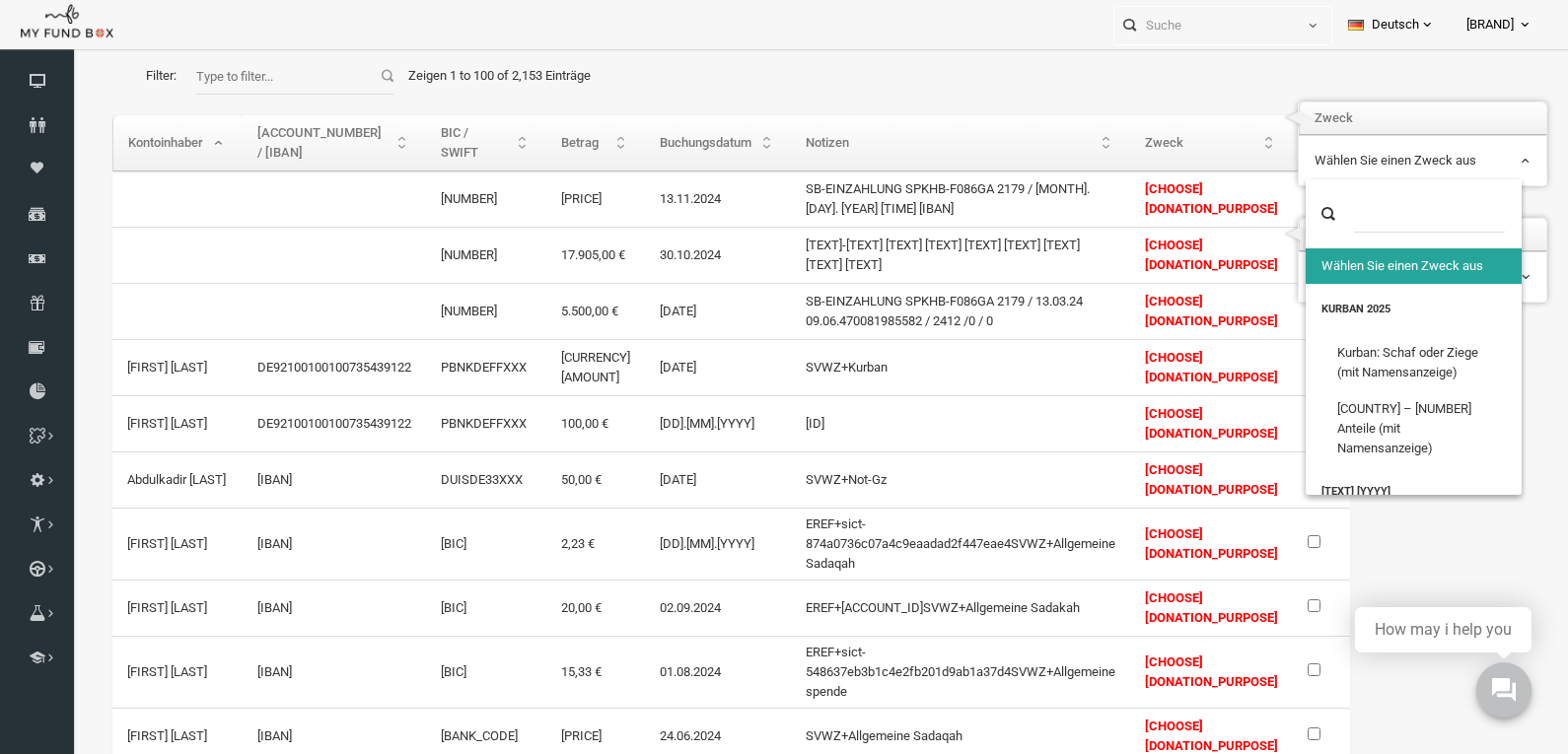 click at bounding box center (1284, 171) 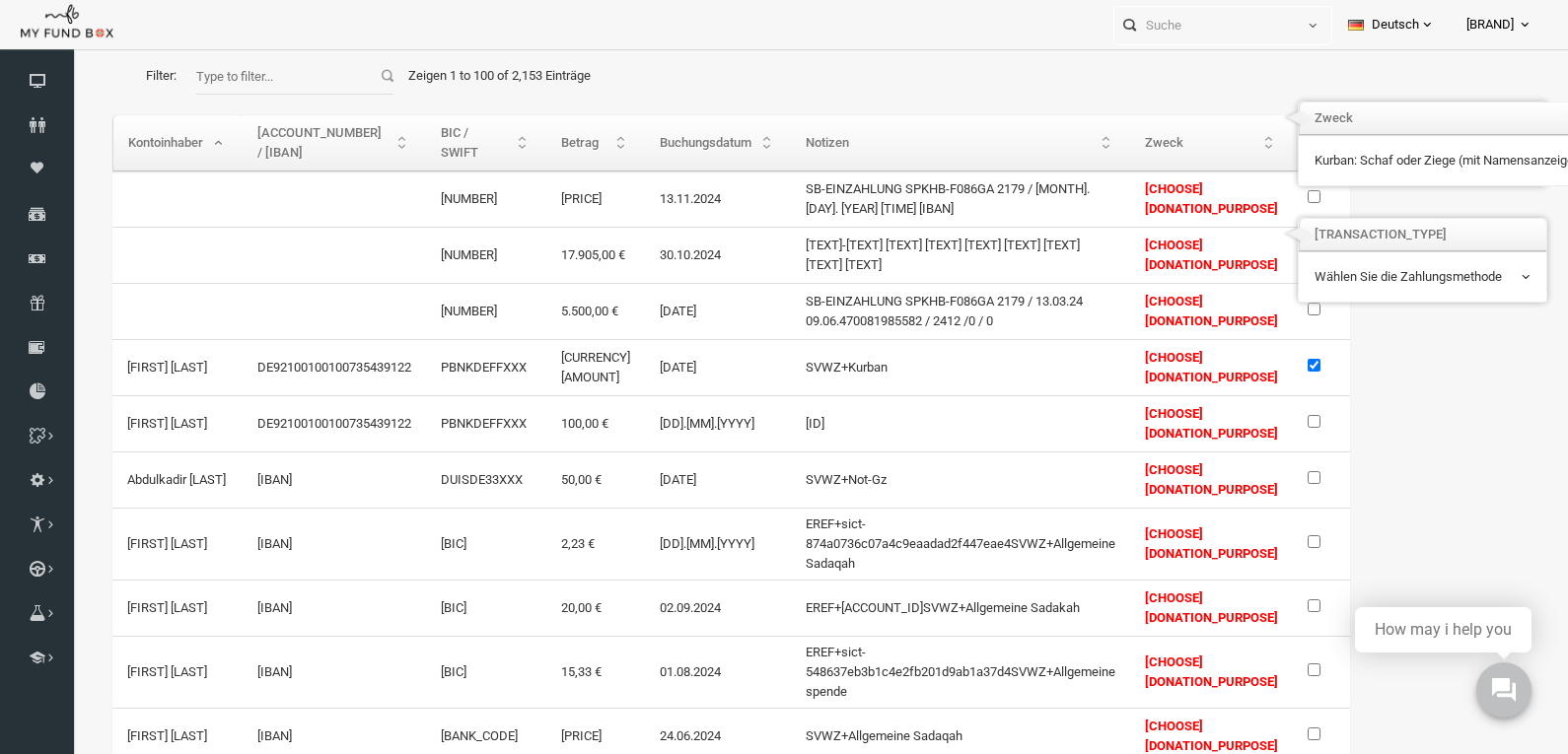 select on "0" 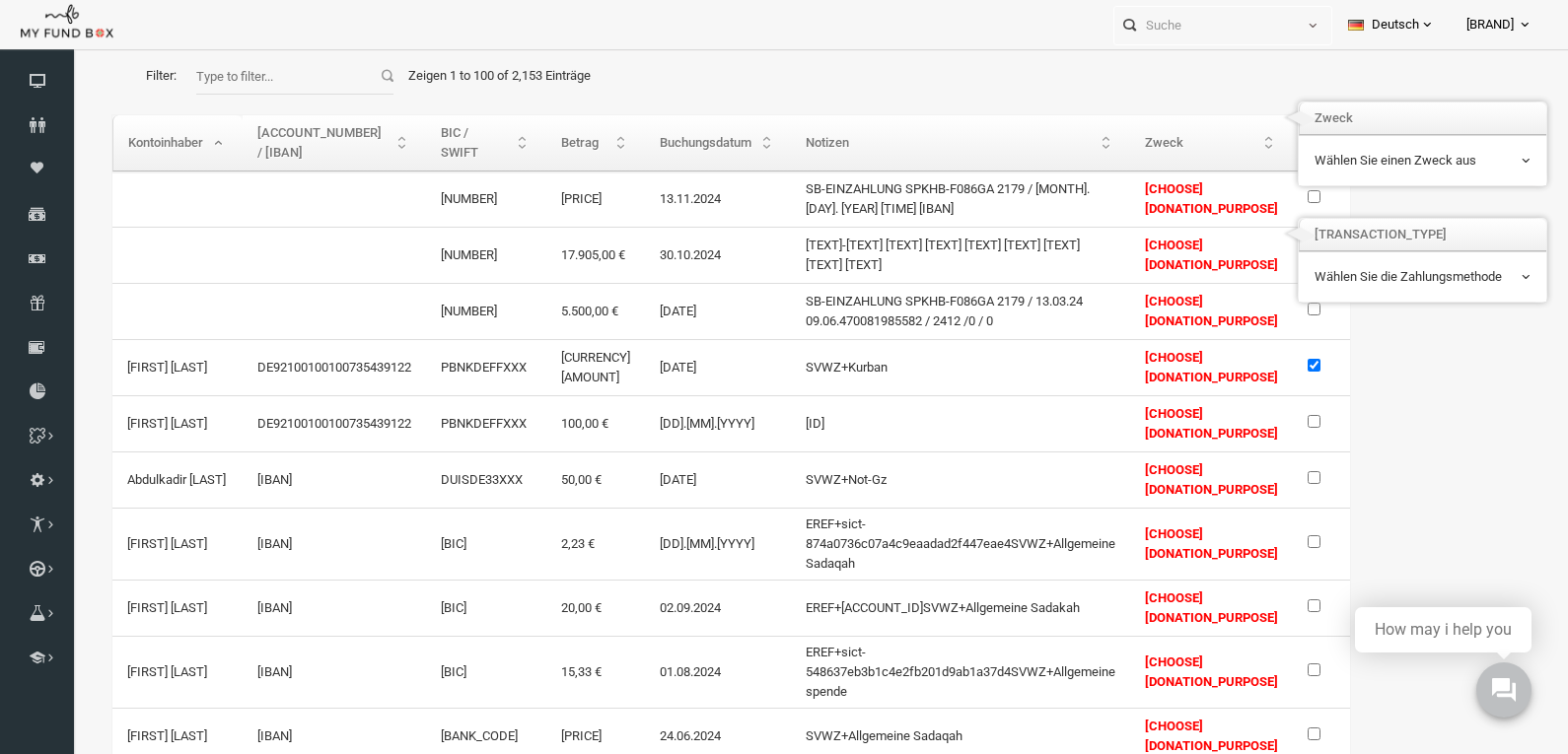 scroll, scrollTop: 37, scrollLeft: 0, axis: vertical 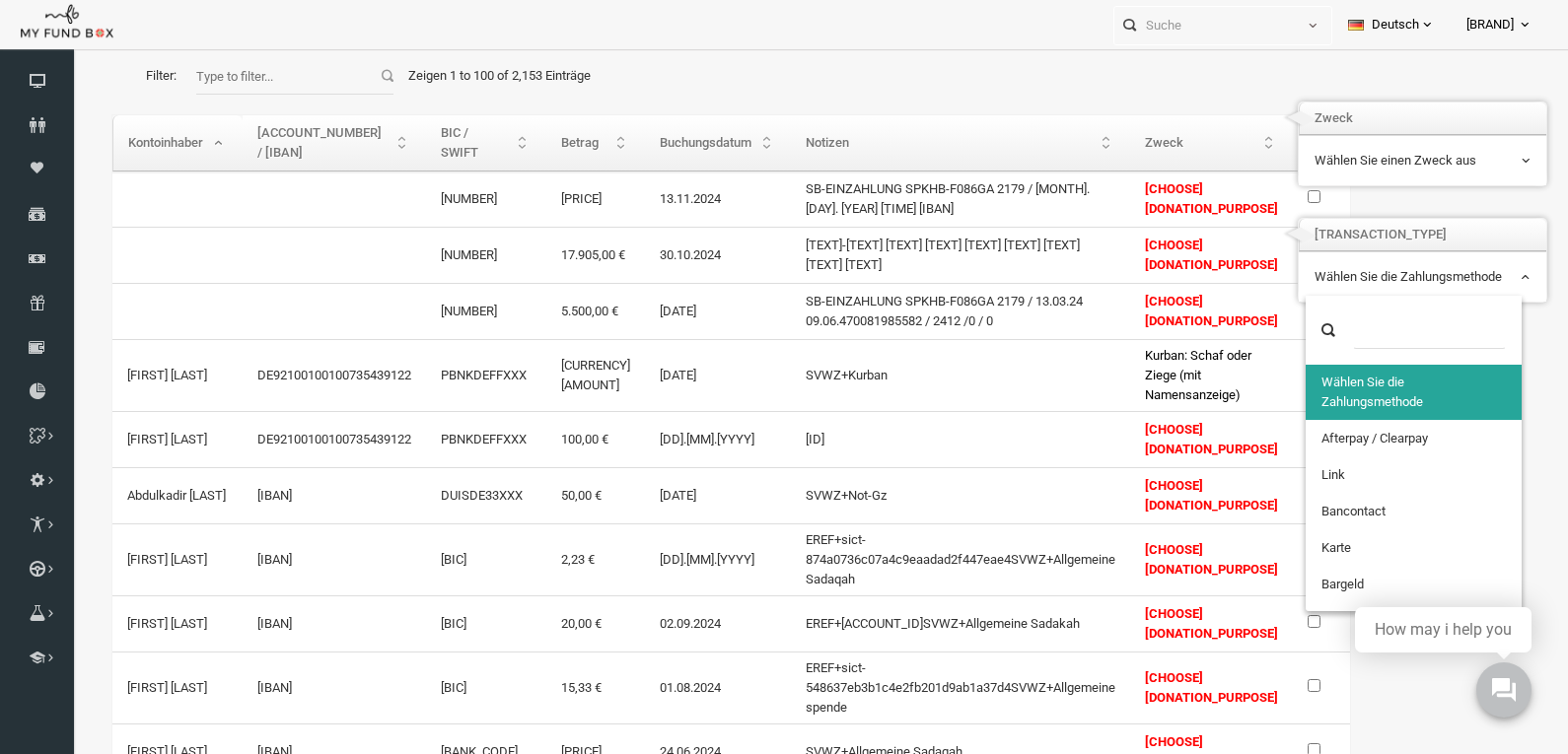 click at bounding box center (1284, 287) 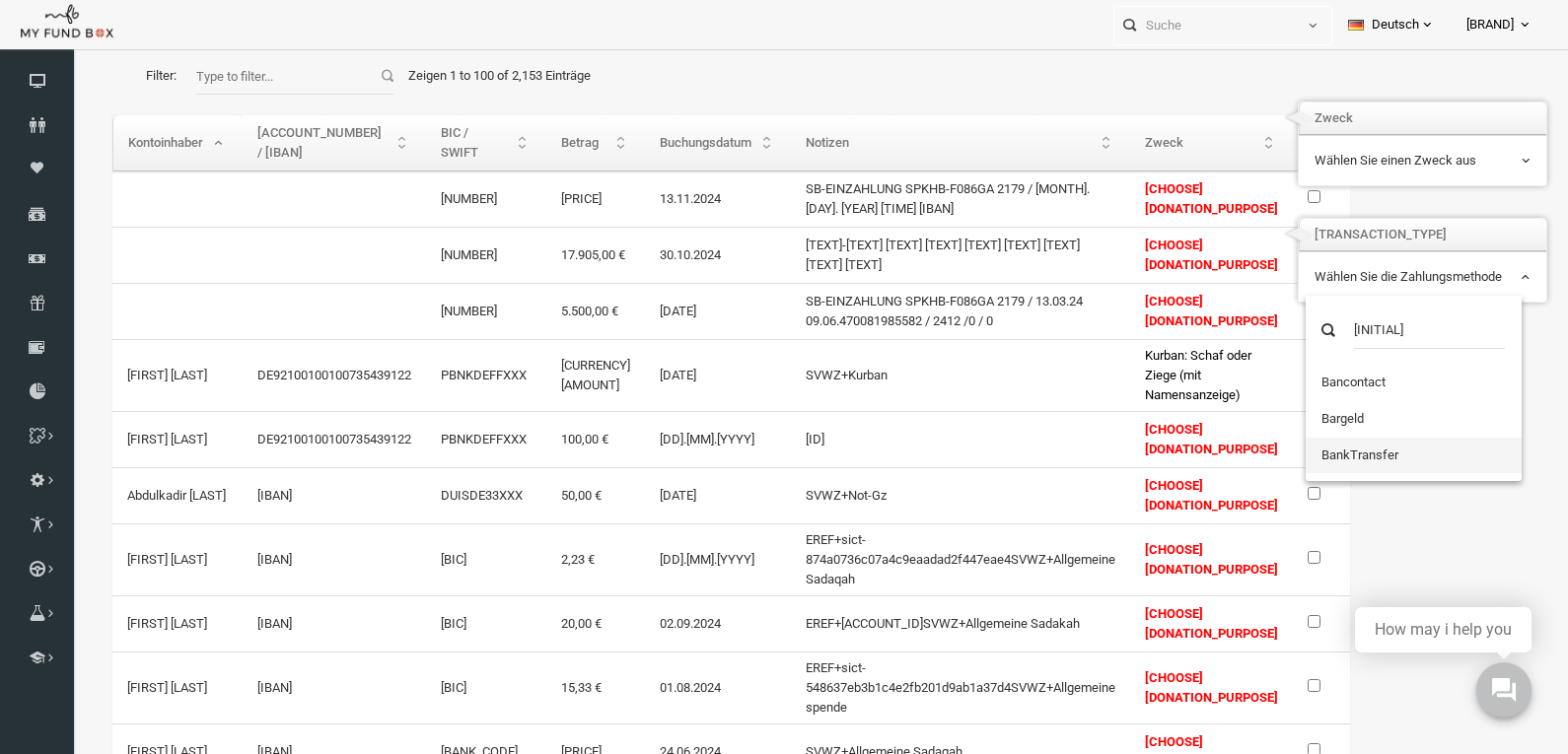 type on "[INITIAL]" 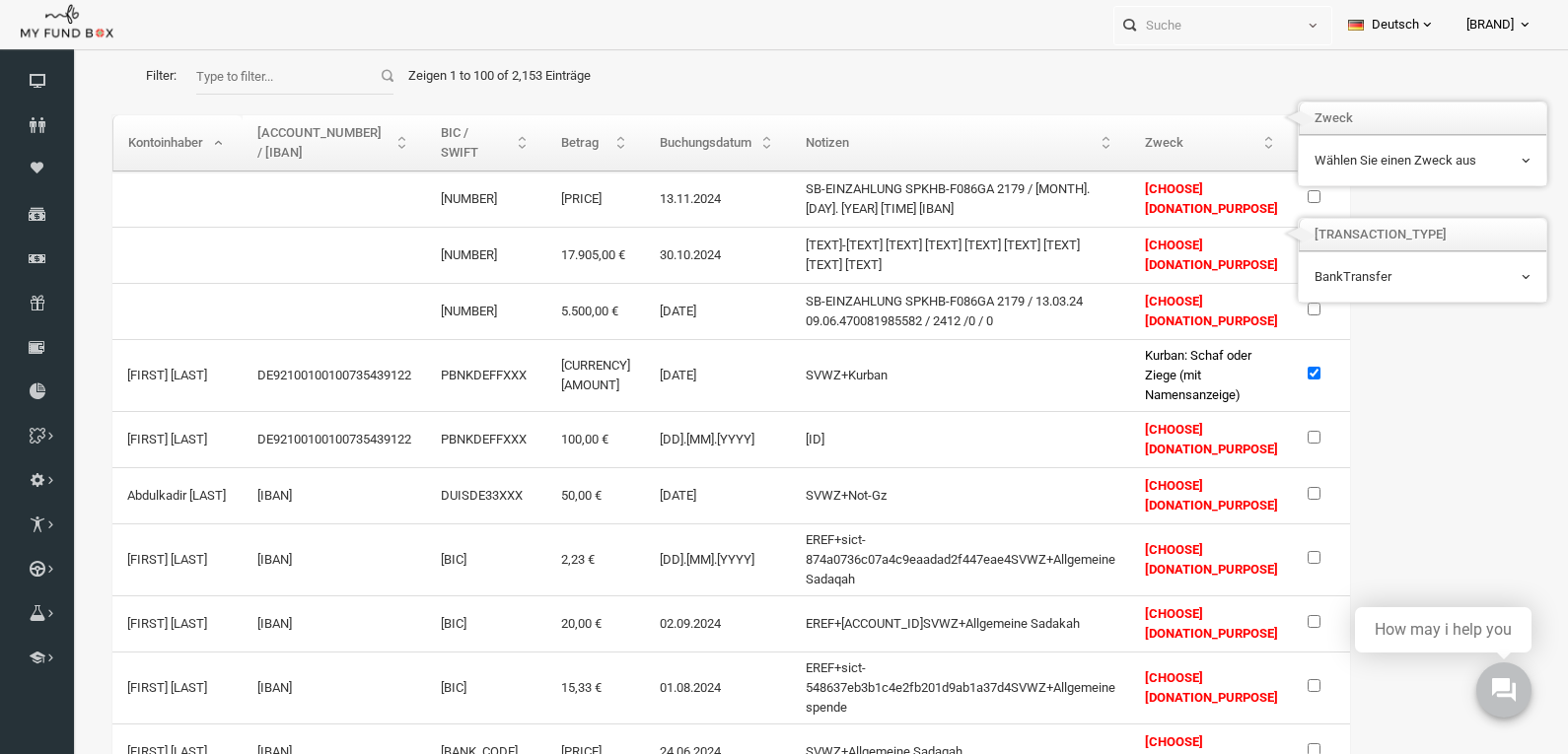 scroll, scrollTop: 37, scrollLeft: 0, axis: vertical 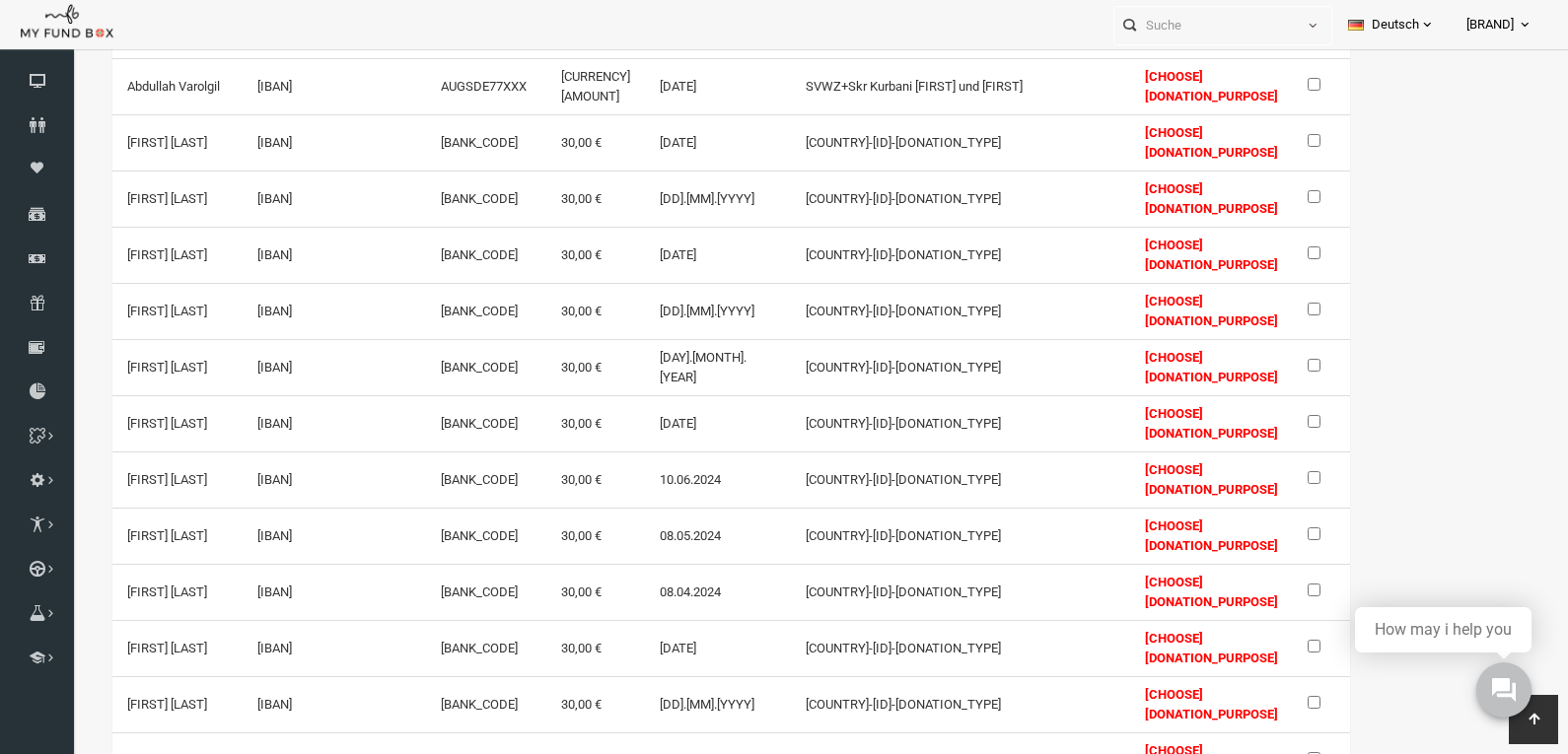 click at bounding box center (1283, 477) 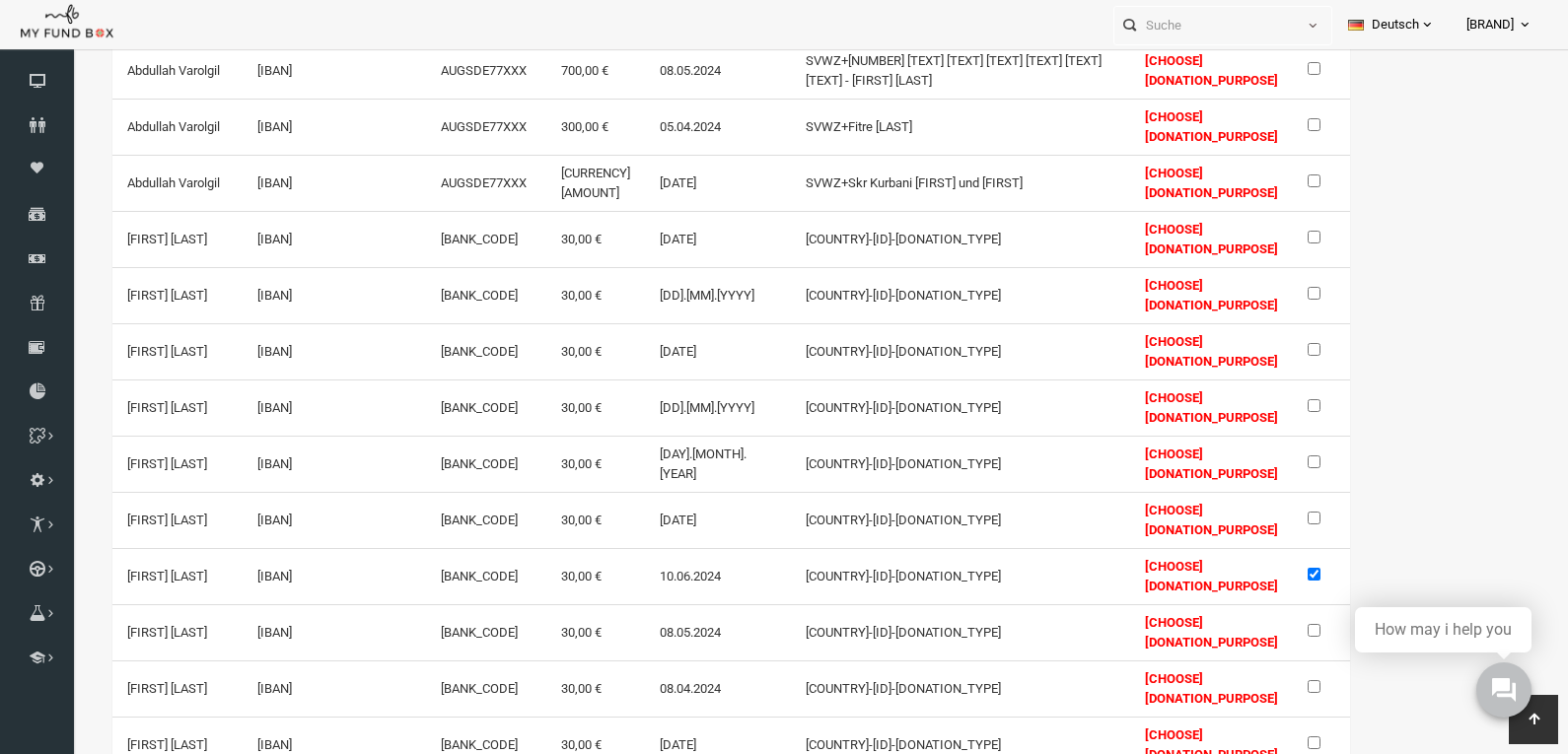 scroll, scrollTop: 2070, scrollLeft: 0, axis: vertical 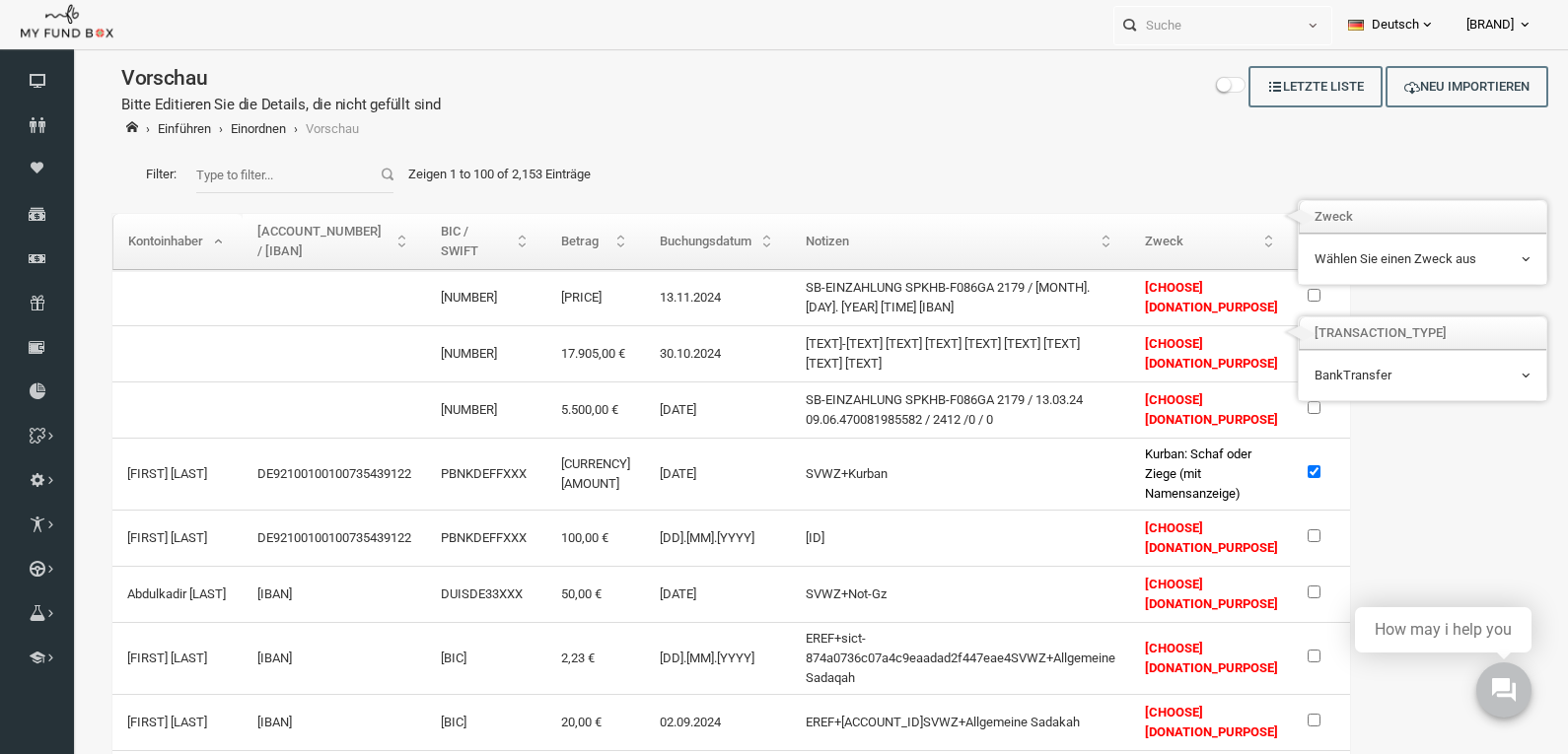 click at bounding box center (1284, 269) 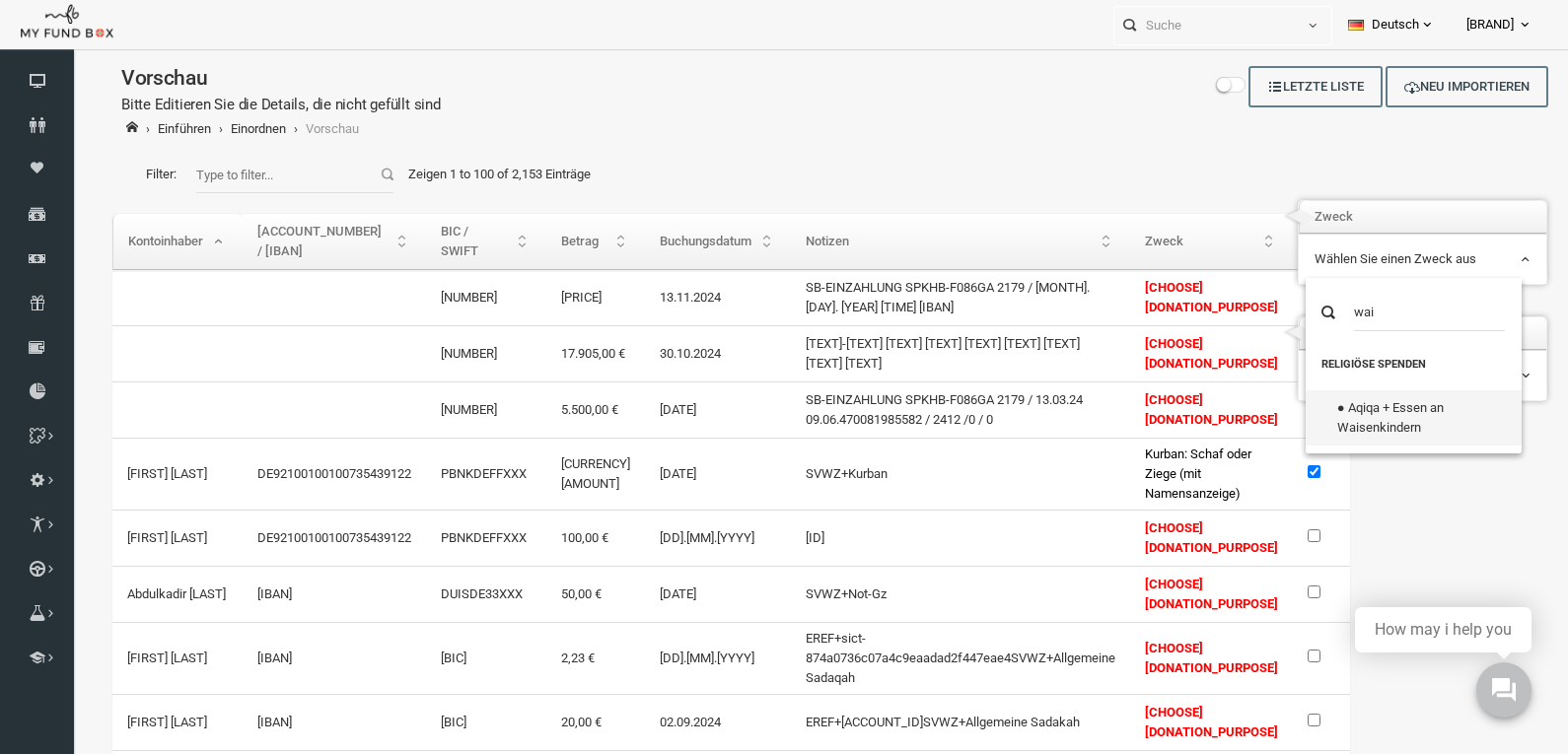 type on "wai" 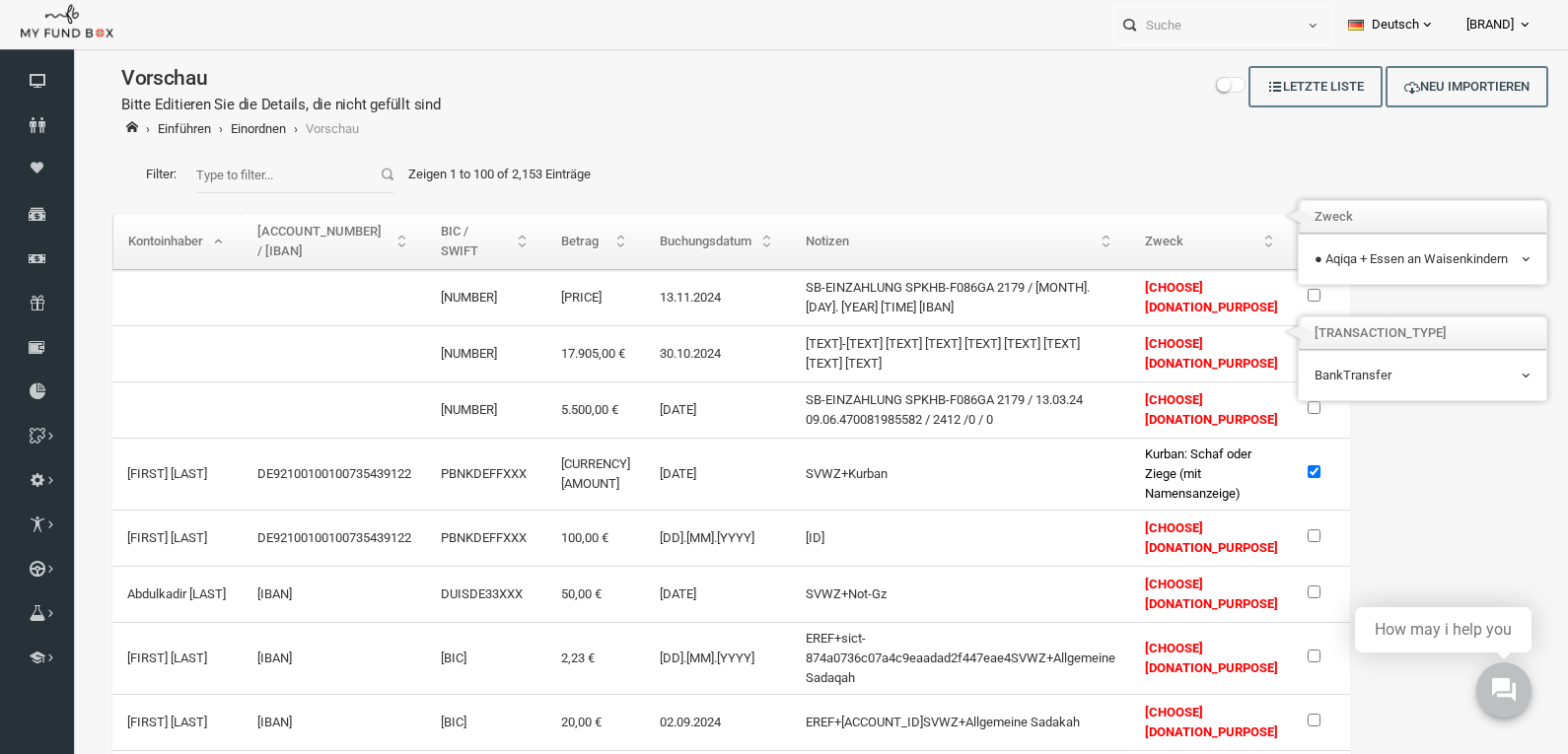select on "0" 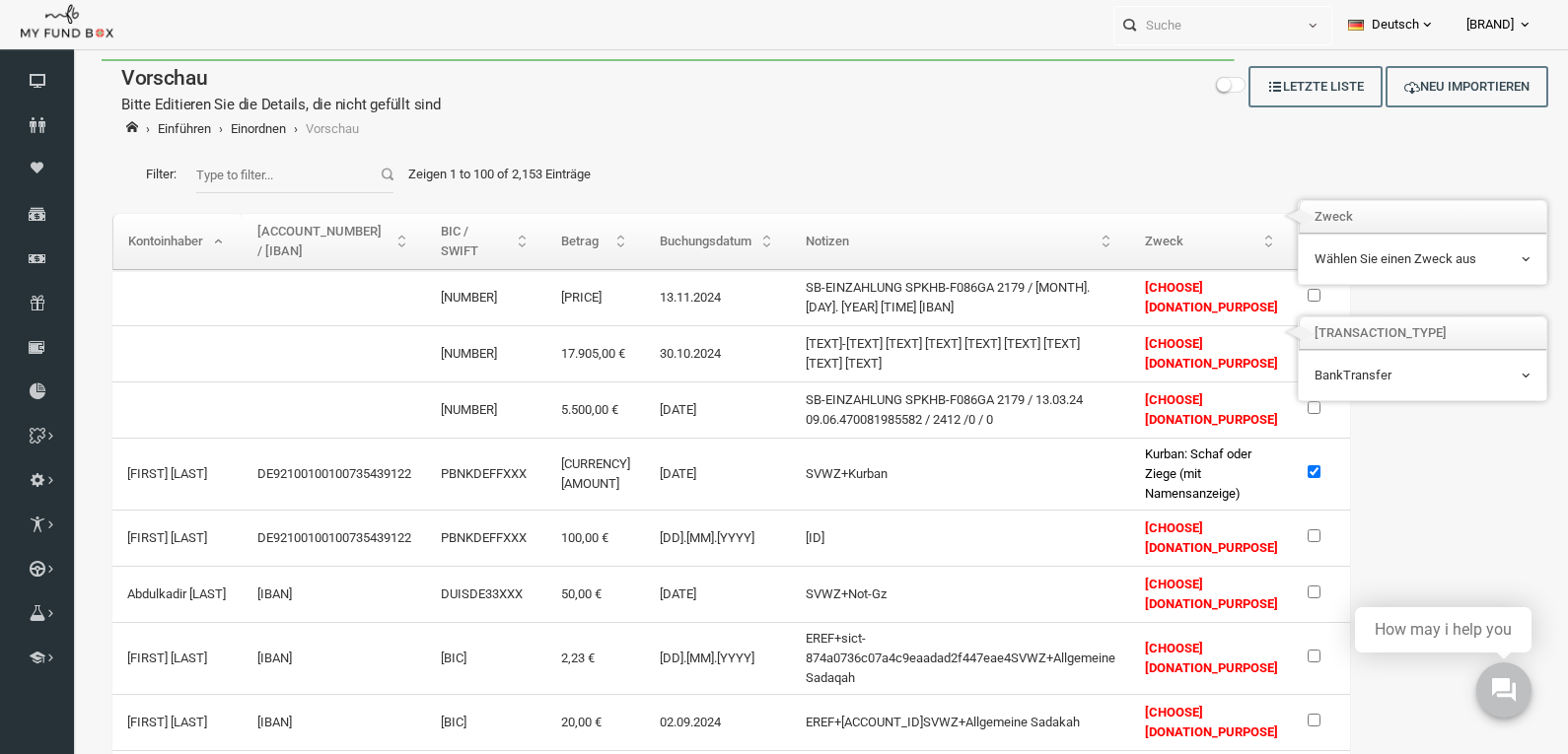 click on "BankTransfer" at bounding box center [1391, 376] 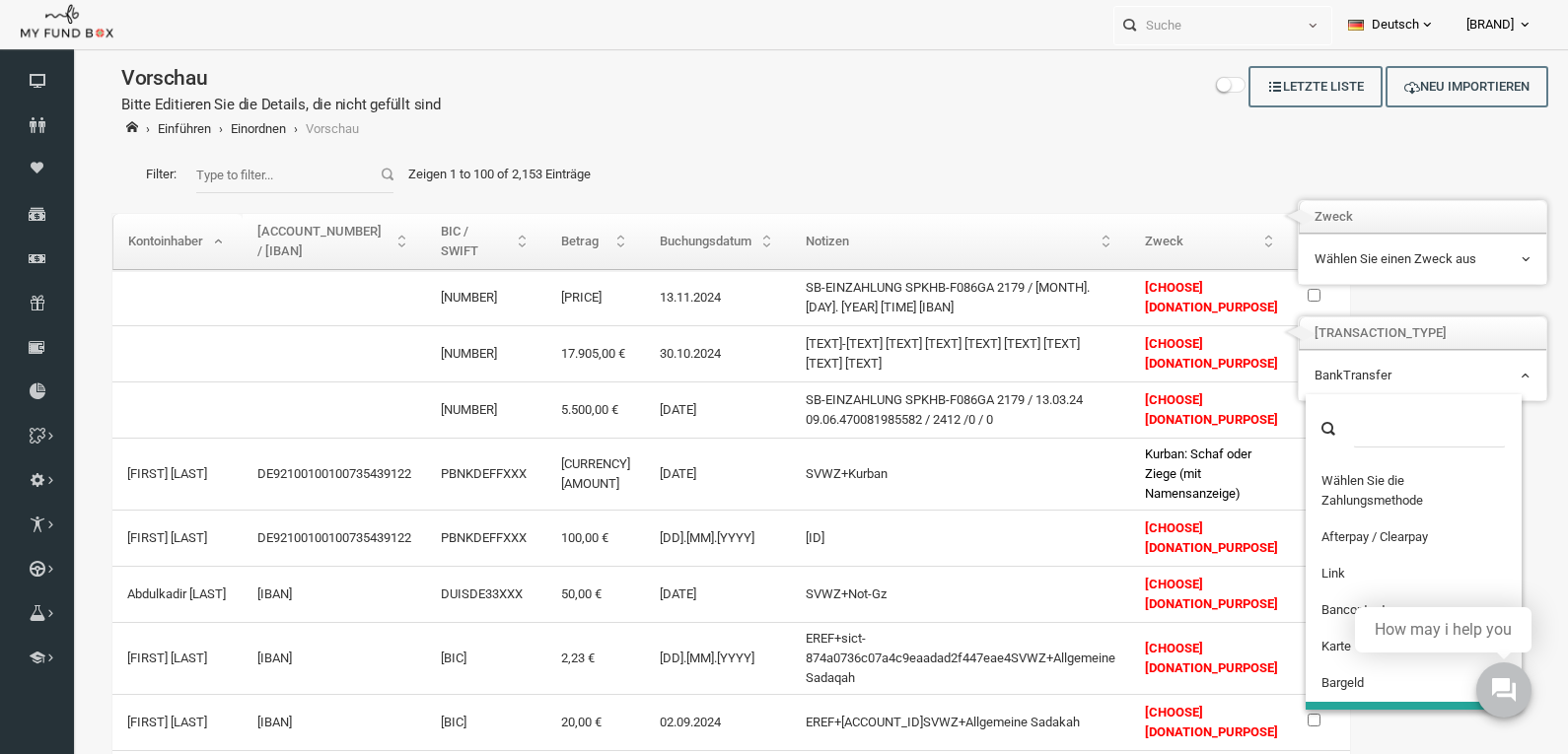 click on "BankTransfer" at bounding box center [1391, 376] 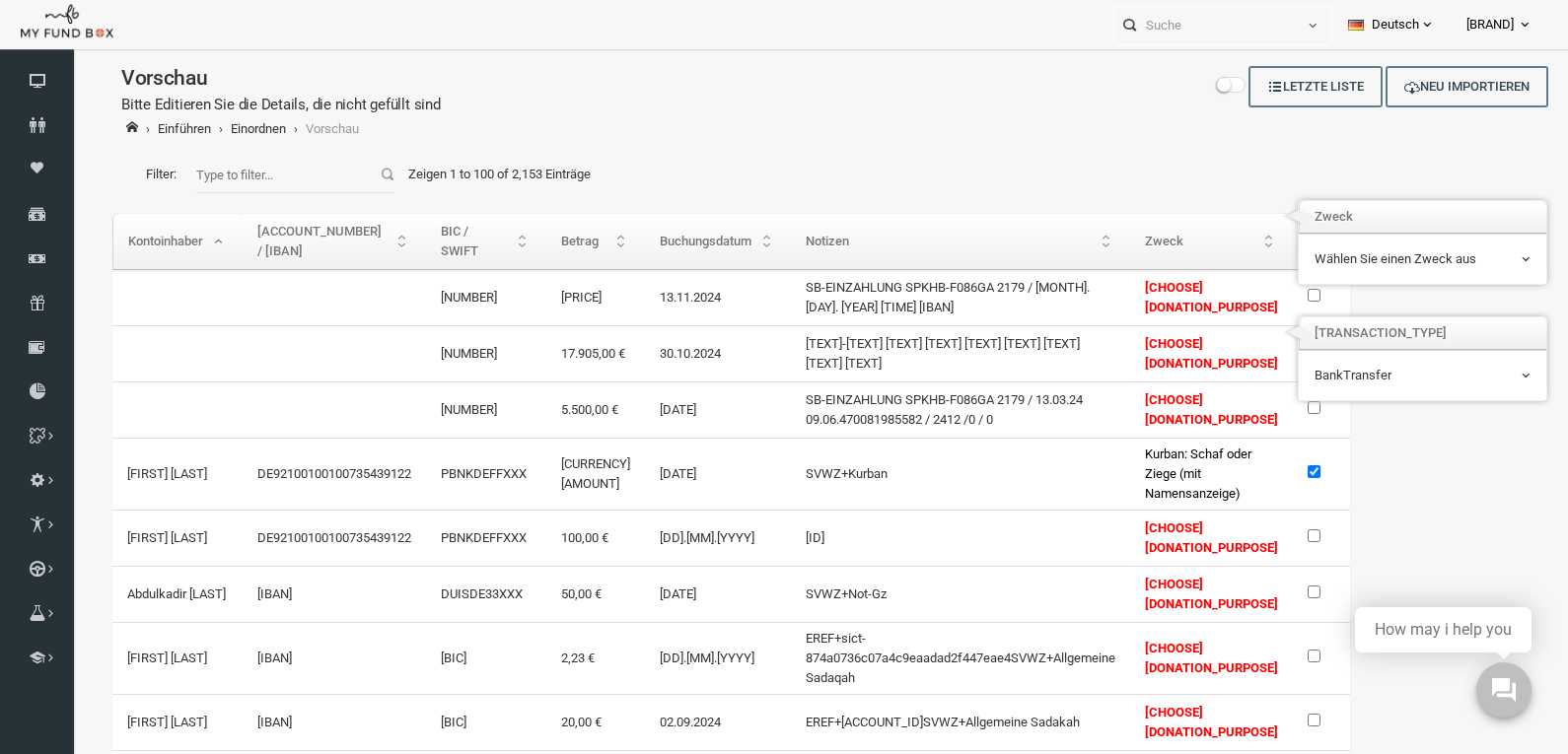select on "100" 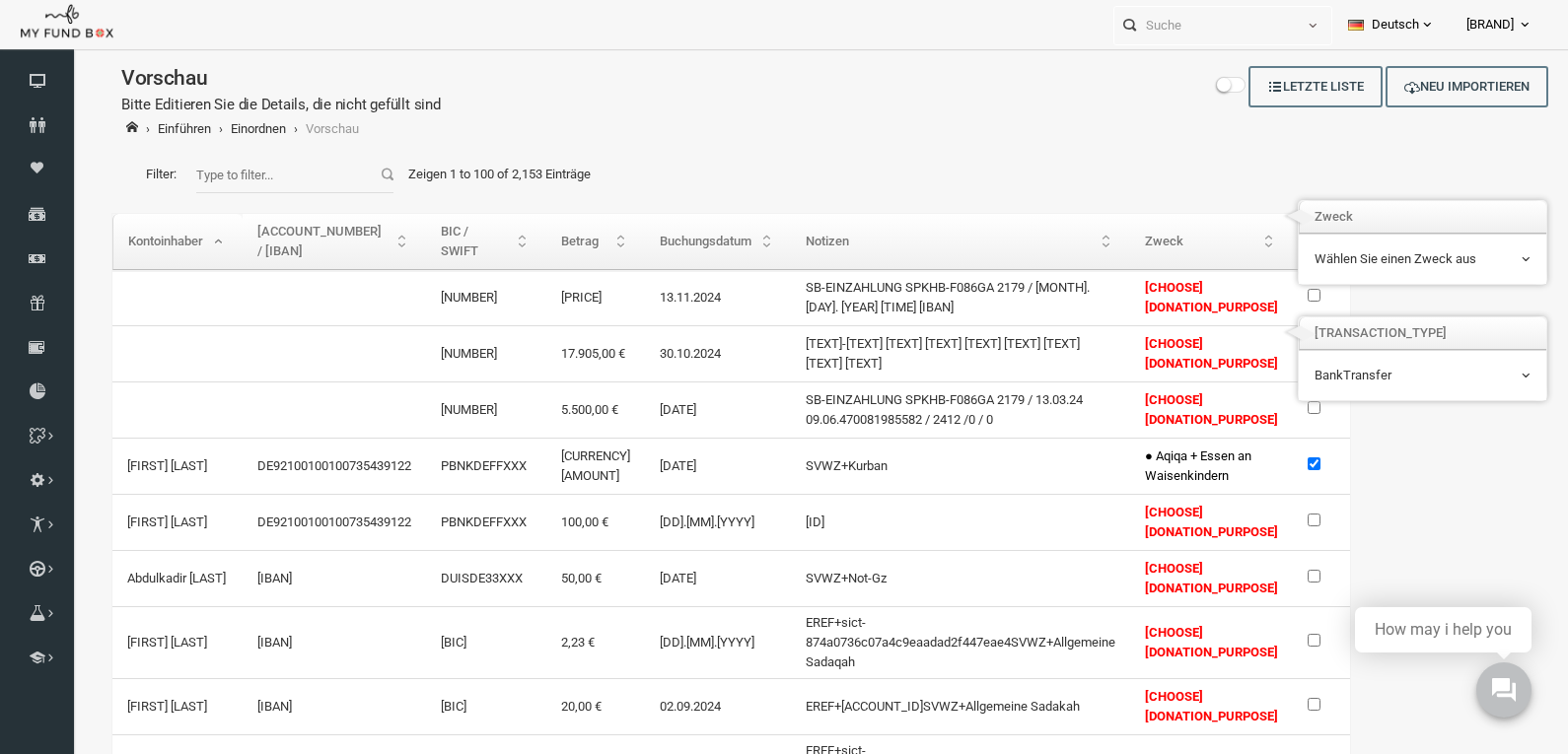 scroll, scrollTop: 37, scrollLeft: 0, axis: vertical 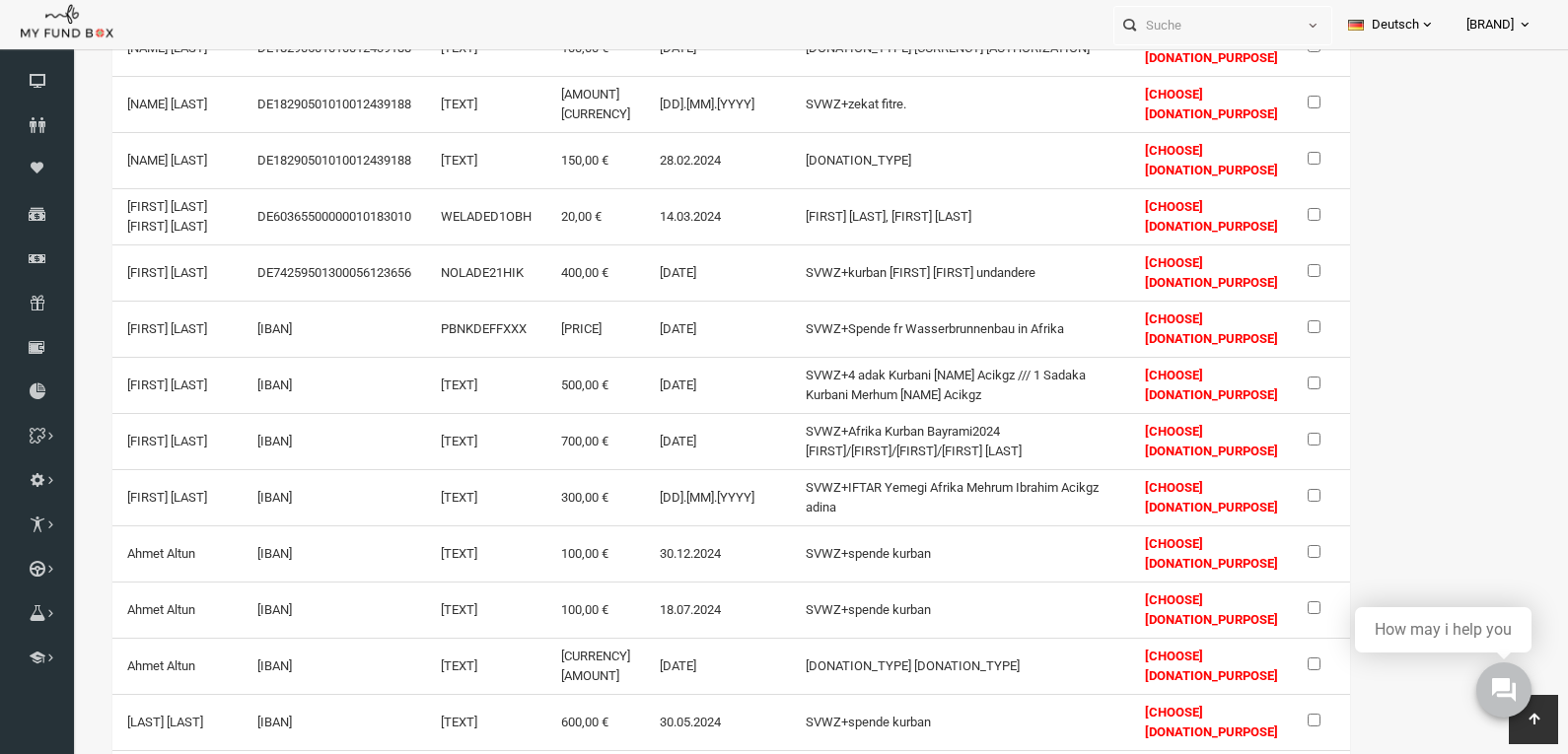 drag, startPoint x: 1577, startPoint y: 67, endPoint x: 1408, endPoint y: 3726, distance: 3662.9008 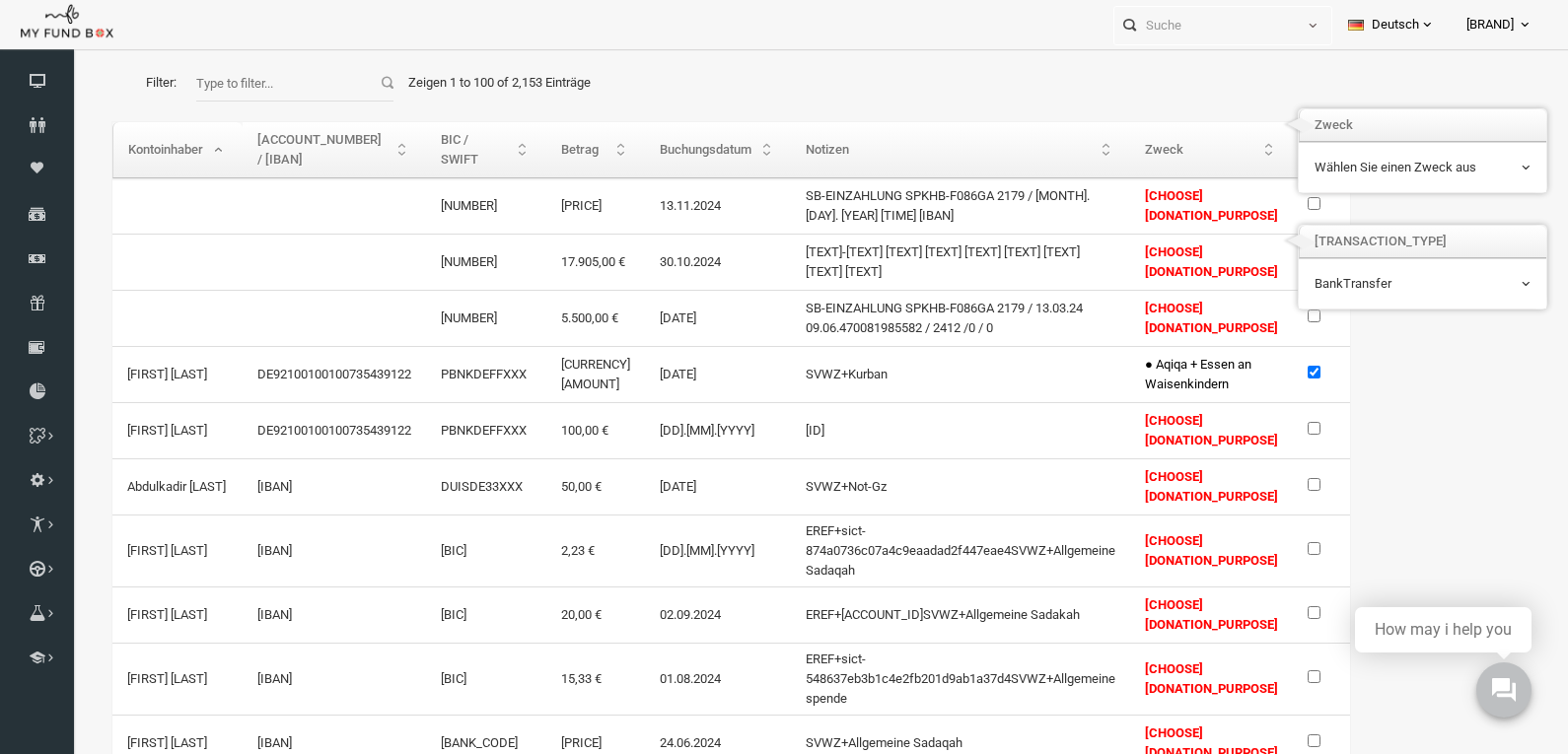 scroll, scrollTop: 61, scrollLeft: 0, axis: vertical 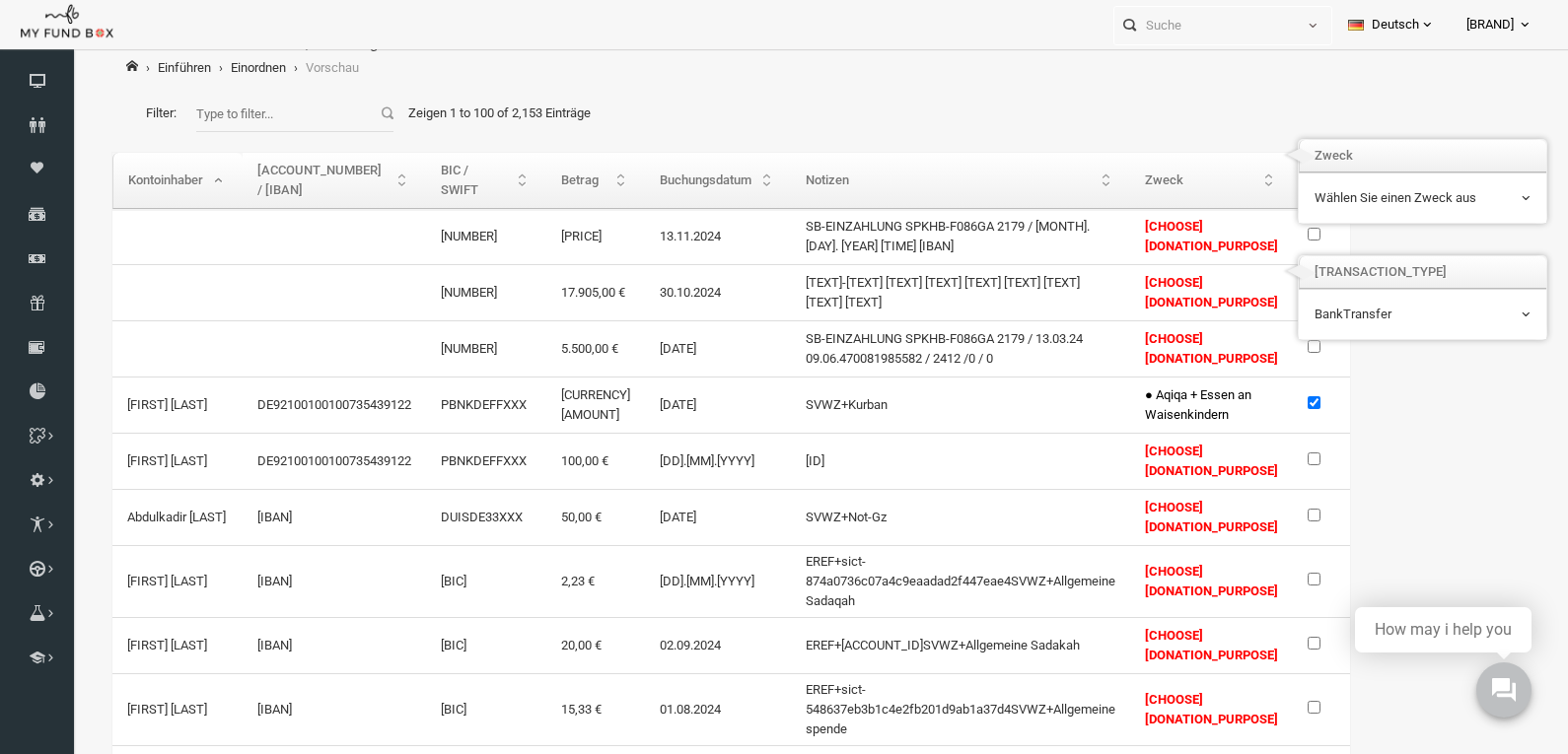 click on "Wählen Sie einen Zweck aus" at bounding box center [1391, 198] 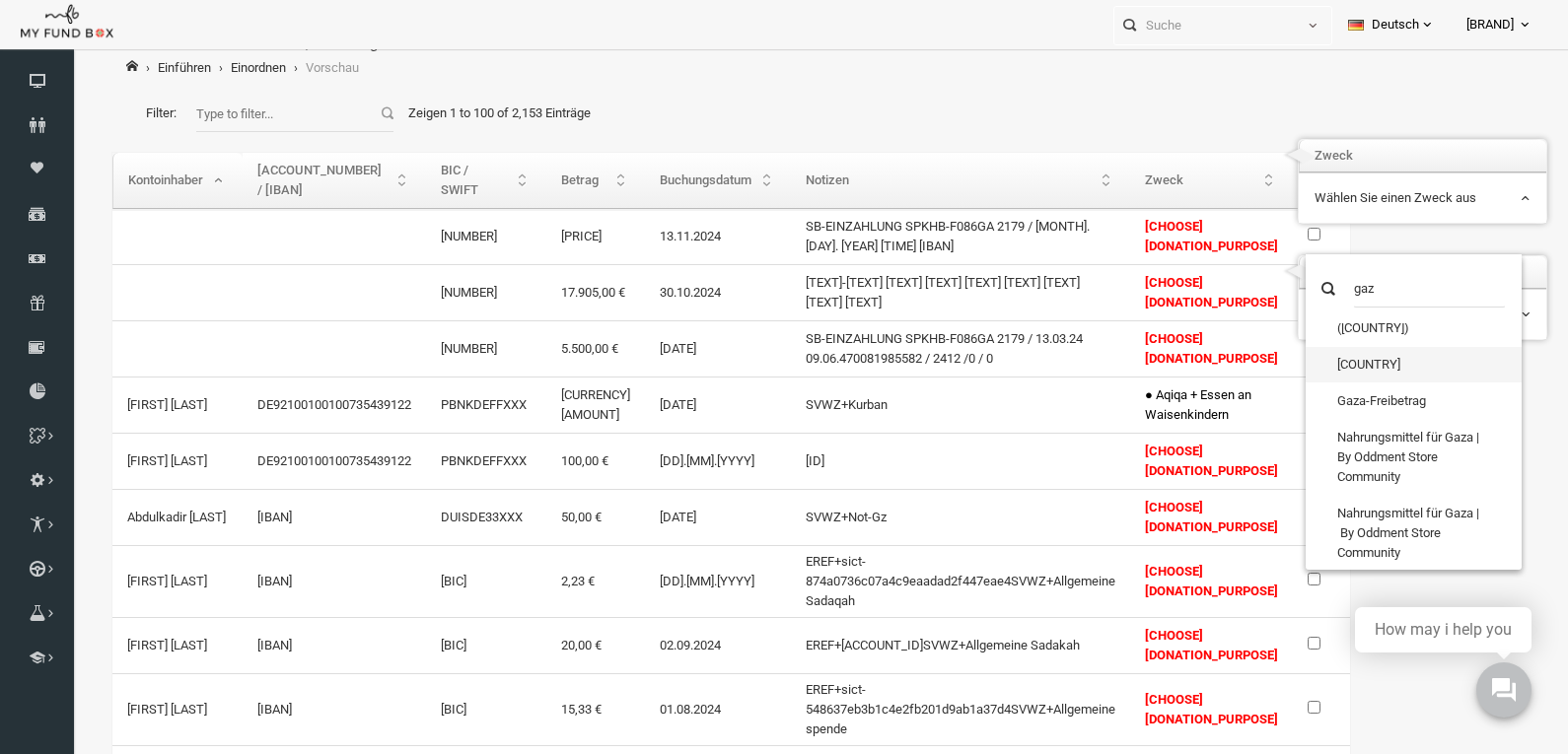 scroll, scrollTop: 197, scrollLeft: 0, axis: vertical 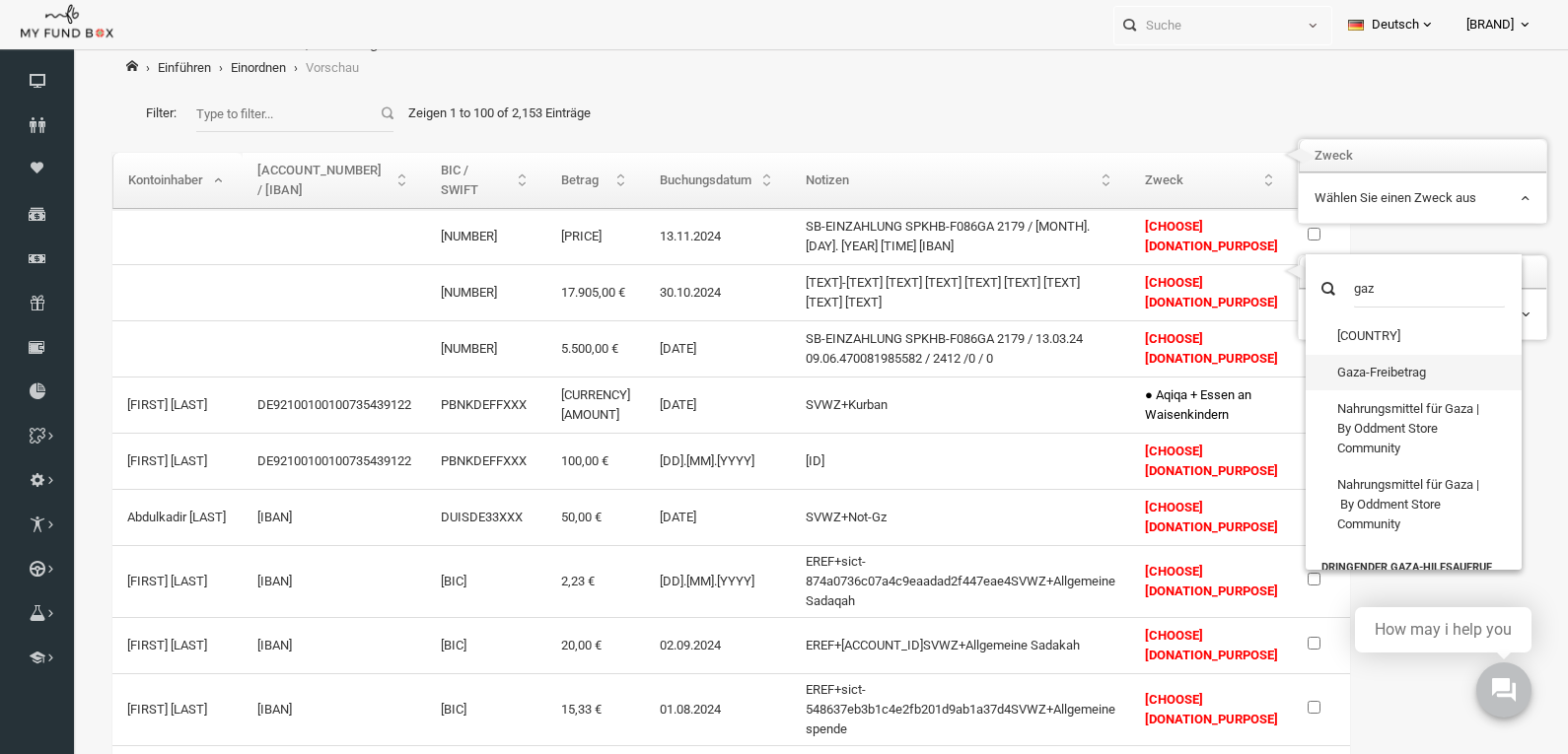 type on "gaz" 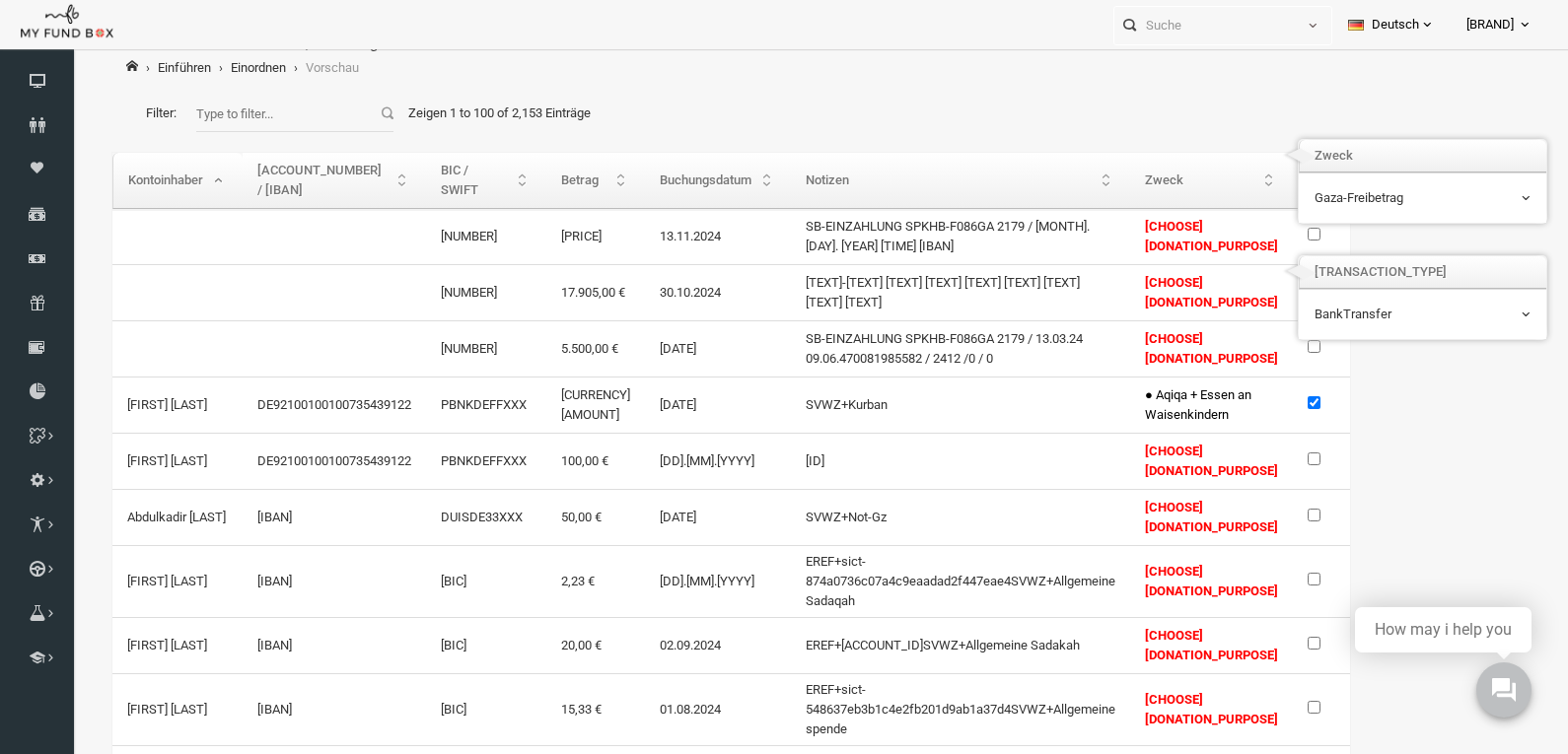 select on "0" 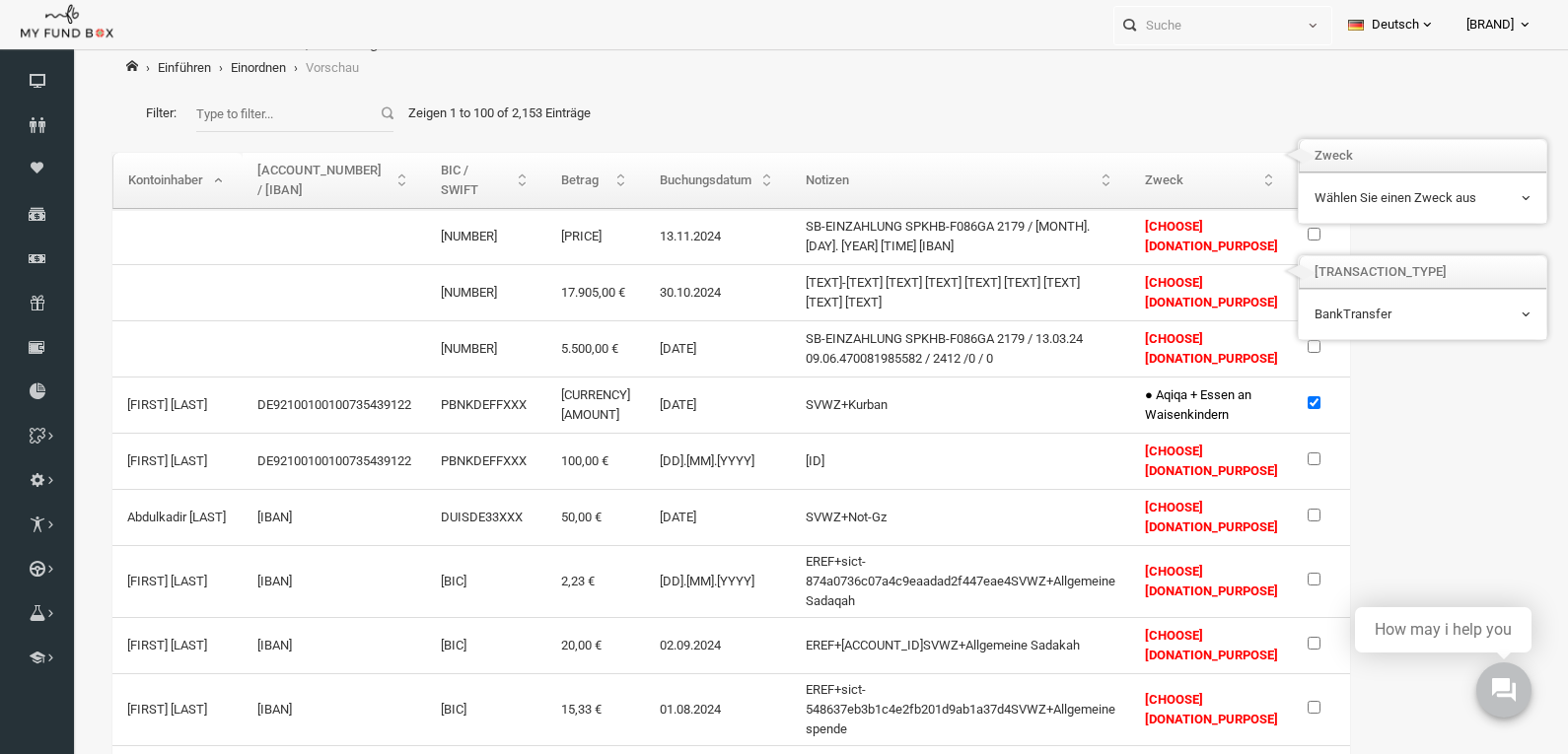 click on "BankTransfer" at bounding box center (1391, 314) 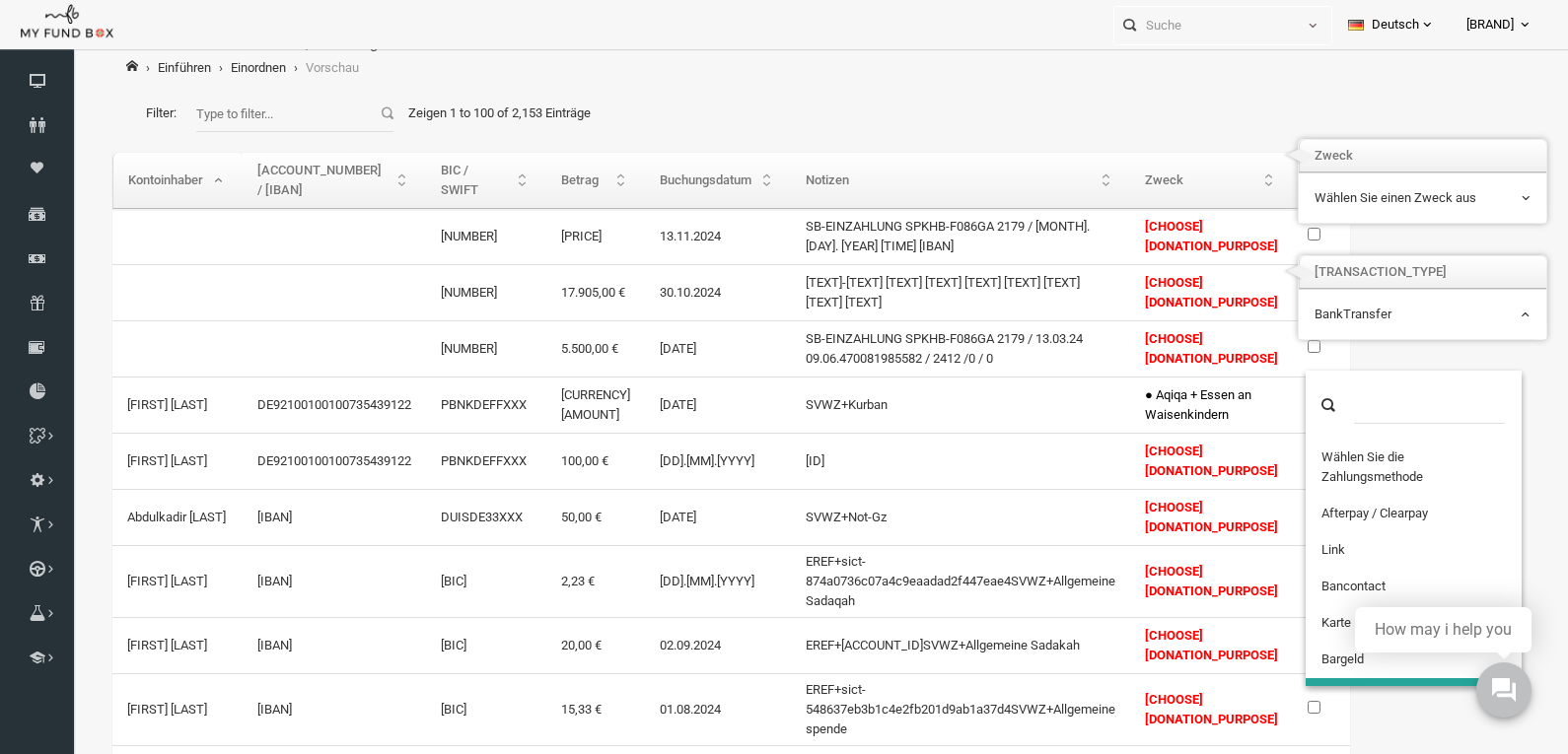 scroll, scrollTop: 203, scrollLeft: 0, axis: vertical 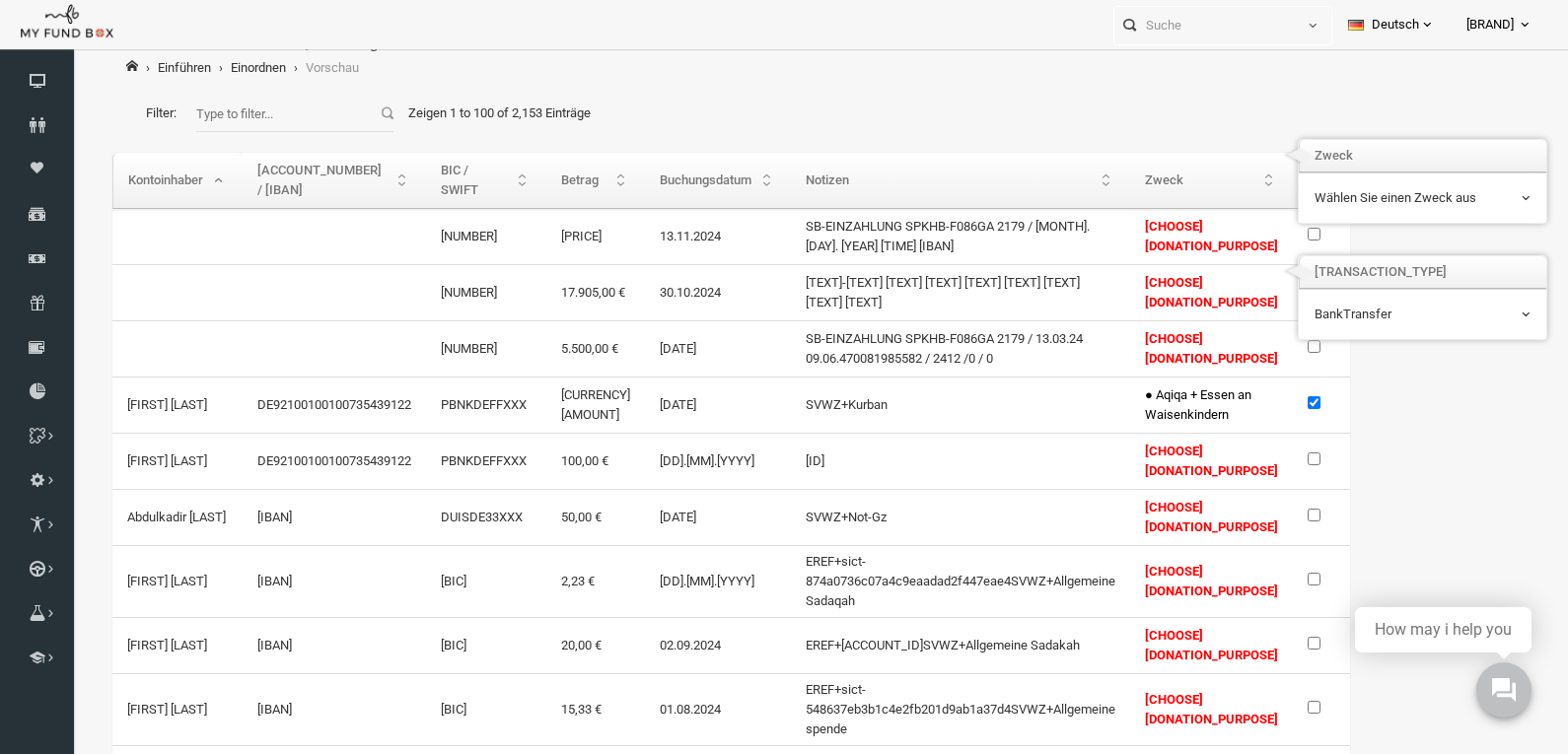 click on "BankTransfer" at bounding box center (1391, 314) 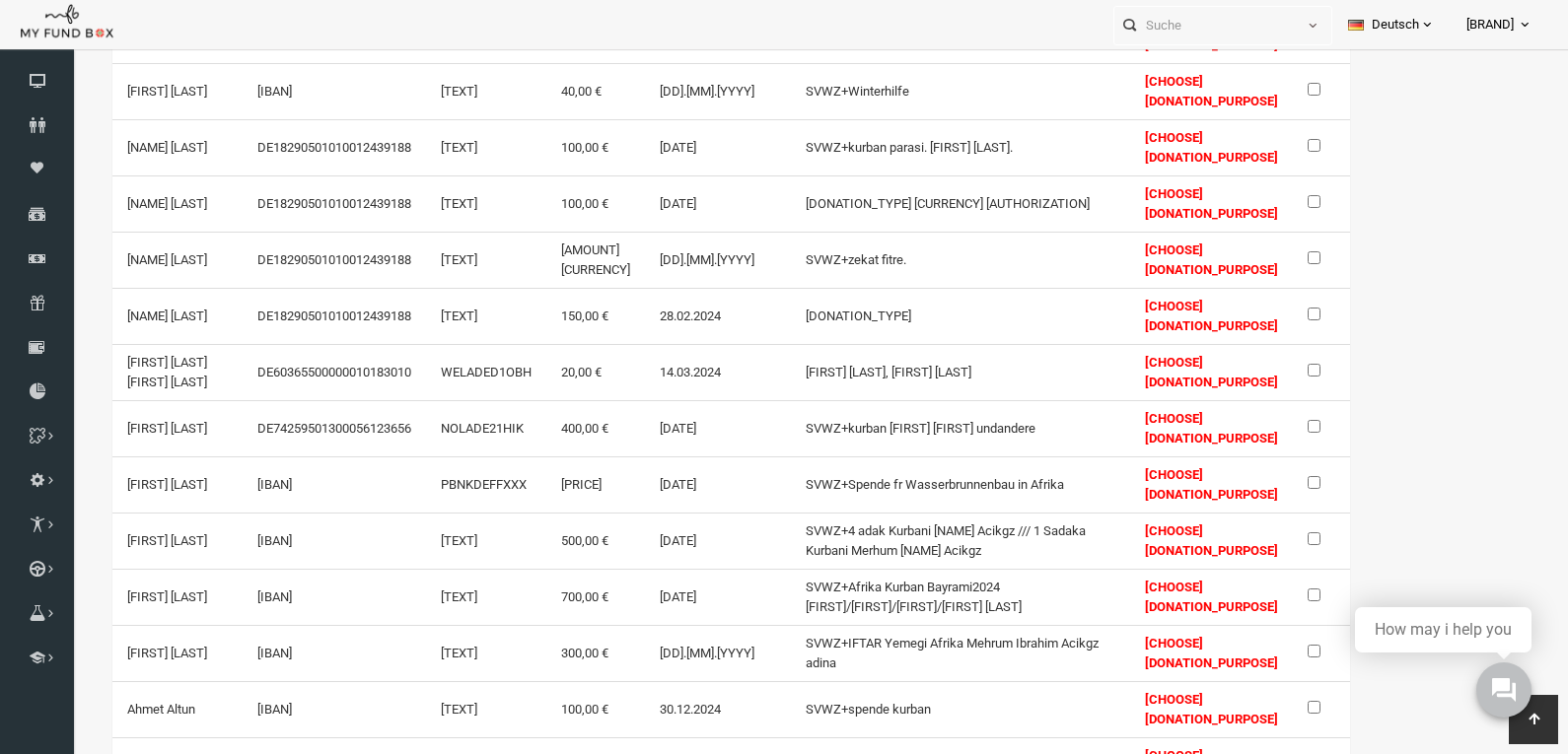 select on "100" 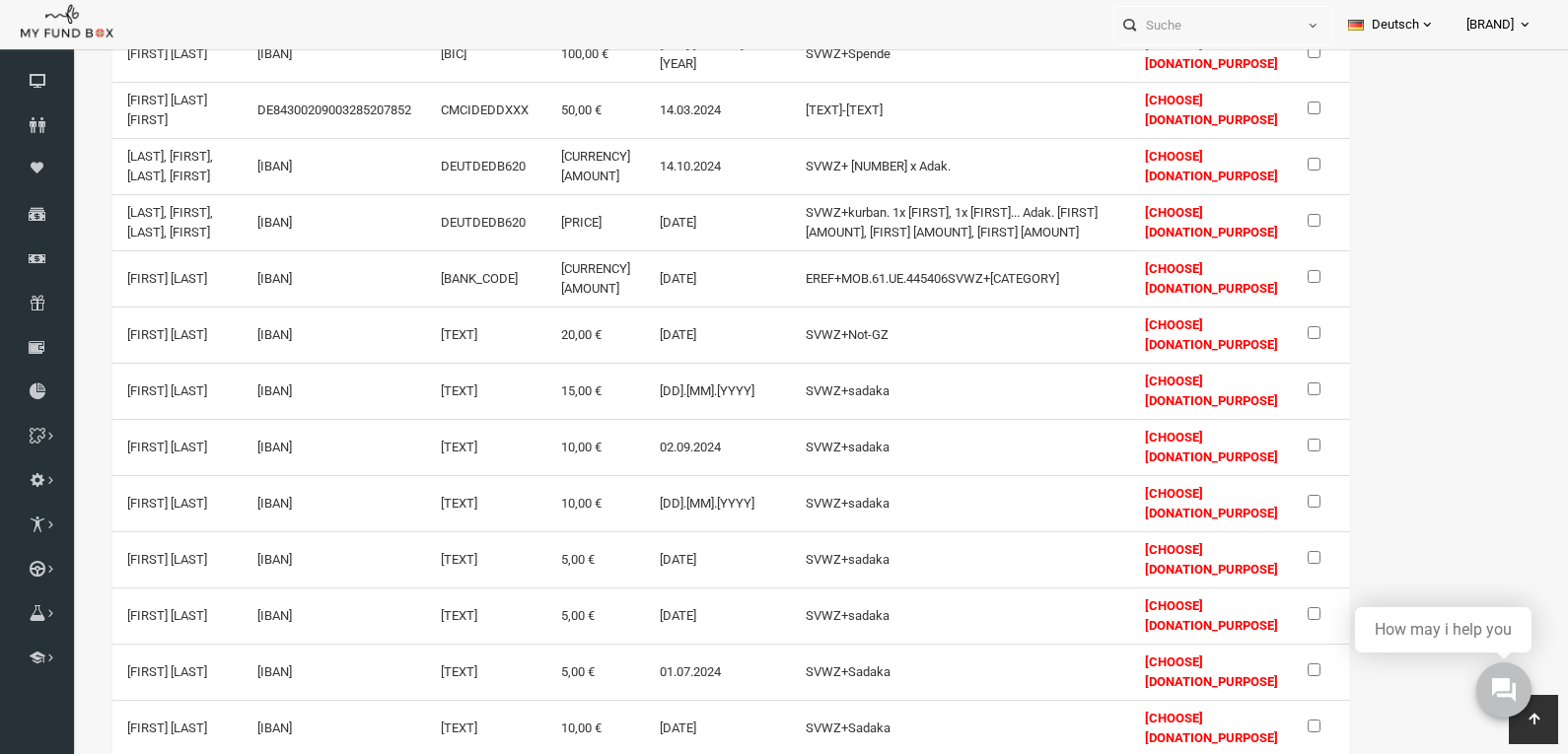 scroll, scrollTop: 4989, scrollLeft: 0, axis: vertical 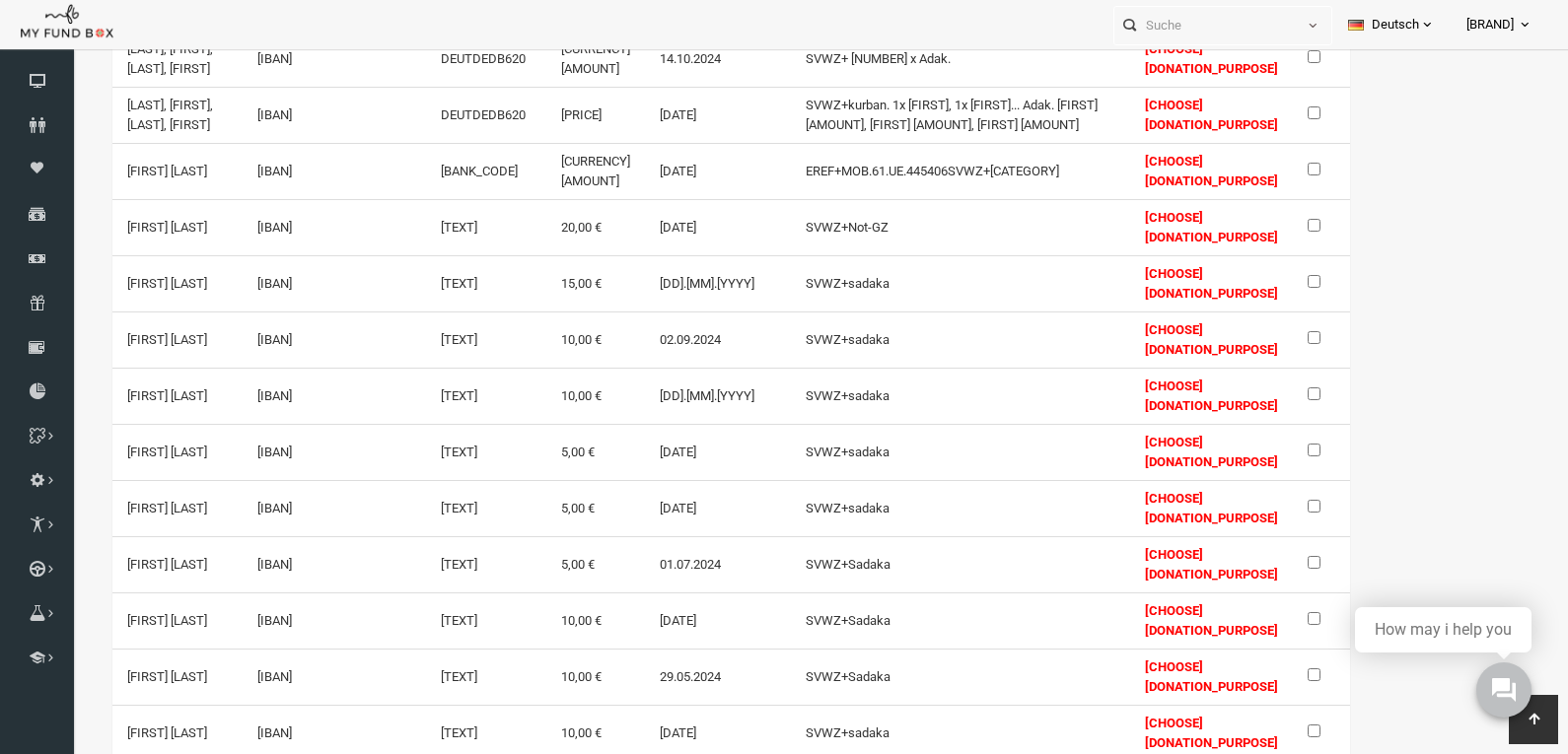 click at bounding box center [1283, -1348] 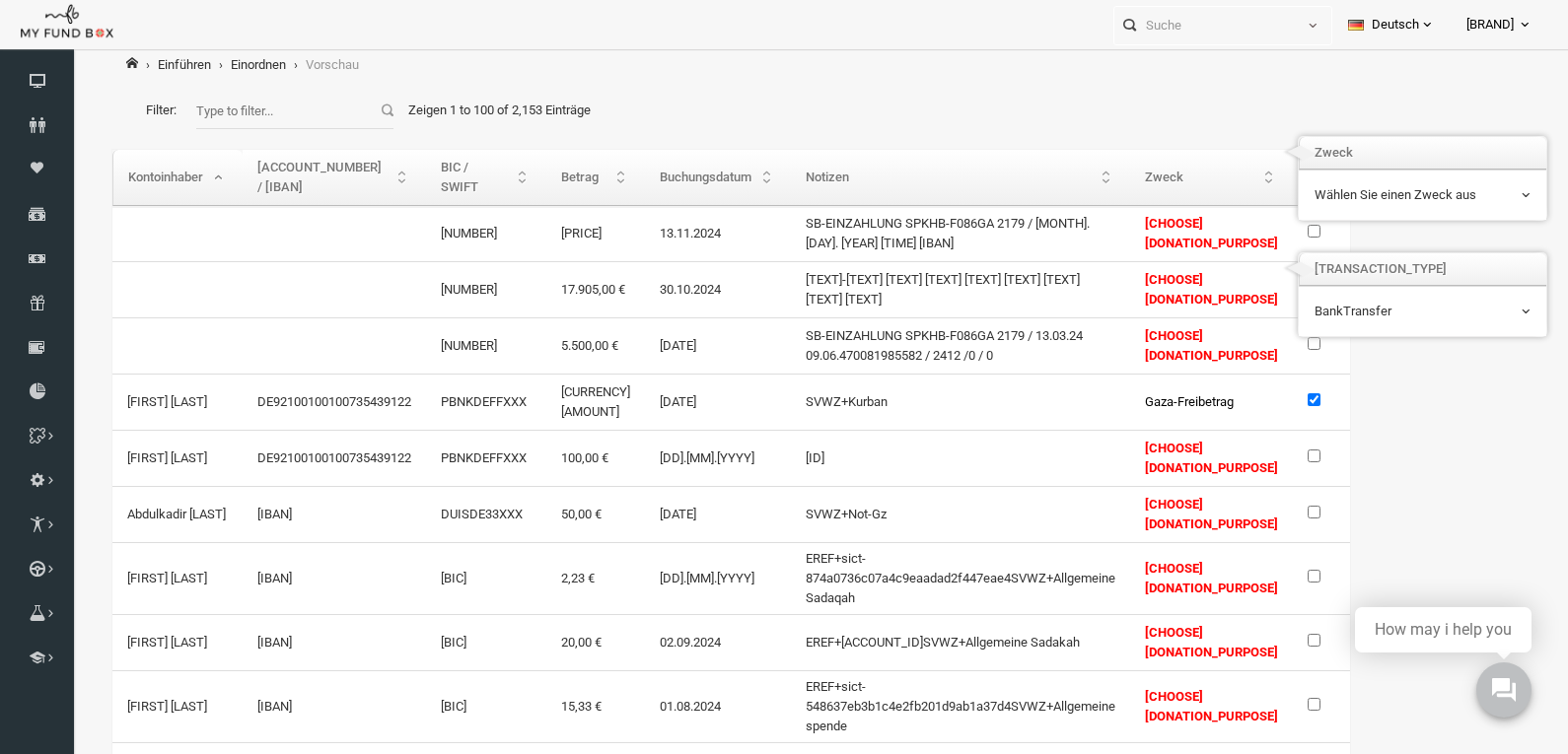 scroll, scrollTop: 51, scrollLeft: 0, axis: vertical 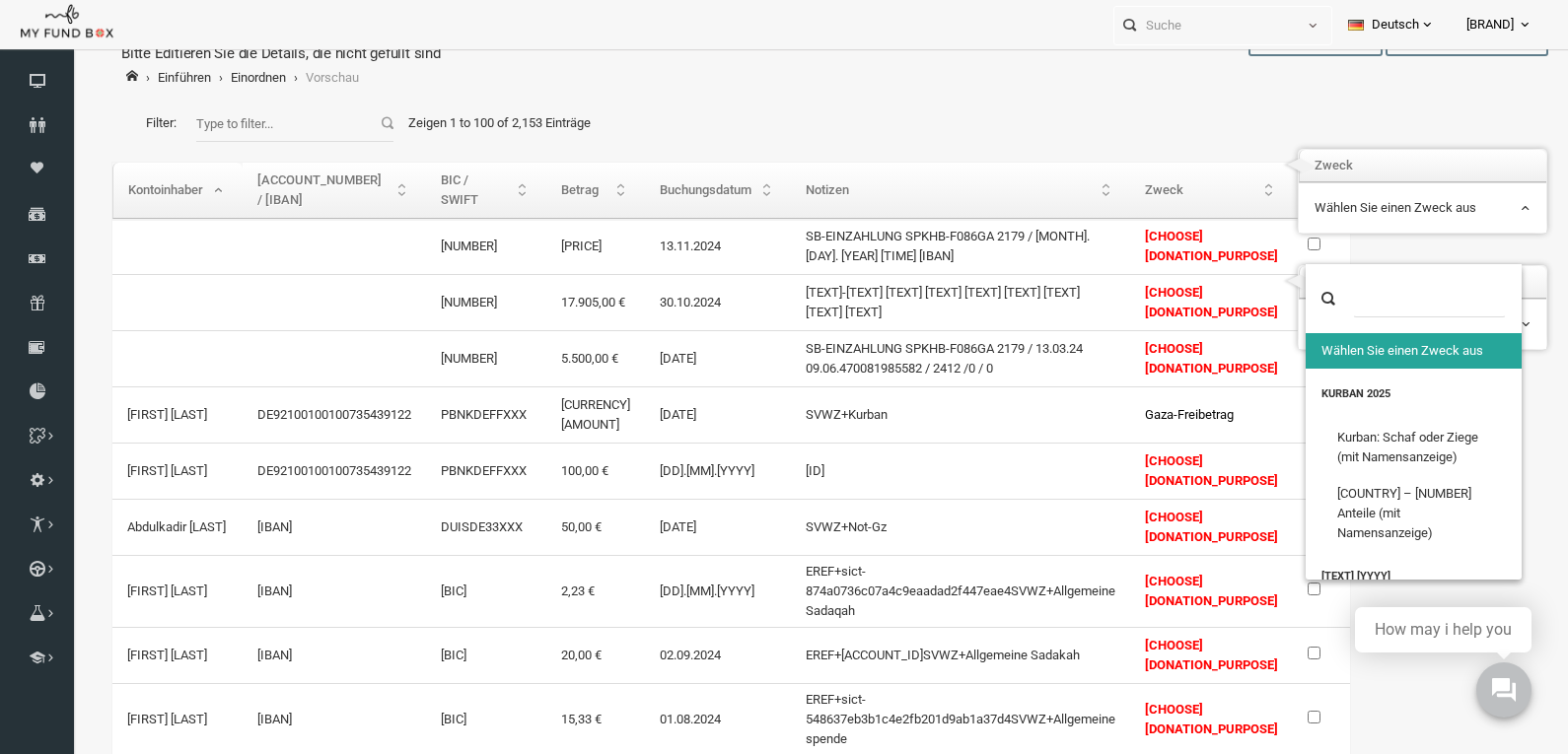 click at bounding box center [1284, 218] 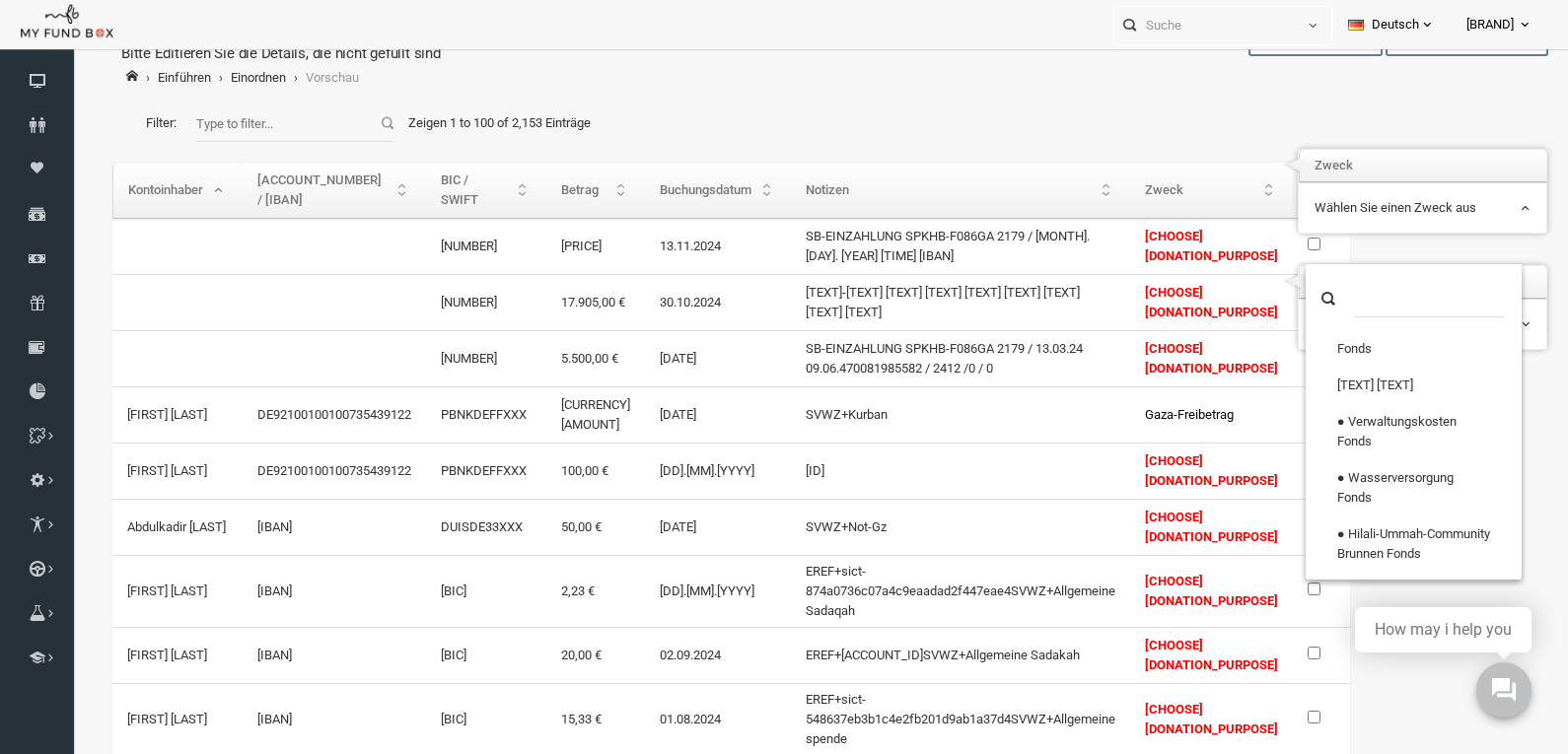 scroll, scrollTop: 5955, scrollLeft: 0, axis: vertical 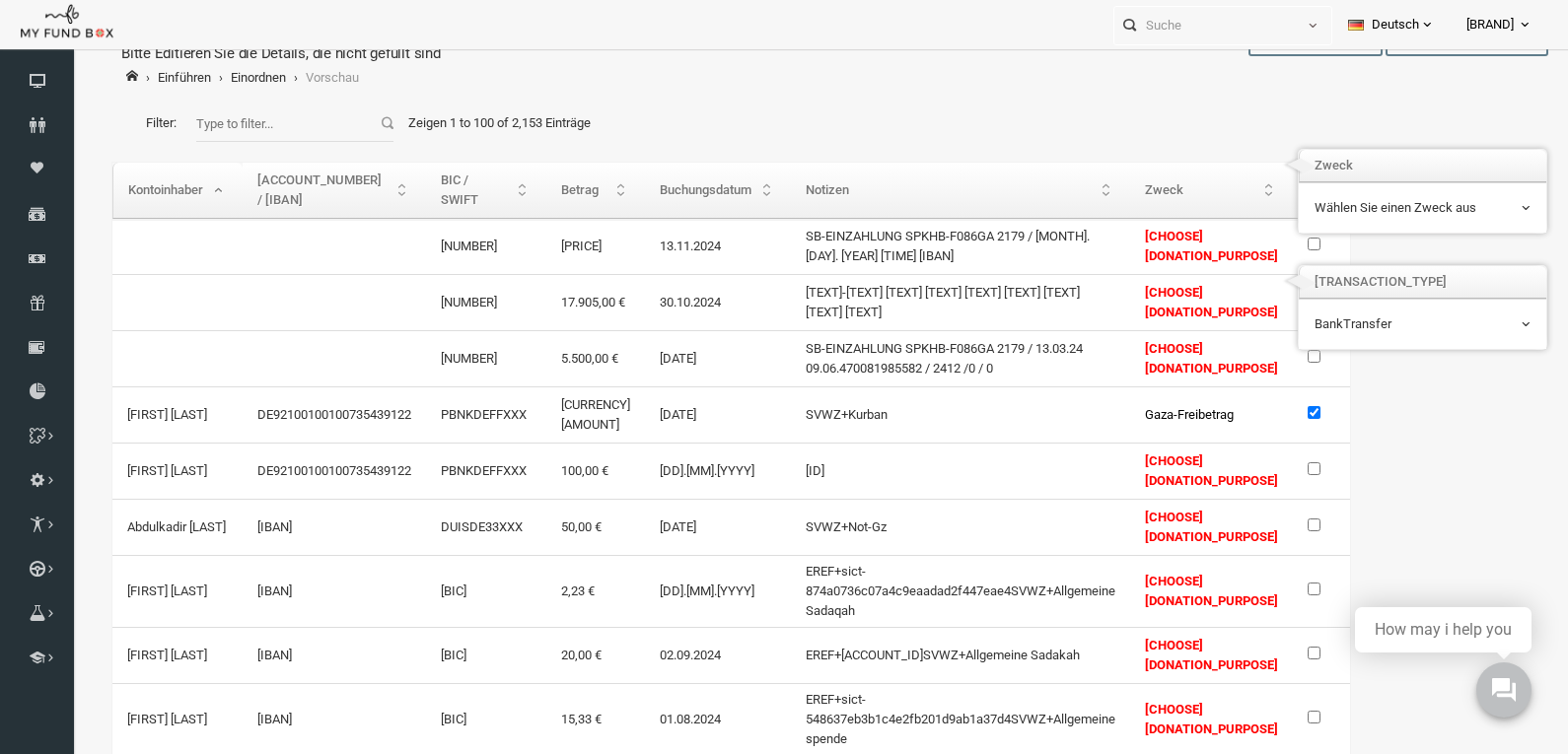 click on "Kontoinhaber [LAST] [EMAIL] [PHONE] [FIRST] [LAST] [IBAN] [BIC] [AMOUNT] [CURRENCY] [DATE] [CUSTOMER_ID] [TENANT_NUMBER] [TRANSACTION_CODE] [PAYMENT_METHOD] [NOTES] [PAYMENT_STATUS] [REFERENCE_NUMBER] [TRANSACTION_TEXT] [PURPOSE]" at bounding box center [804, 3004] 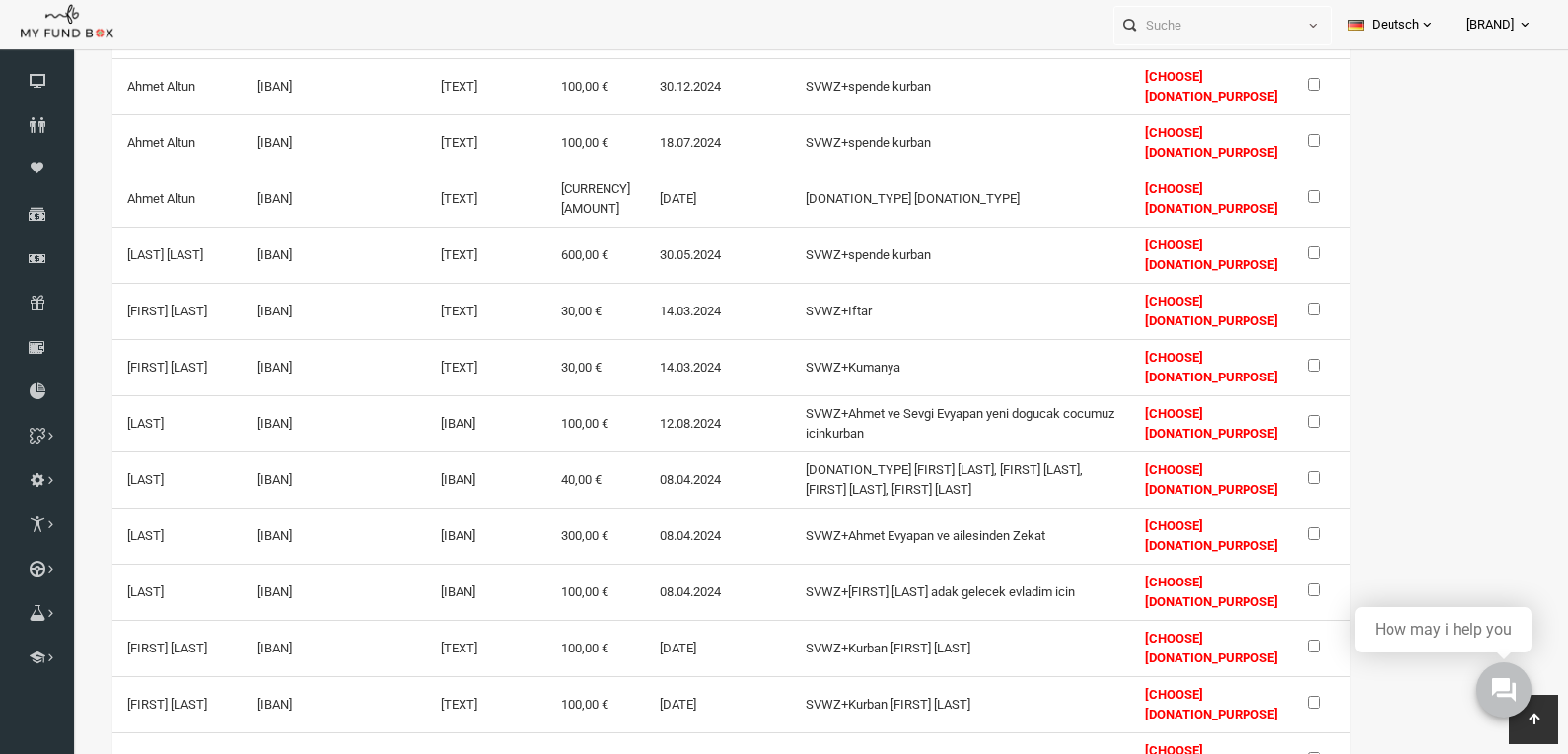 scroll, scrollTop: 3797, scrollLeft: 0, axis: vertical 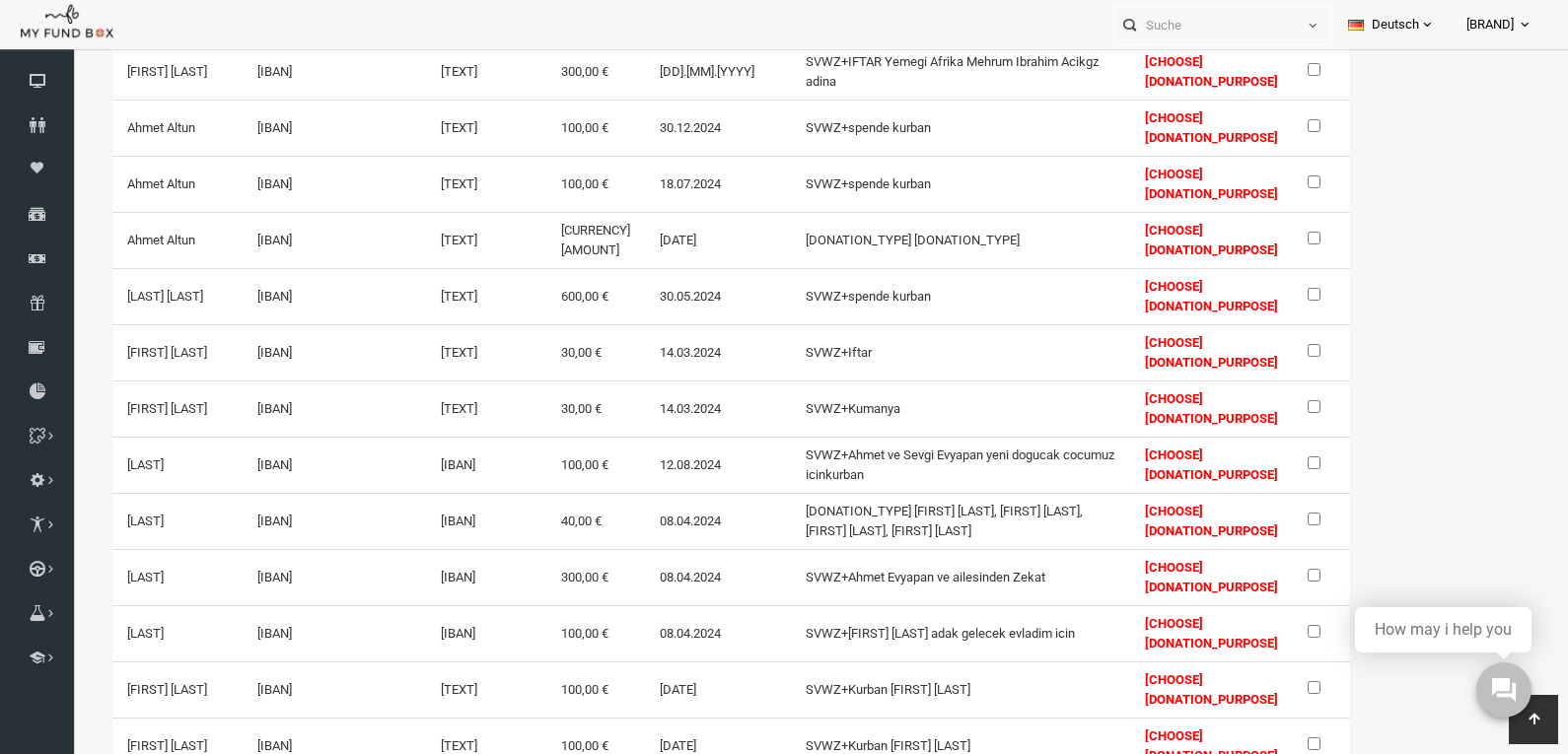 click at bounding box center [1283, -942] 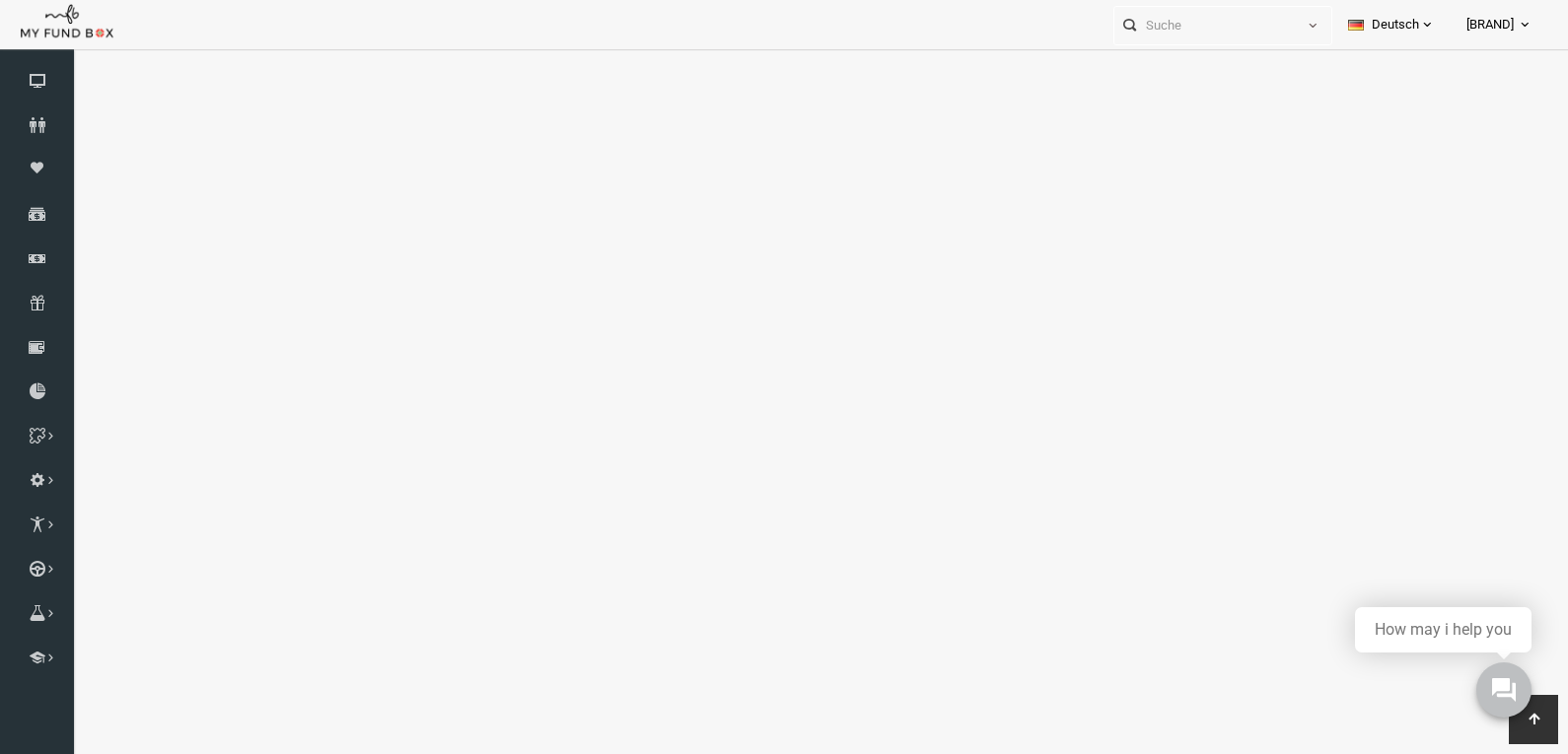scroll, scrollTop: 8658, scrollLeft: 0, axis: vertical 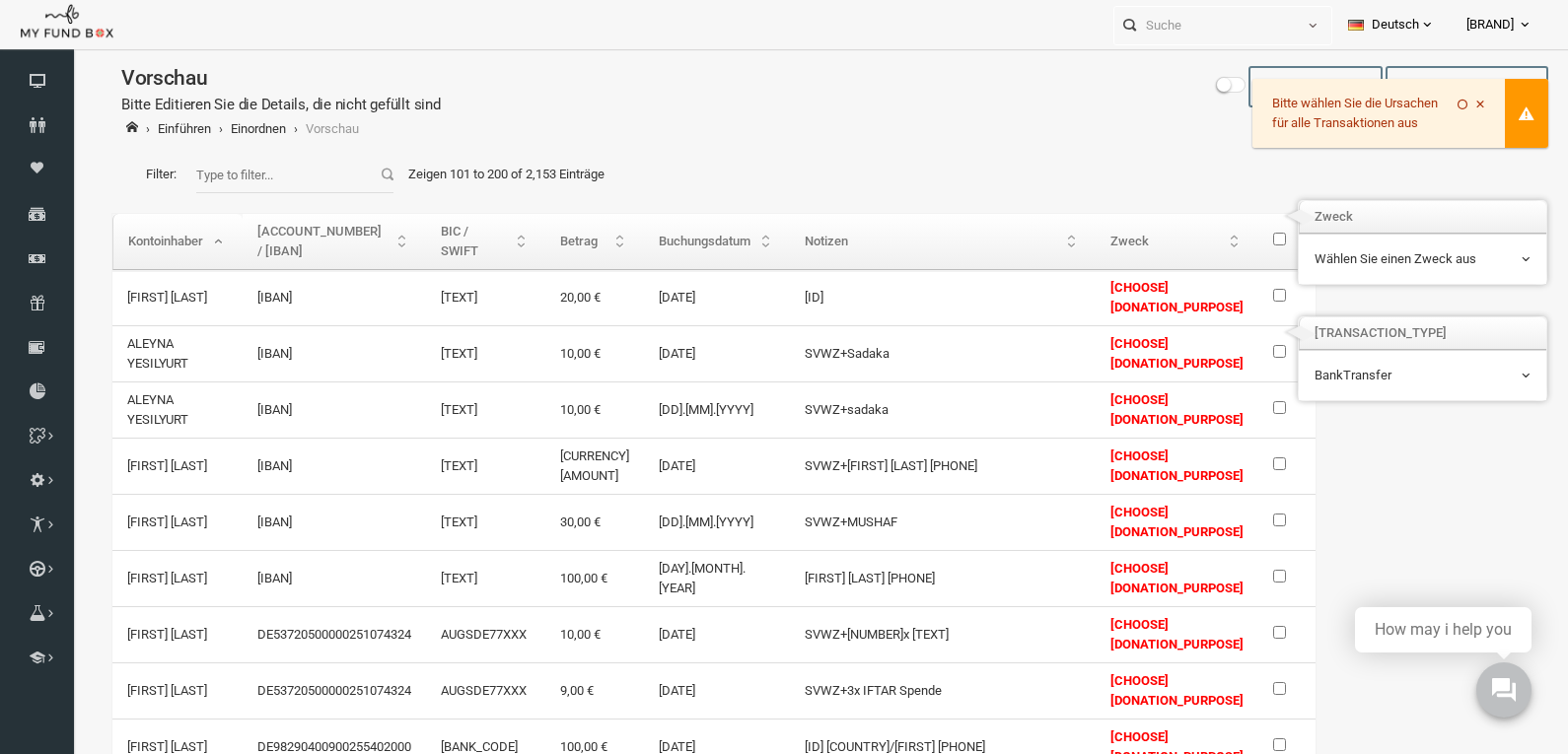 click at bounding box center (1450, 104) 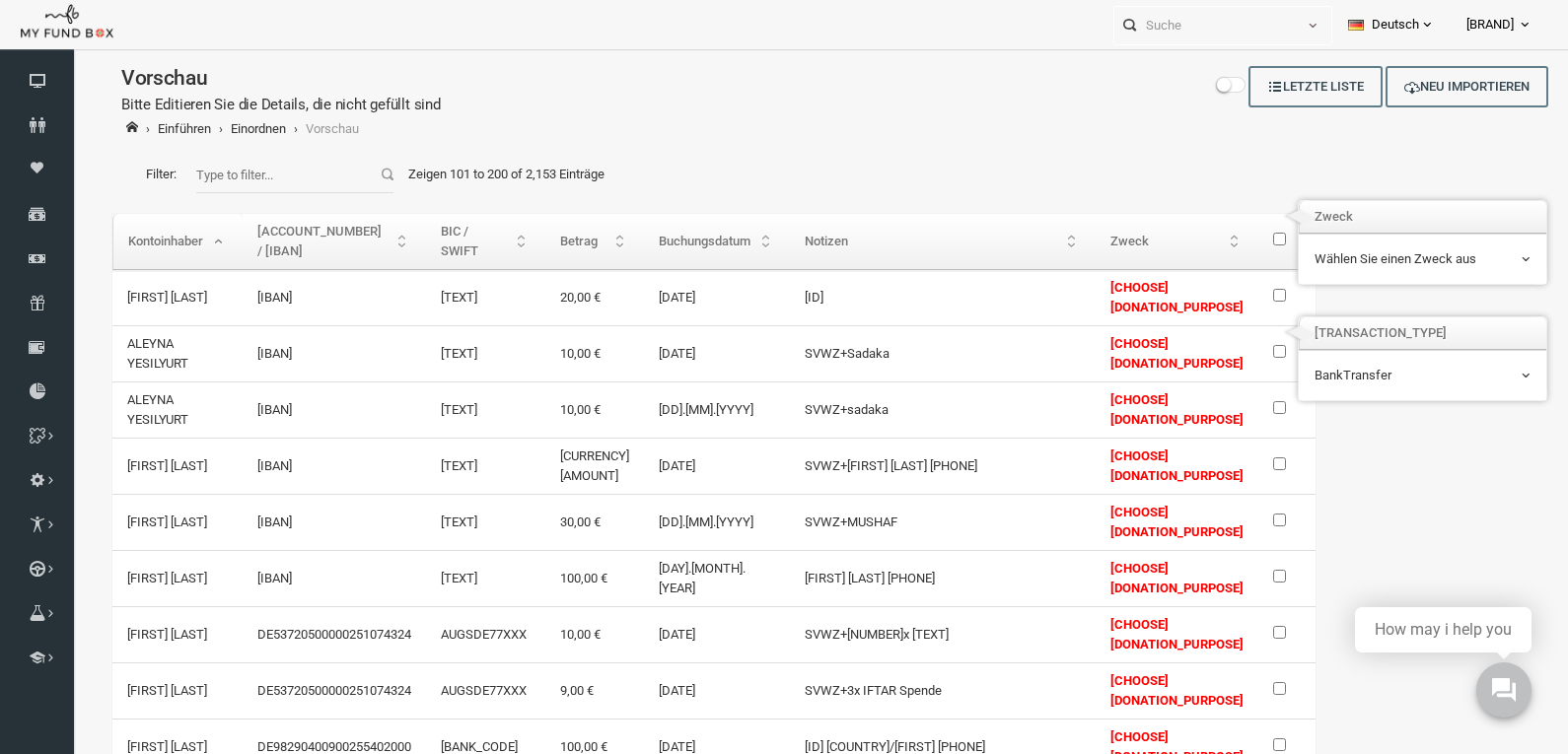 click at bounding box center [1248, 295] 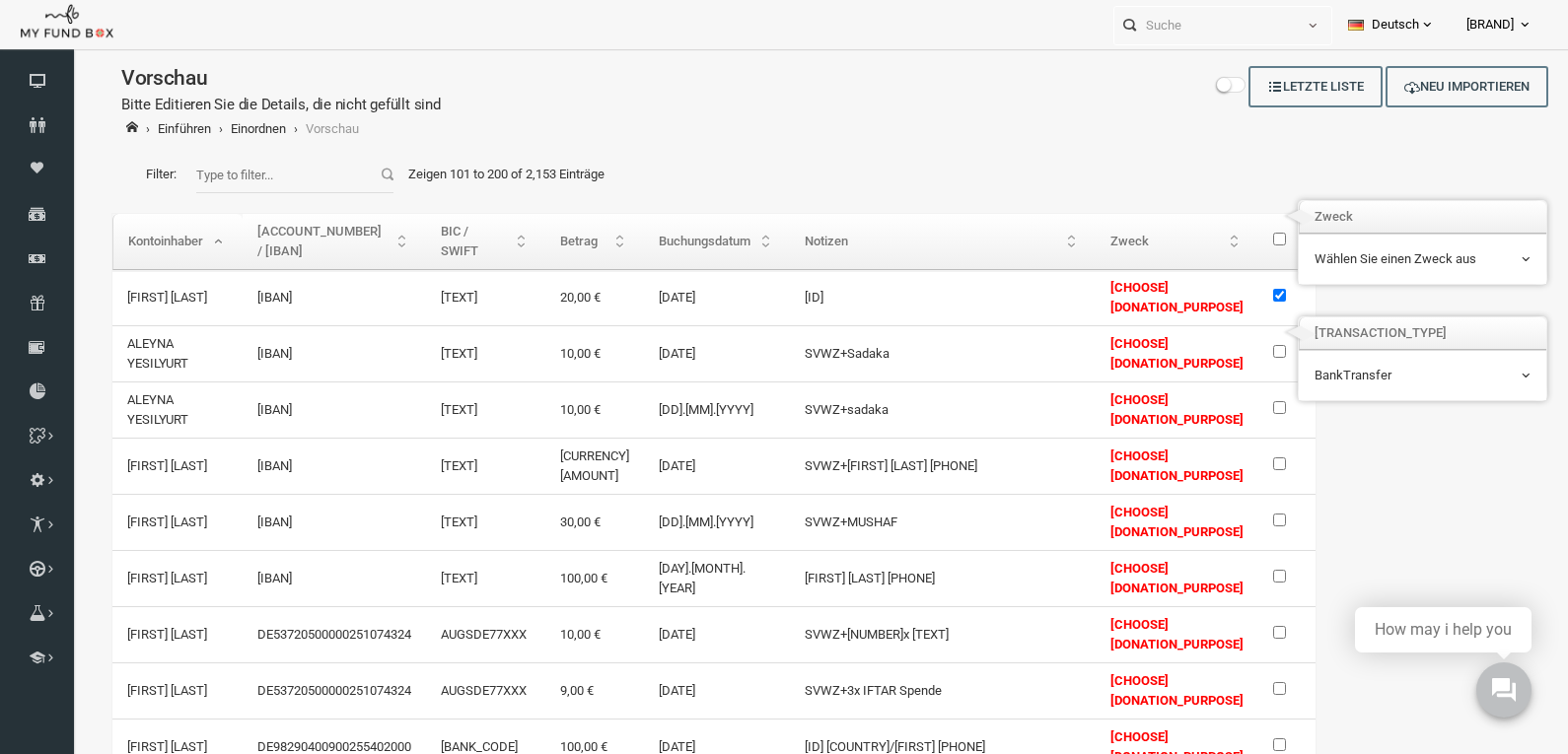 click at bounding box center [1248, 295] 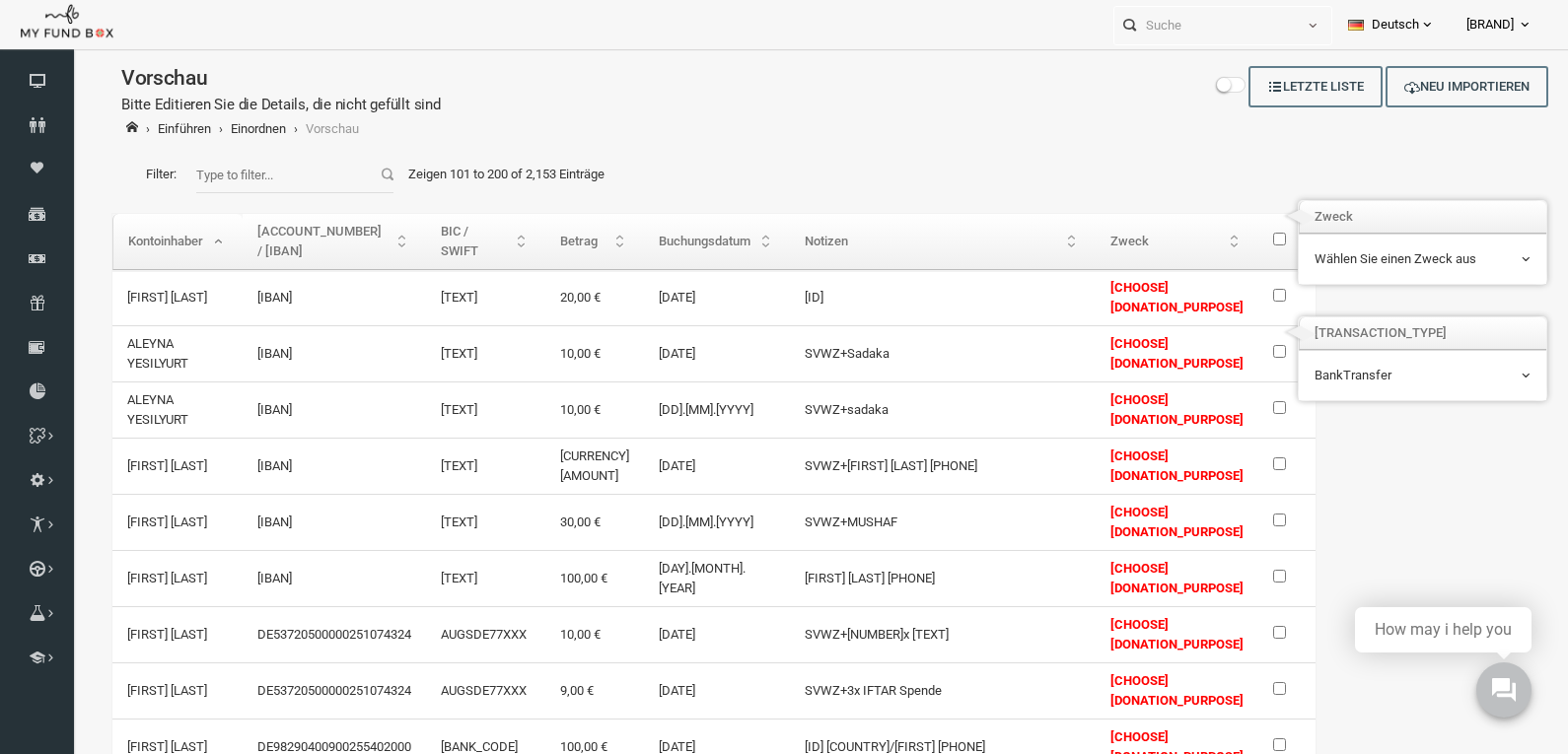 click on "Zweck" at bounding box center [1146, 241] 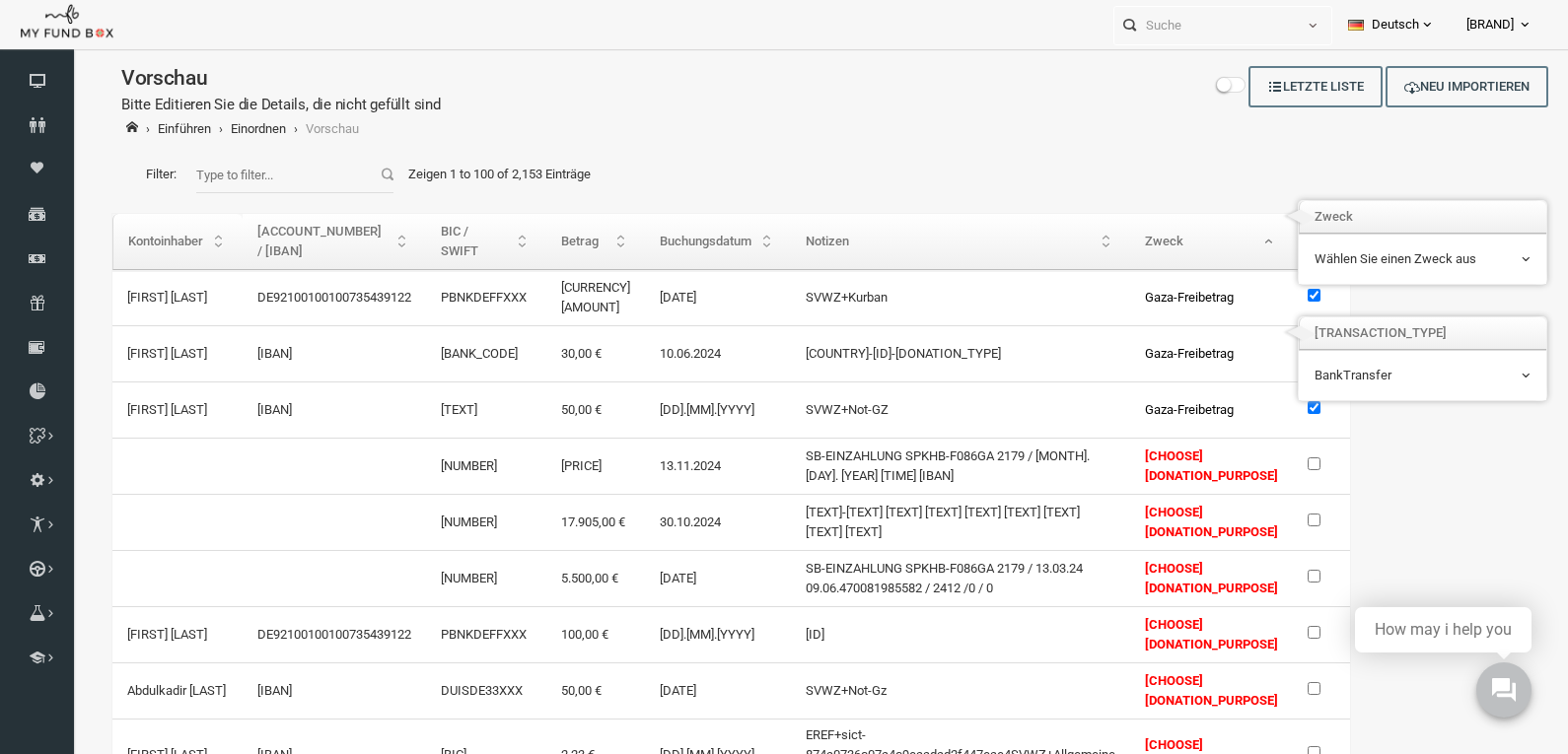 click on "Zweck" at bounding box center (1180, 241) 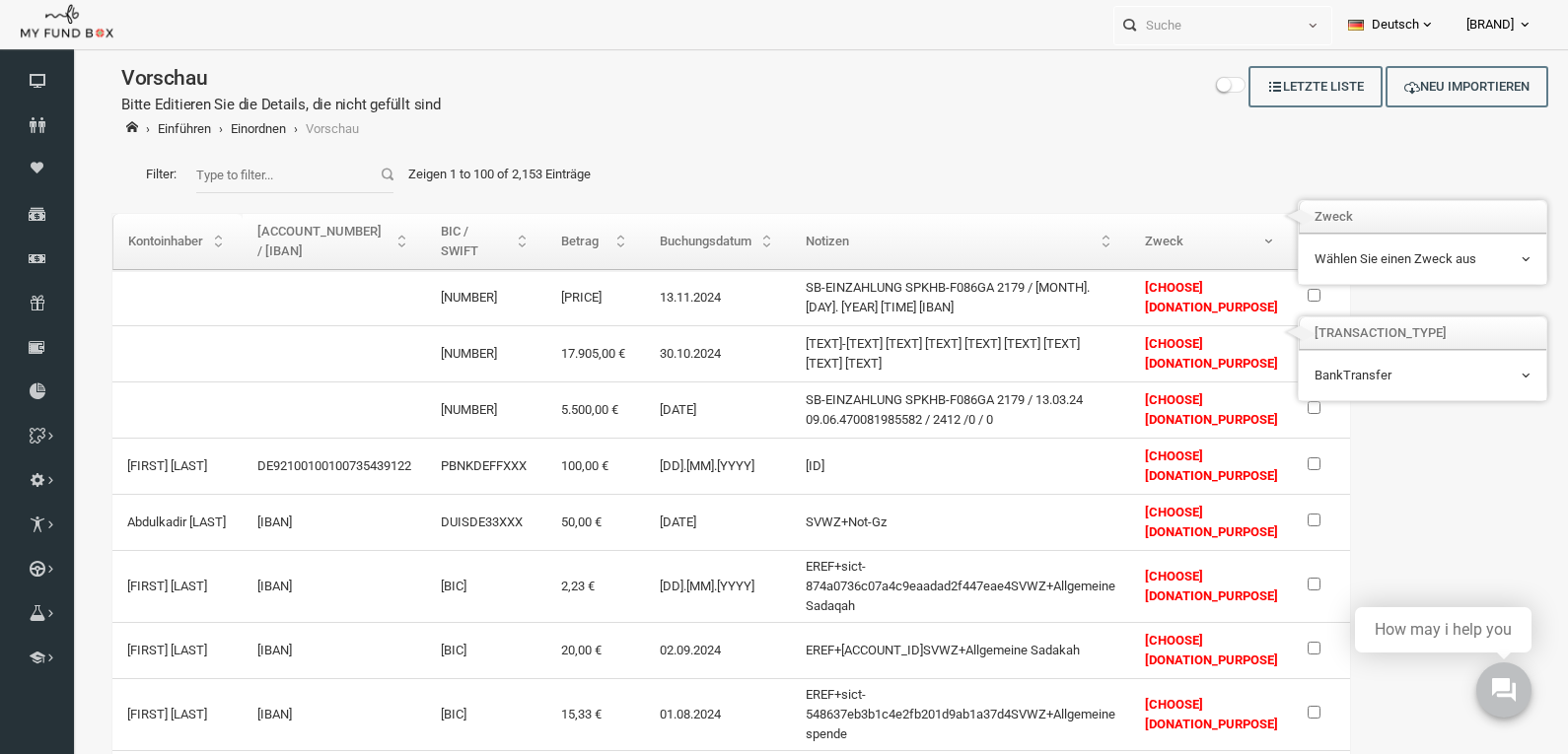 drag, startPoint x: 1337, startPoint y: 221, endPoint x: 1368, endPoint y: 204, distance: 35.35534 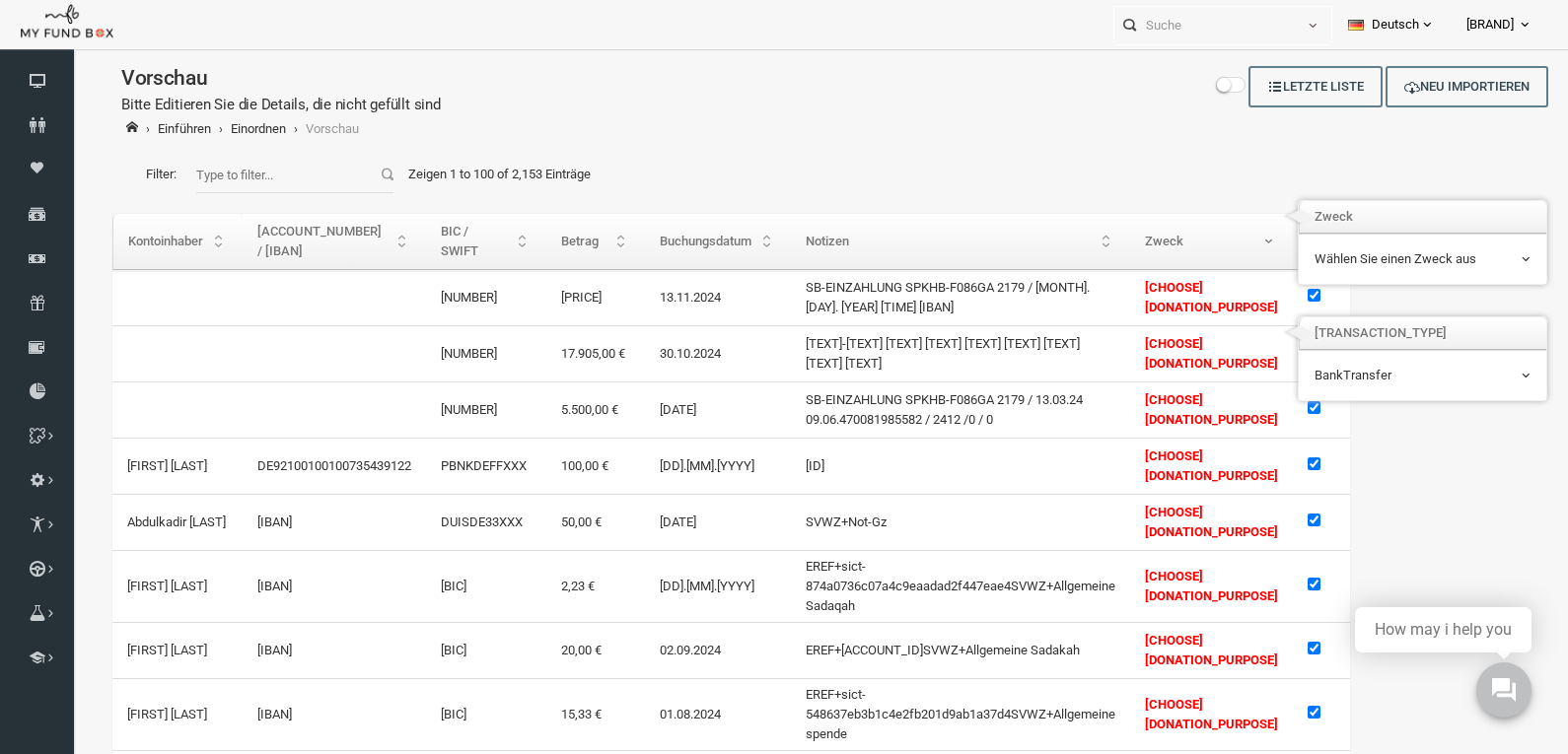 checkbox on "true" 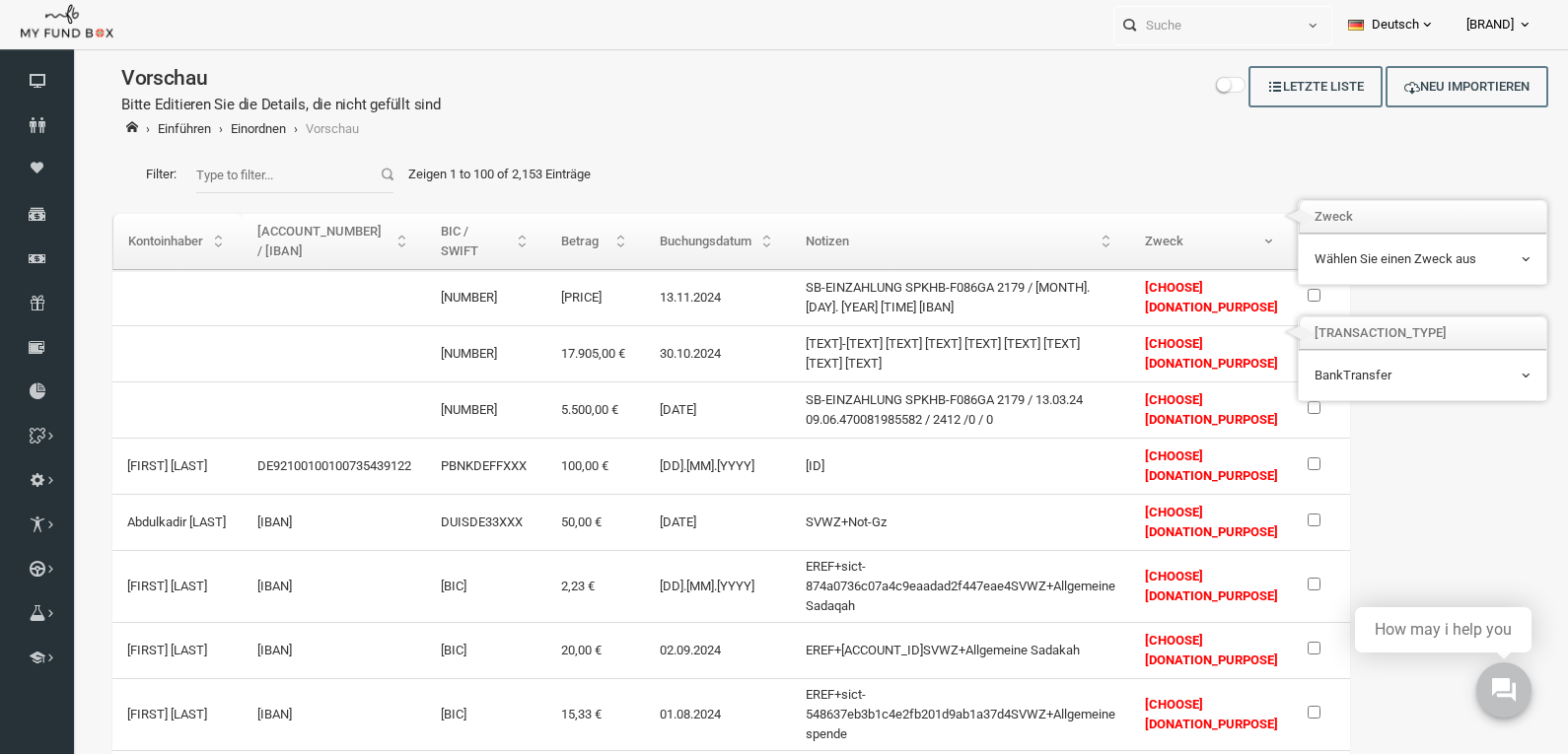 click at bounding box center (1283, 239) 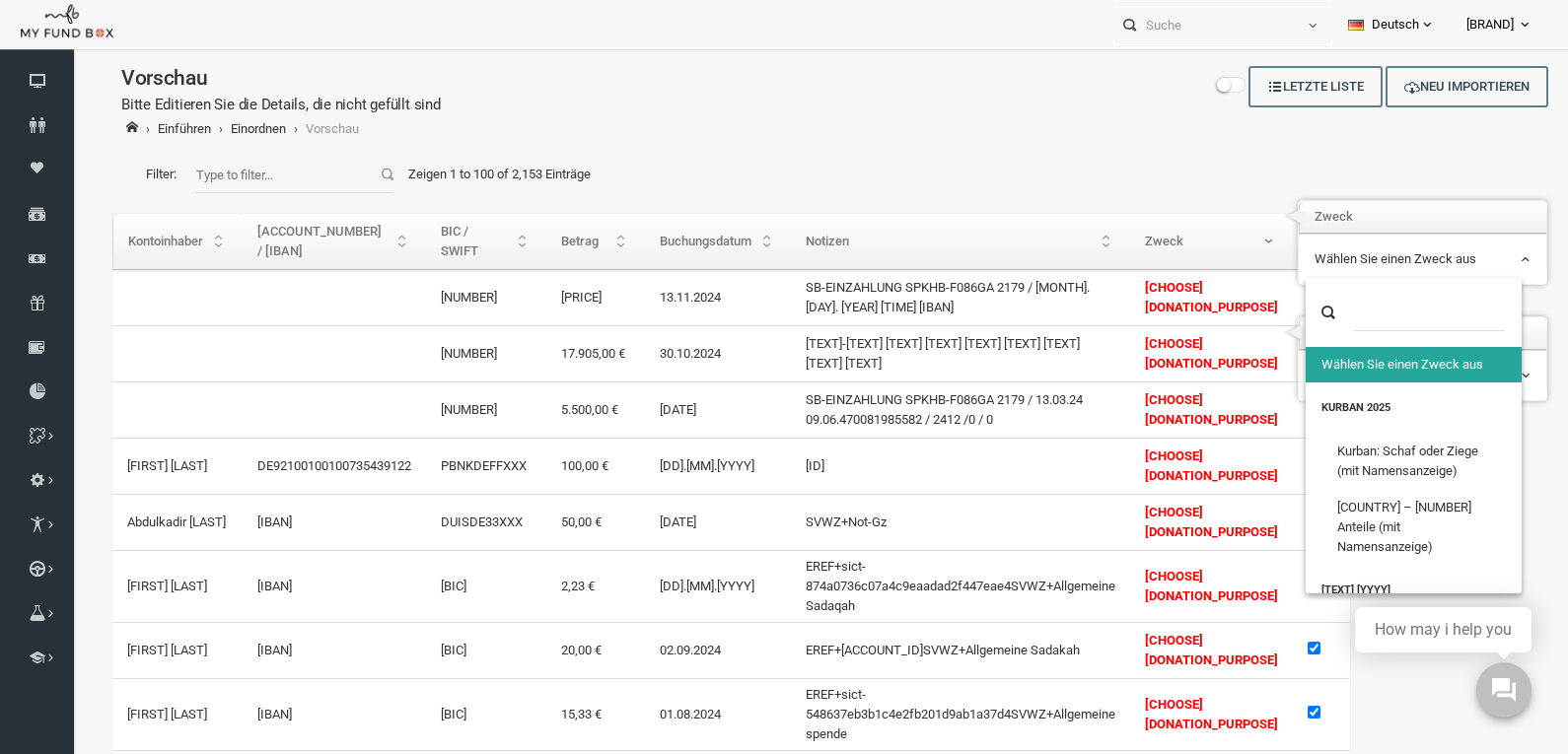 click on "Wählen Sie einen Zweck aus" at bounding box center [1391, 259] 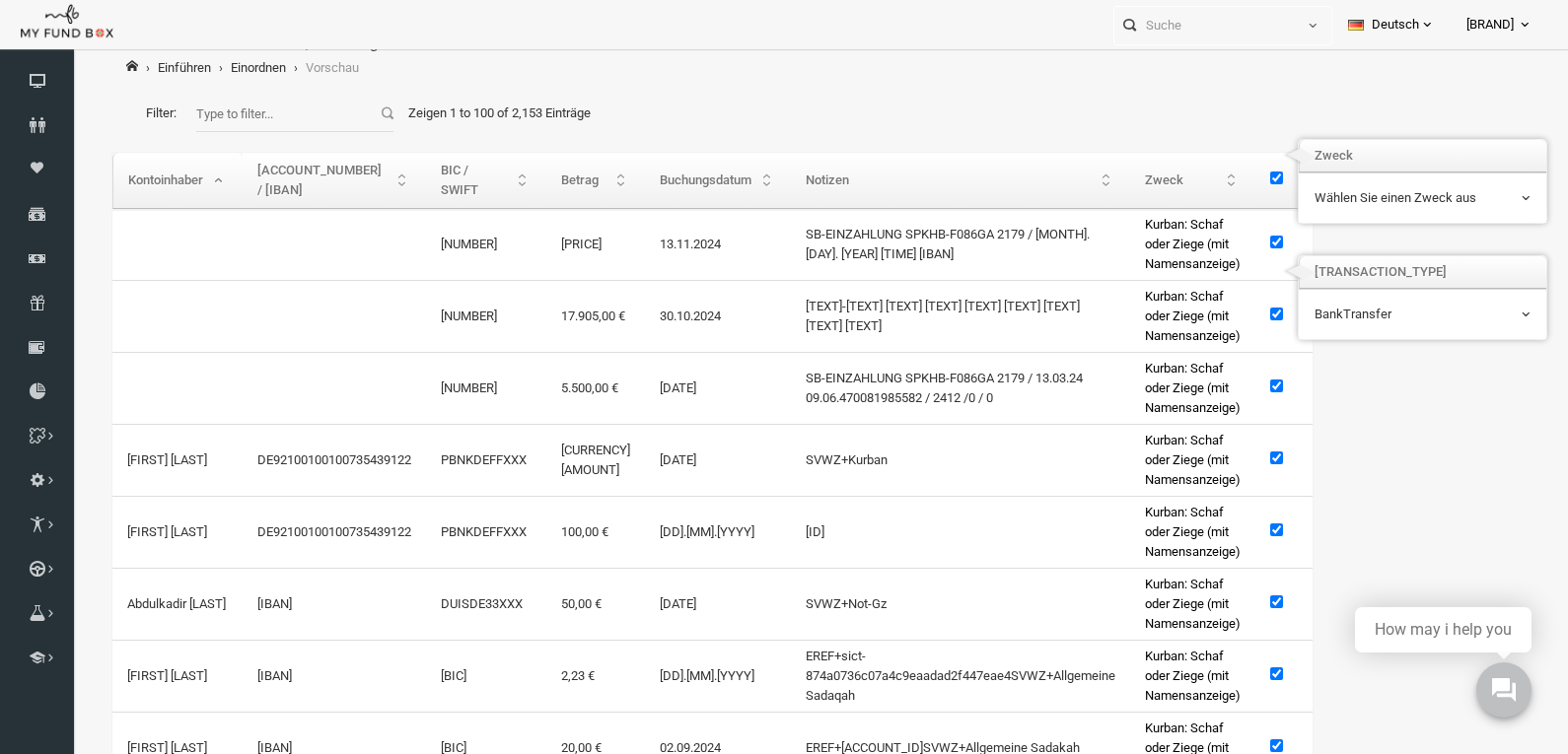 scroll, scrollTop: 0, scrollLeft: 0, axis: both 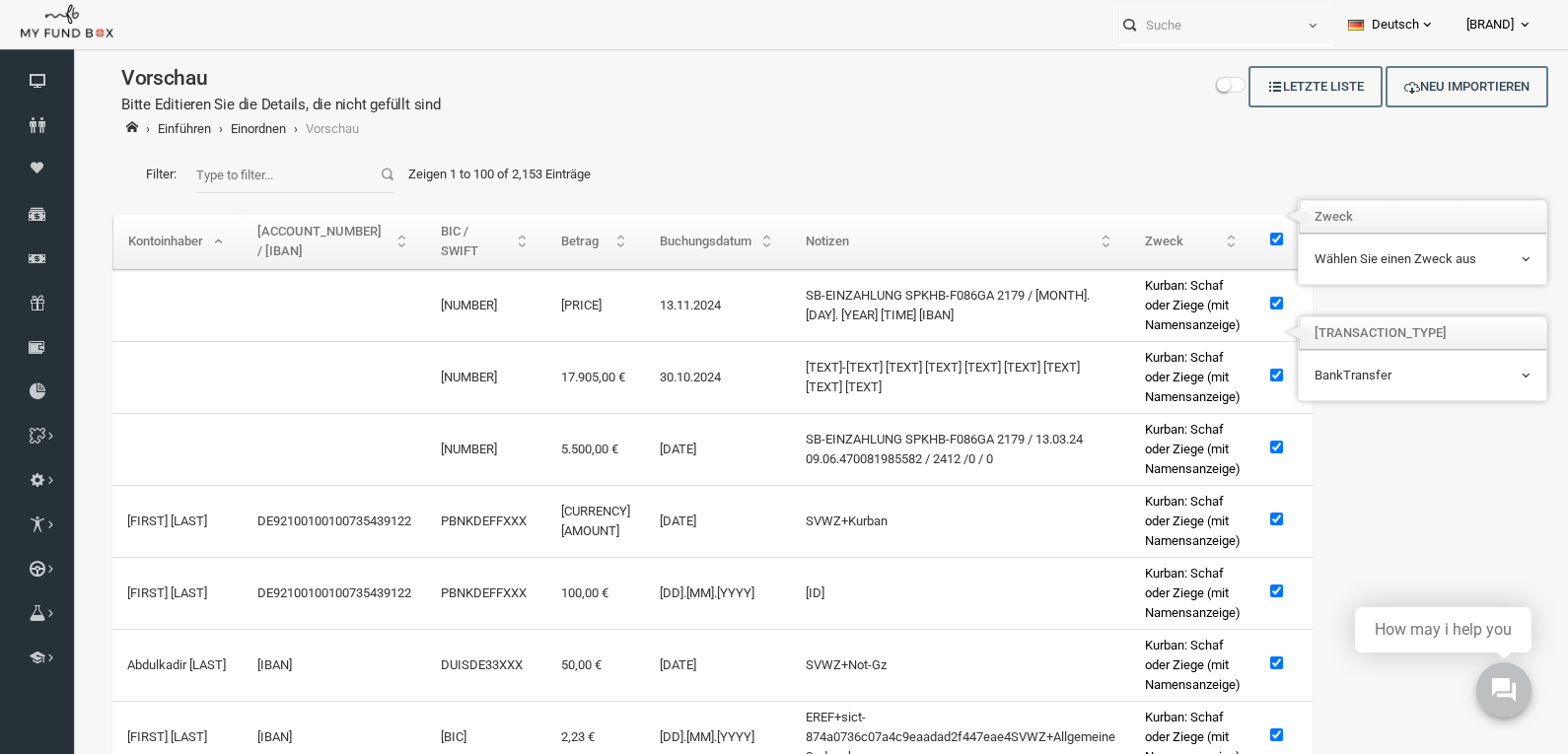 drag, startPoint x: 1575, startPoint y: 78, endPoint x: 1452, endPoint y: 92, distance: 123.794184 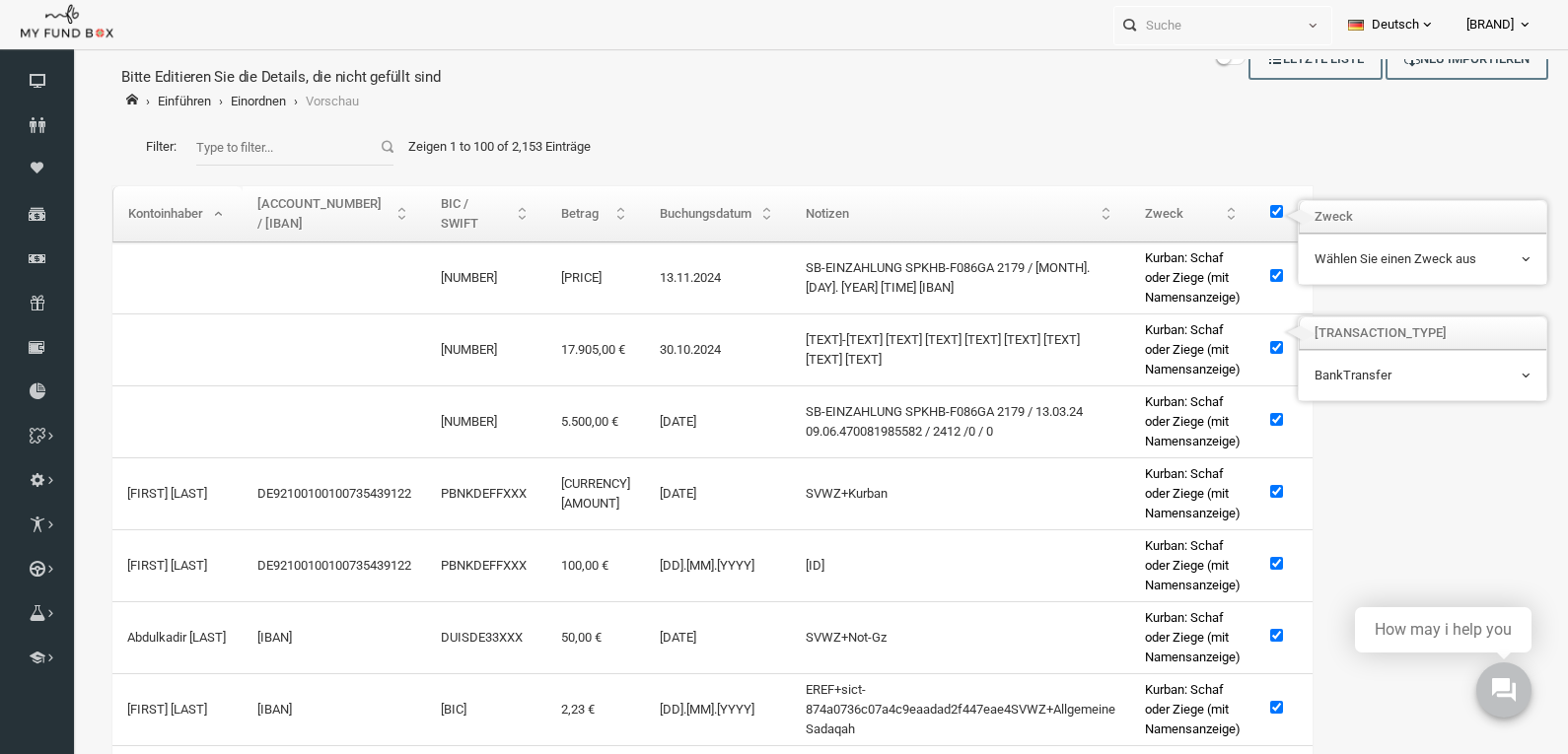 scroll, scrollTop: 37, scrollLeft: 0, axis: vertical 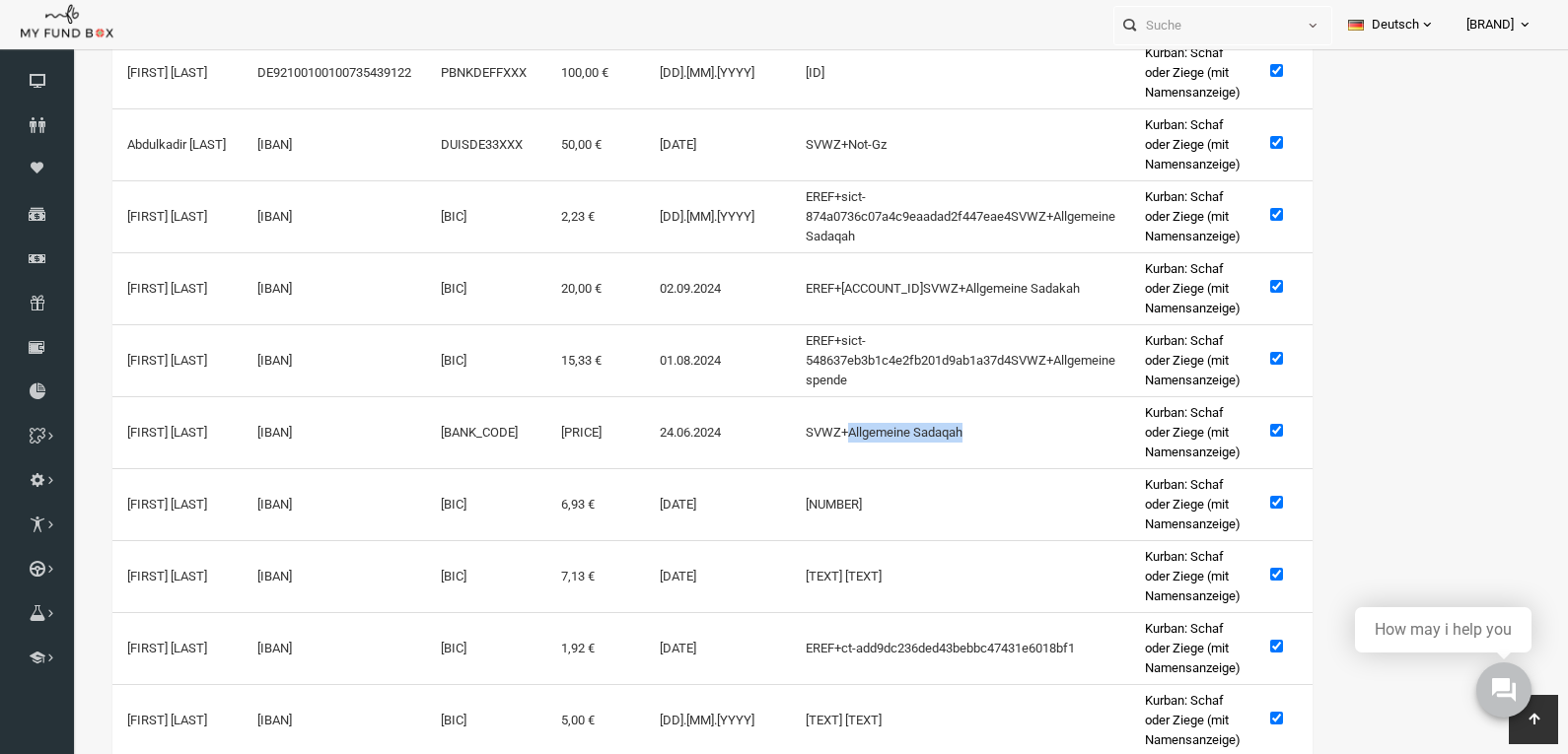 drag, startPoint x: 956, startPoint y: 415, endPoint x: 839, endPoint y: 418, distance: 117.03846 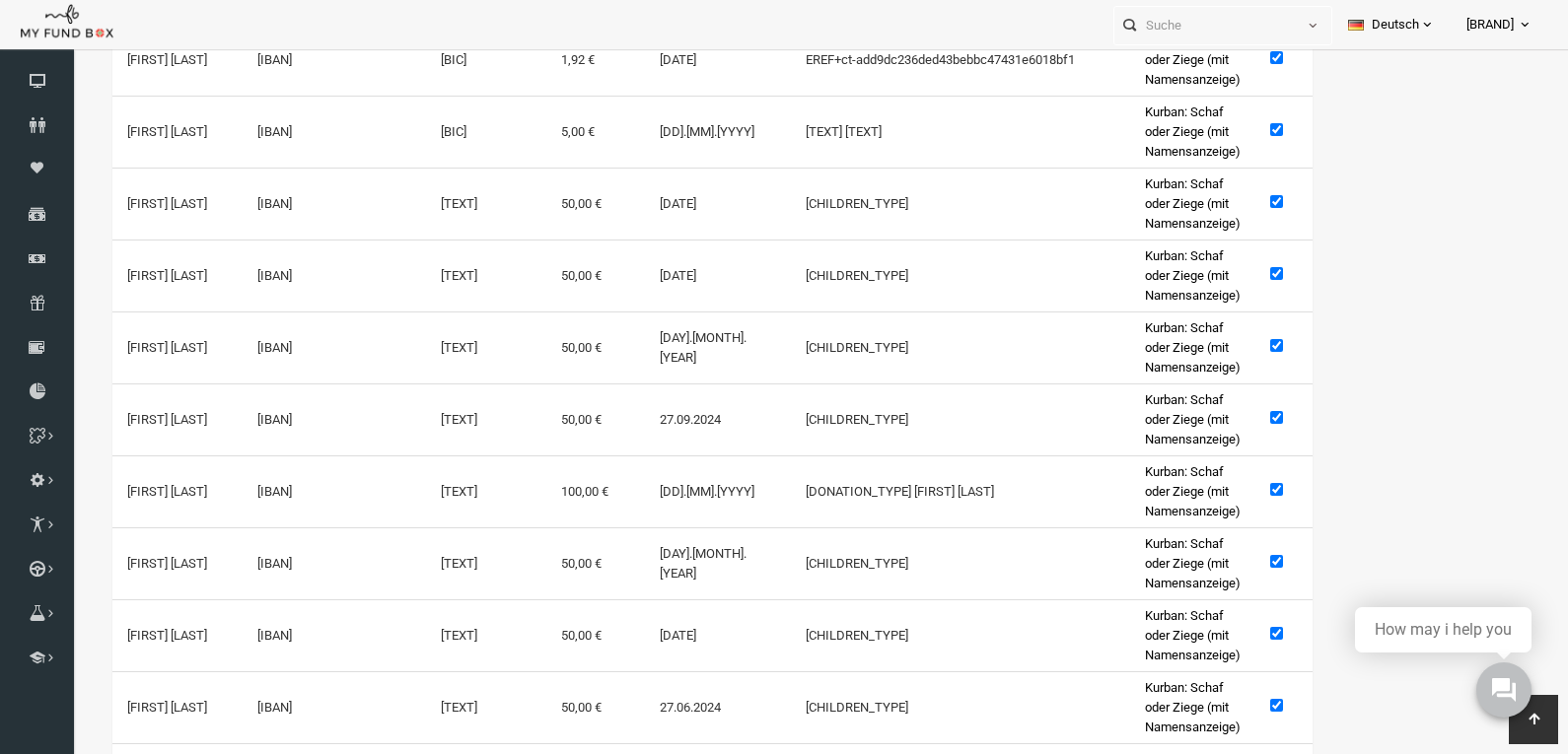 scroll, scrollTop: 1084, scrollLeft: 0, axis: vertical 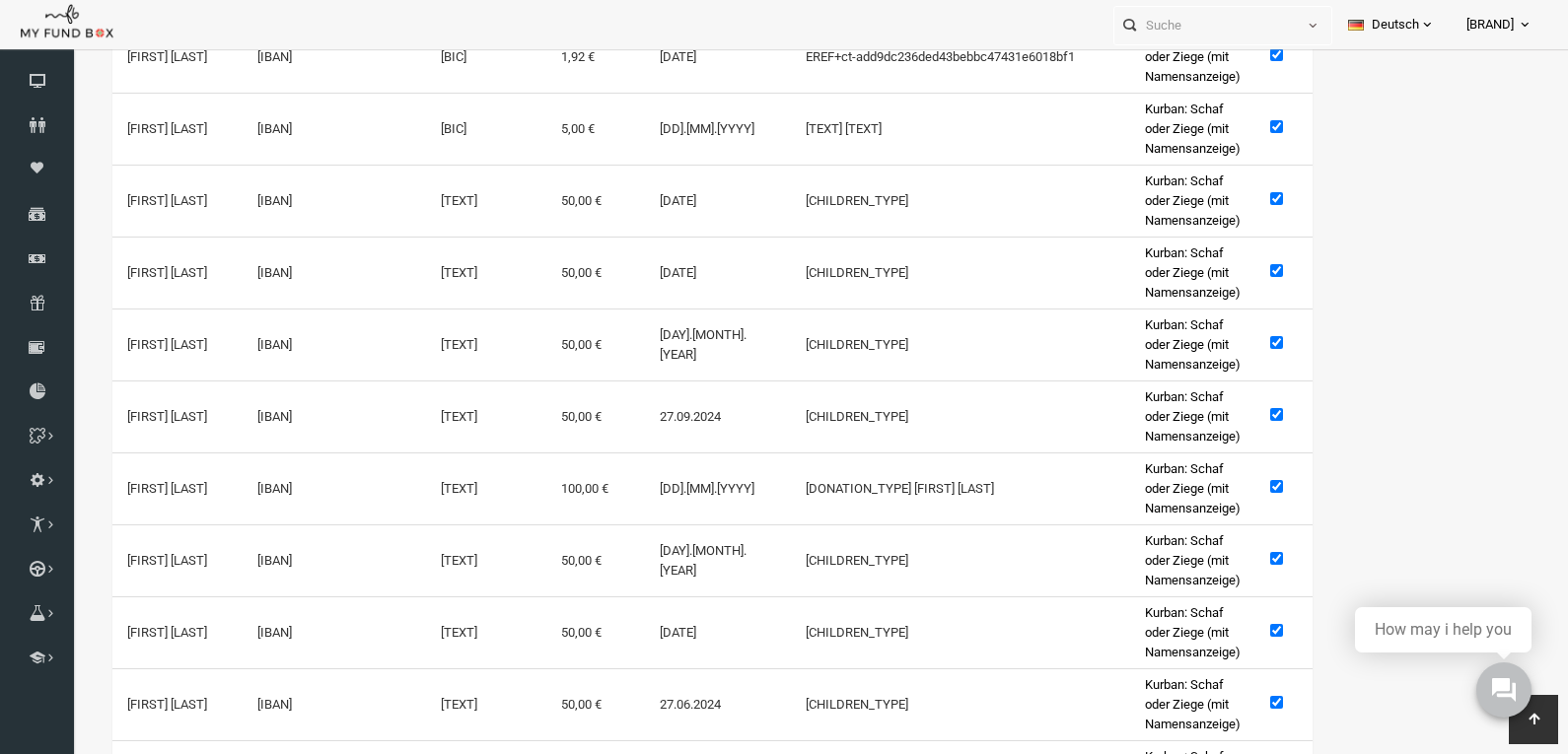 drag, startPoint x: 930, startPoint y: 259, endPoint x: 788, endPoint y: 269, distance: 142.3517 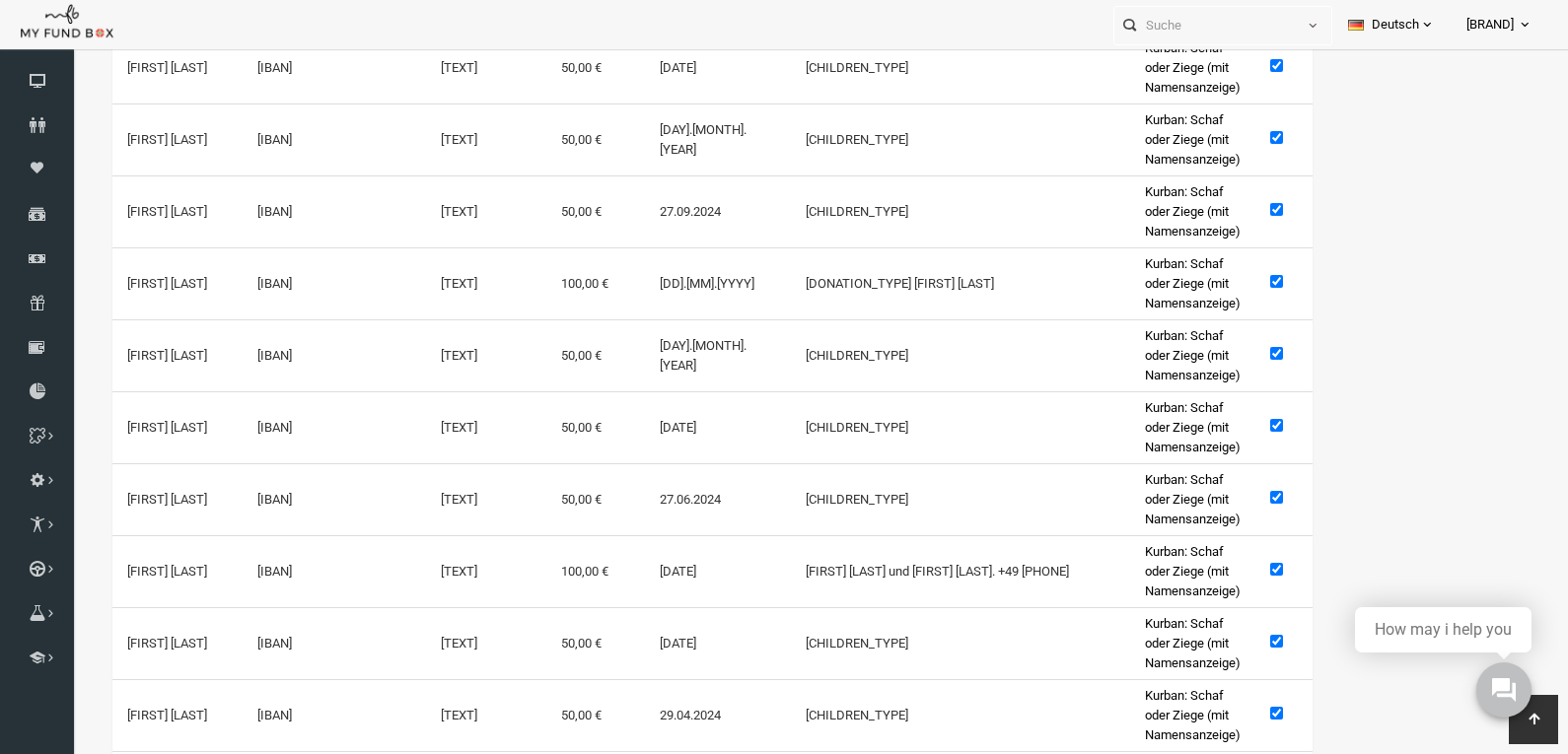 scroll, scrollTop: 1281, scrollLeft: 0, axis: vertical 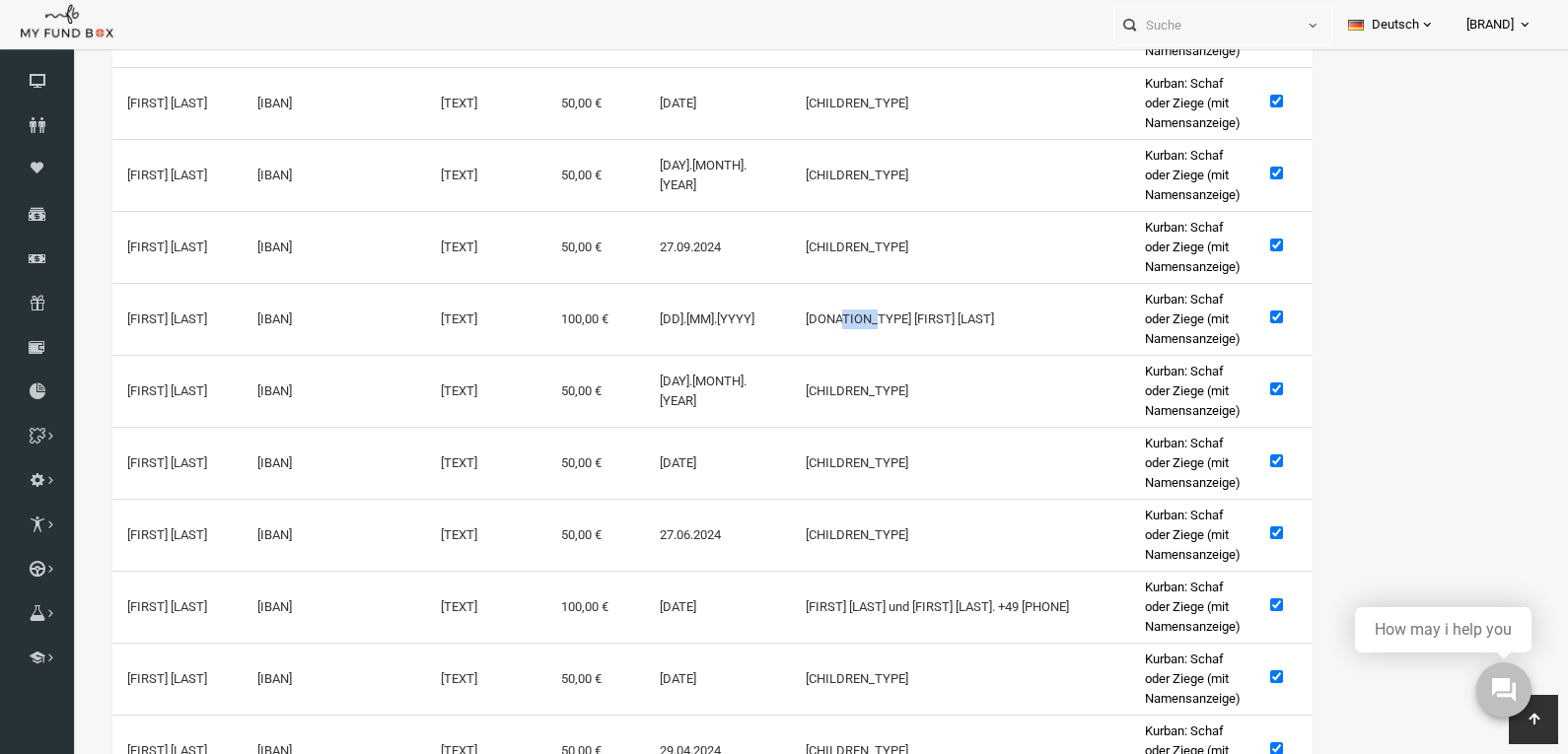 drag, startPoint x: 870, startPoint y: 320, endPoint x: 838, endPoint y: 328, distance: 32.984845 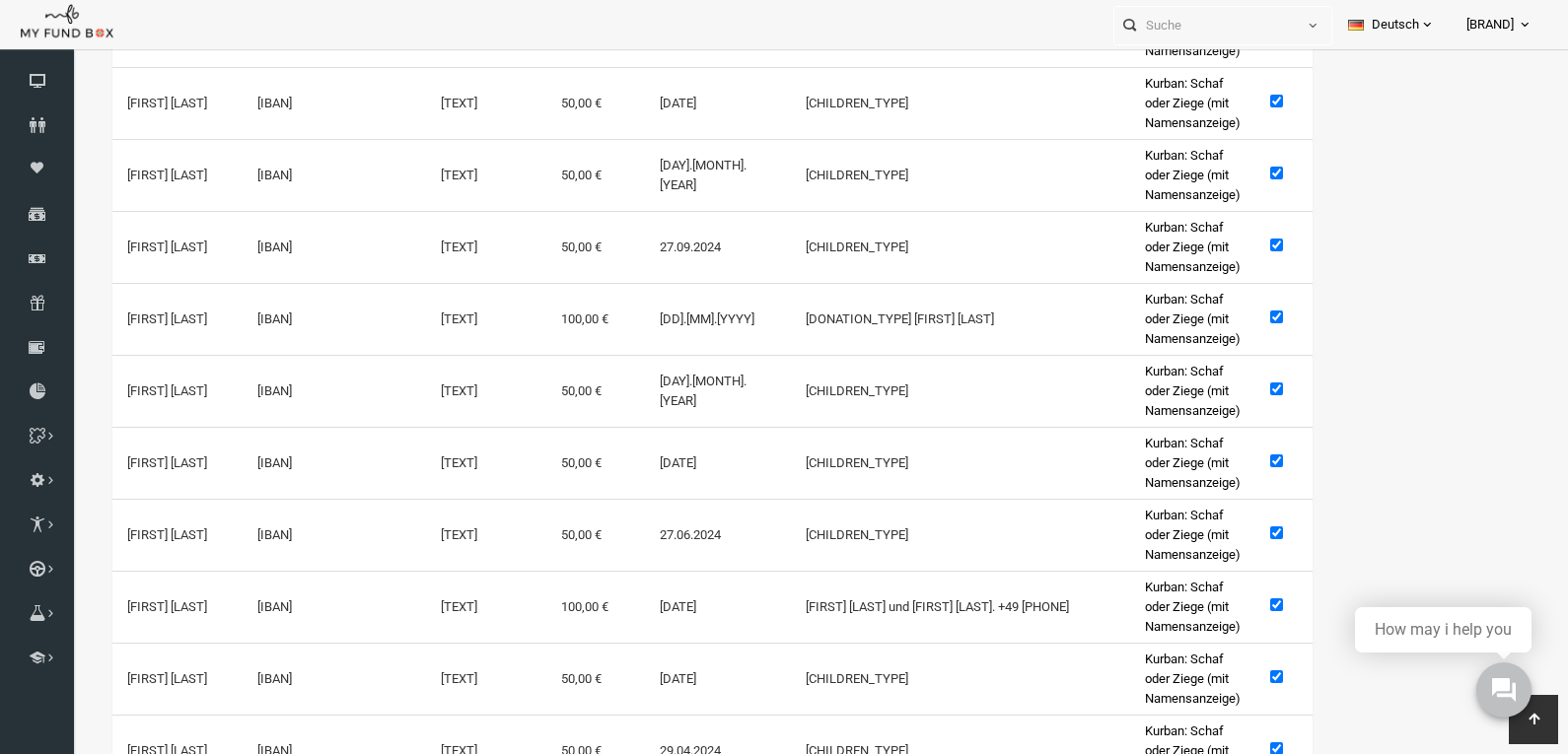 click on "[DONATION_TYPE] [FIRST] [LAST]" at bounding box center (930, 318) 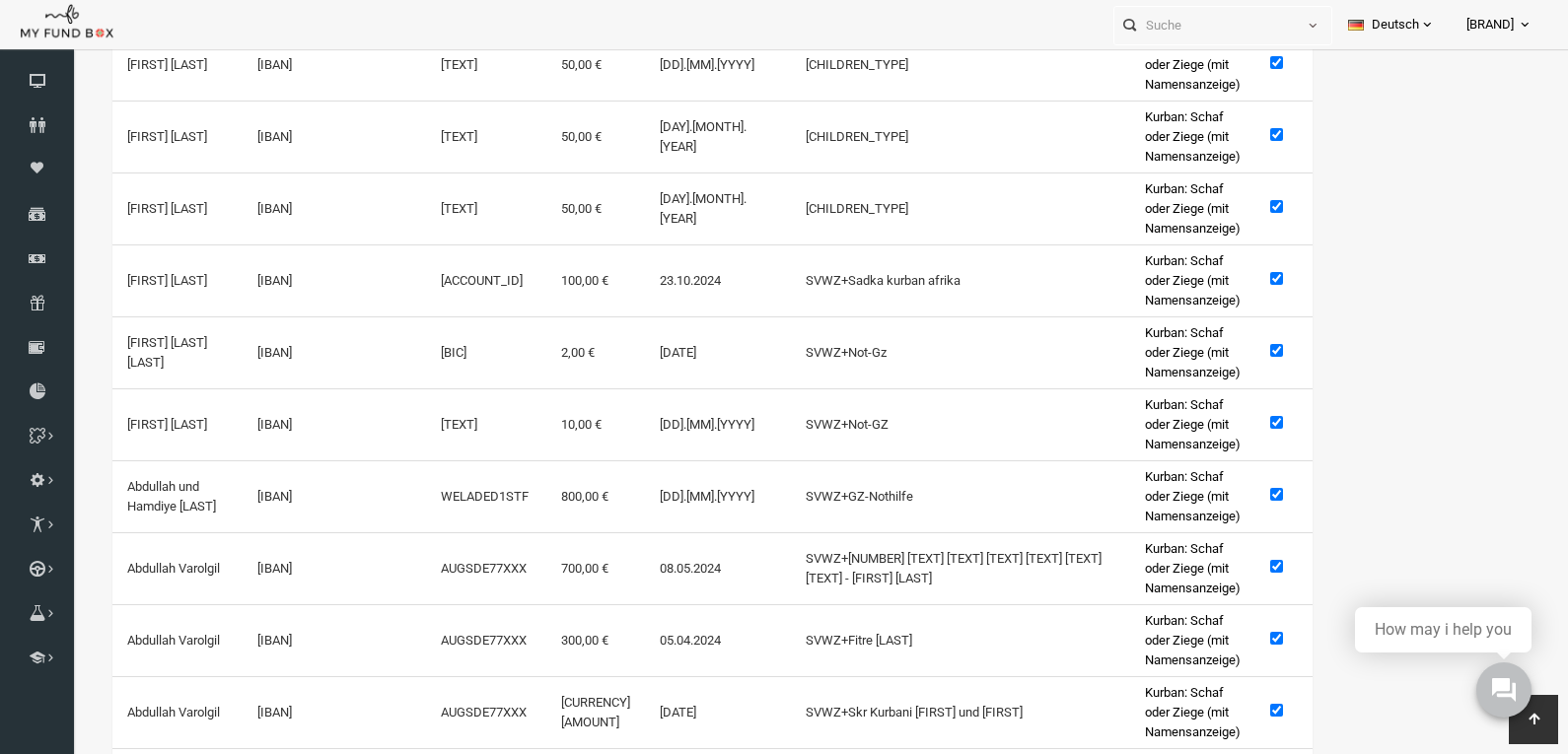 scroll, scrollTop: 1577, scrollLeft: 0, axis: vertical 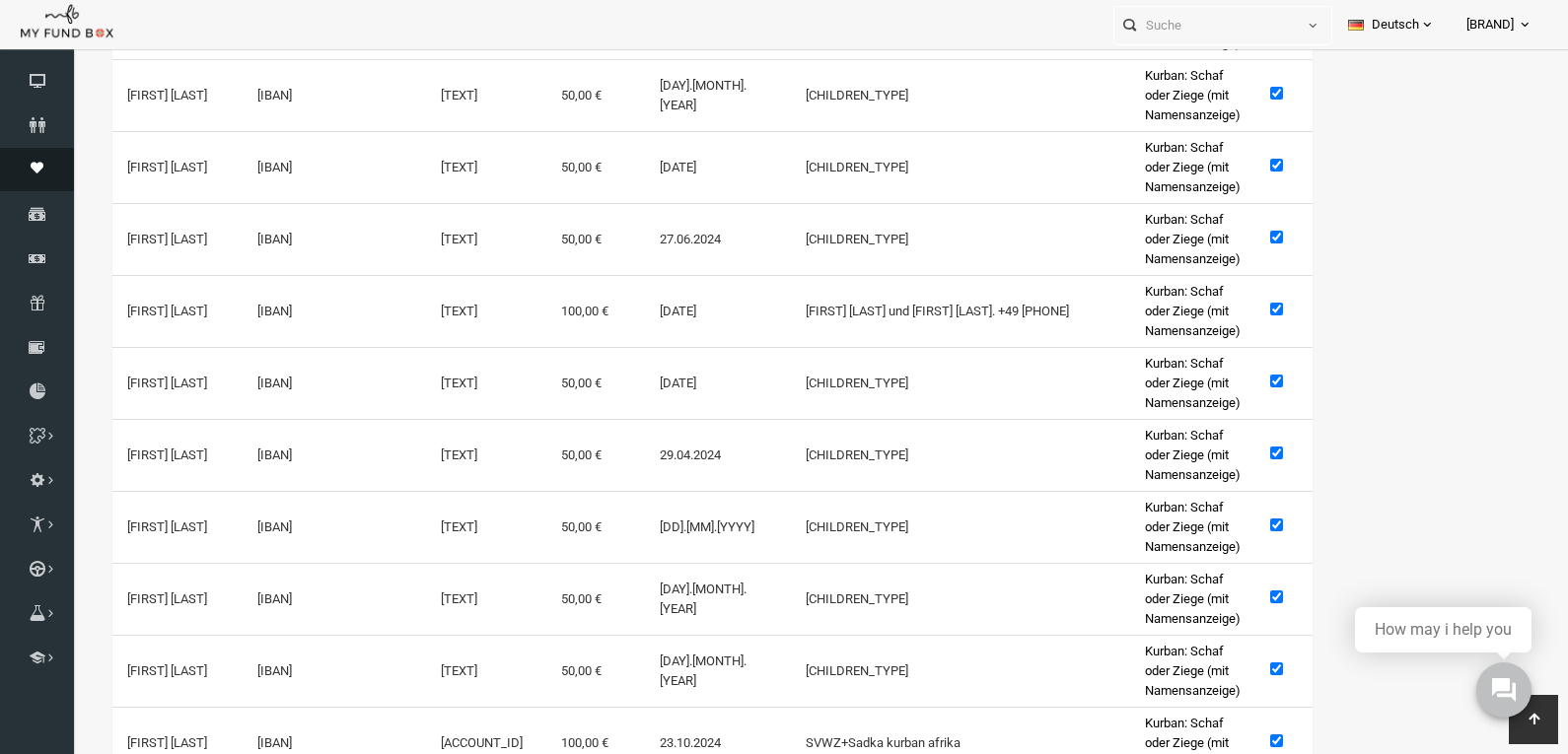click on "Moneypool" at bounding box center (36, 170) 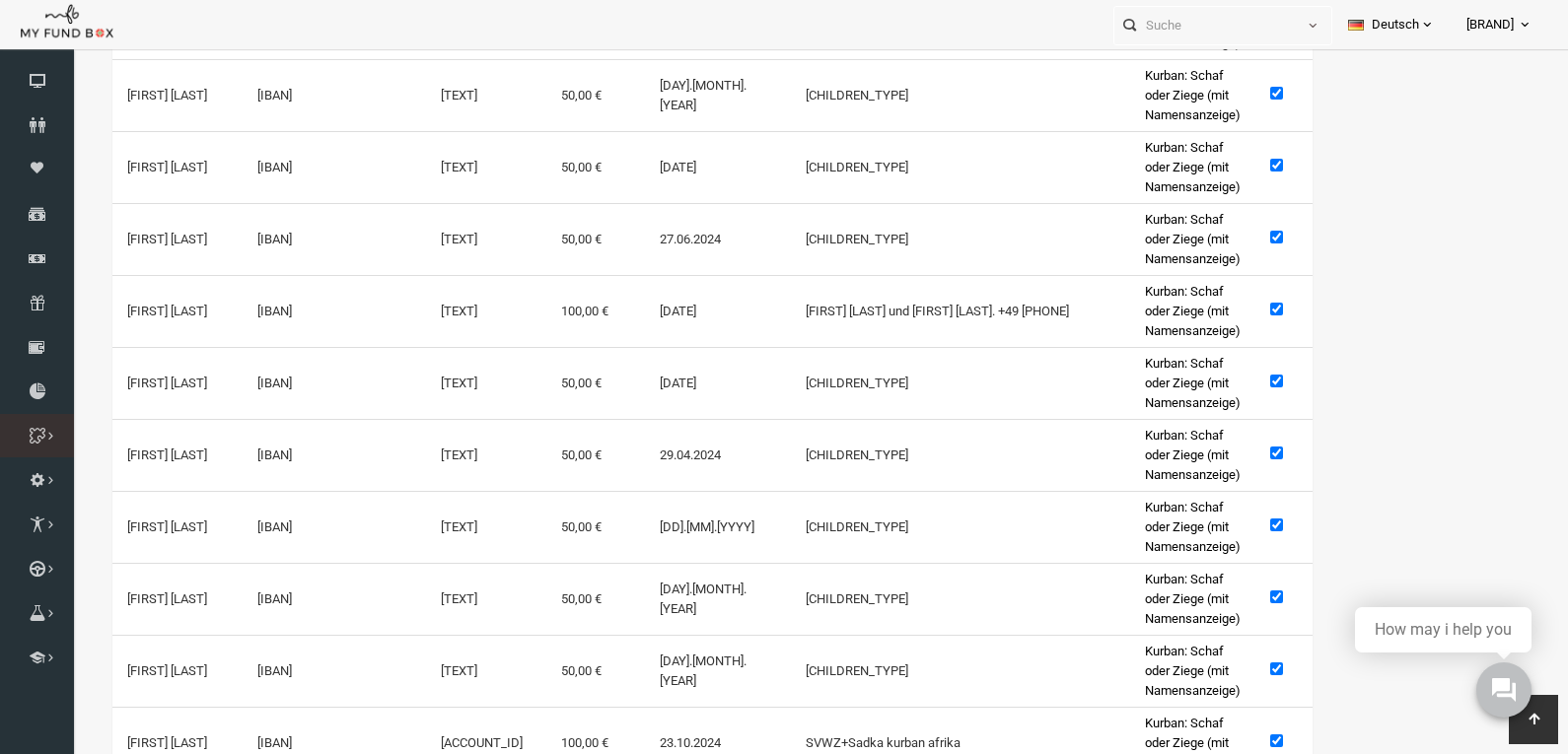 click at bounding box center [0, 0] 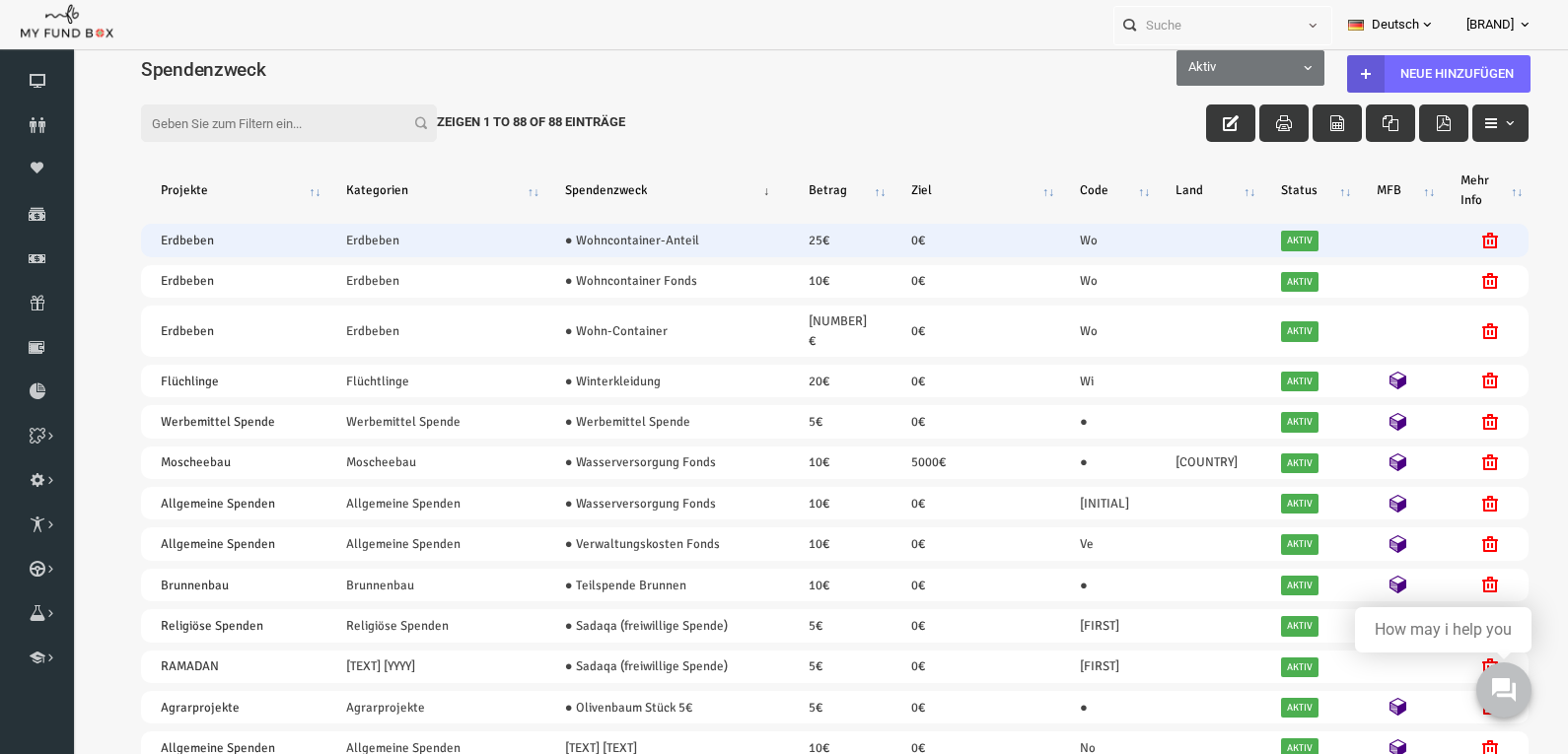 scroll, scrollTop: 0, scrollLeft: 0, axis: both 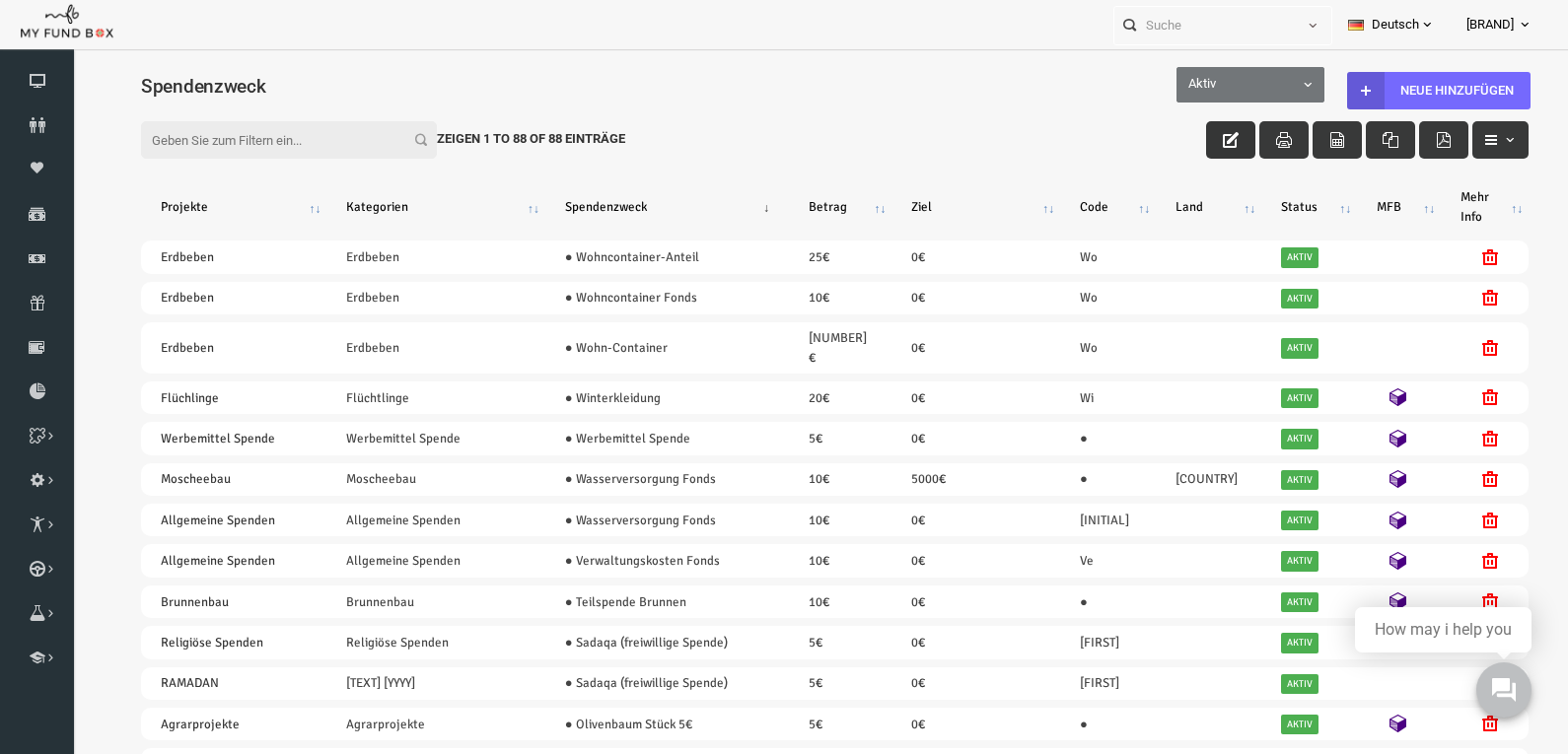 click at bounding box center (1200, 140) 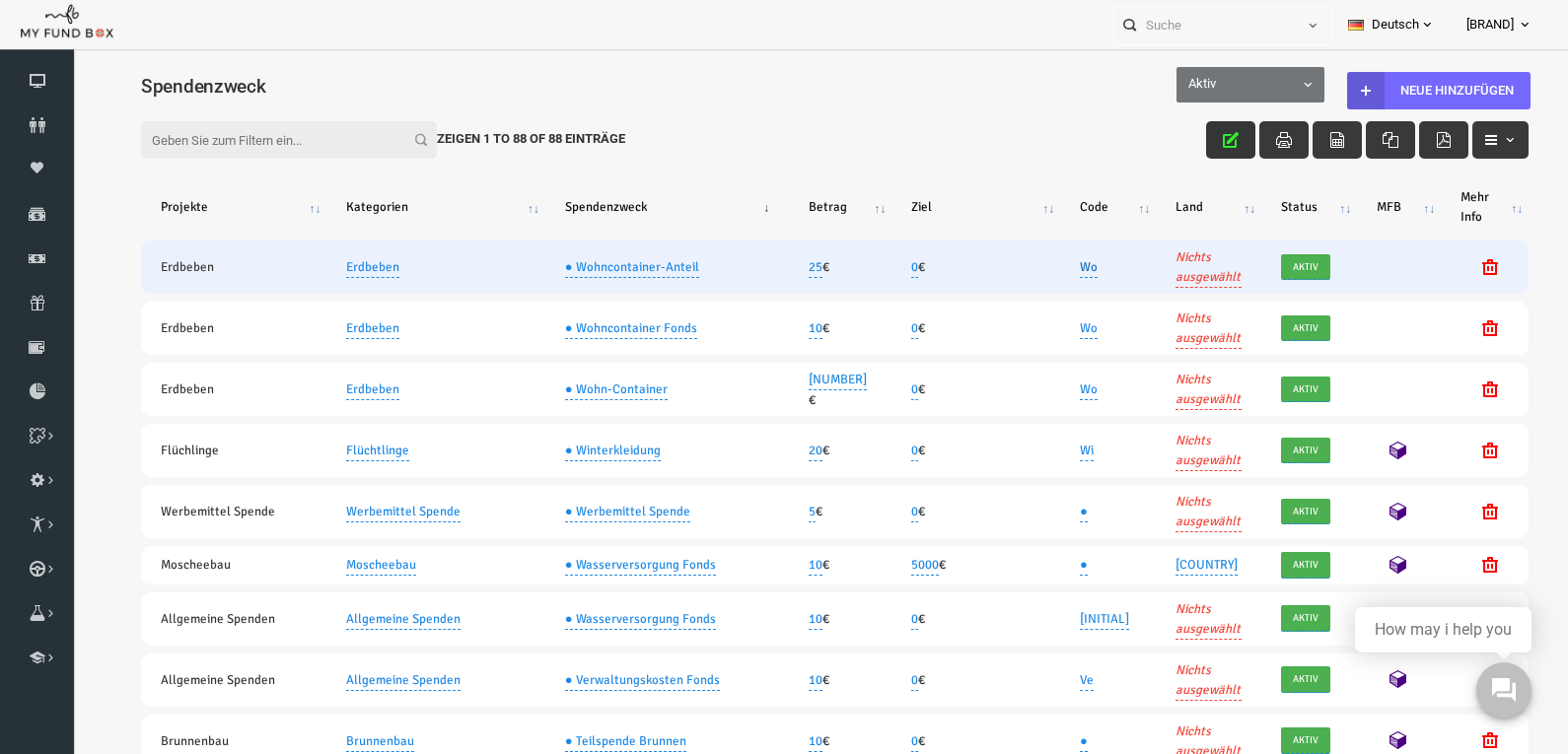 click on "Wo" at bounding box center (1058, 267) 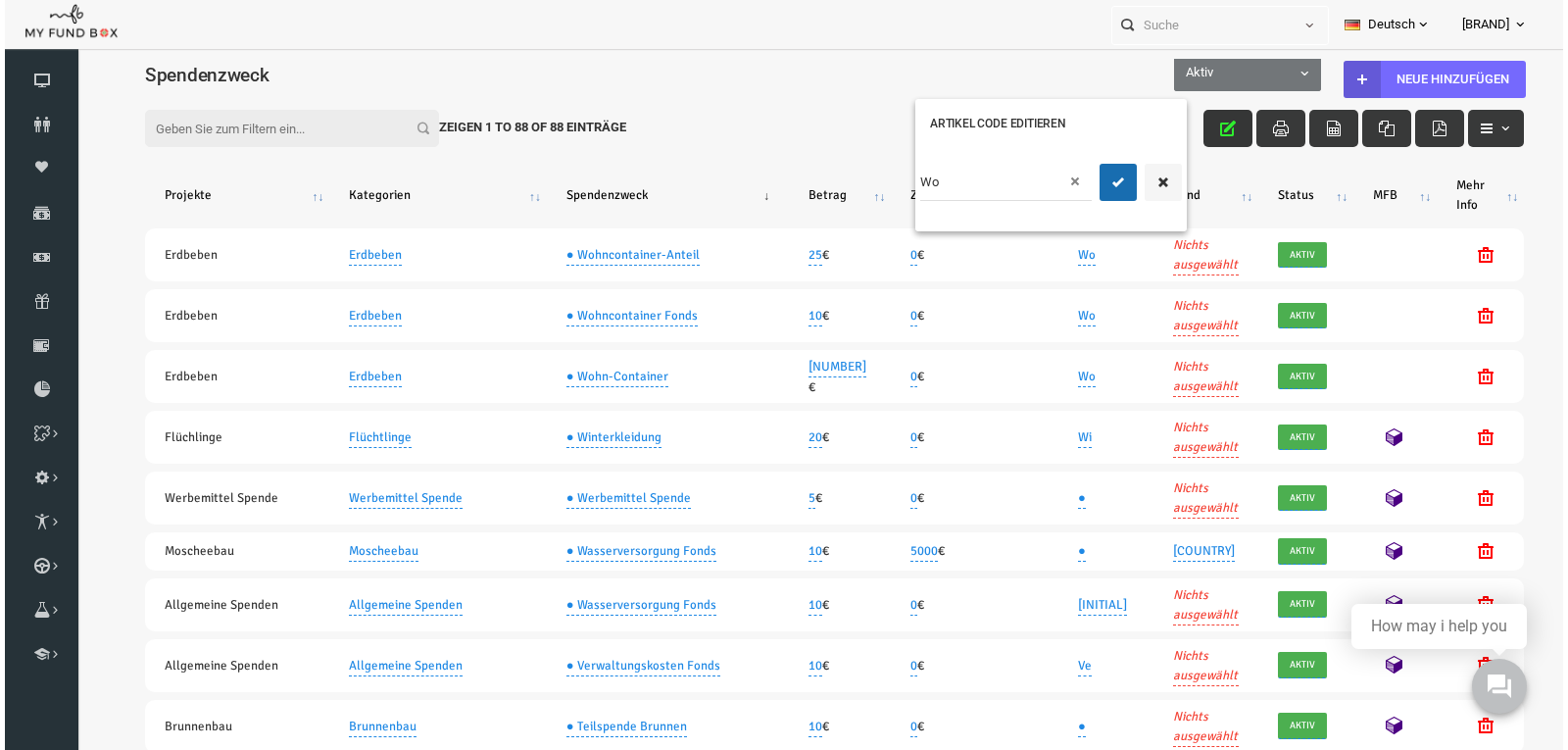 scroll, scrollTop: 22, scrollLeft: 0, axis: vertical 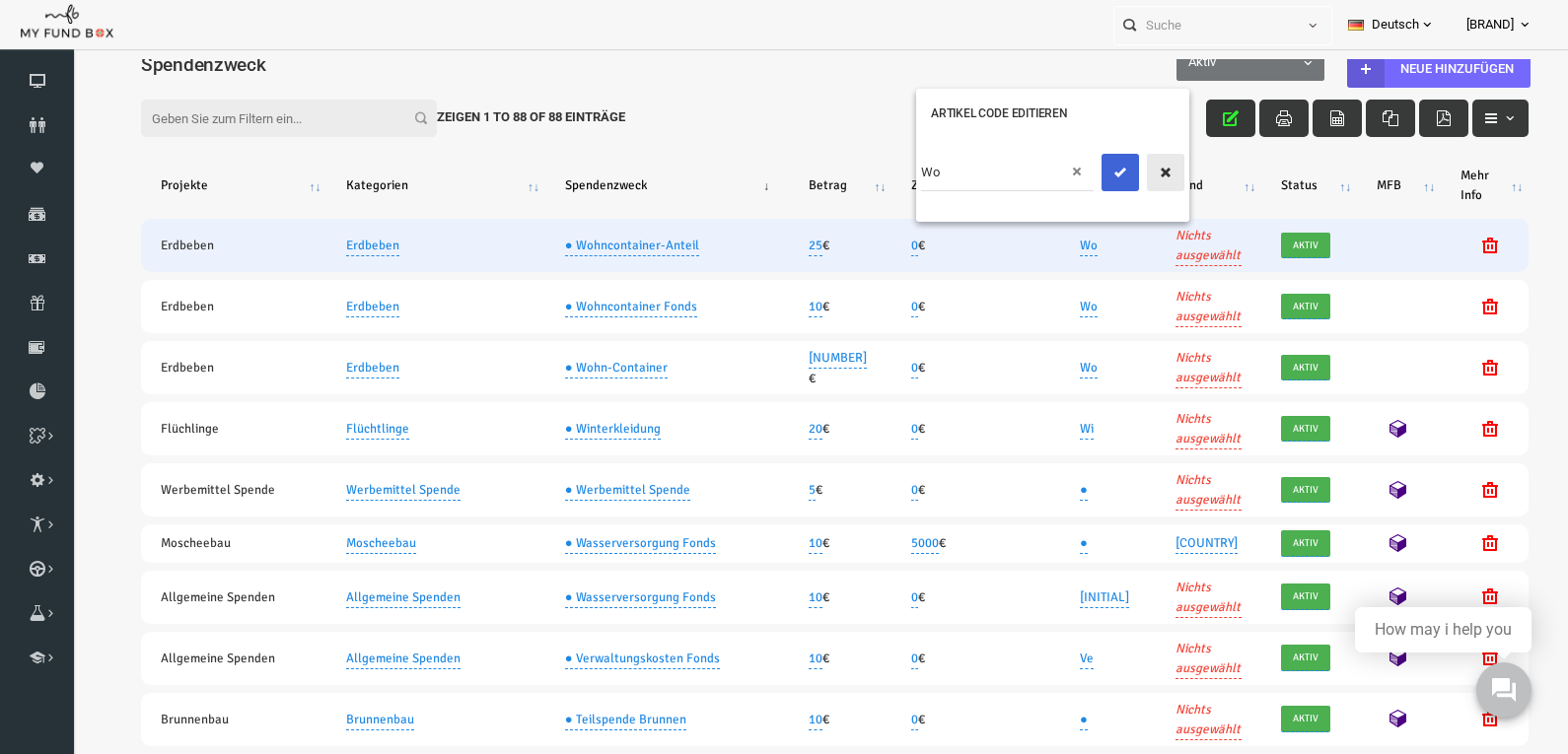 drag, startPoint x: 1125, startPoint y: 175, endPoint x: 1069, endPoint y: 183, distance: 56.568542 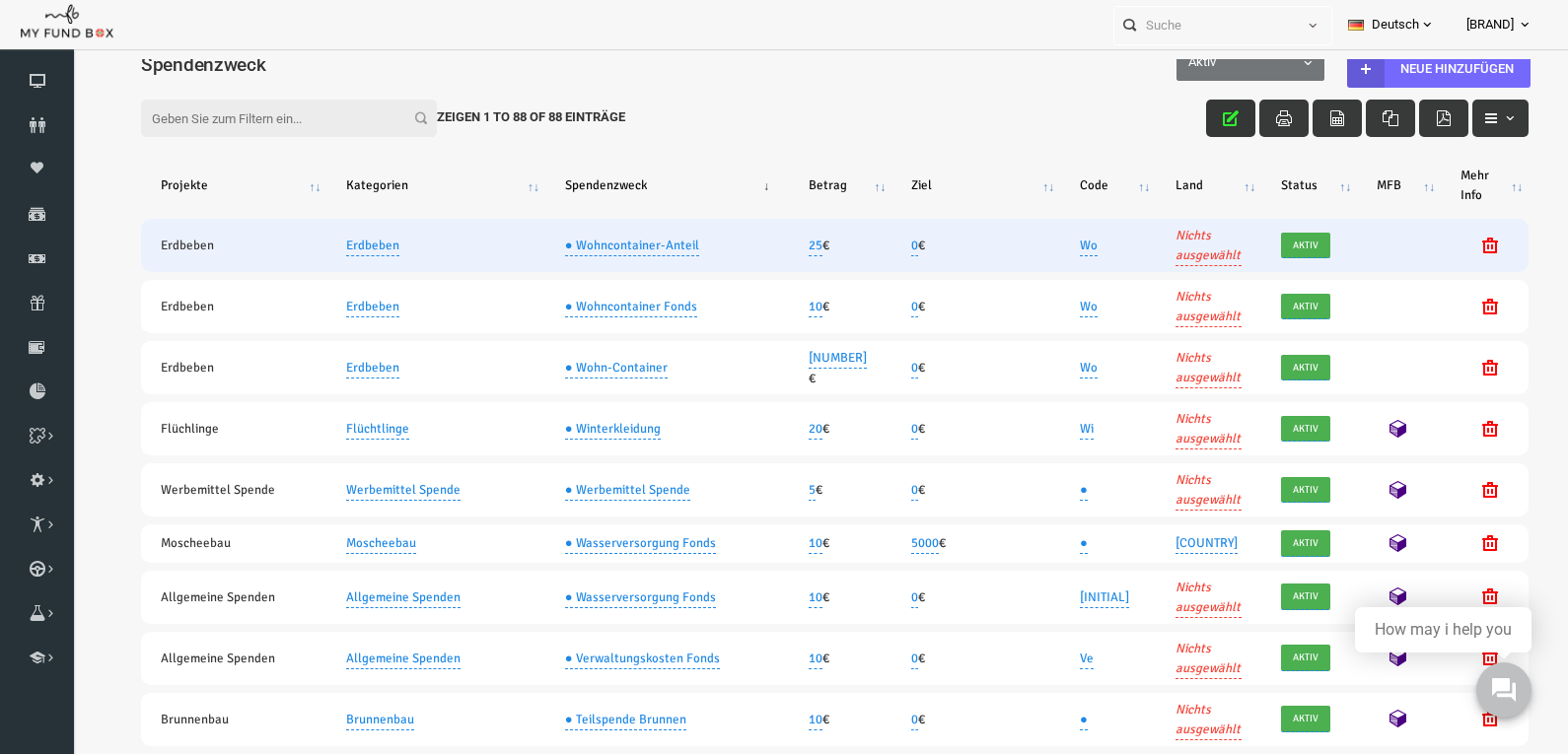 click on "Filter:                                                 Zeigen 1 to 88 of 88 Einträge" at bounding box center (804, 100) 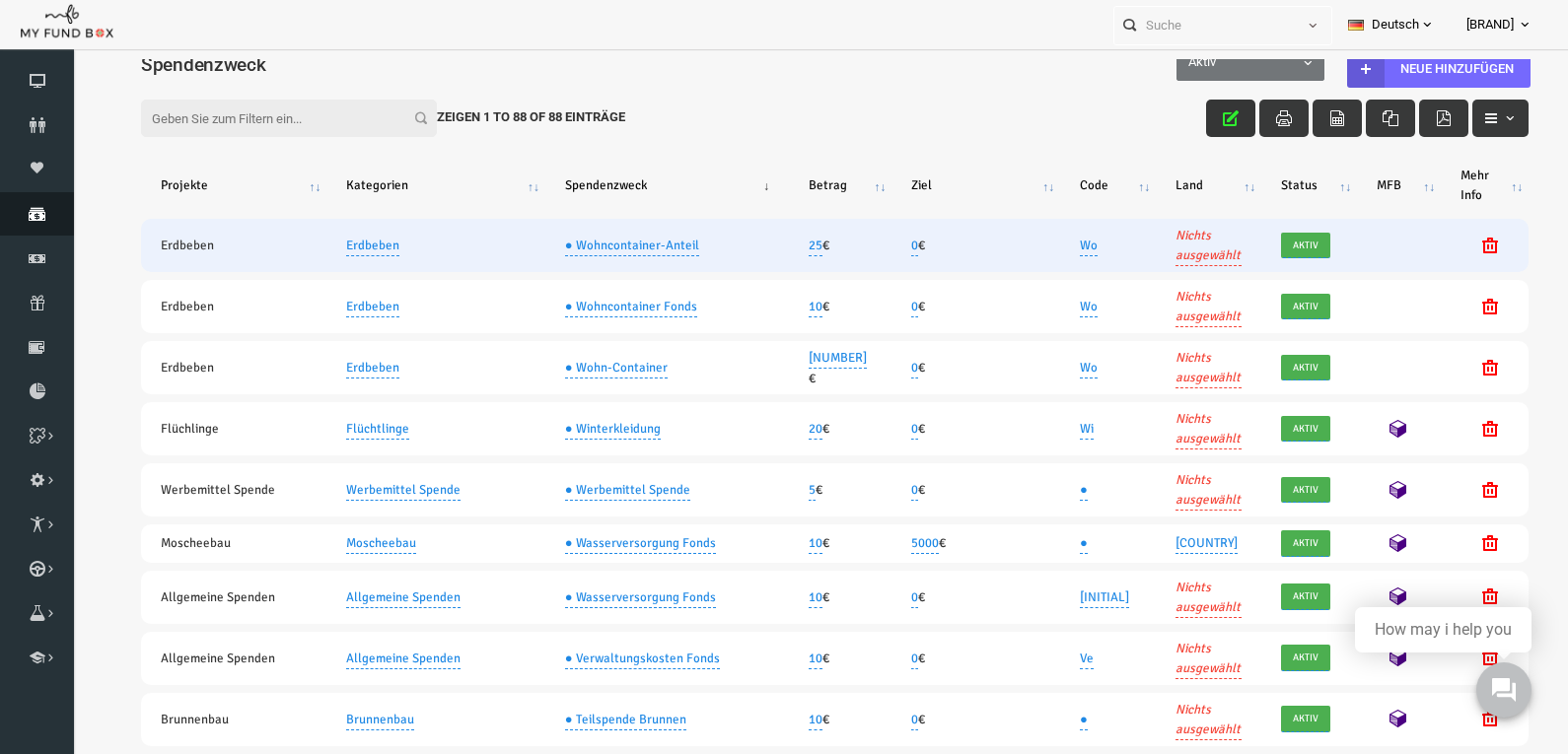 click at bounding box center (36, 214) 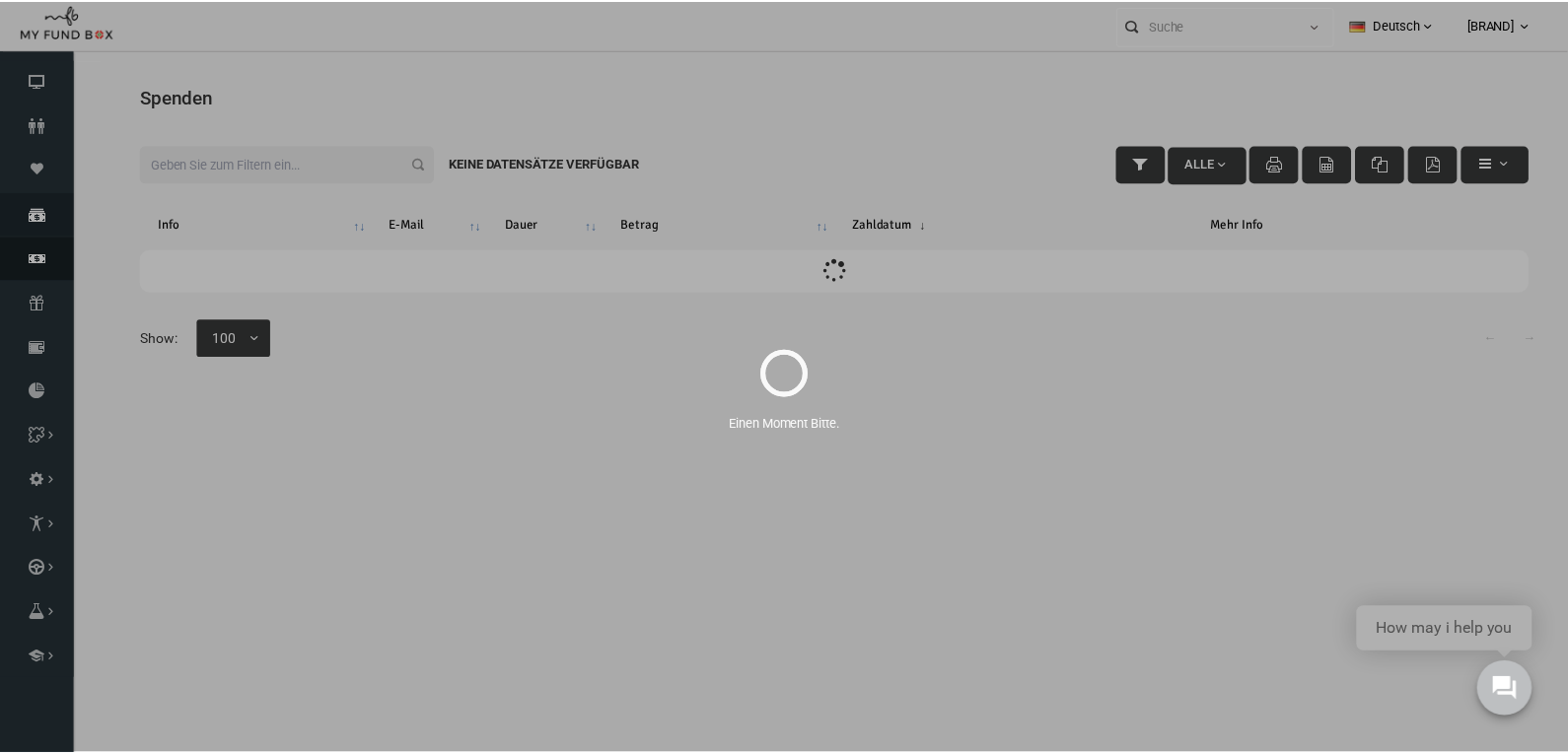 scroll, scrollTop: 0, scrollLeft: 0, axis: both 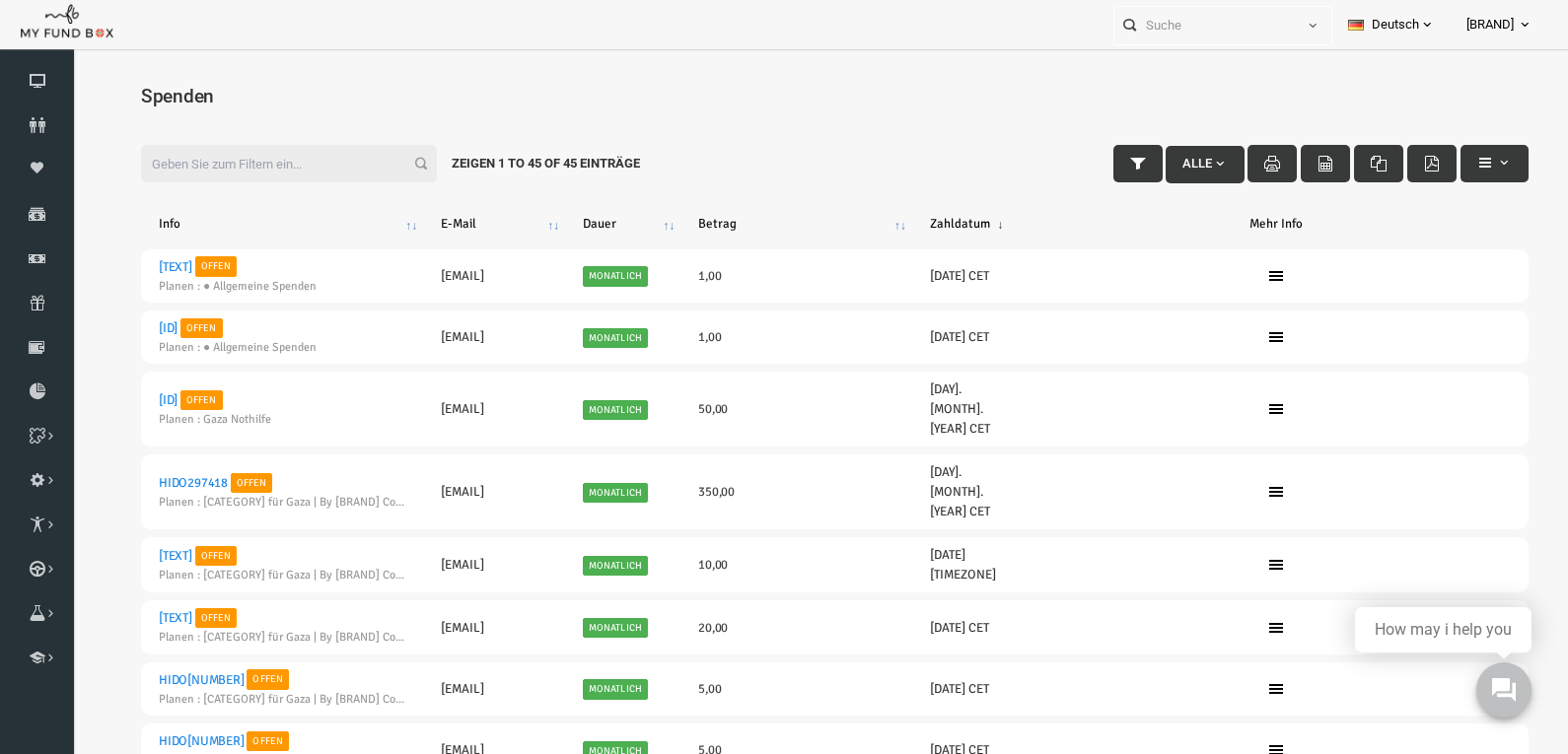 click on "Filter:" at bounding box center [258, 164] 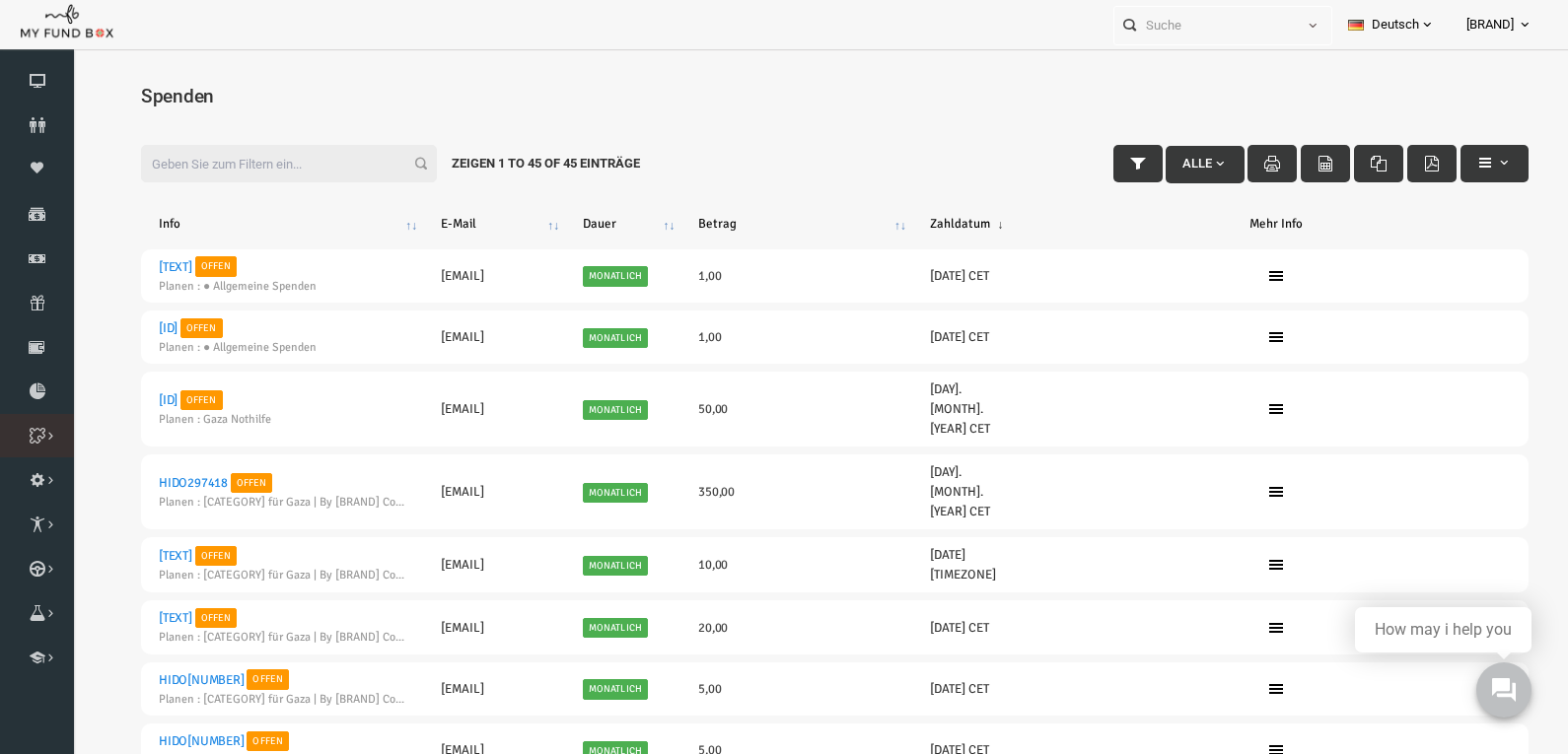 click on "Zweck Liste" at bounding box center [0, 0] 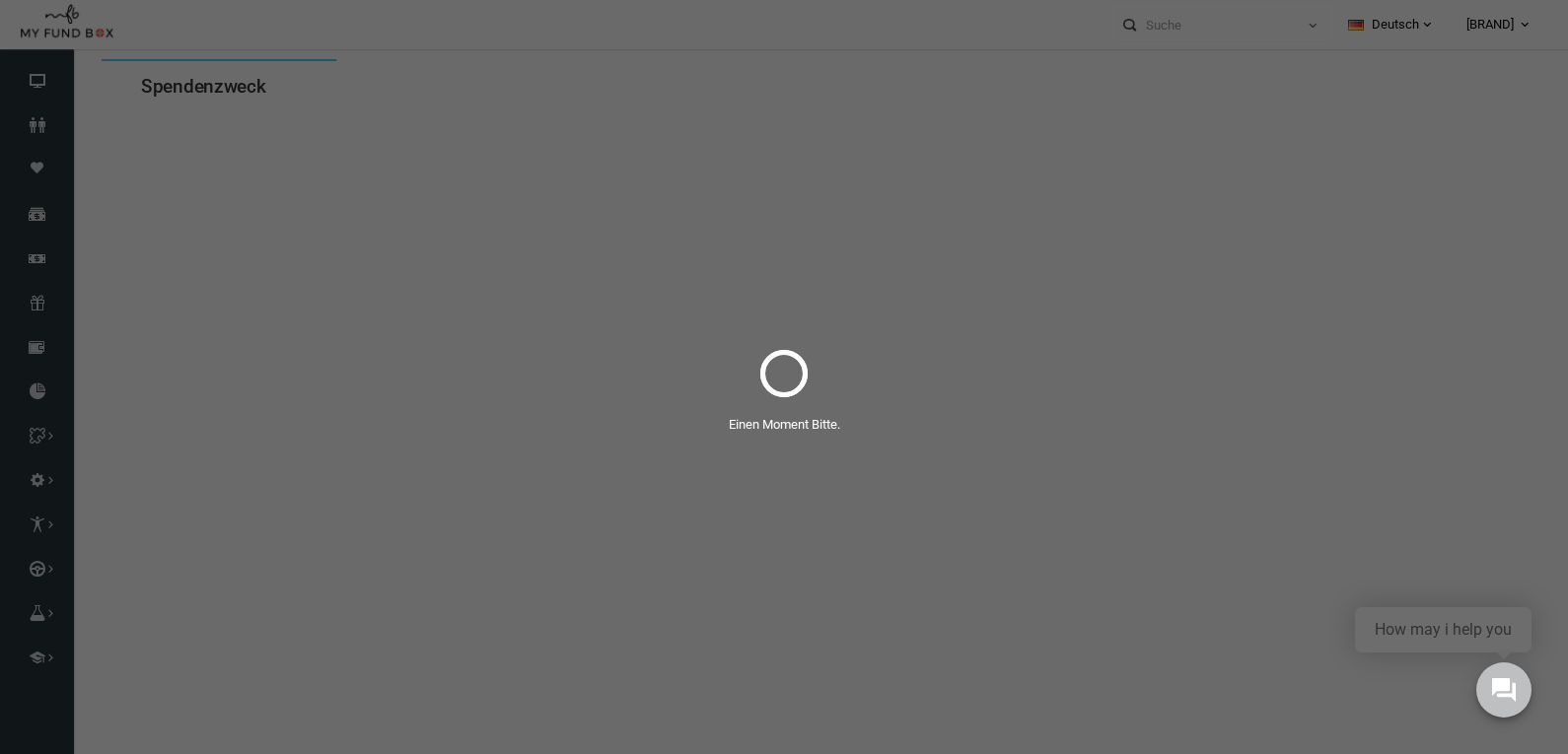 scroll, scrollTop: 0, scrollLeft: 0, axis: both 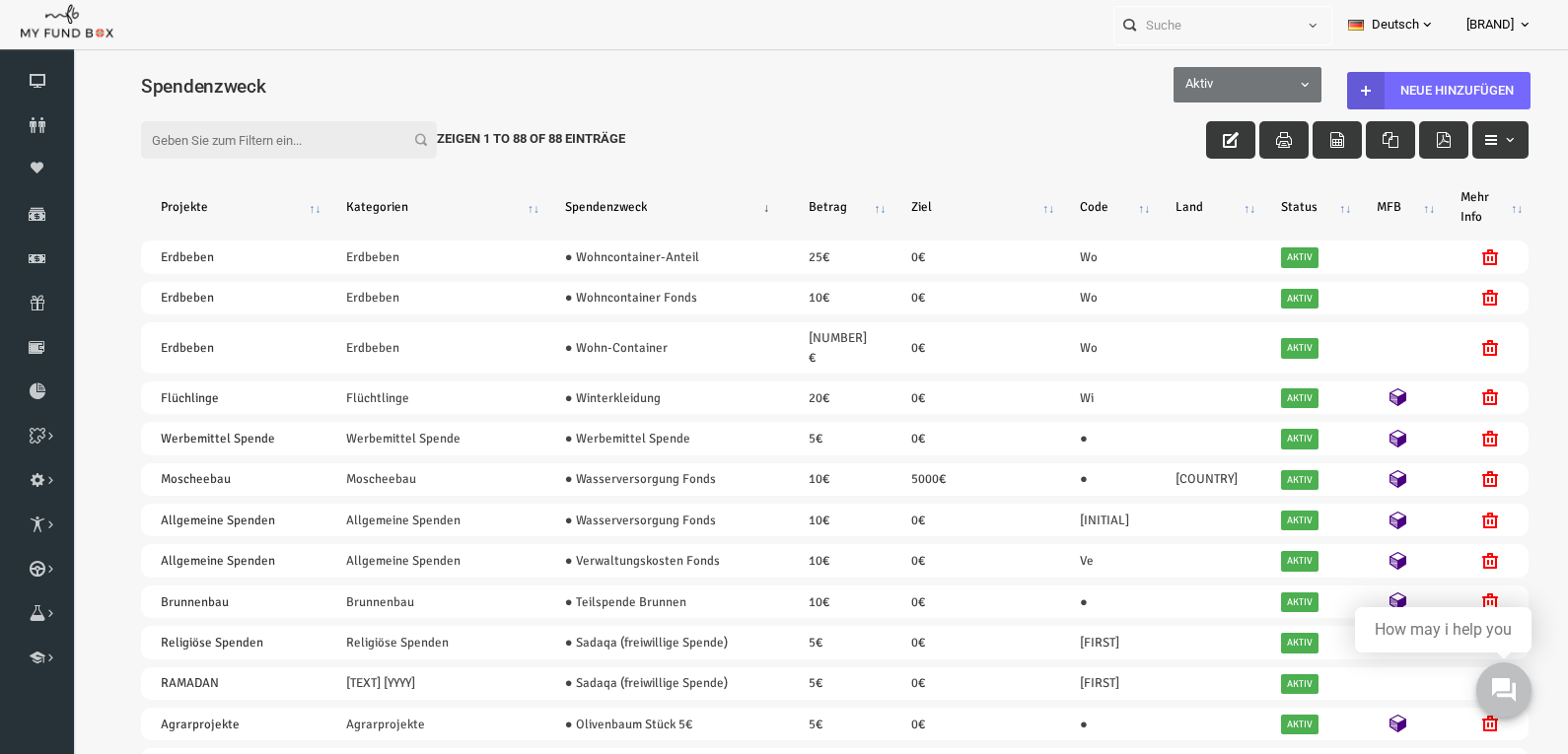 click on "Filter:                                                 Zeigen 1 to 88 of 88 Einträge" at bounding box center [804, 121] 